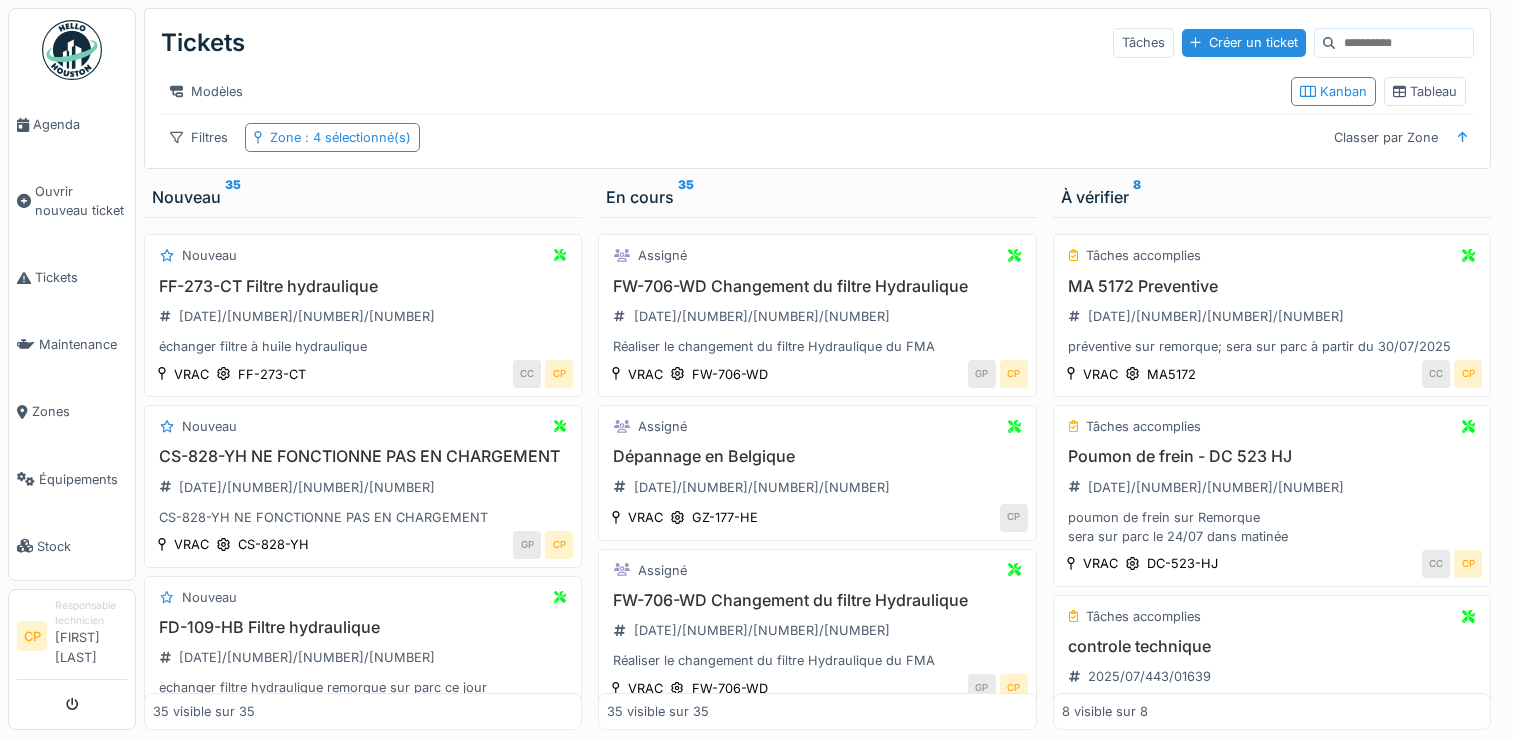 scroll, scrollTop: 15, scrollLeft: 0, axis: vertical 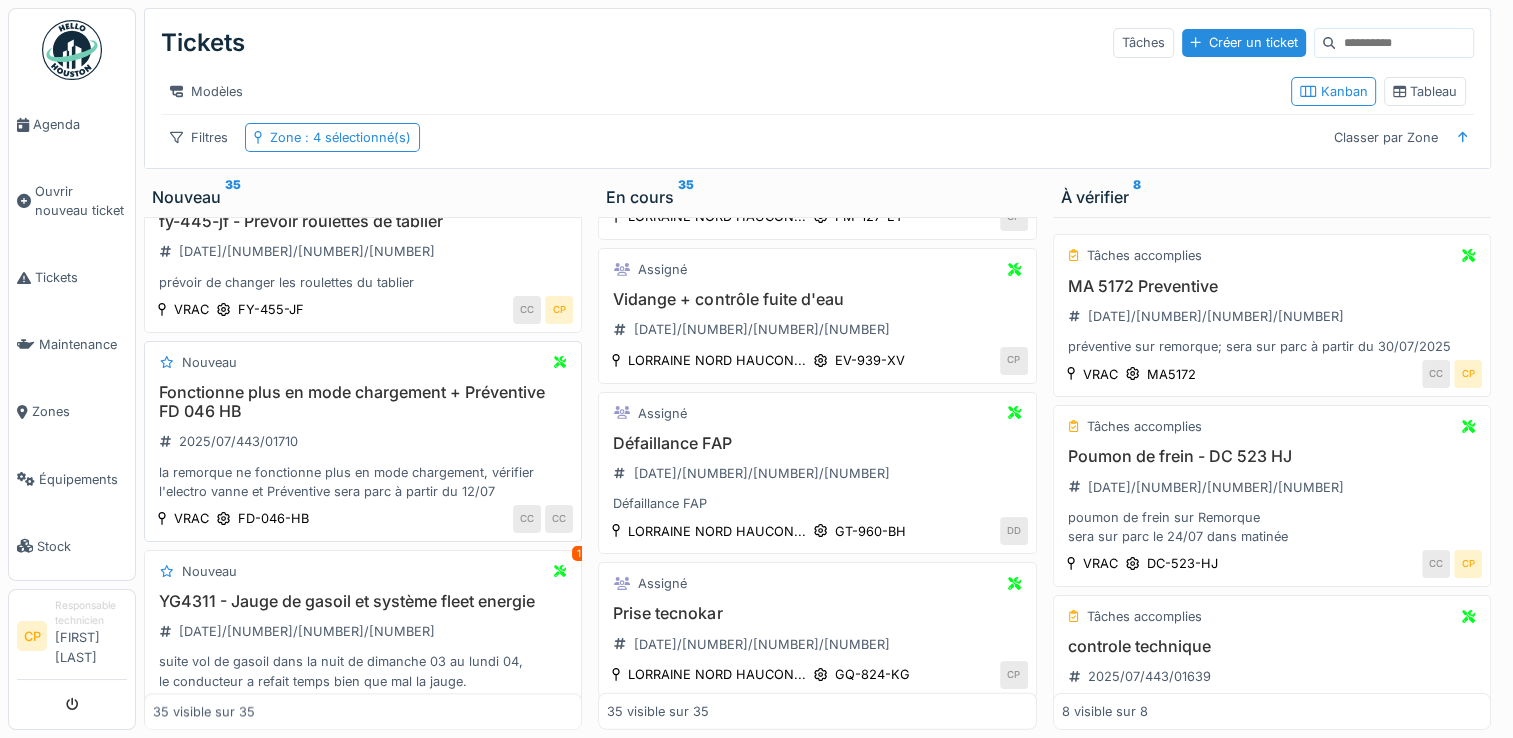click on "Fonctionne plus en mode chargement + Préventive FD 046 HB" at bounding box center (363, 402) 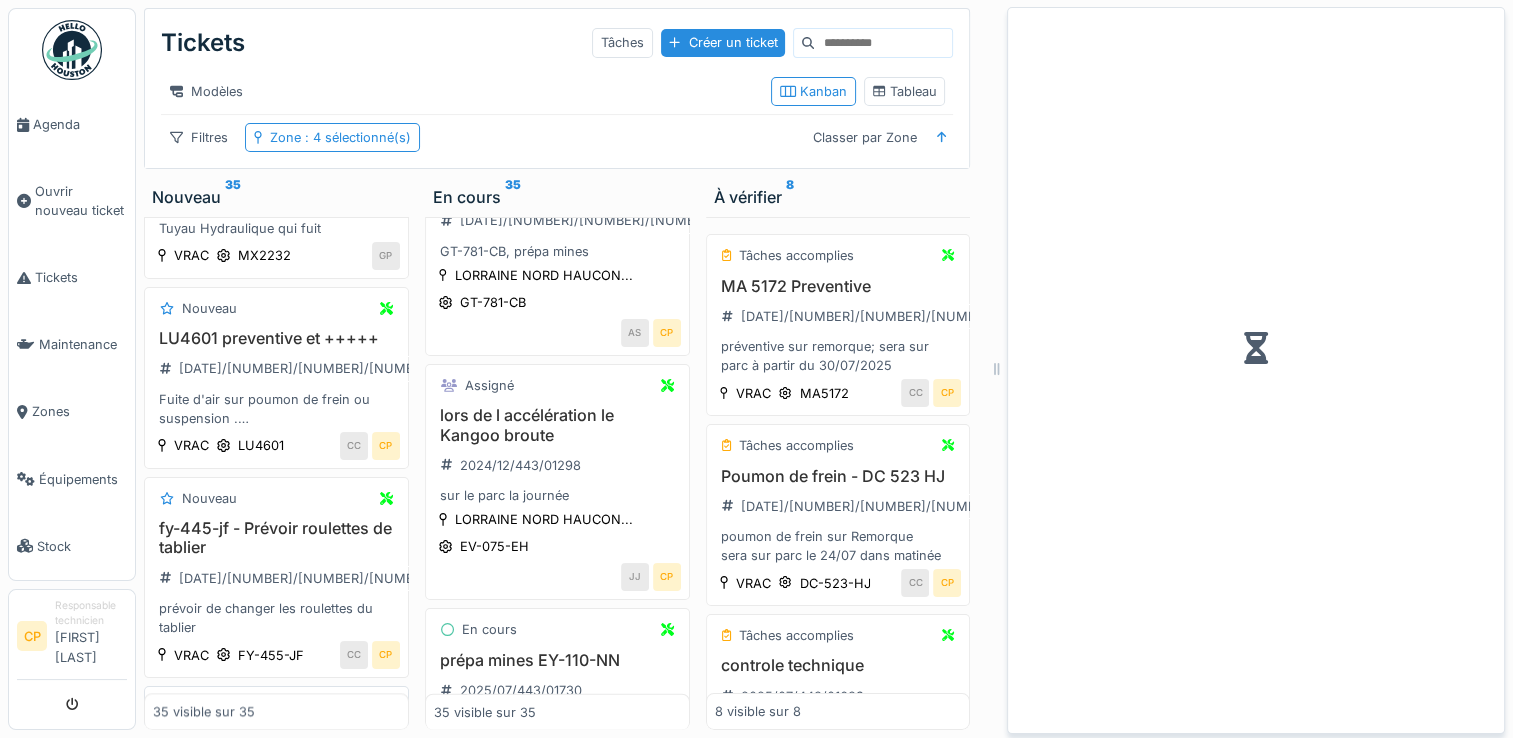 scroll, scrollTop: 2384, scrollLeft: 0, axis: vertical 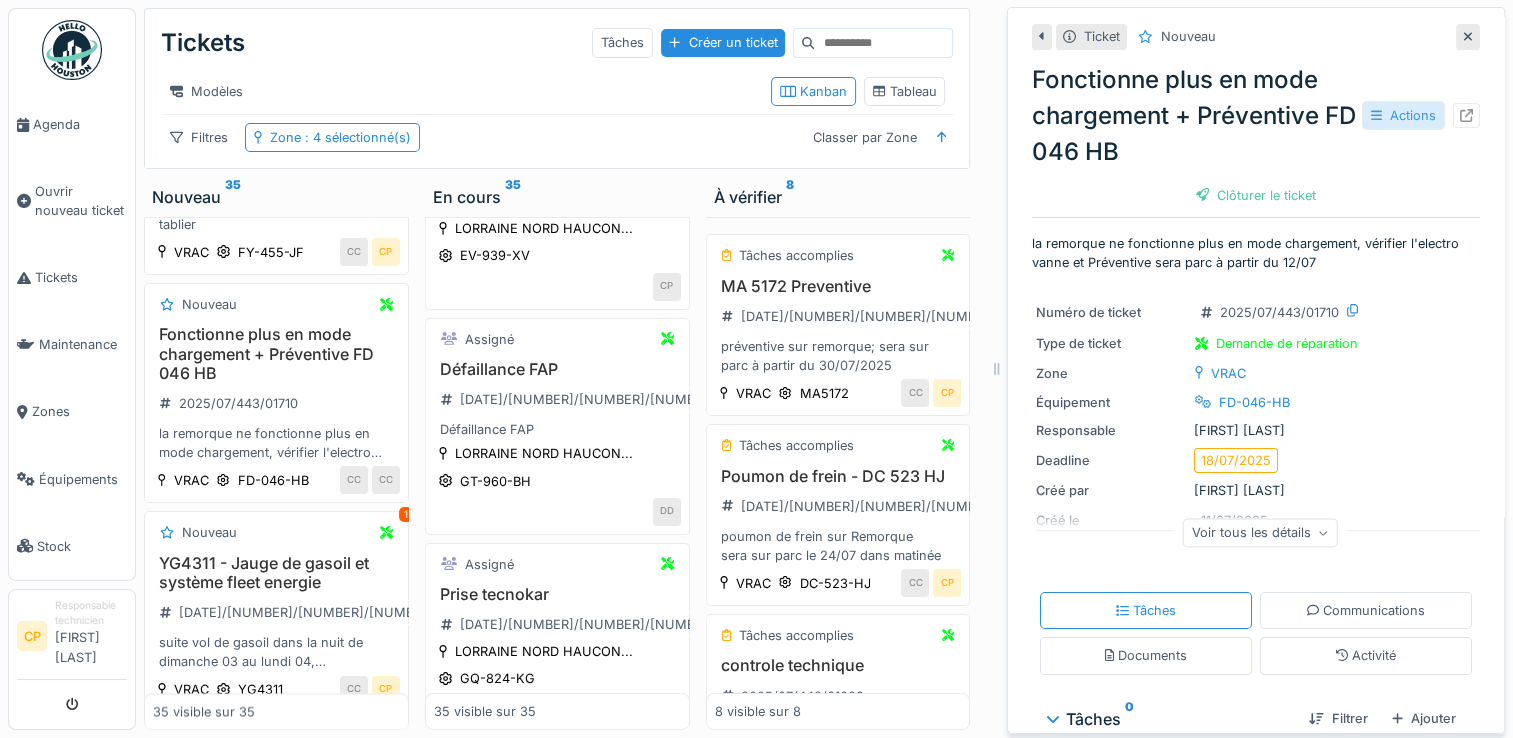 click on "Actions" at bounding box center [1403, 115] 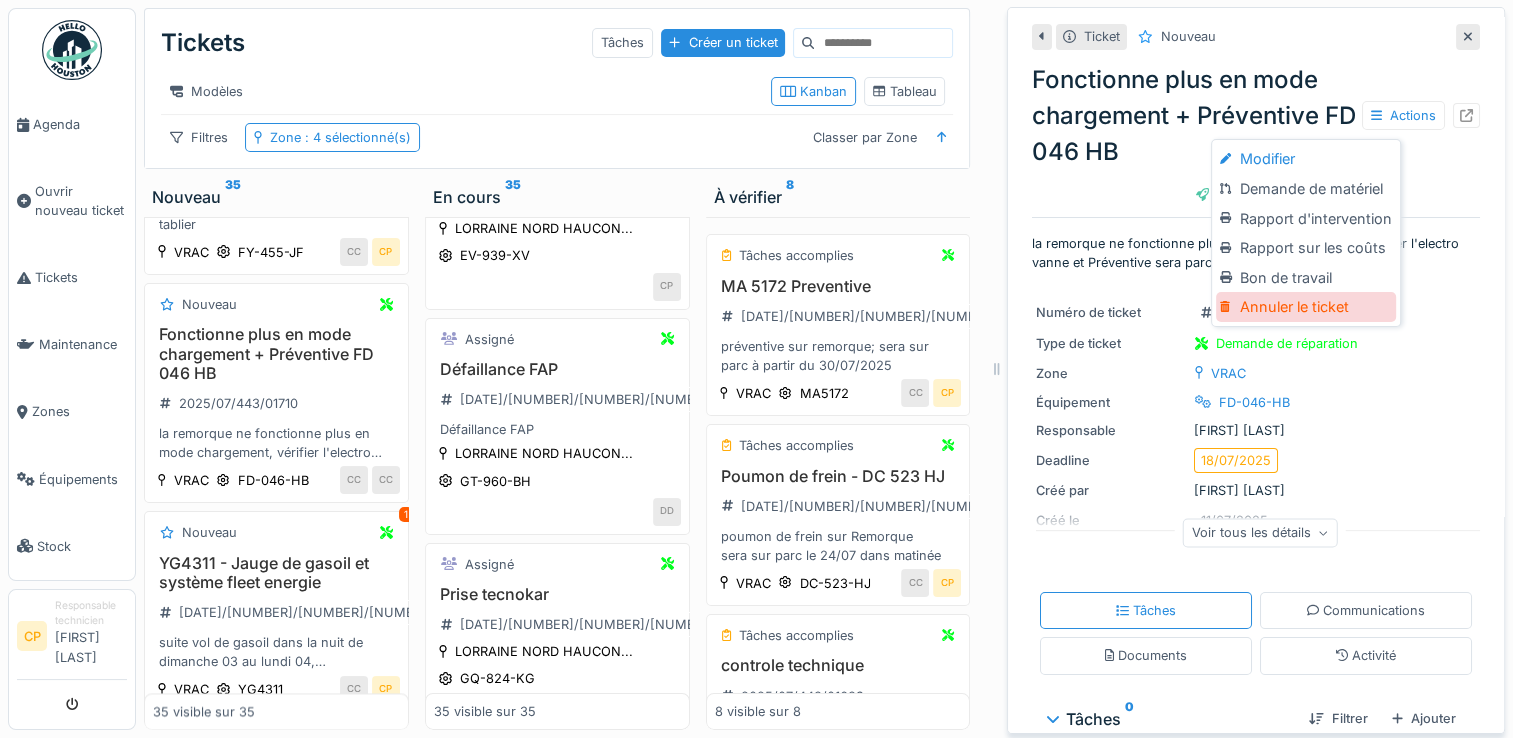click on "Annuler le ticket" at bounding box center [1305, 307] 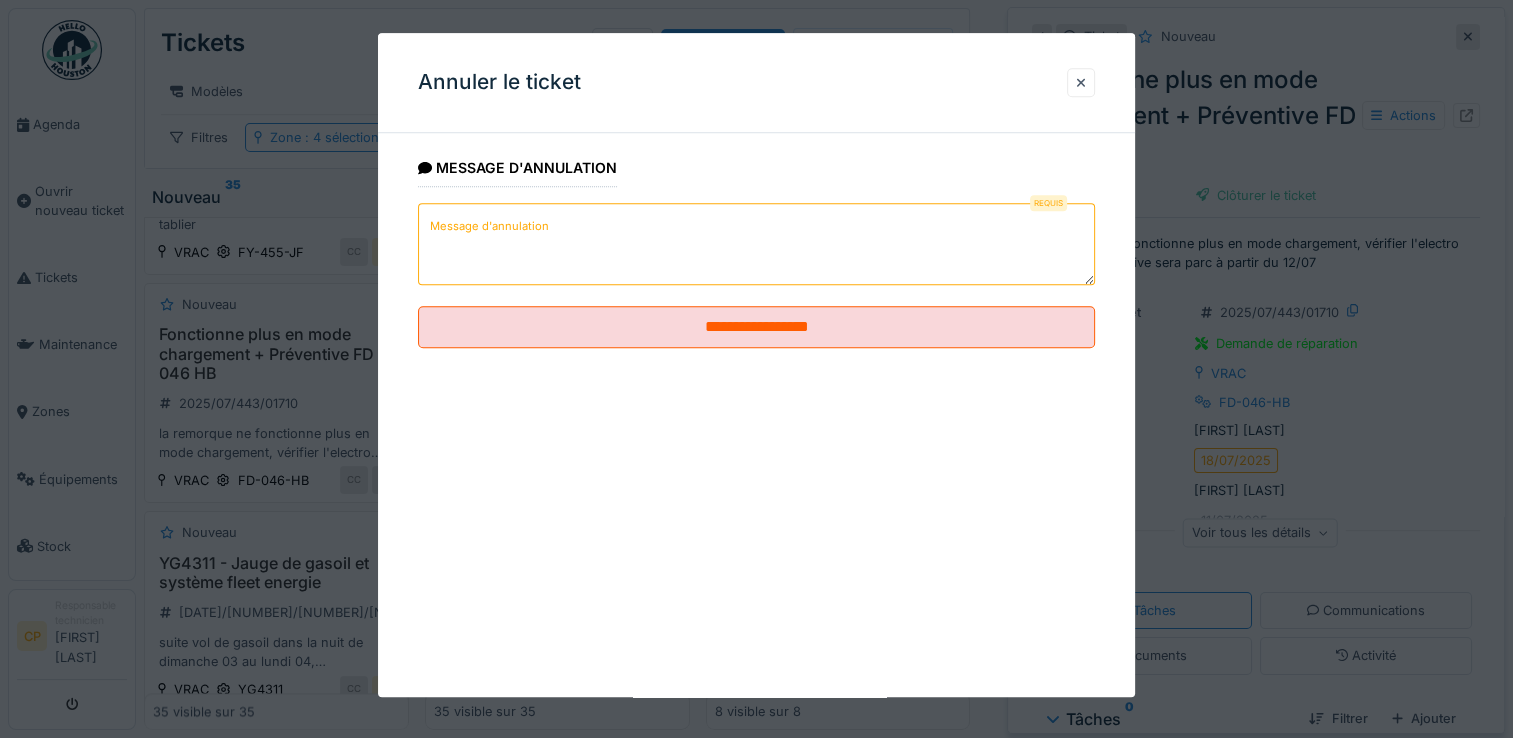 click on "Message d'annulation" at bounding box center (756, 244) 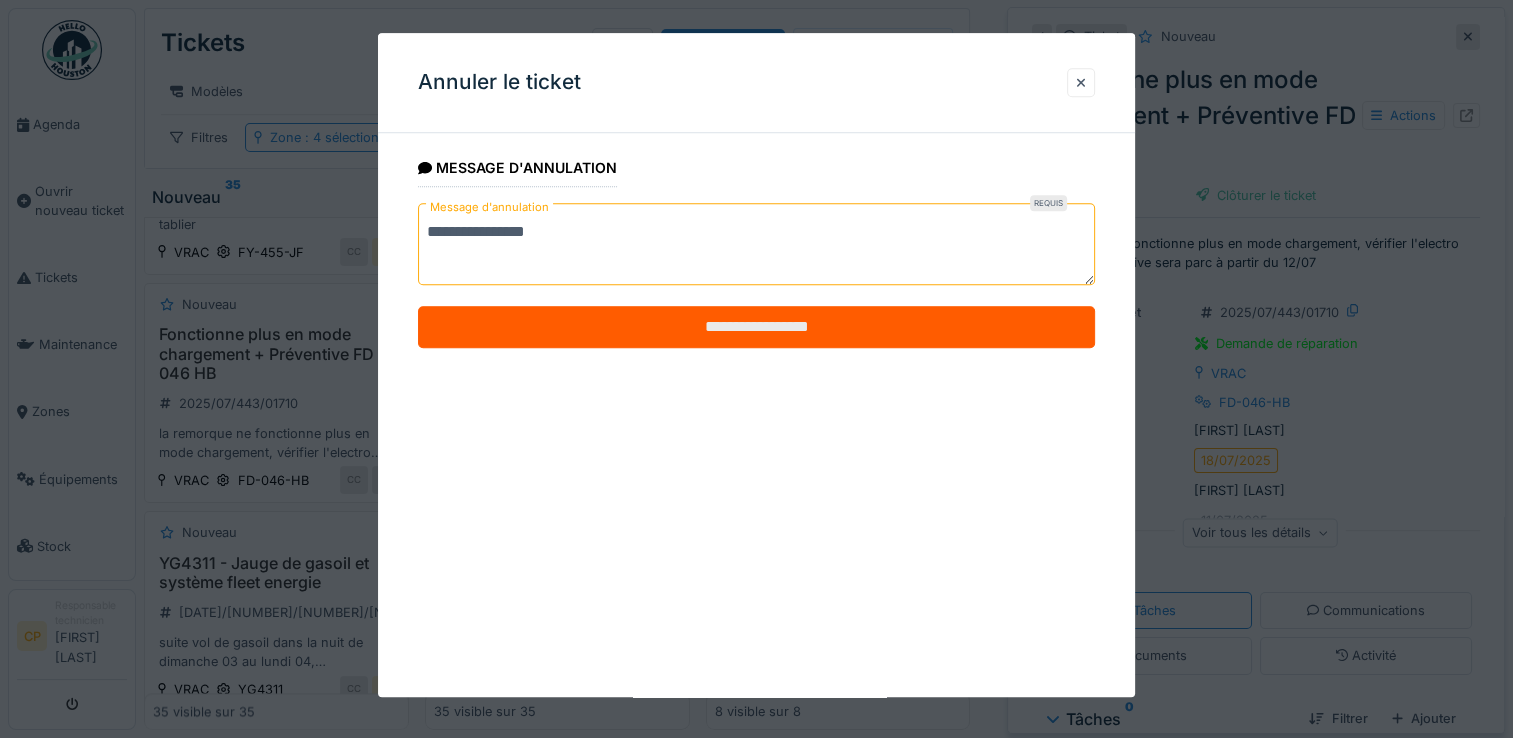 type on "**********" 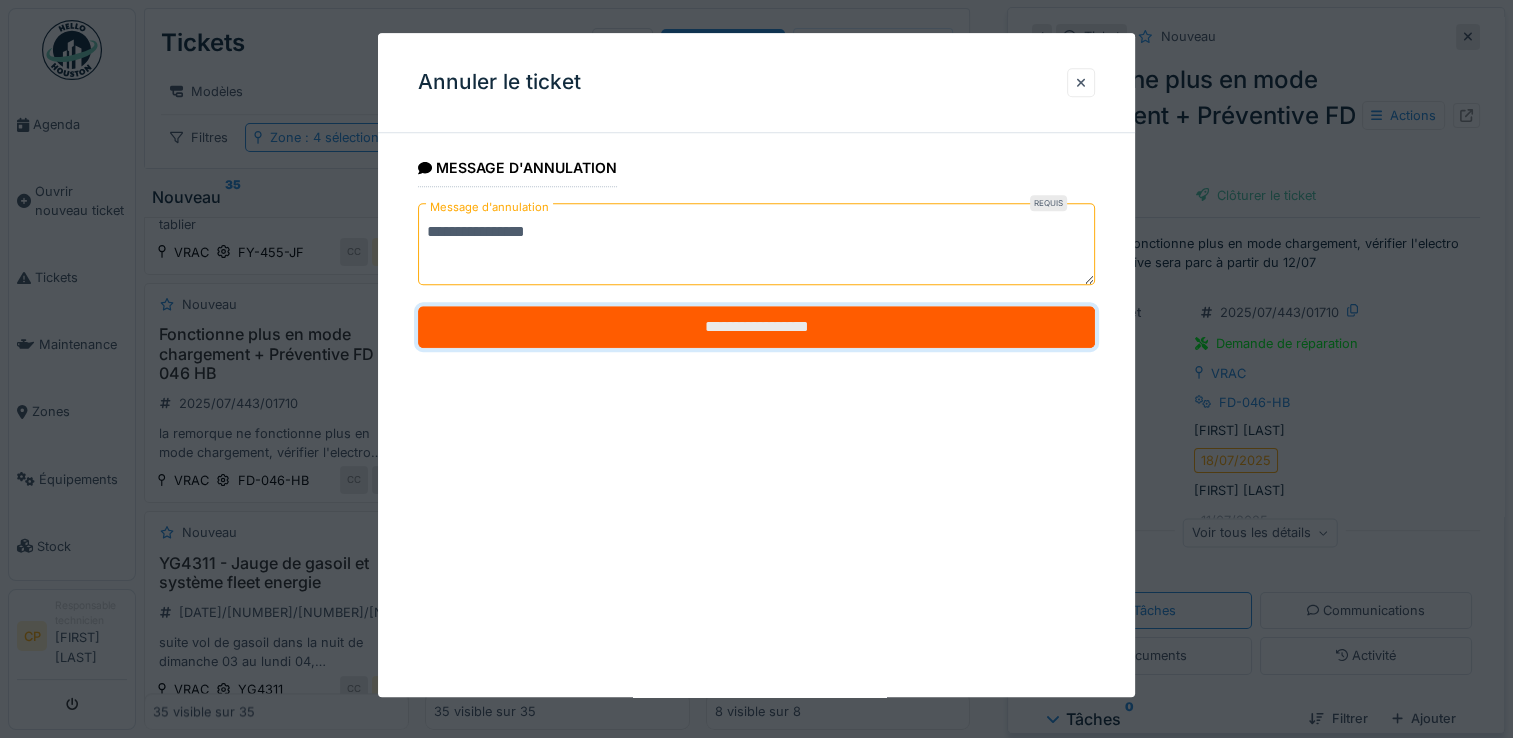 click on "**********" at bounding box center [756, 328] 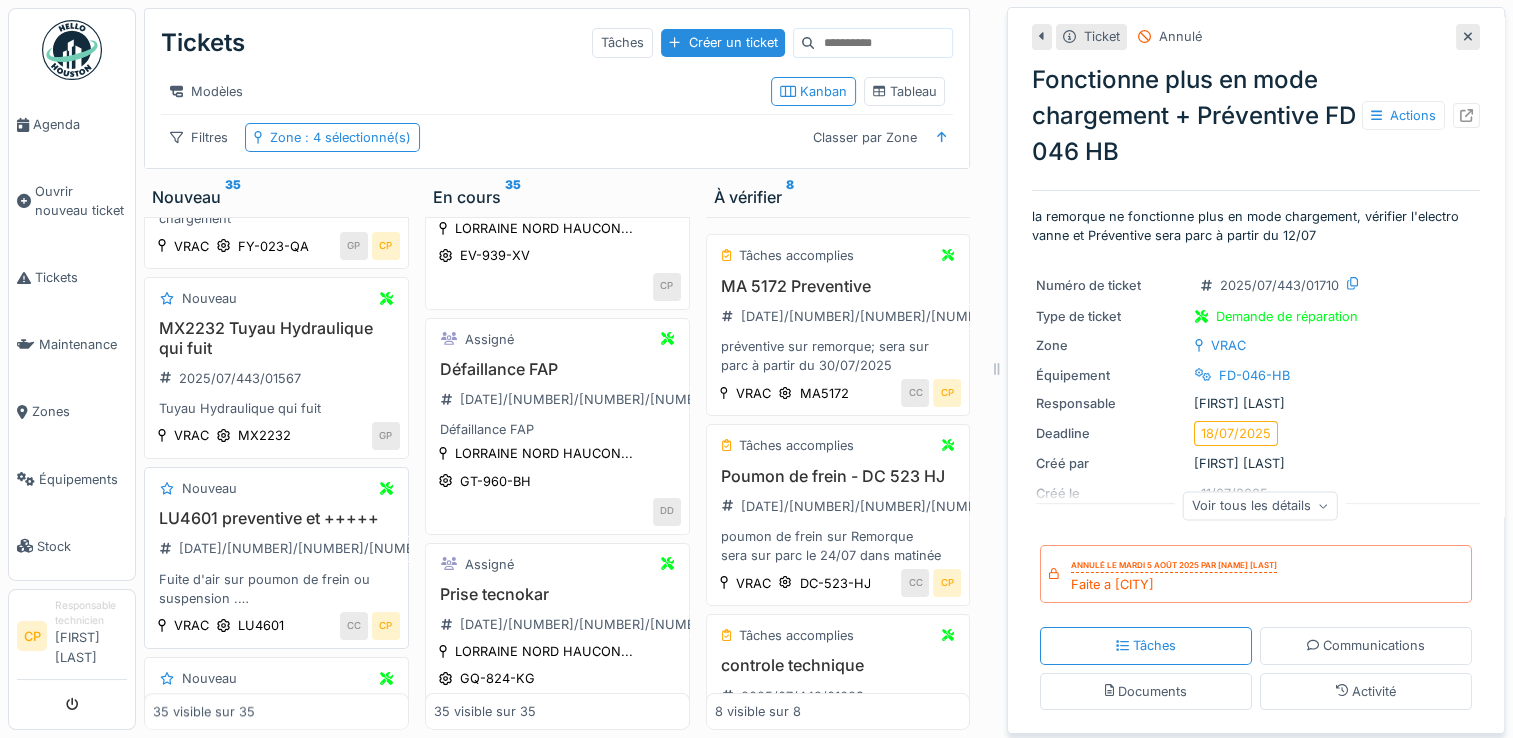 scroll, scrollTop: 1784, scrollLeft: 0, axis: vertical 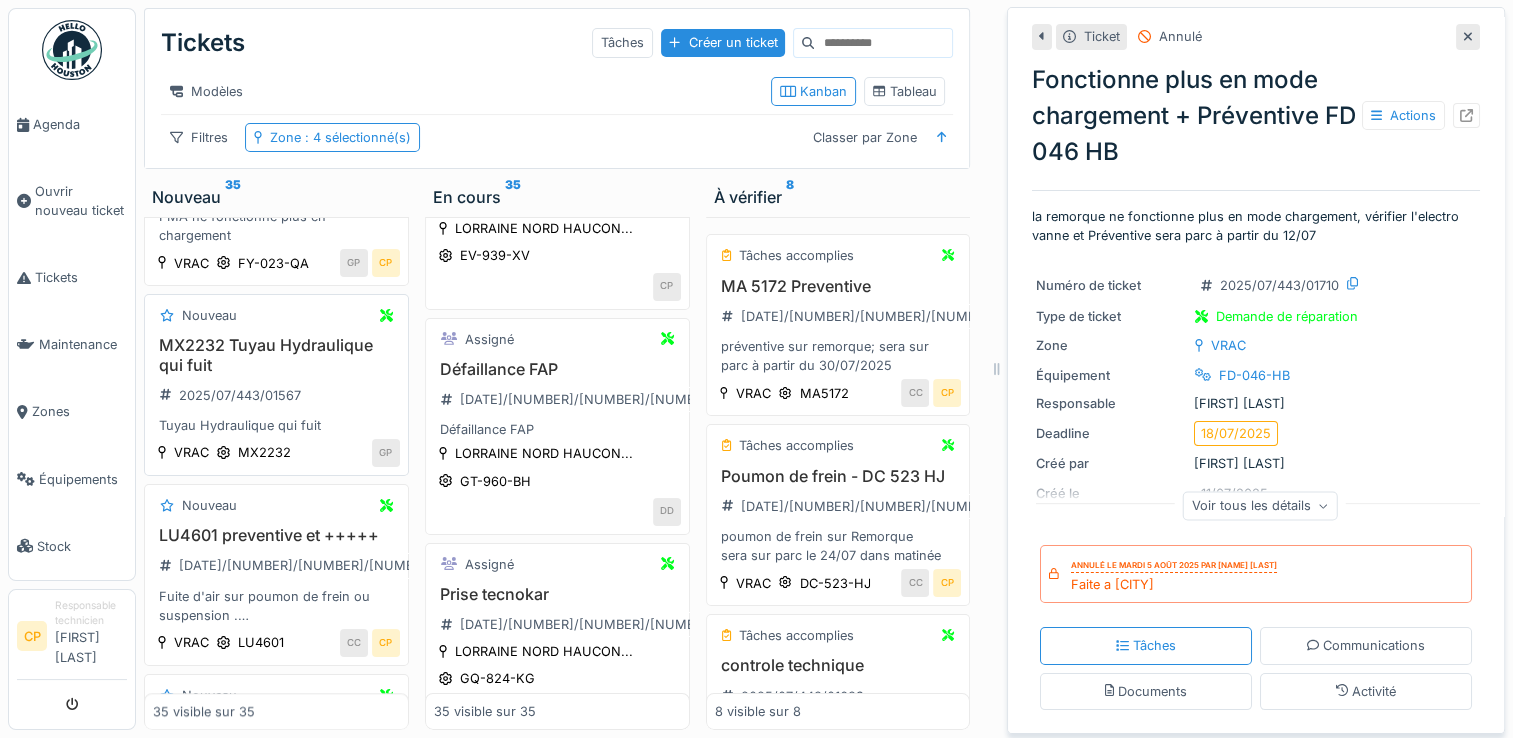 click on "MX2232 Tuyau Hydraulique qui fuit" at bounding box center [276, 355] 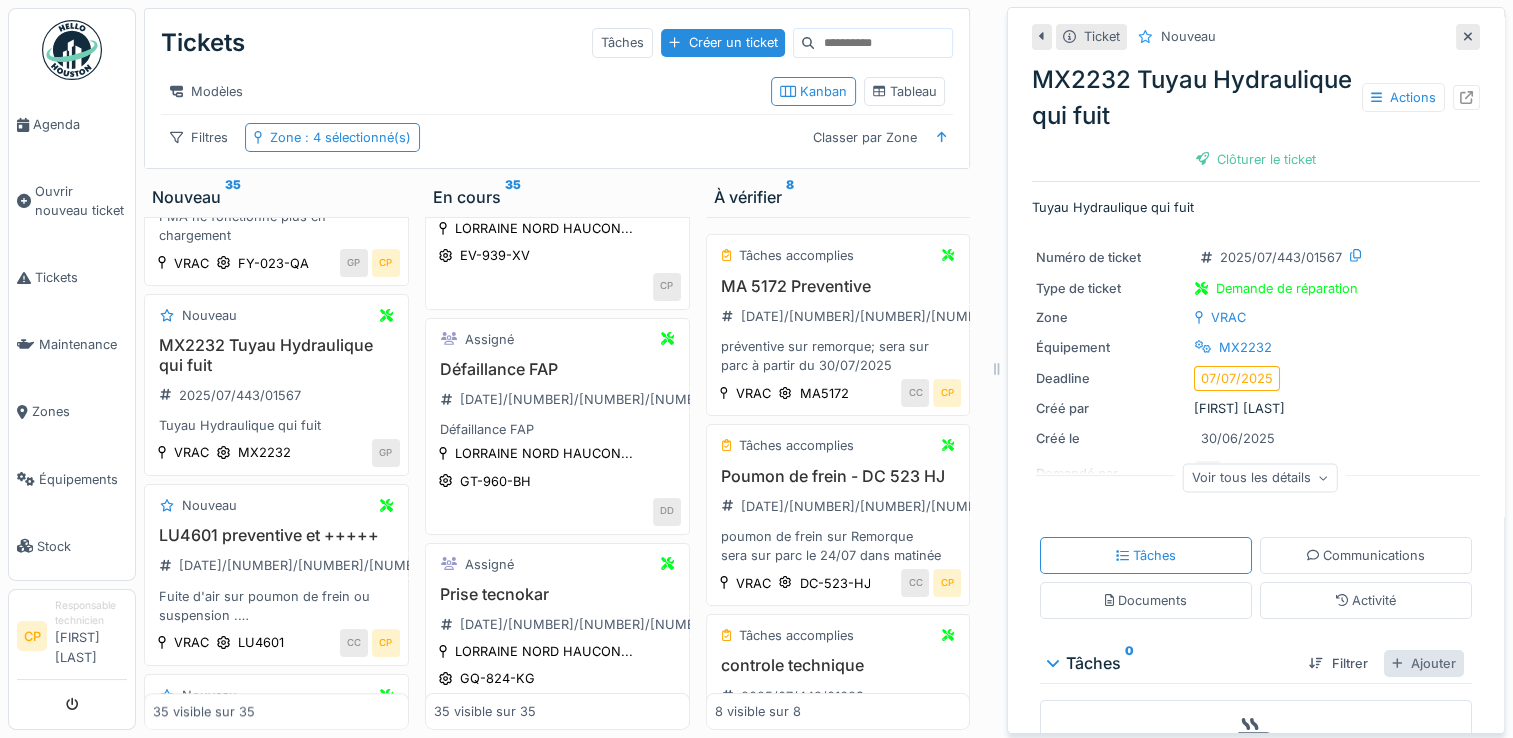 click on "Ajouter" at bounding box center (1424, 663) 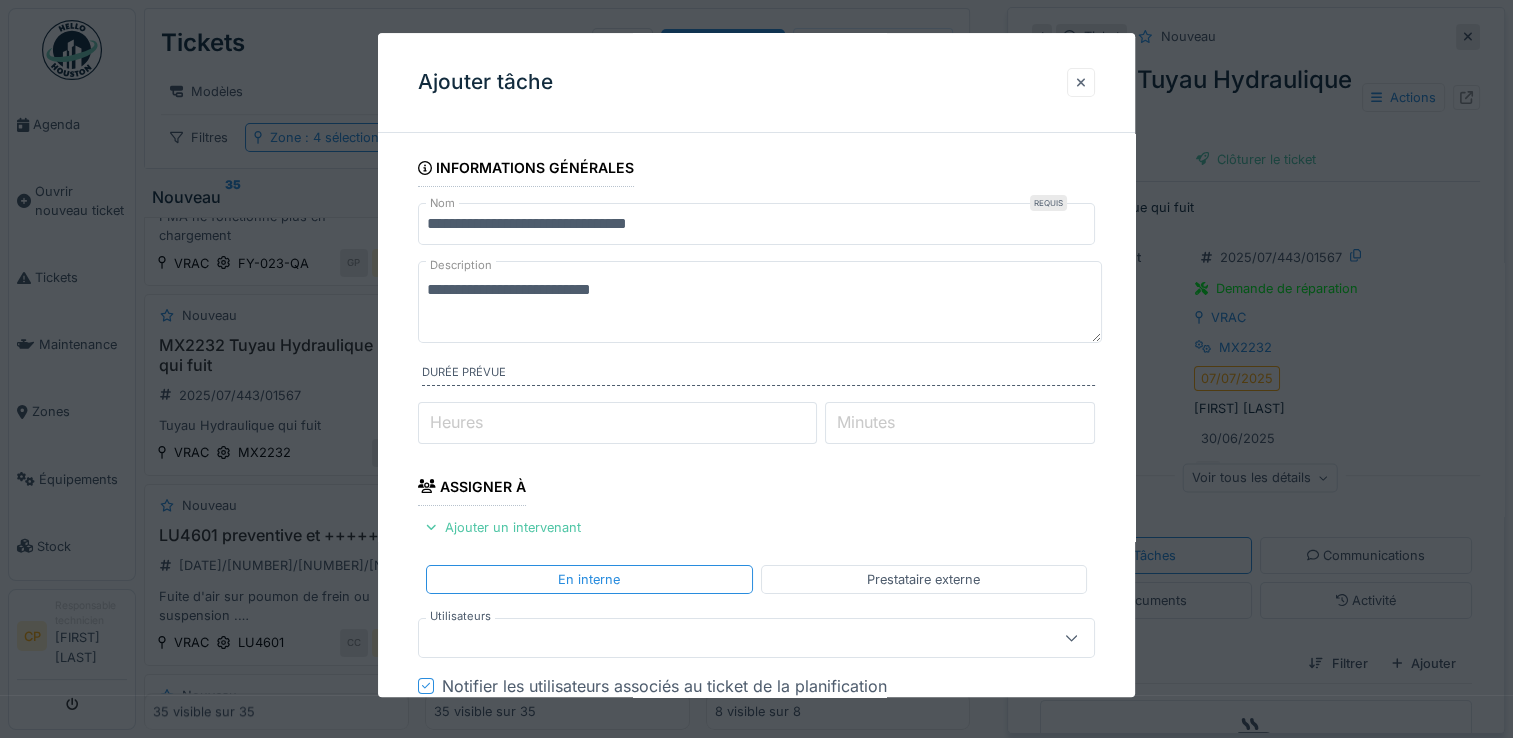 click at bounding box center (1081, 82) 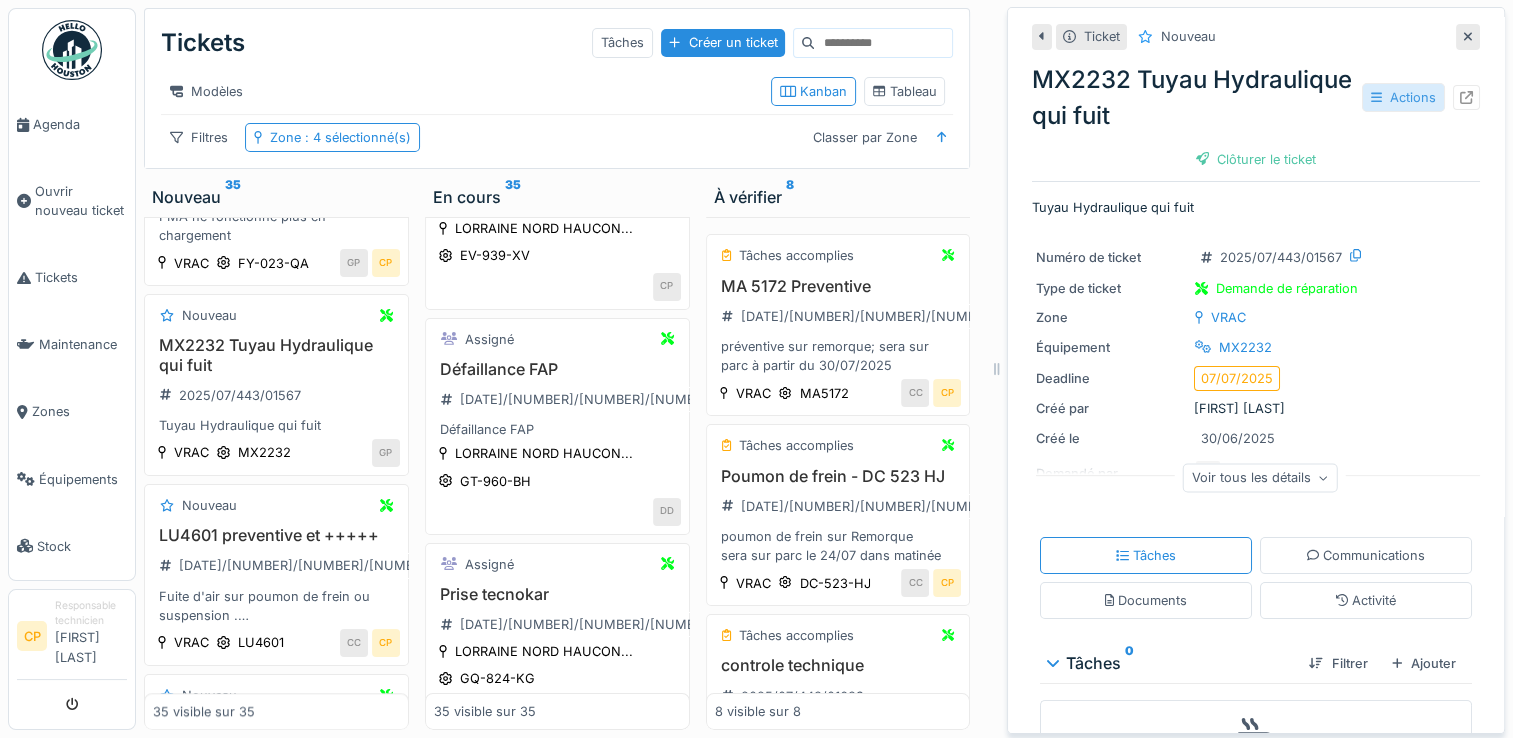 click on "Actions" at bounding box center (1403, 97) 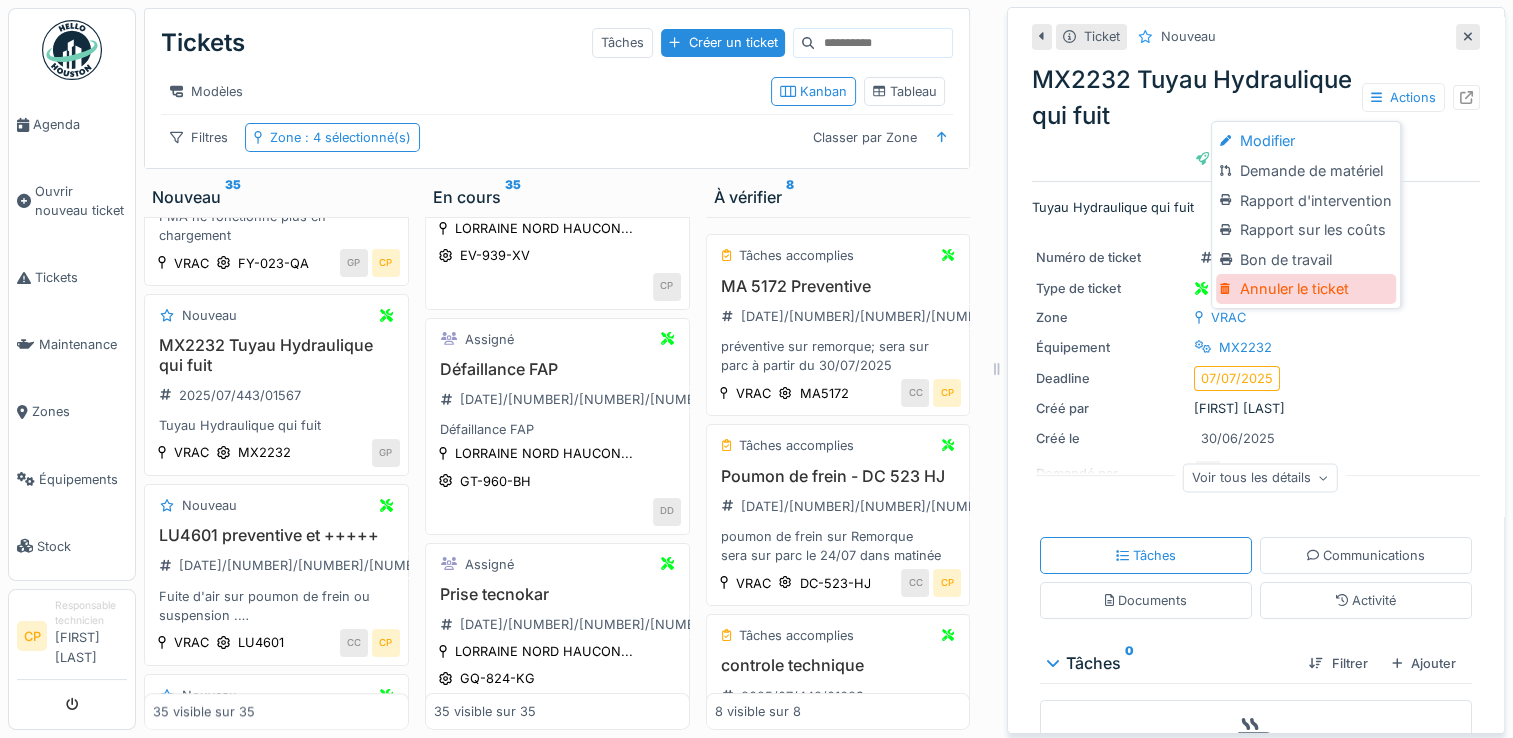 click on "Annuler le ticket" at bounding box center (1305, 289) 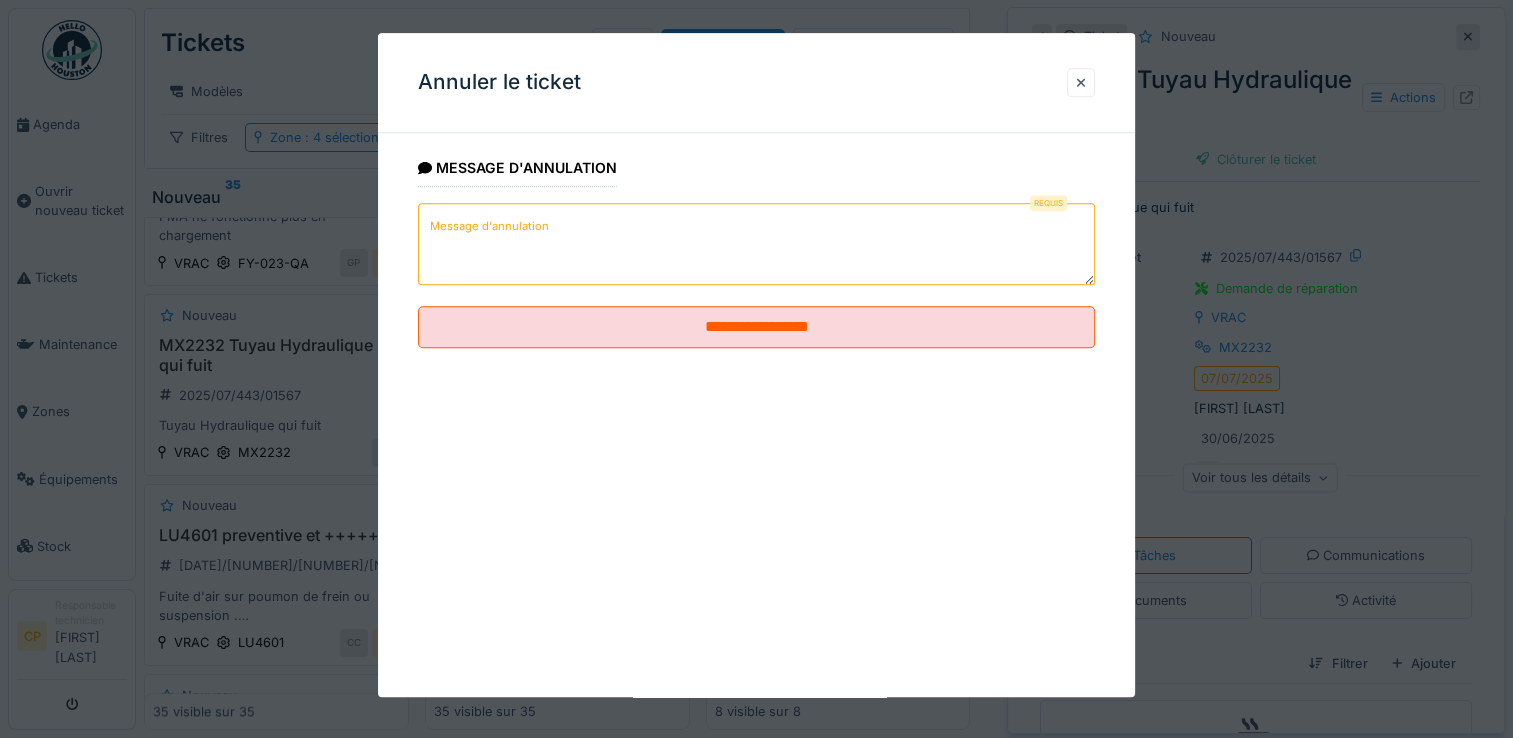 click on "Message d'annulation" at bounding box center [756, 244] 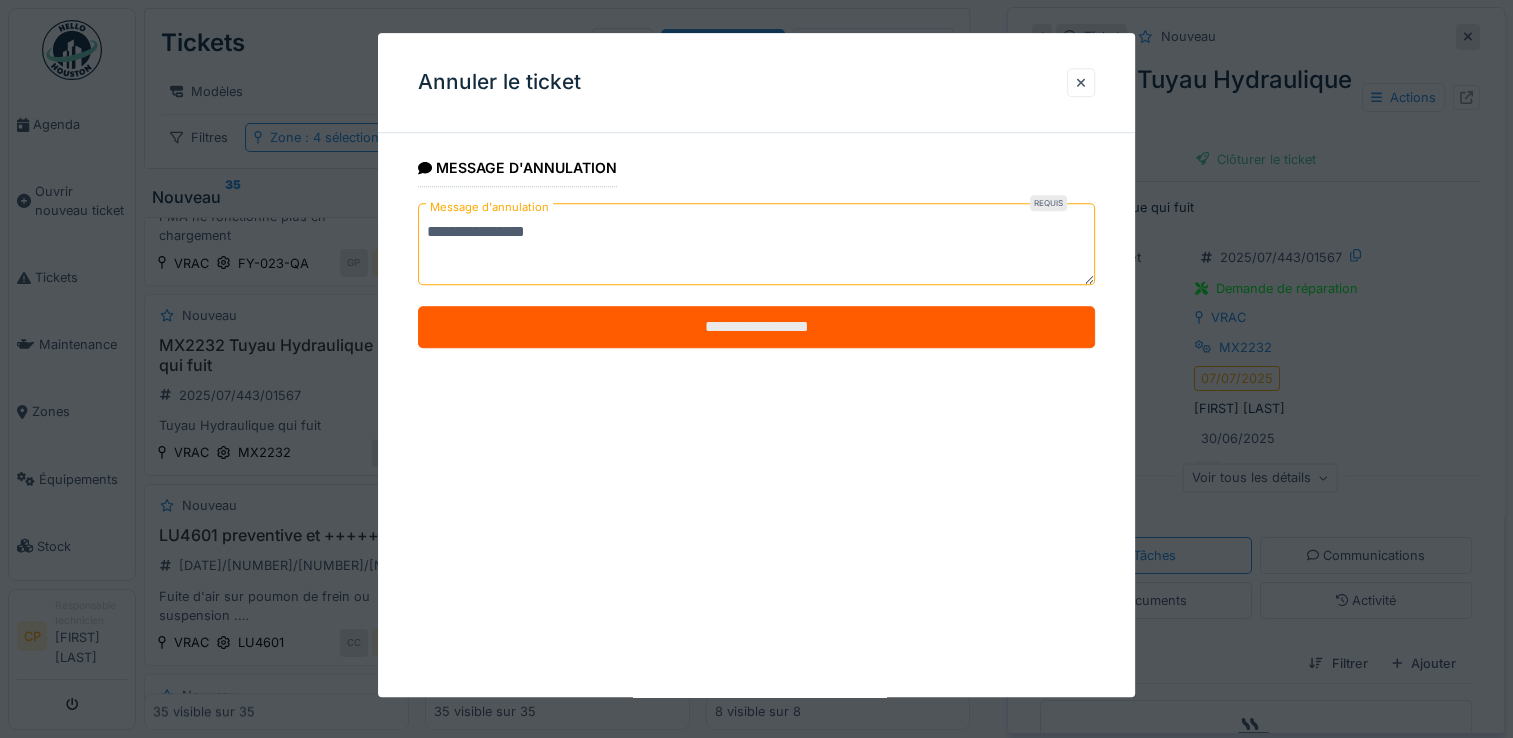 type on "**********" 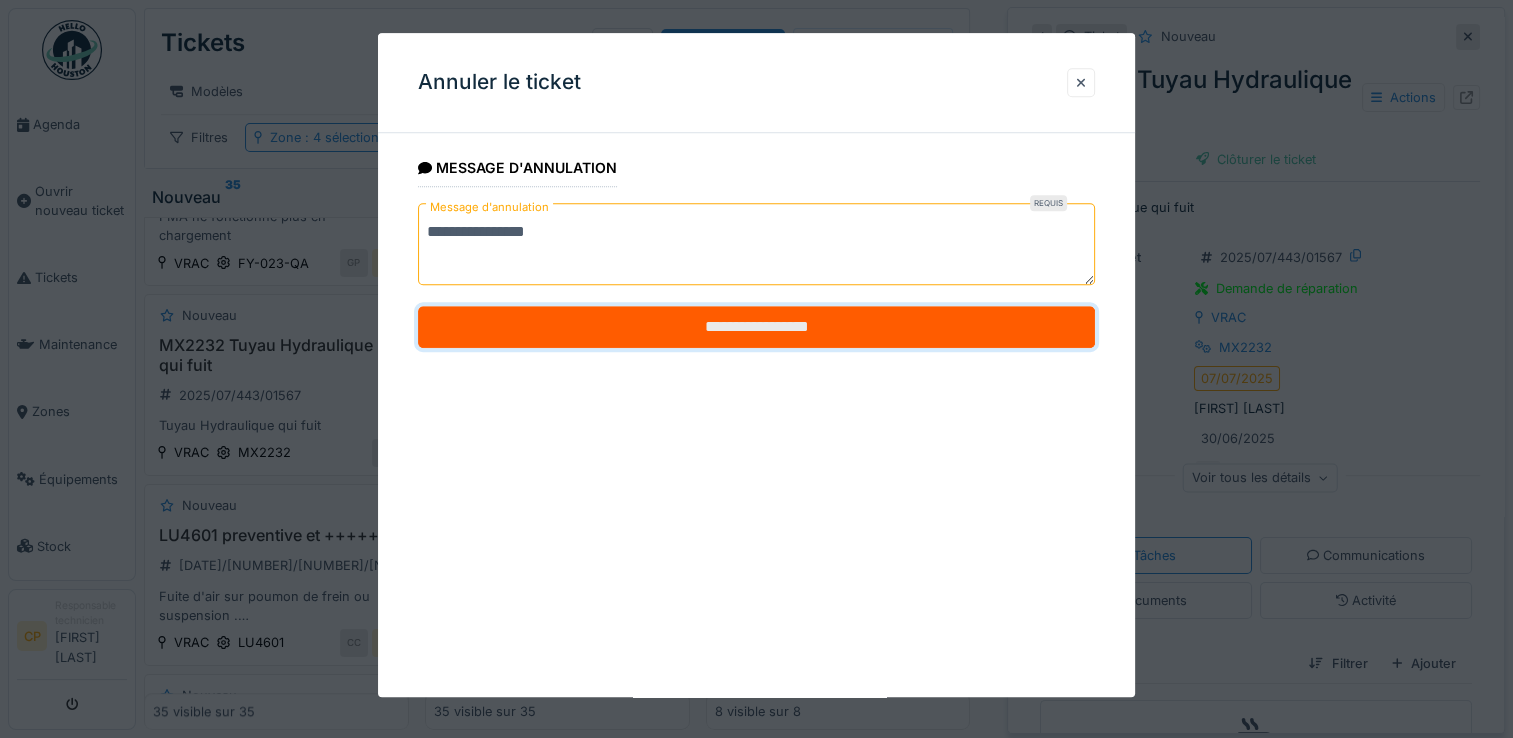 click on "**********" at bounding box center [756, 328] 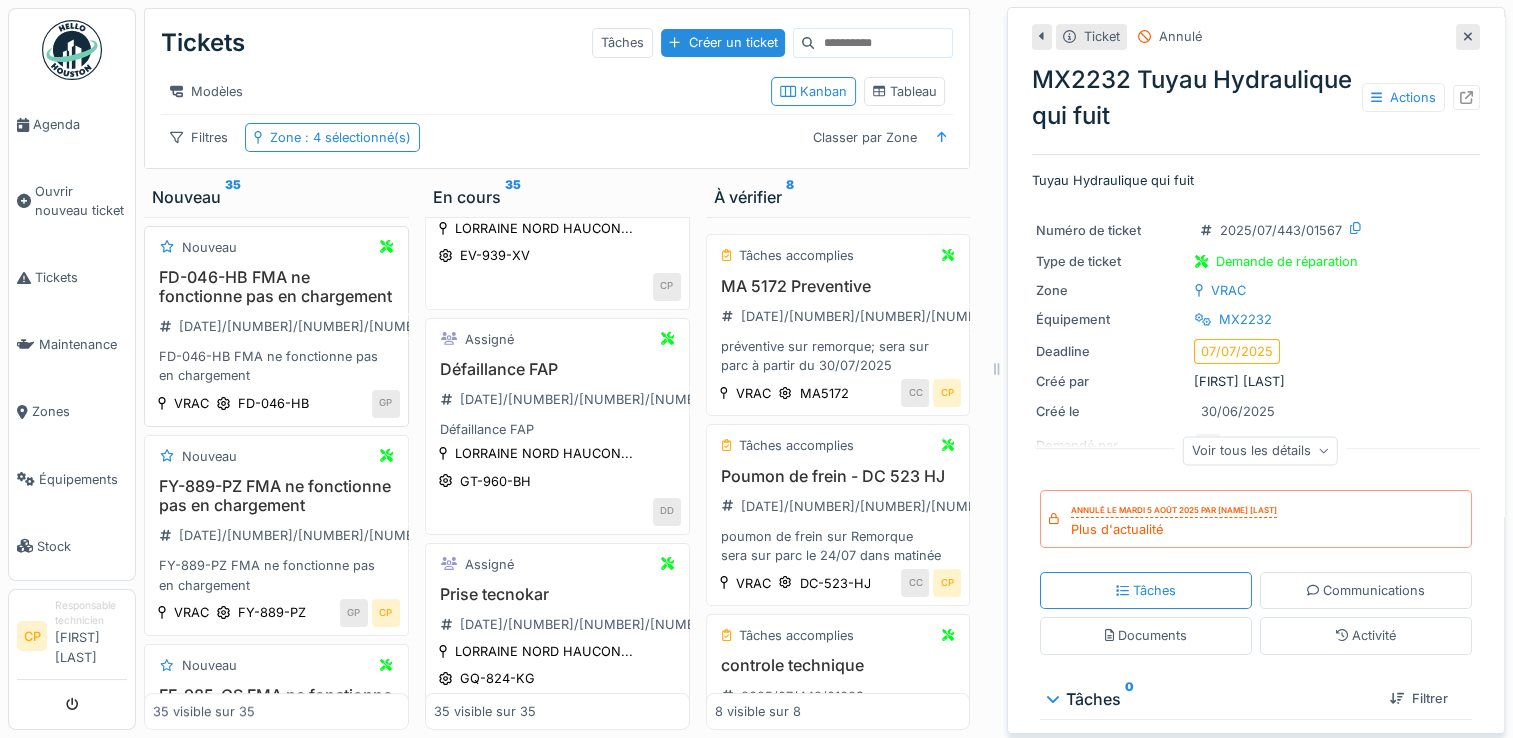 scroll, scrollTop: 784, scrollLeft: 0, axis: vertical 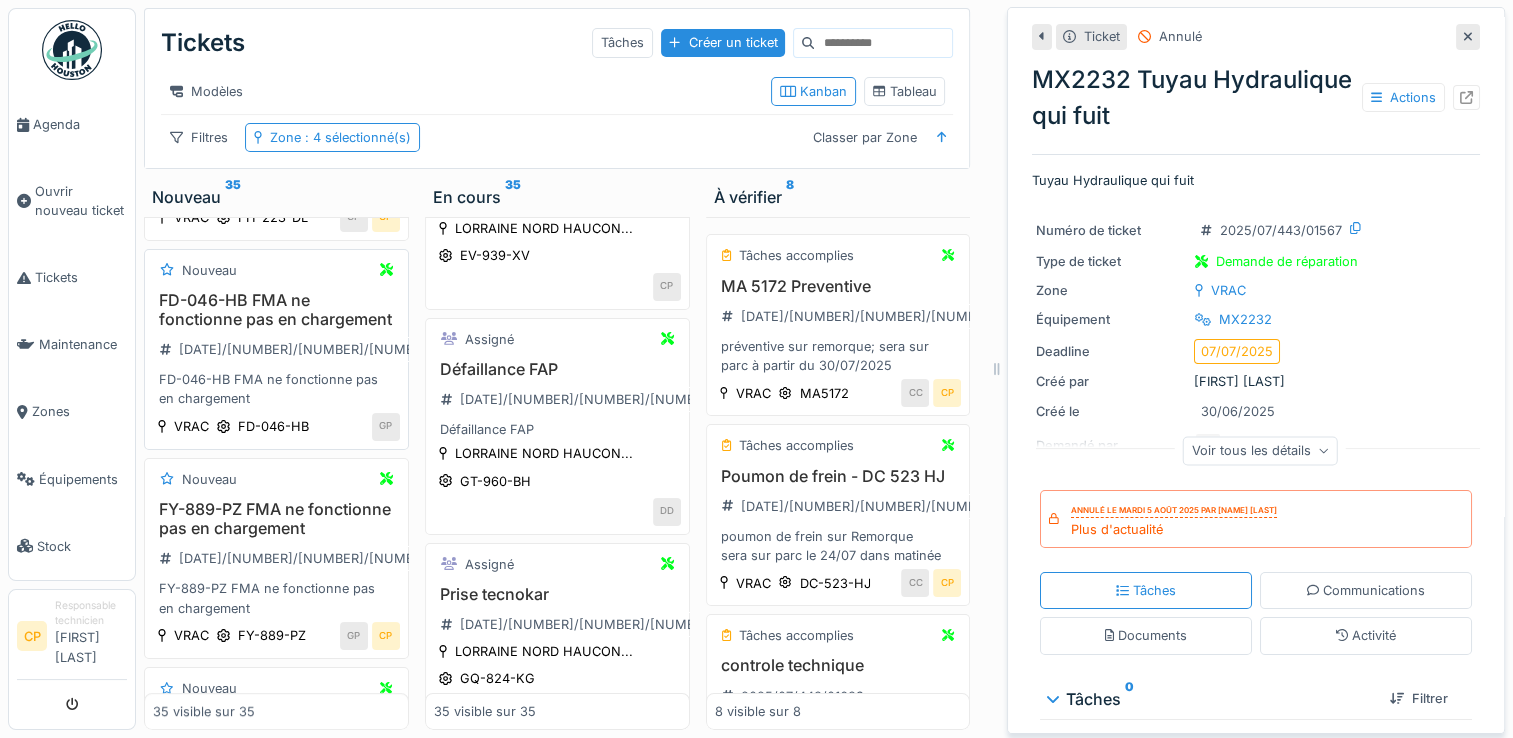 click on "FD-046-HB FMA ne fonctionne pas en chargement" at bounding box center (276, 310) 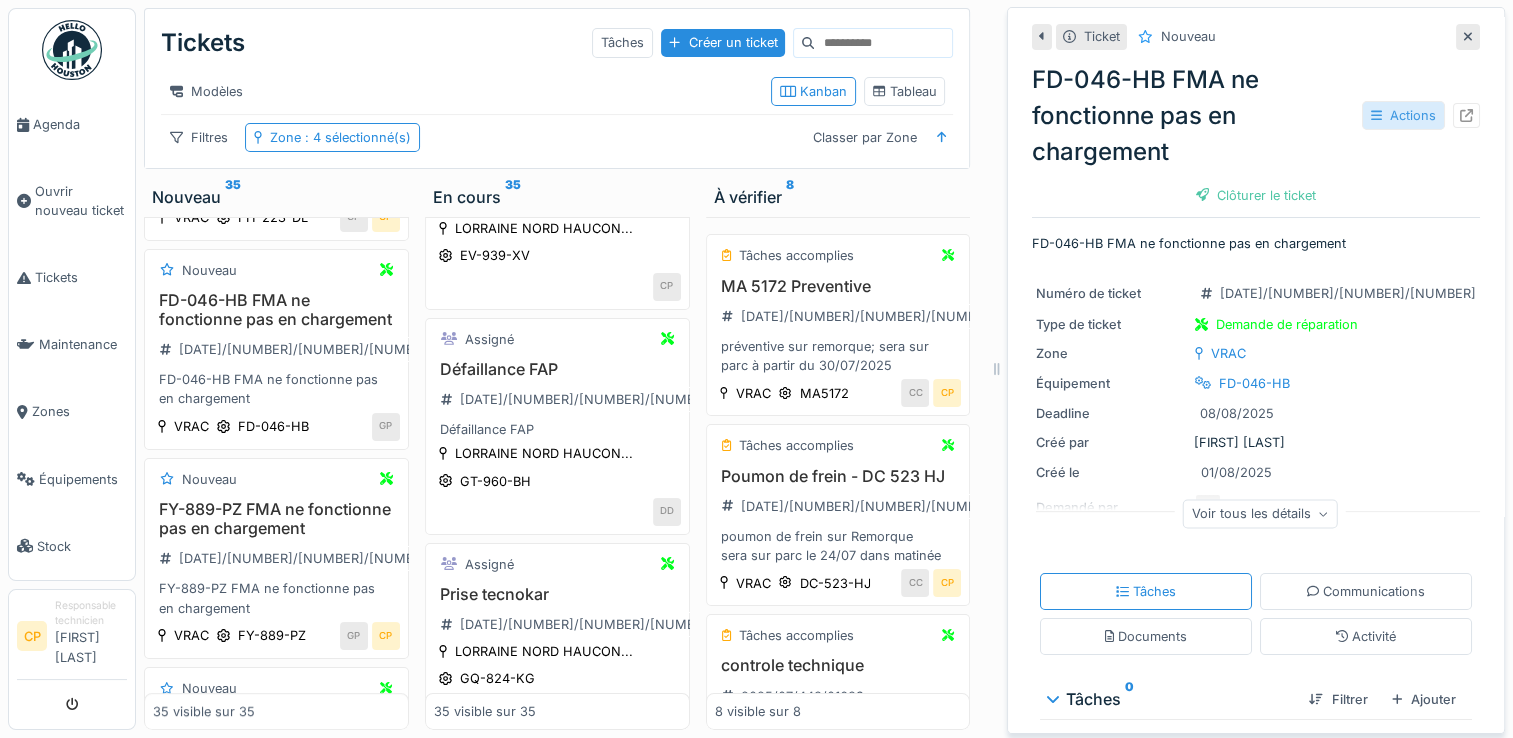 click on "Actions" at bounding box center [1403, 115] 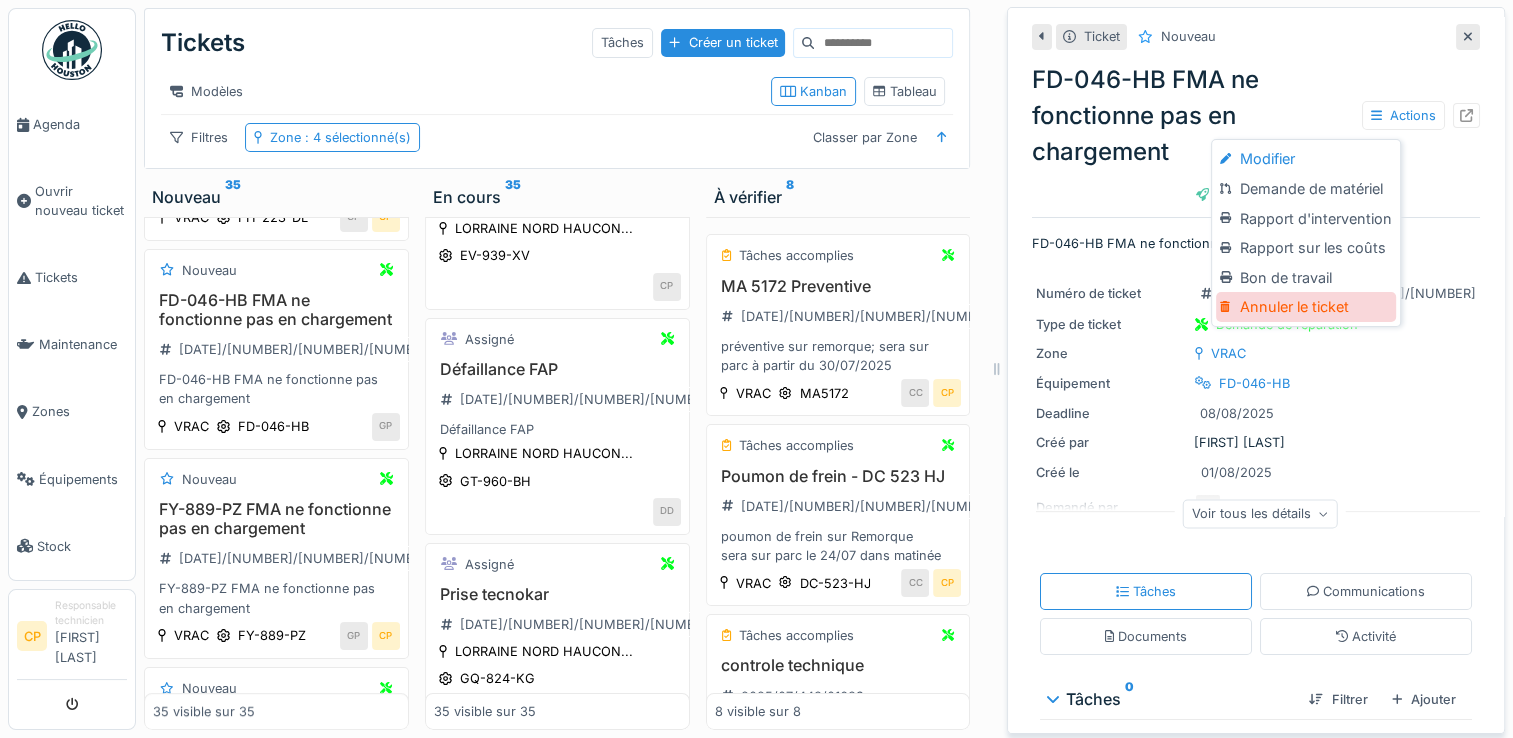 click on "Annuler le ticket" at bounding box center [1305, 307] 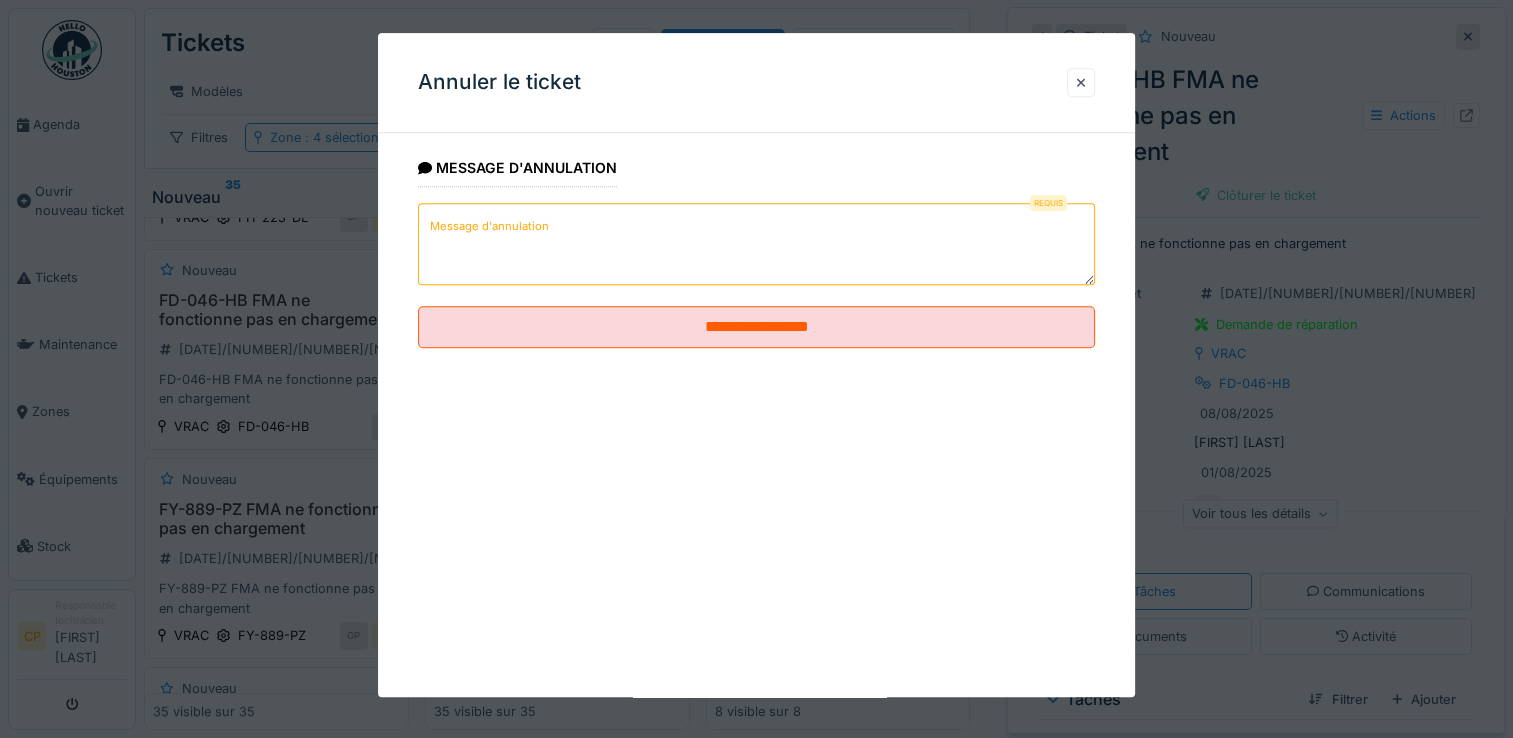 click on "Message d'annulation" at bounding box center [756, 244] 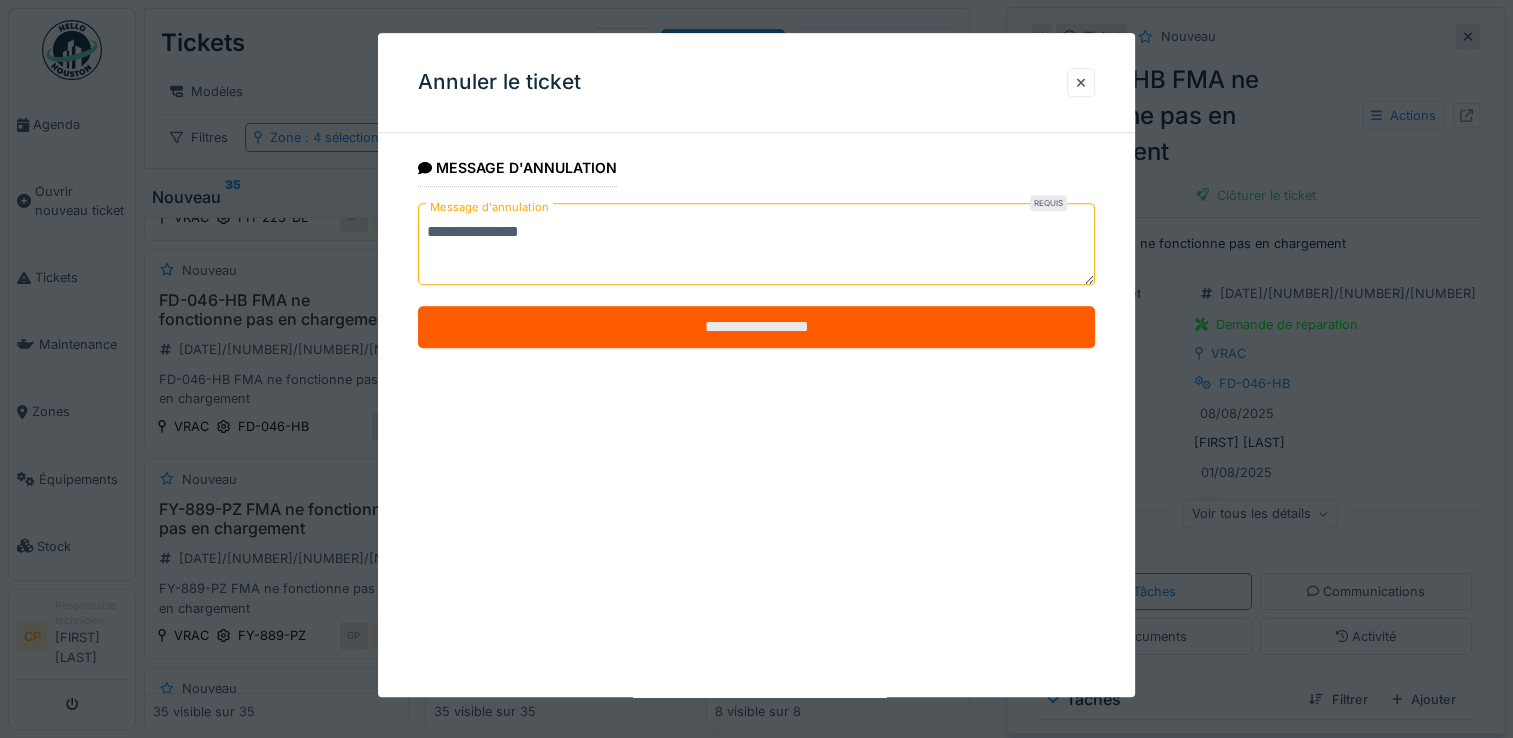 type on "**********" 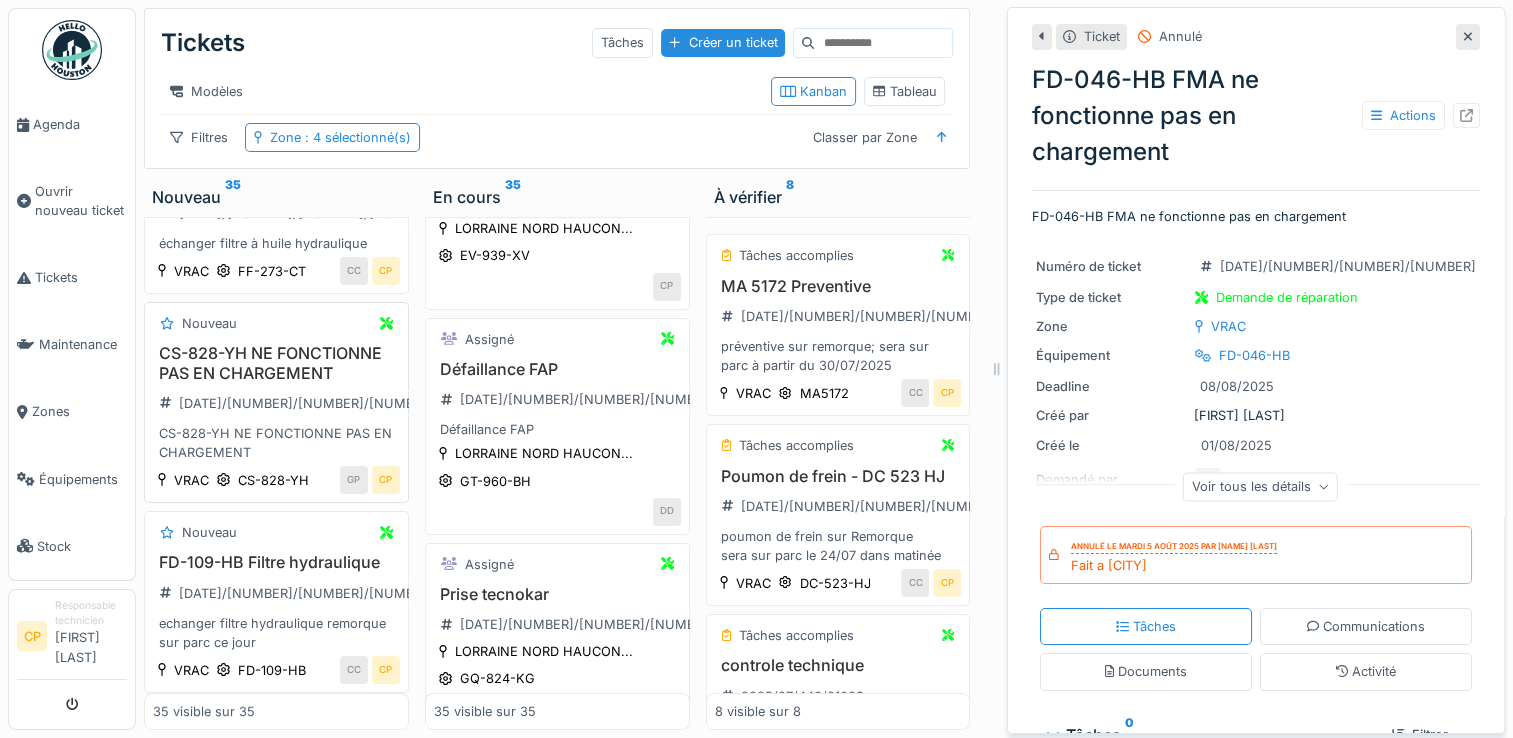 scroll, scrollTop: 0, scrollLeft: 0, axis: both 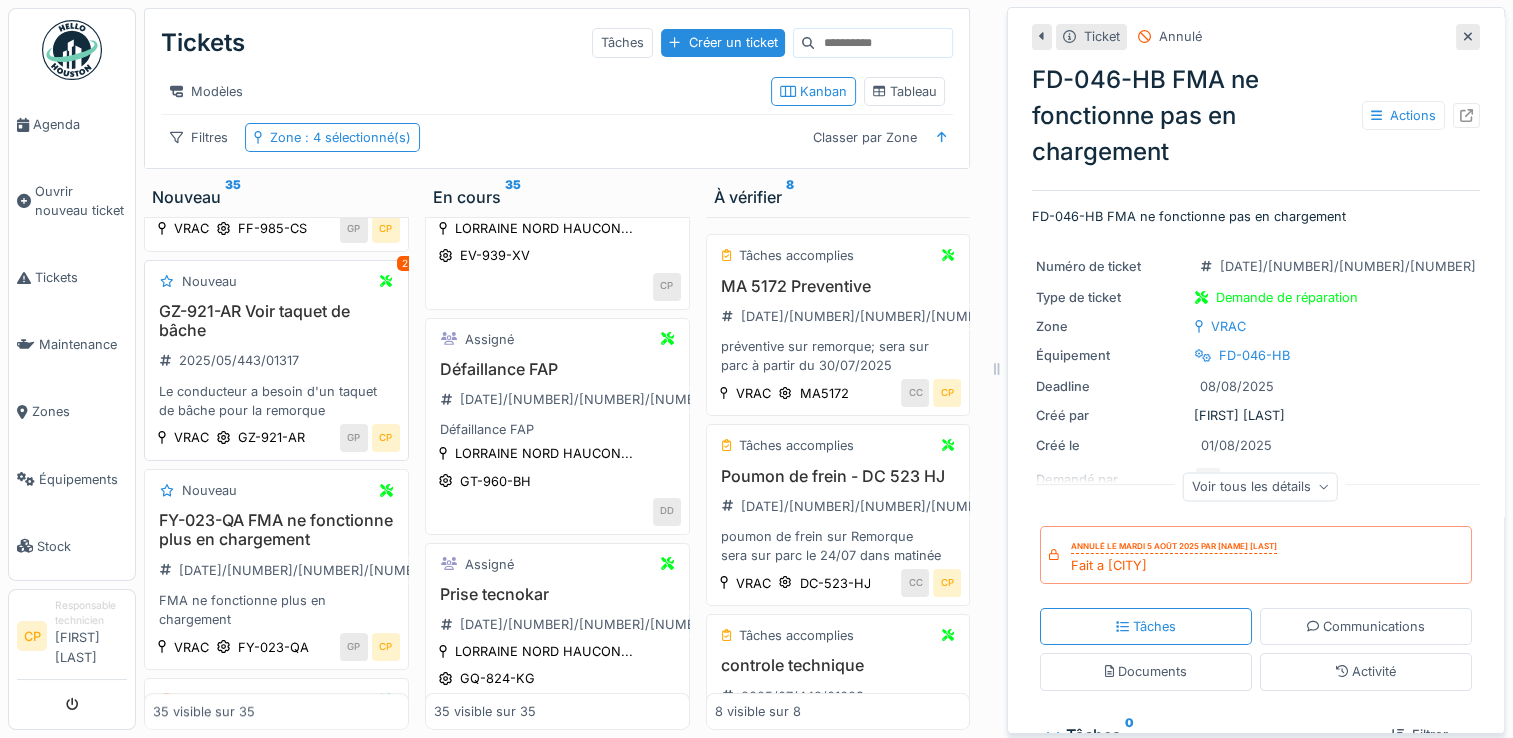click on "2" at bounding box center (405, 263) 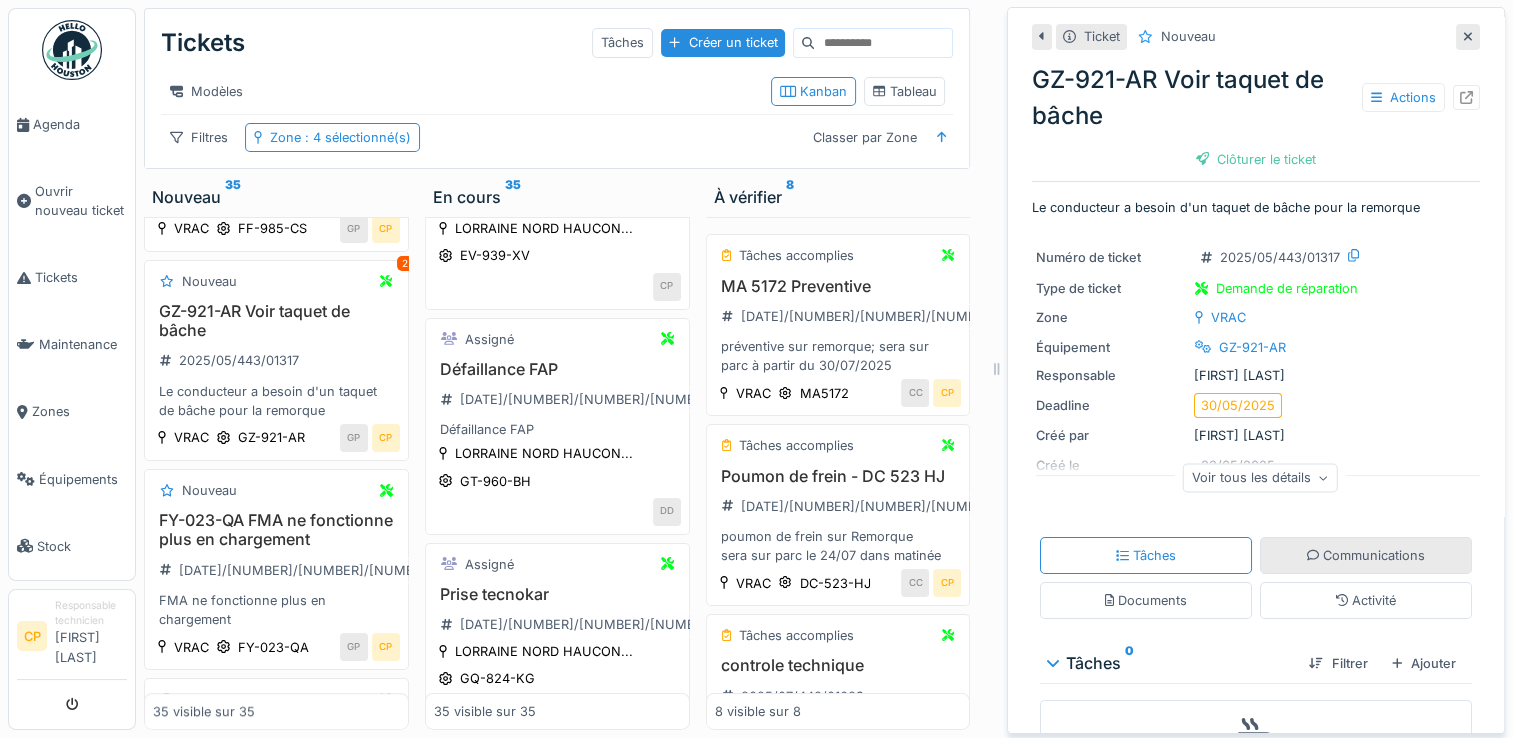 click on "Communications" at bounding box center [1366, 555] 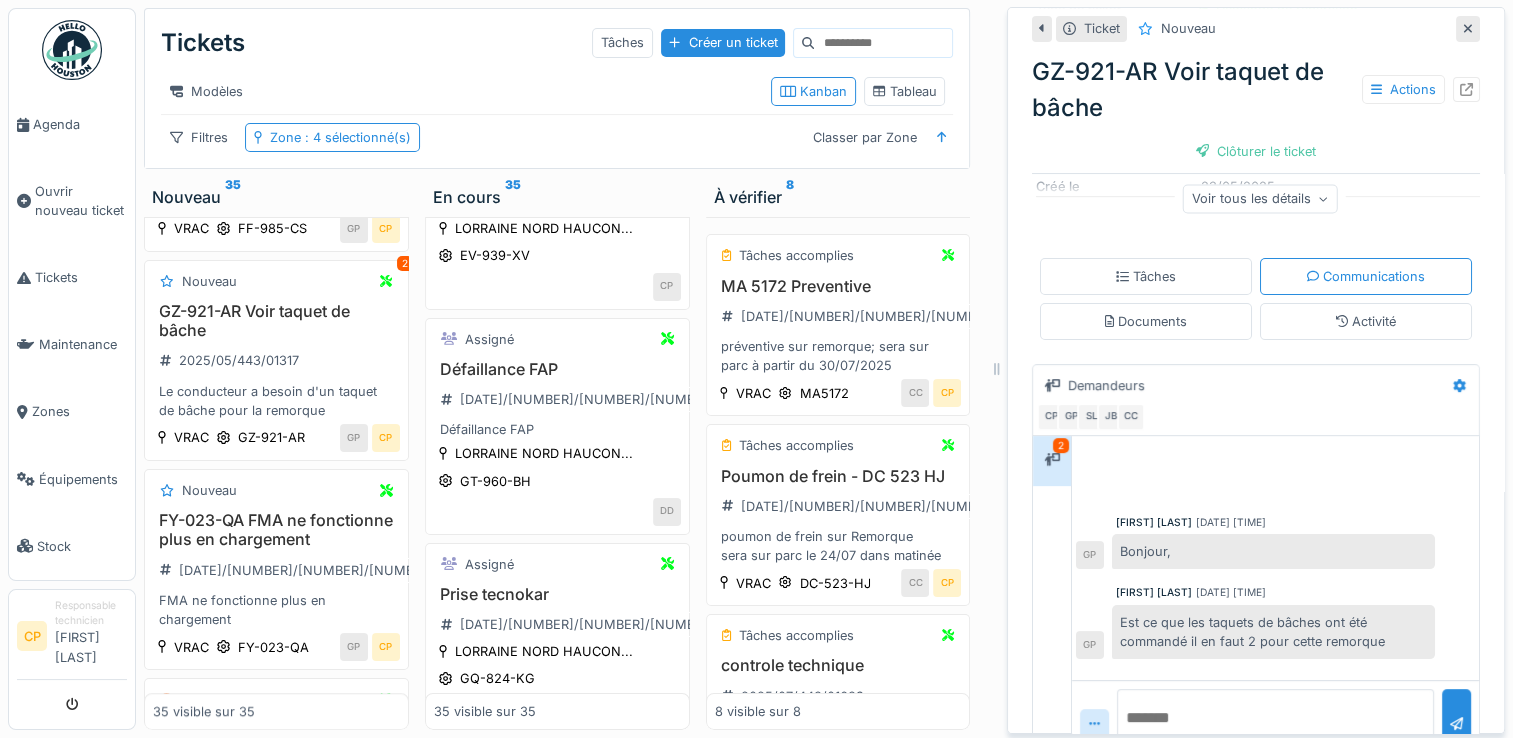 scroll, scrollTop: 321, scrollLeft: 0, axis: vertical 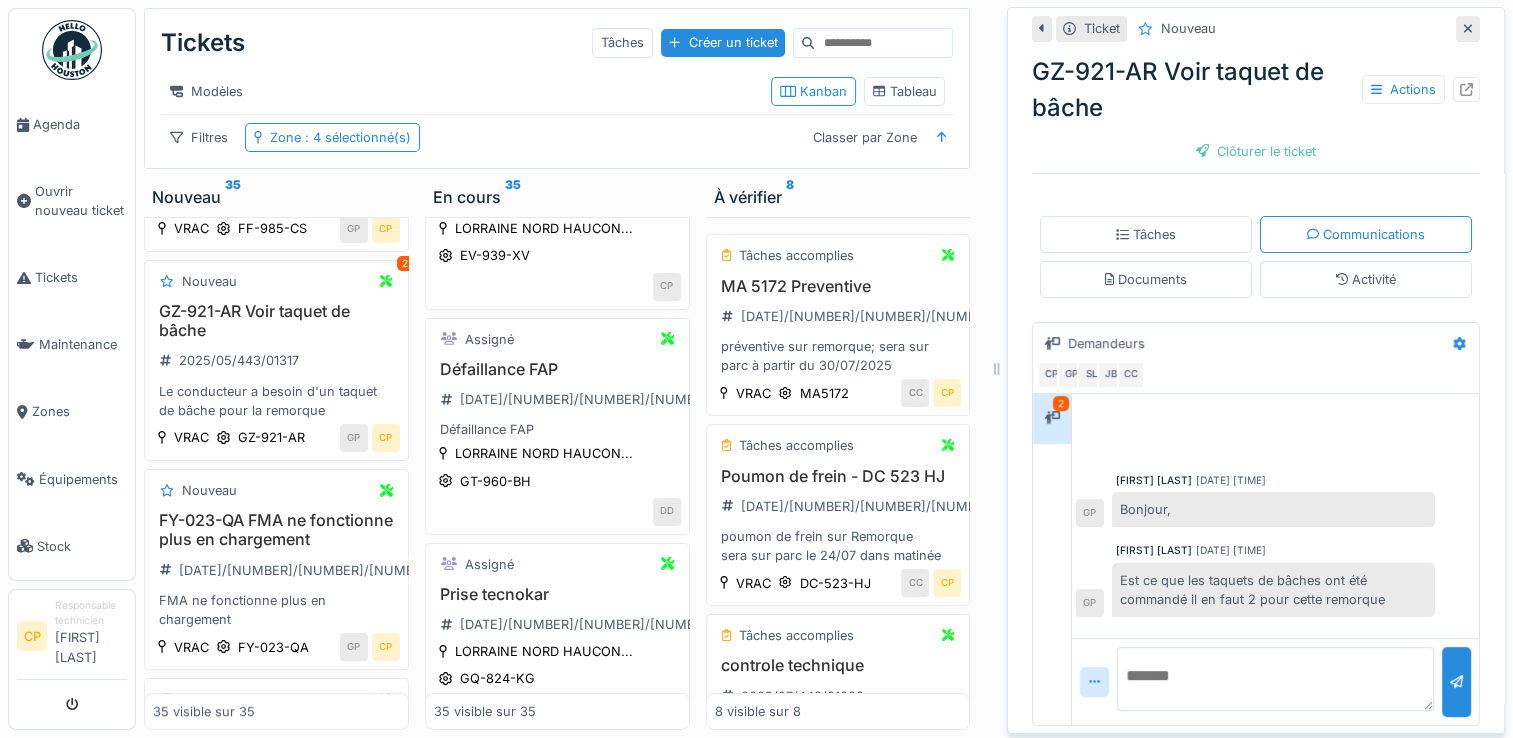 click on "2" at bounding box center [1061, 403] 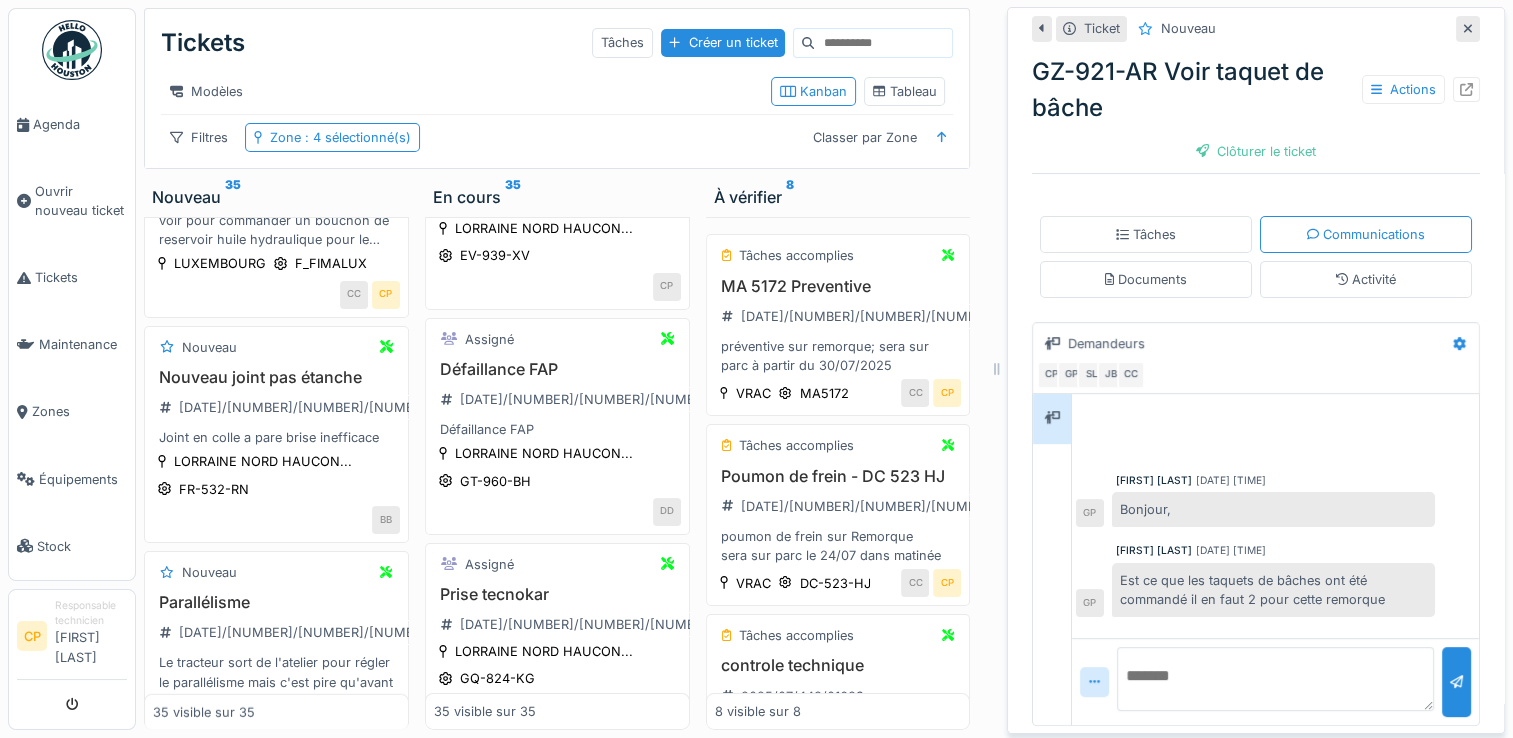 scroll, scrollTop: 5500, scrollLeft: 0, axis: vertical 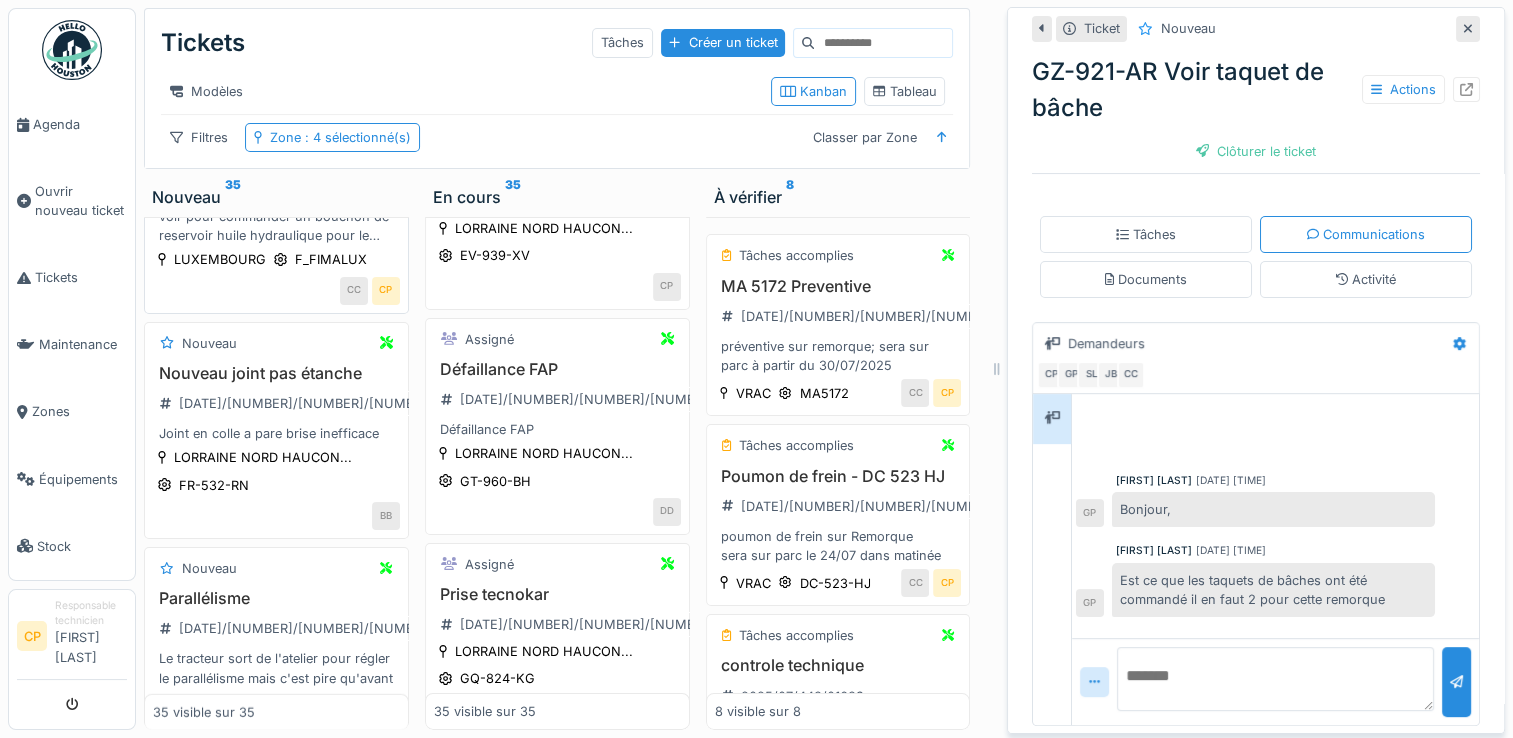 click on "Bouchon réservoir Huile hydraulique" at bounding box center (276, 147) 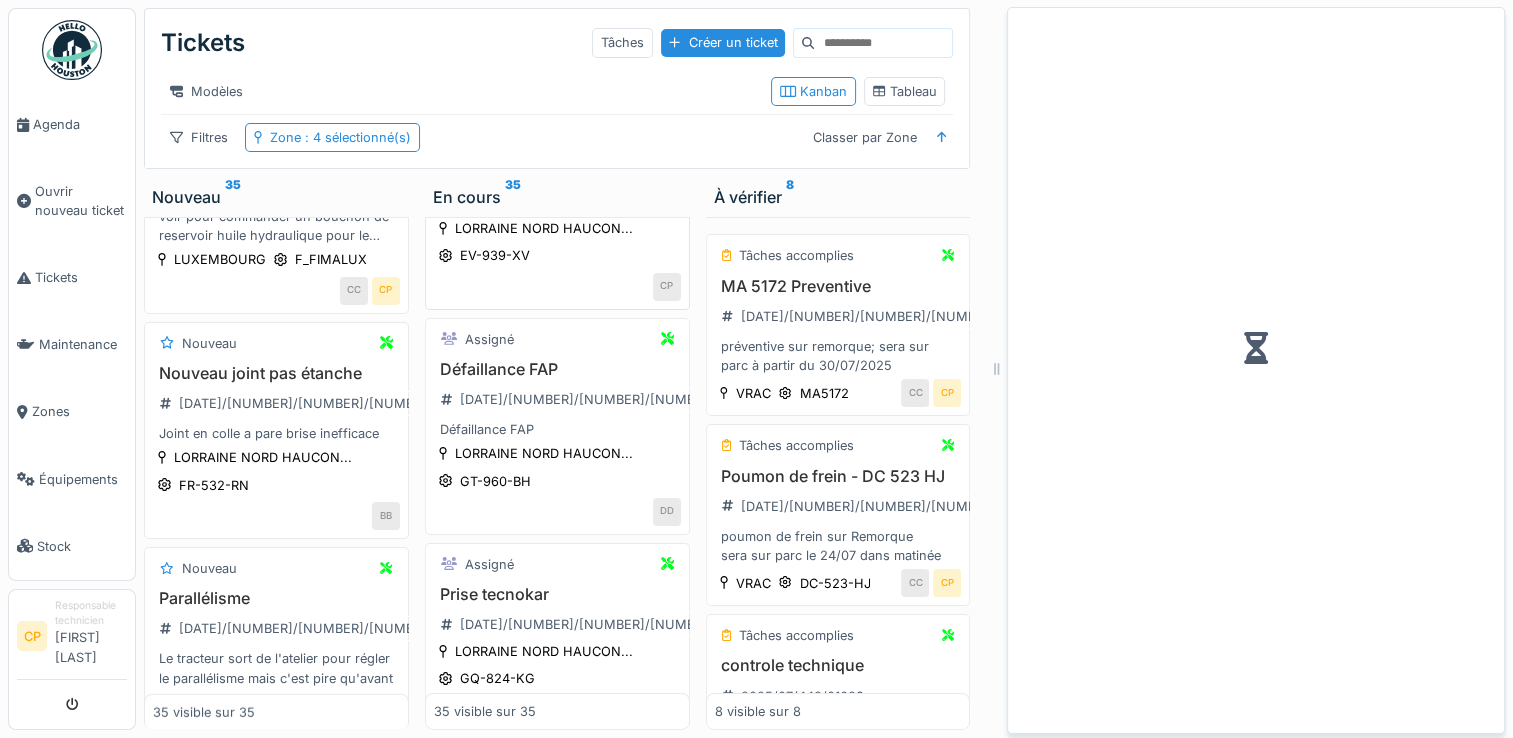 scroll, scrollTop: 0, scrollLeft: 0, axis: both 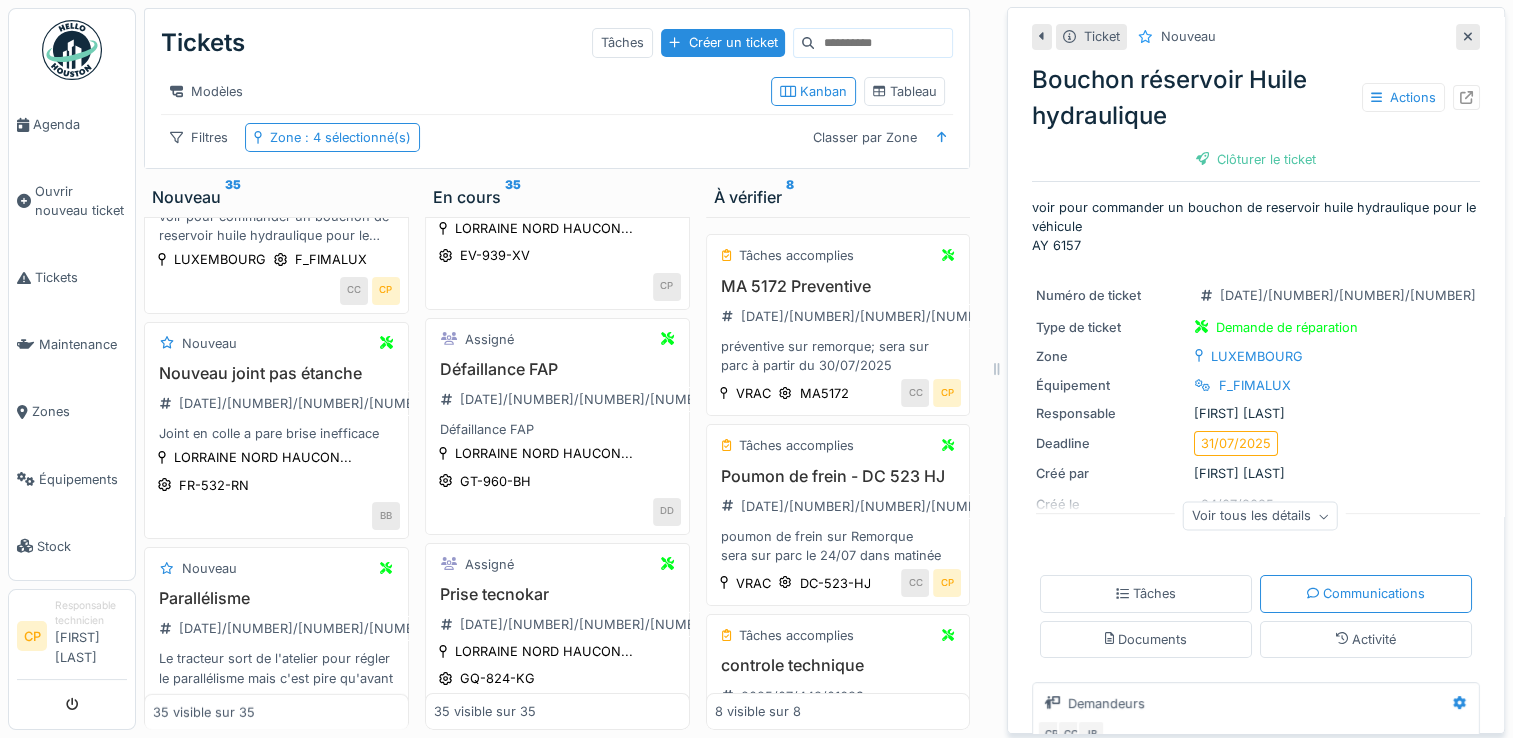 click on "Clôturer le ticket" at bounding box center (1256, 159) 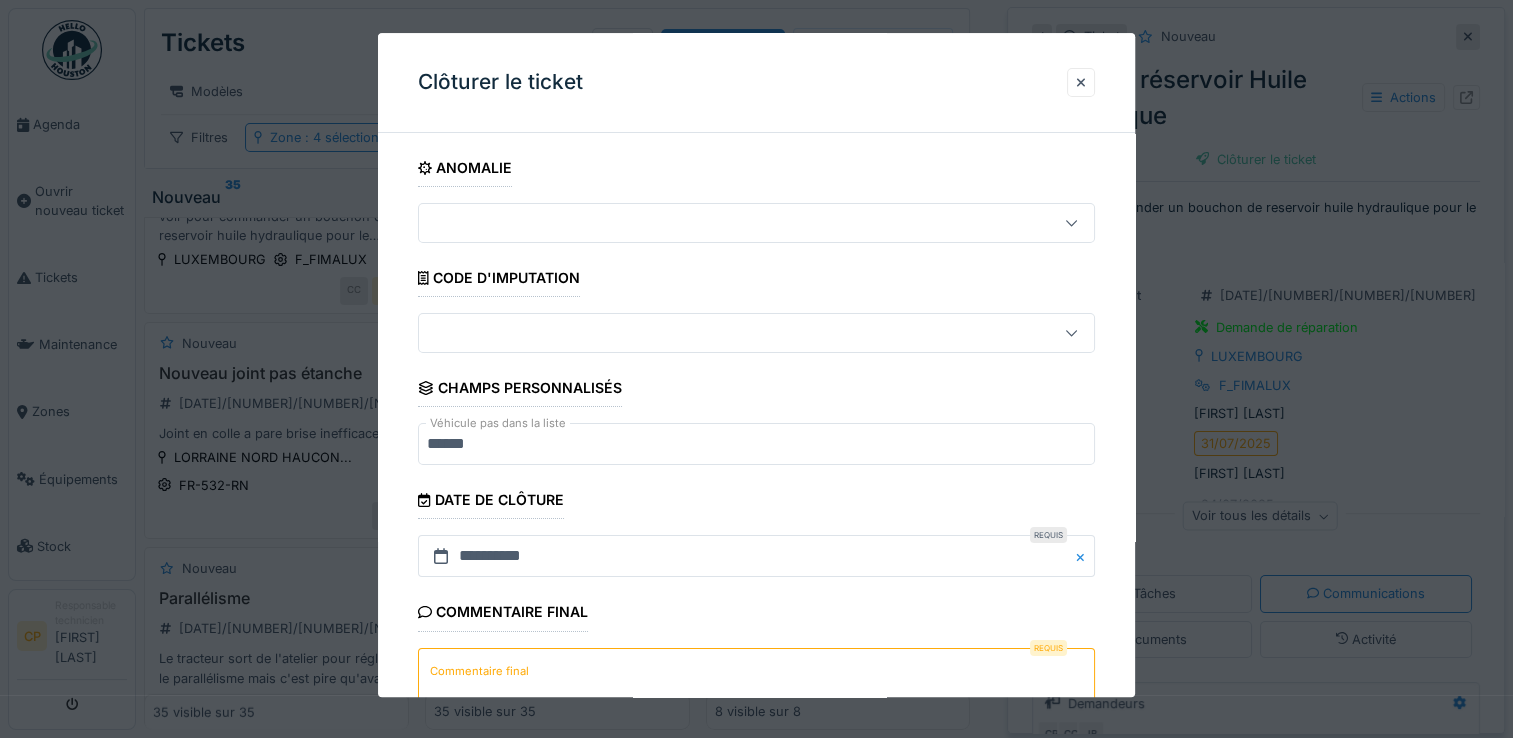 click on "Commentaire final" at bounding box center [756, 689] 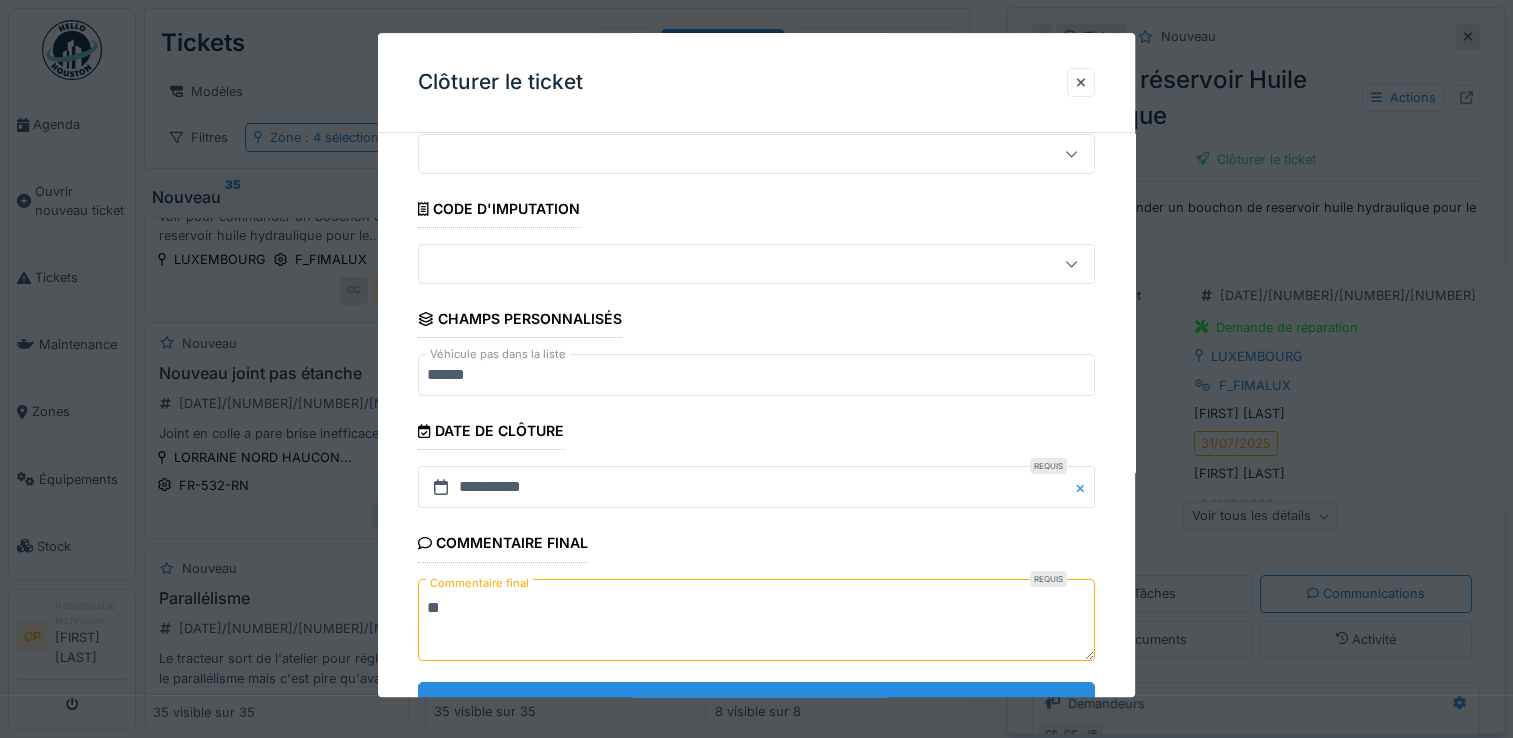 scroll, scrollTop: 148, scrollLeft: 0, axis: vertical 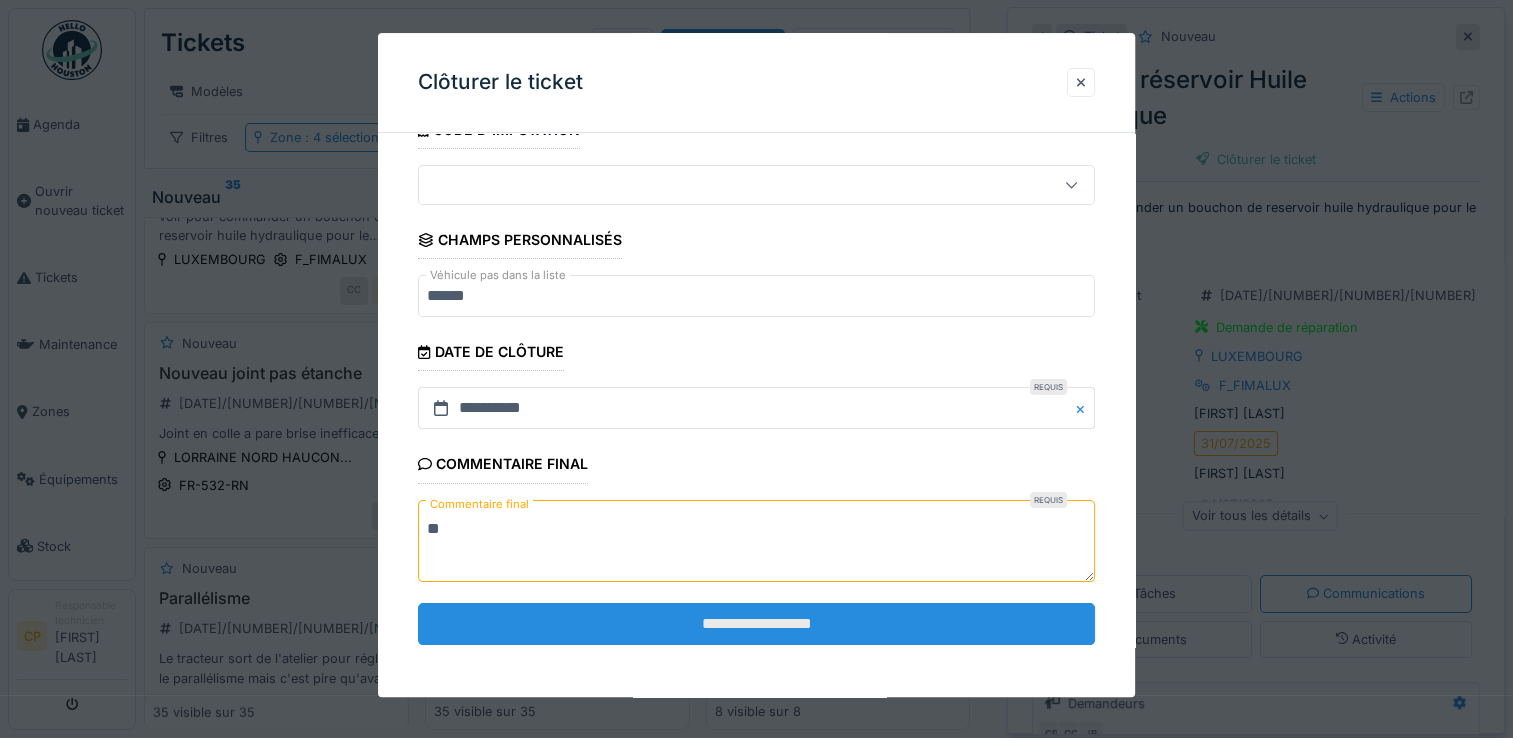 type on "**" 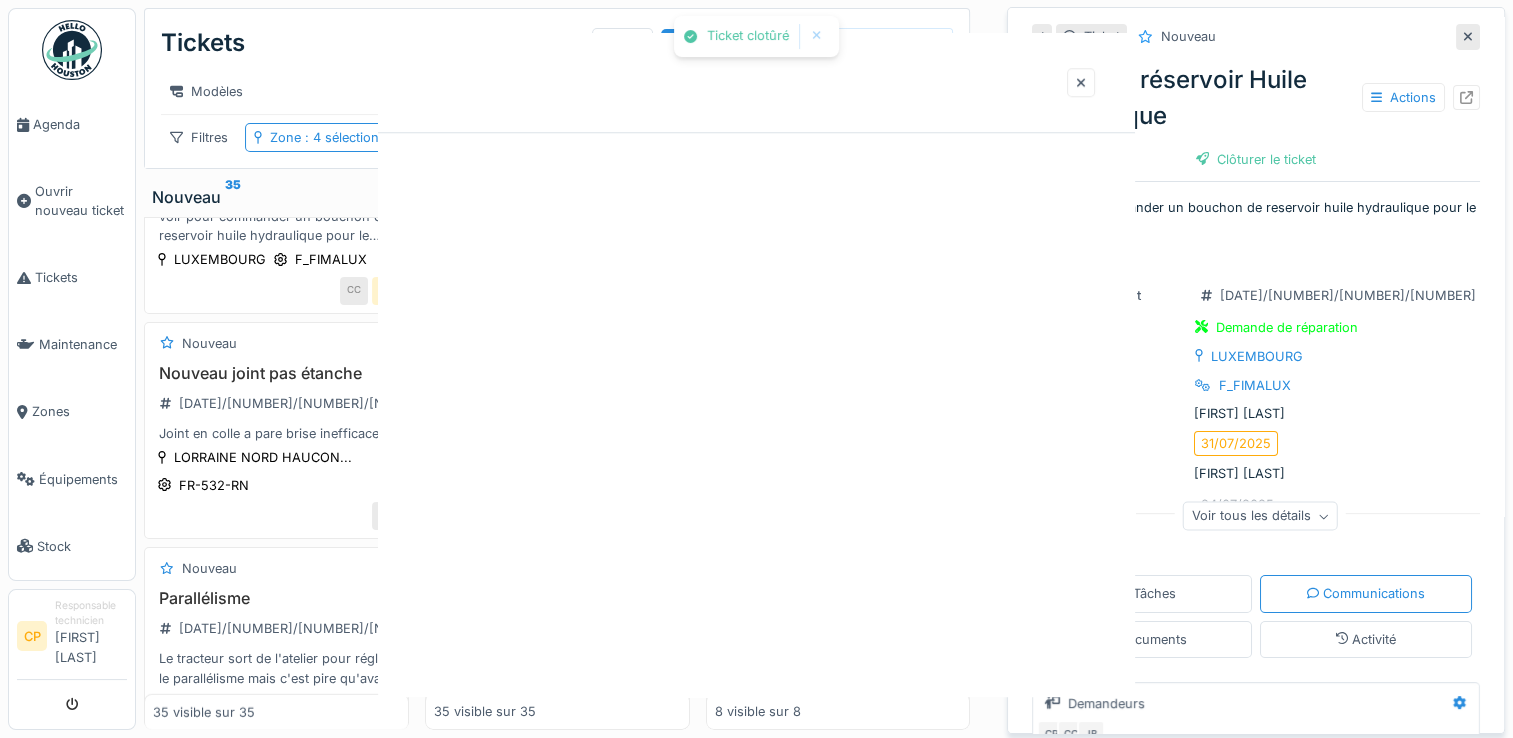 scroll, scrollTop: 0, scrollLeft: 0, axis: both 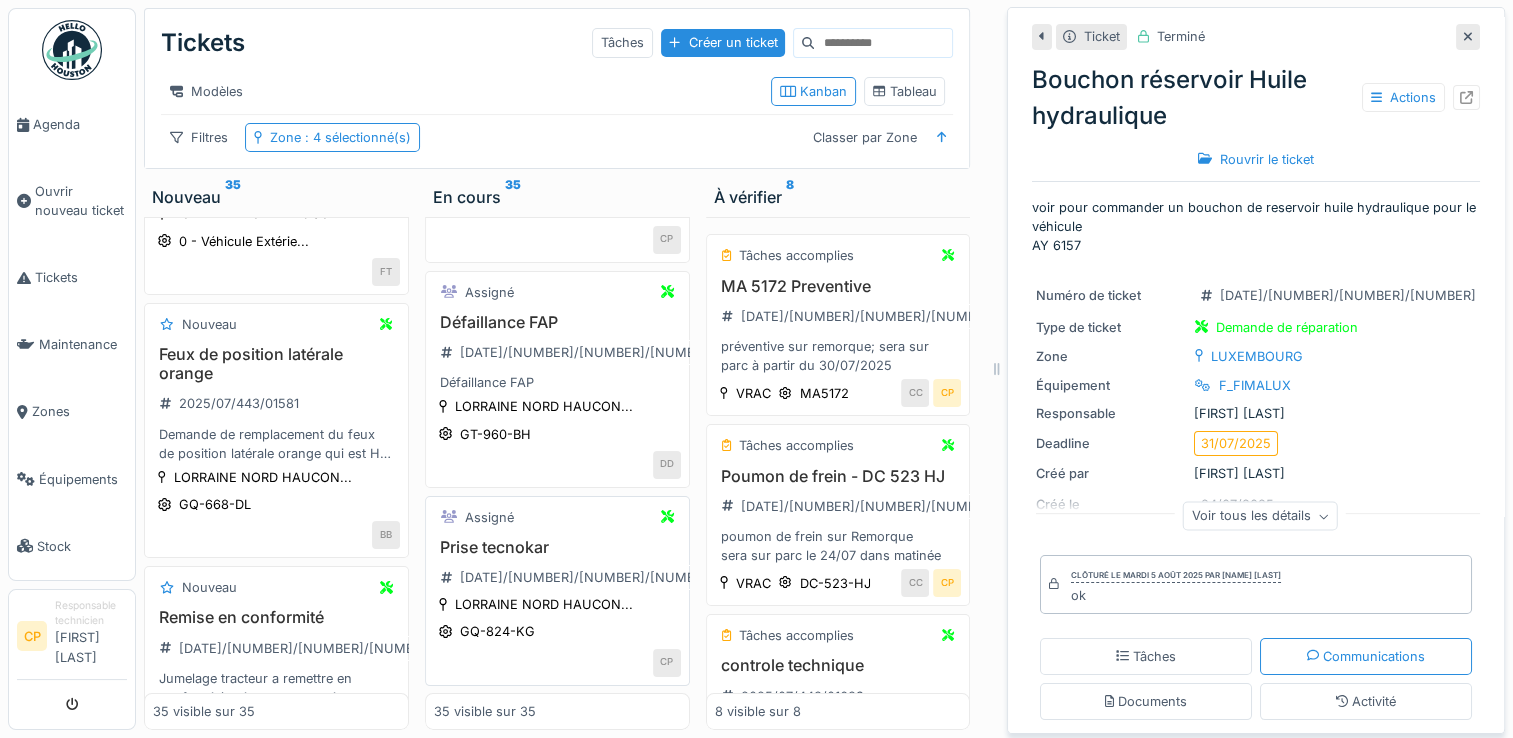 click on "Prise tecnokar" at bounding box center (557, 547) 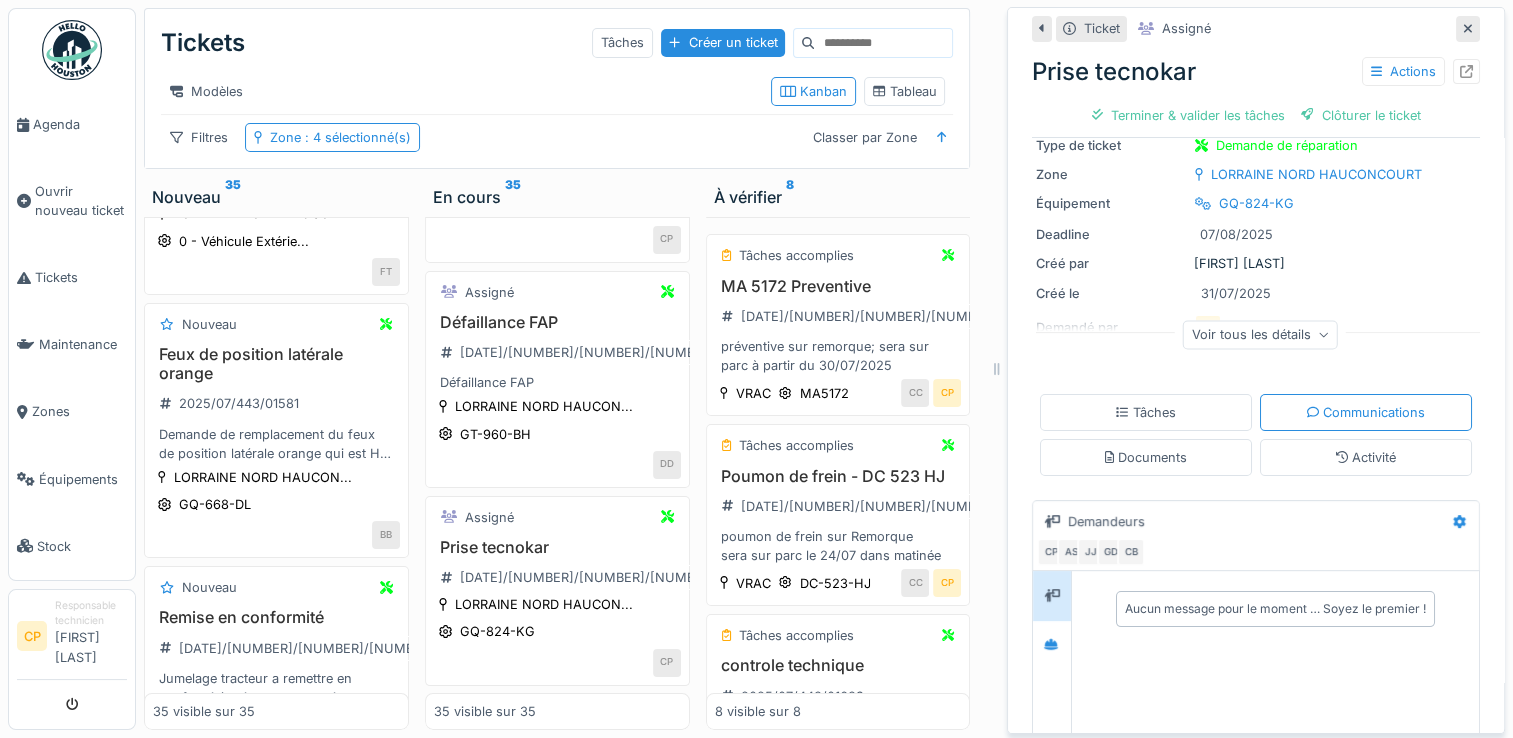 scroll, scrollTop: 266, scrollLeft: 0, axis: vertical 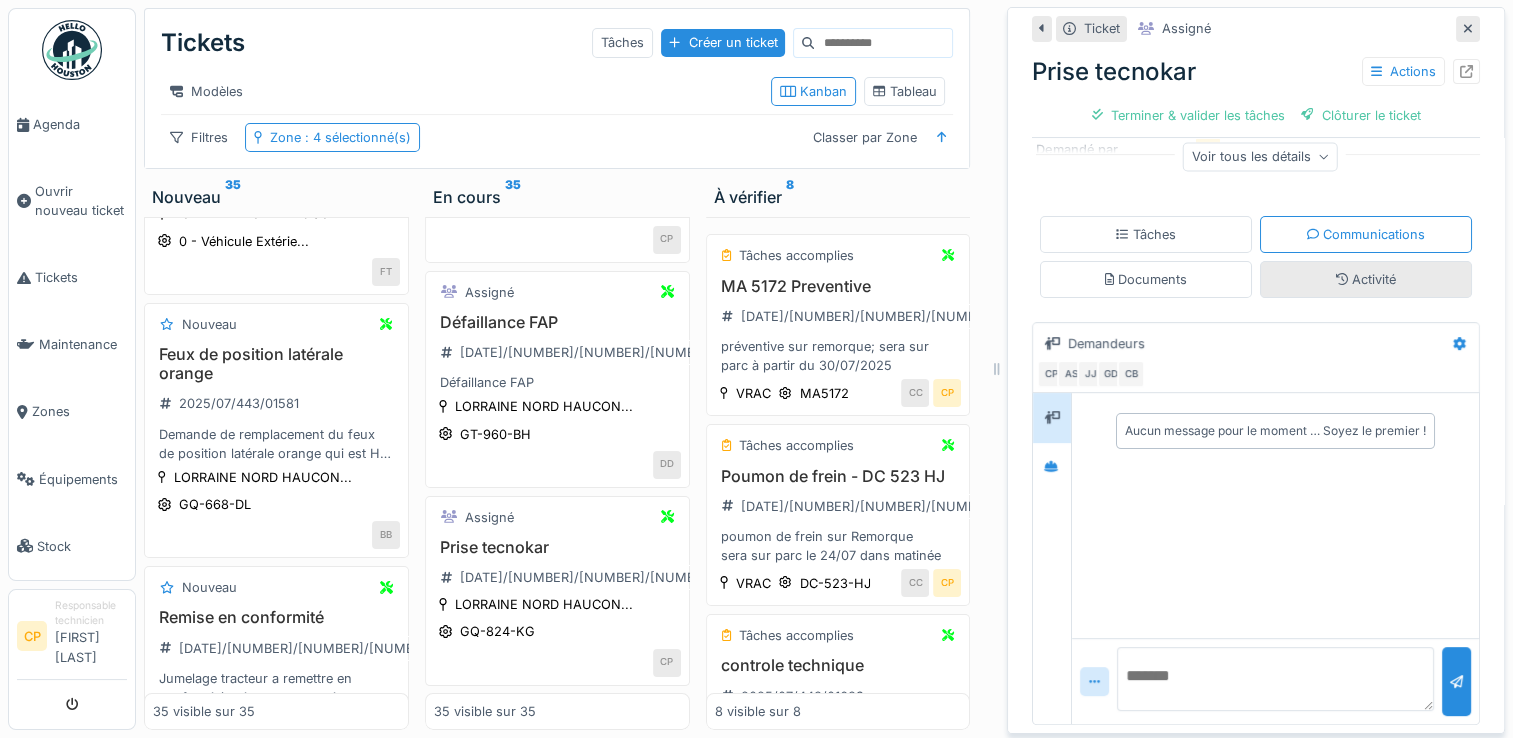 click on "Activité" at bounding box center [1366, 279] 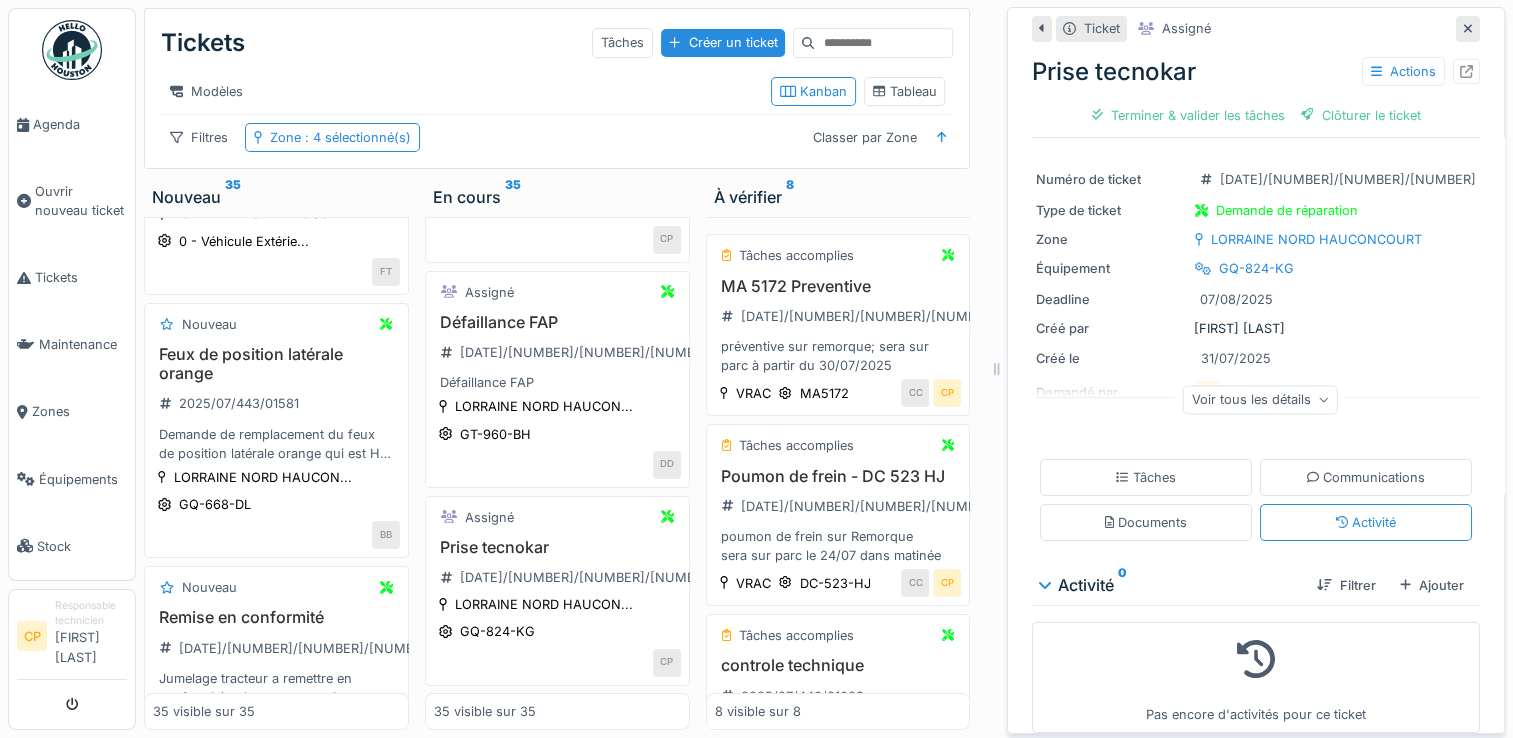 scroll, scrollTop: 0, scrollLeft: 0, axis: both 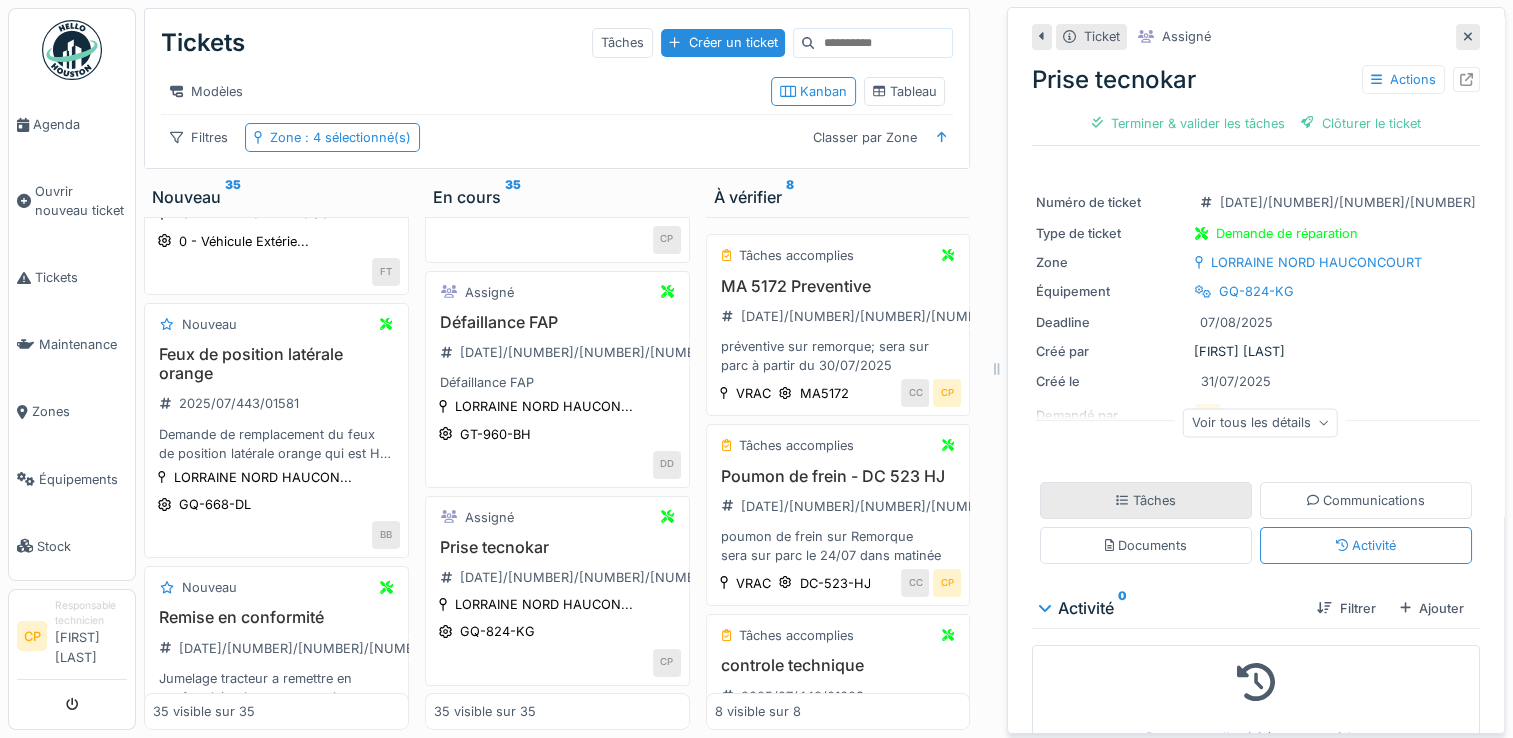 click on "Tâches" at bounding box center [1146, 500] 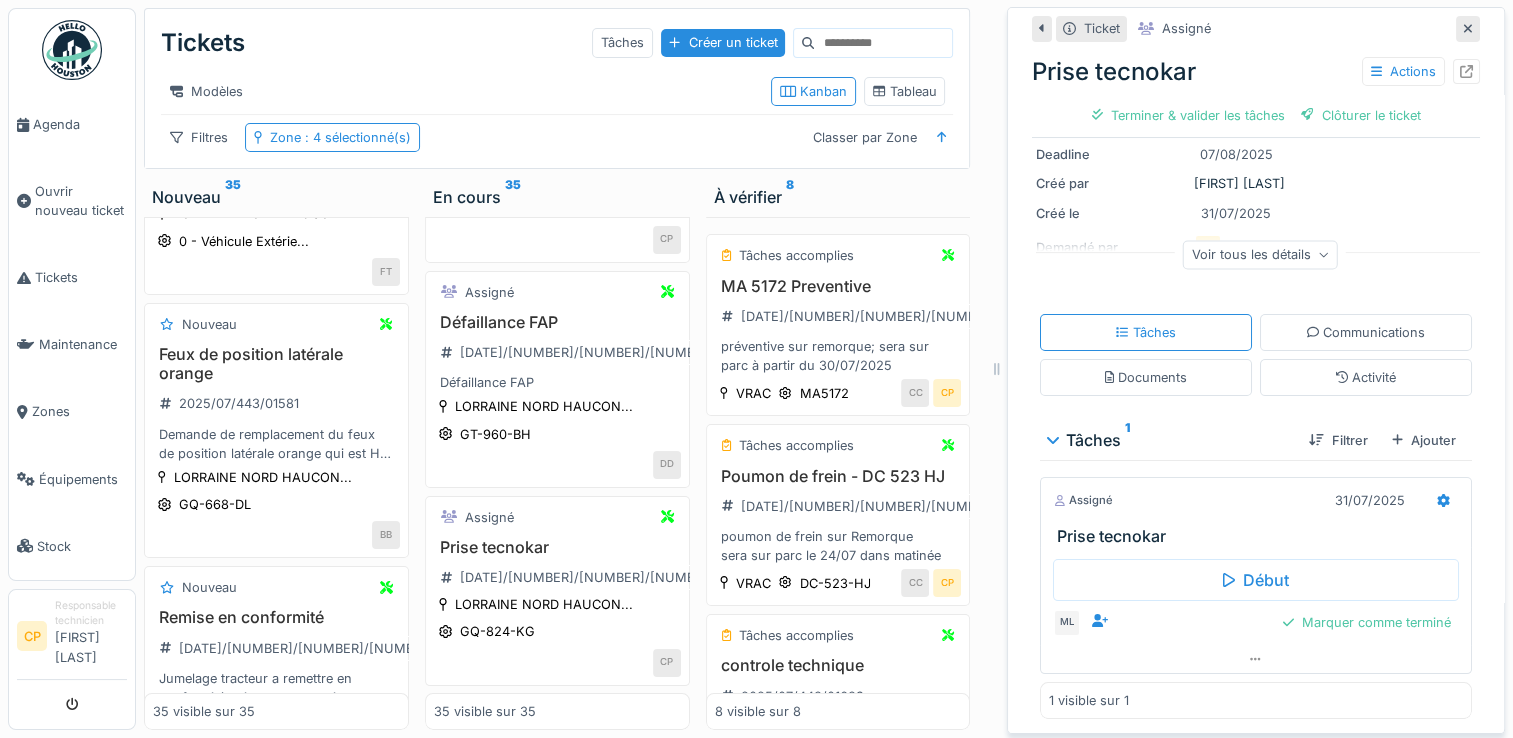 scroll, scrollTop: 168, scrollLeft: 0, axis: vertical 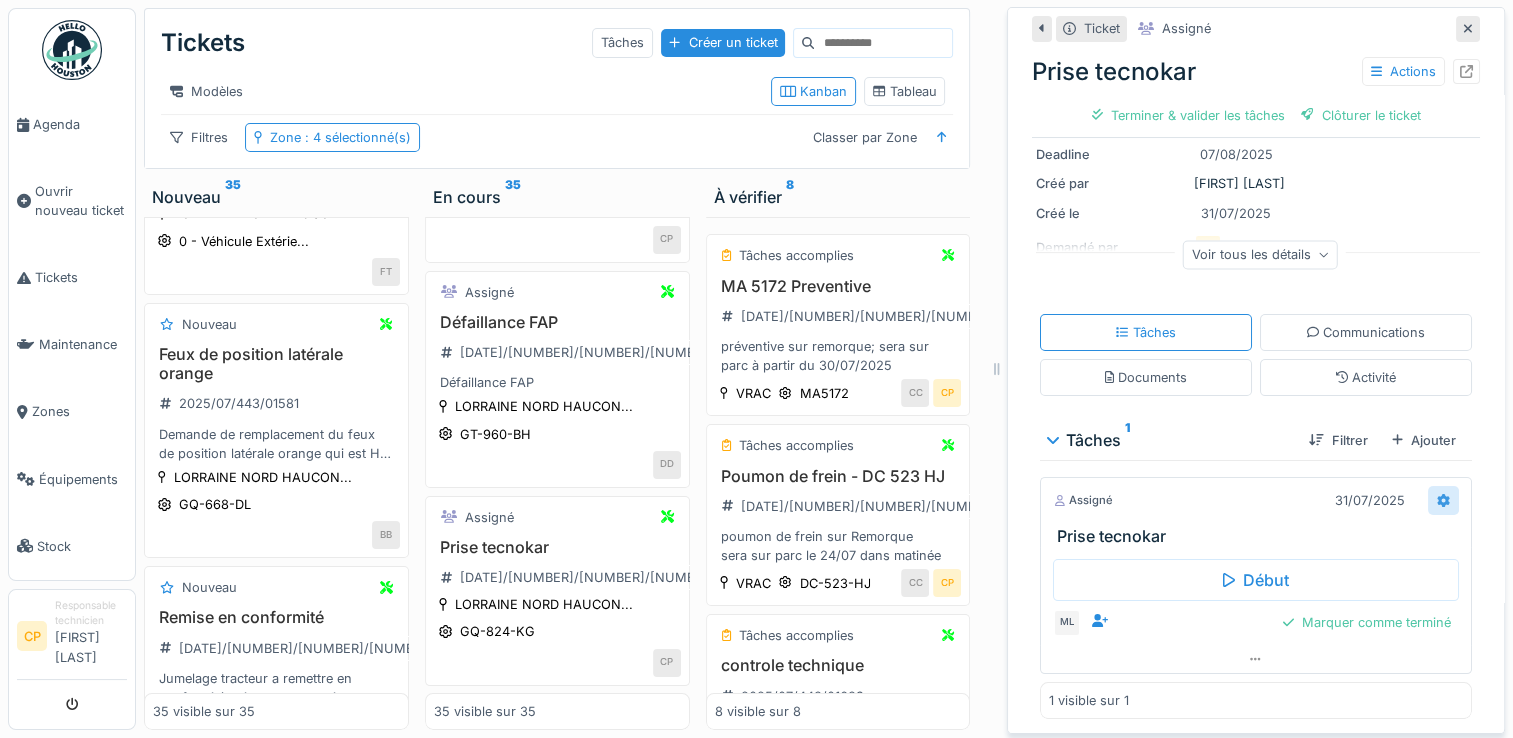 click 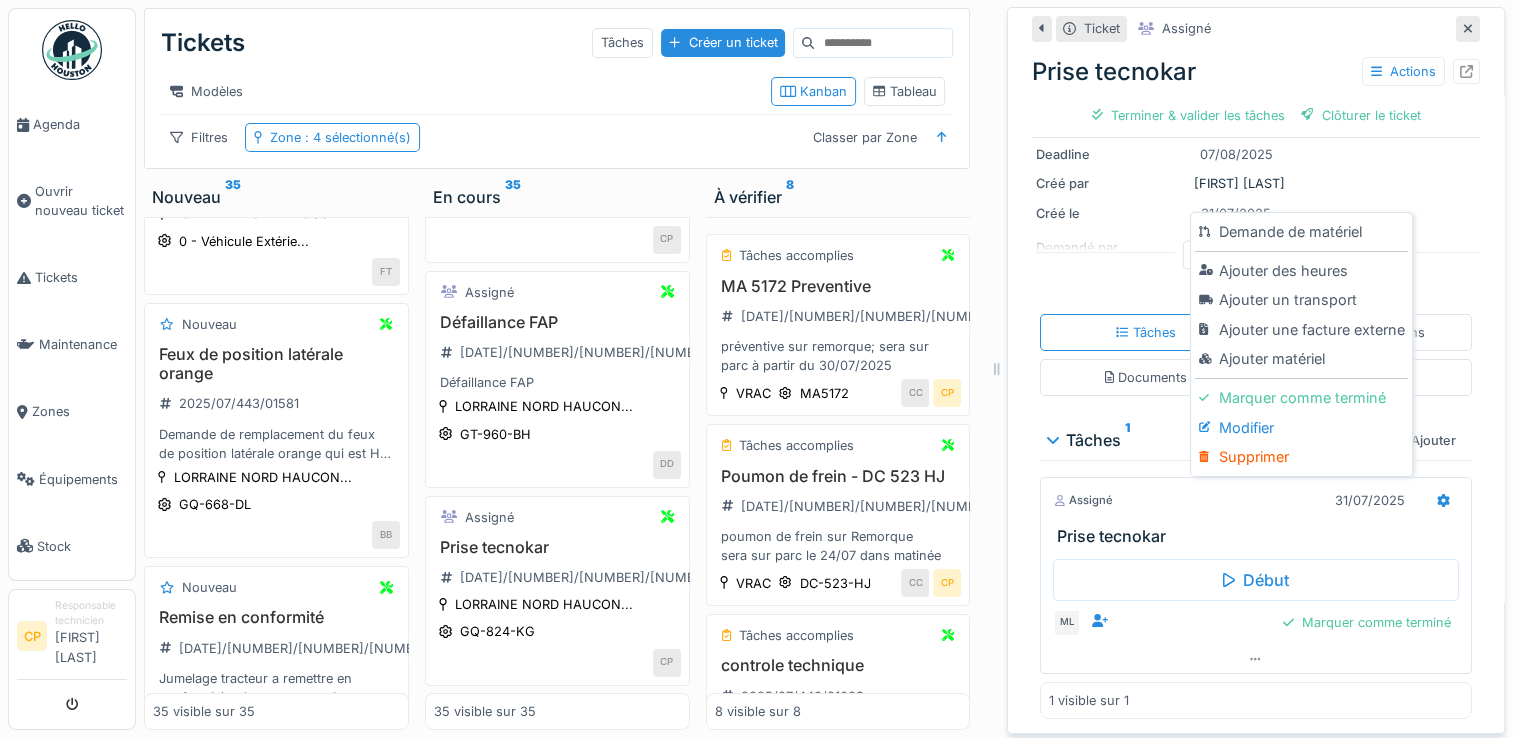 click on "À vérifier 8 Tâches accomplies MA 5172 Preventive [DATE]/[NUMBER]/[NUMBER]/[NUMBER] préventive sur remorque; sera sur parc à partir du [DATE] VRAC MA5172 CC CP Tâches accomplies Poumon de frein - DC 523 HJ [DATE]/[NUMBER]/[NUMBER]/[NUMBER] poumon de frein sur Remorque
sera sur parc le [DATE] dans matinée  VRAC DC-523-HJ CC CP Tâches accomplies controle technique  [DATE]/[NUMBER]/[NUMBER]/[NUMBER] controle technique  PLATEAUX DS-129-JR JB CP Tâches accomplies Préventive + feu arr cassé [DATE]/[NUMBER]/[NUMBER]/[NUMBER] LORRAINE NORD HAUCONCOURT GE-138-LG CP Tâches accomplies Défaillance ABS + clignotant gauche + barre d'enroulement de la bâche [DATE]/[NUMBER]/[NUMBER]/[NUMBER] Défaut ABS, clignotant gauche HS, barre d'enroulement de la bâche tordue LORRAINE NORD HAUCONCOURT CC-363-RF DD Tâches accomplies Verrou de portes arr HS [DATE]/[NUMBER]/[NUMBER]/[NUMBER] LORRAINE NORD HAUCONCOURT CP-056-QX CP Tâches accomplies Confection de la bâche + contrôle étanchéité des portes [DATE]/[NUMBER]/[NUMBER]/[NUMBER] LORRAINE NORD HAUCONCOURT CC-841-FZ CP Tâches accomplies [DATE]/[NUMBER]/[NUMBER]/[NUMBER] CC-363-RF CP" at bounding box center (838, 457) 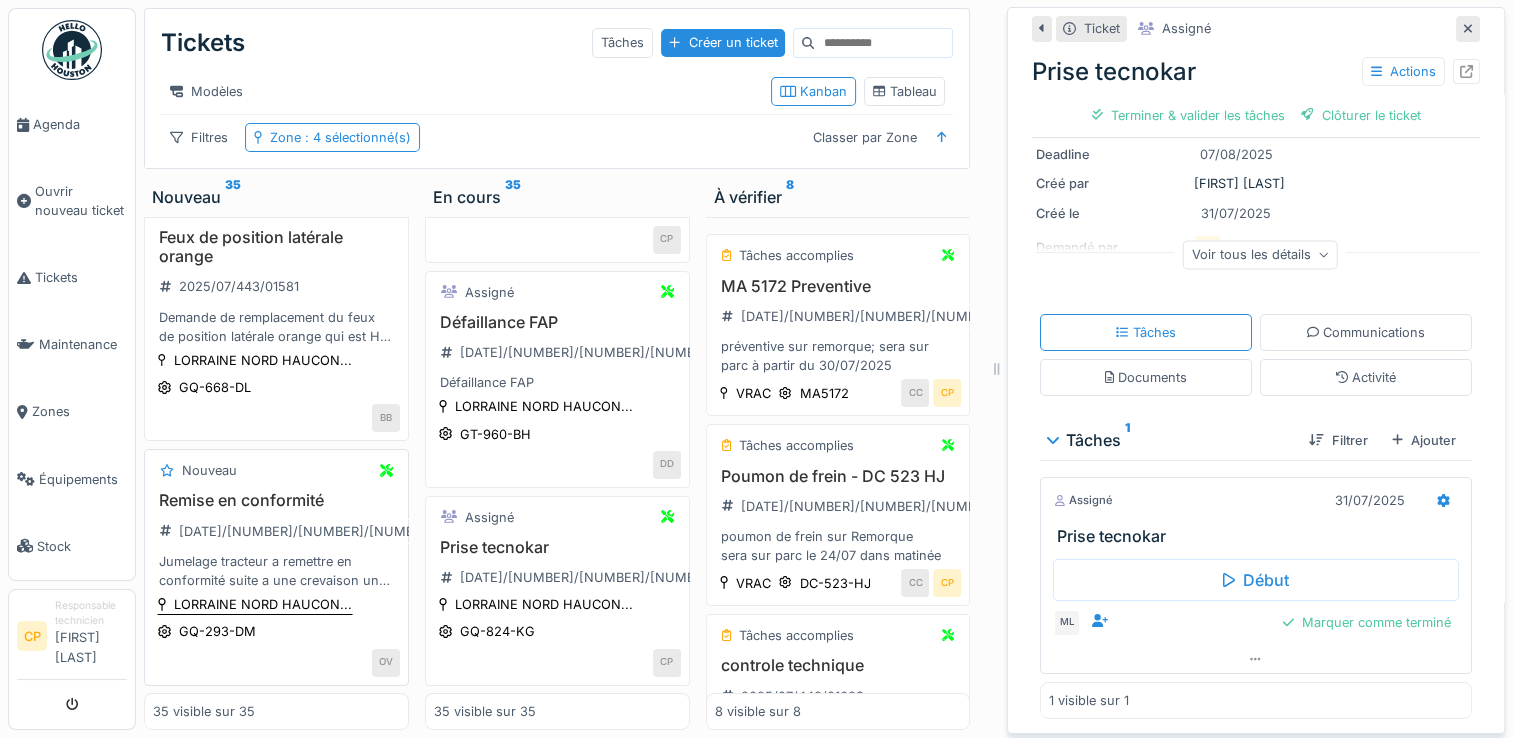 scroll, scrollTop: 7262, scrollLeft: 0, axis: vertical 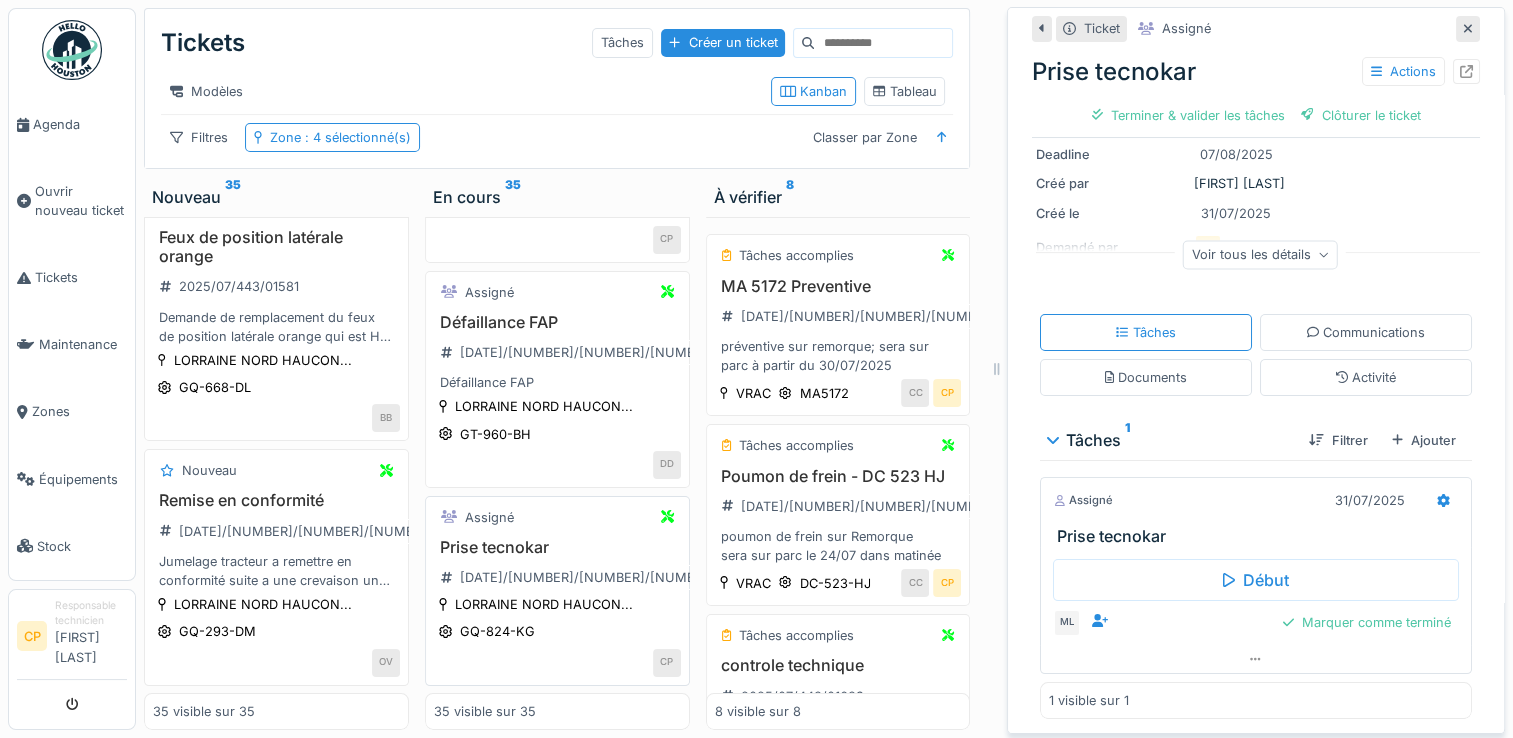 click on "Prise tecnokar" at bounding box center [557, 547] 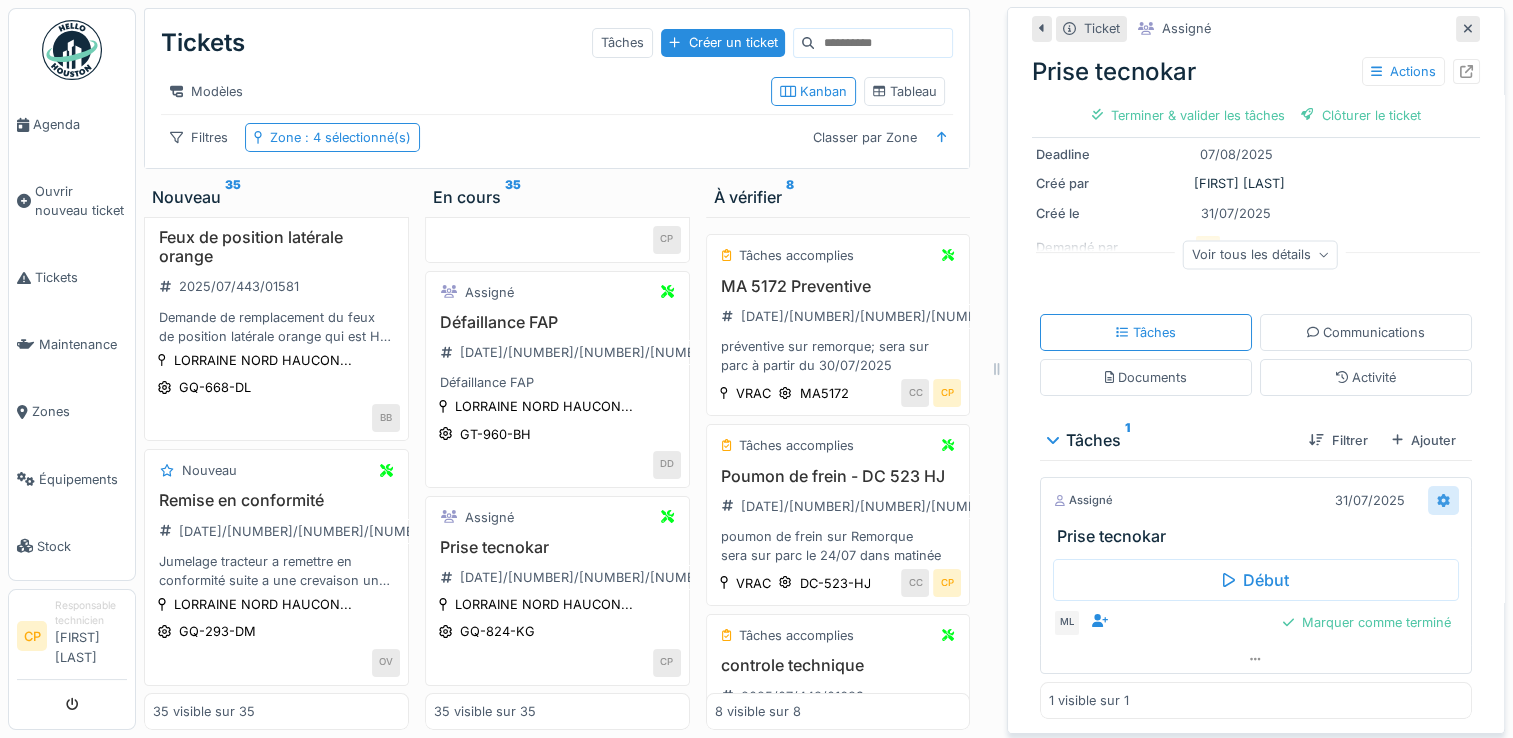 click 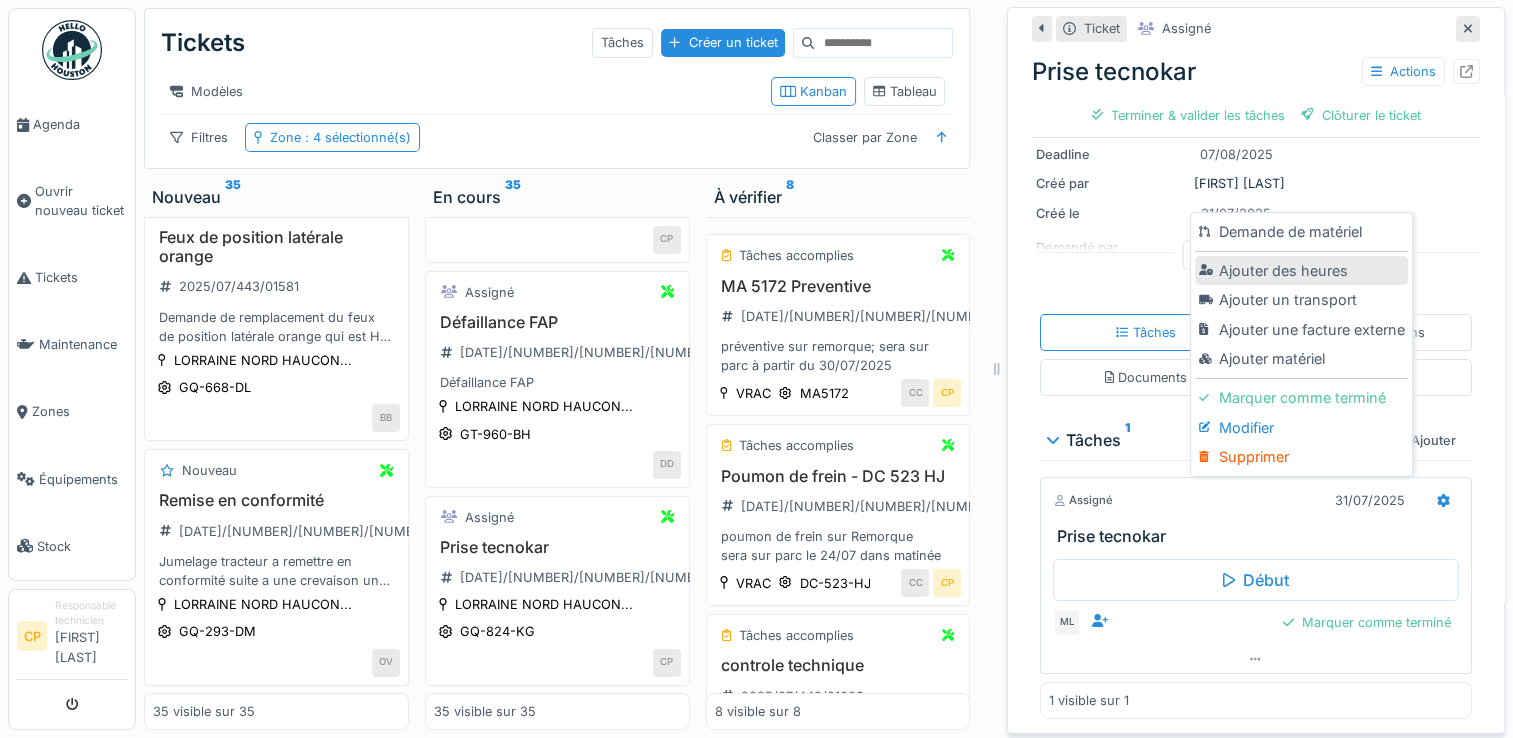 click on "Ajouter des heures" at bounding box center [1301, 271] 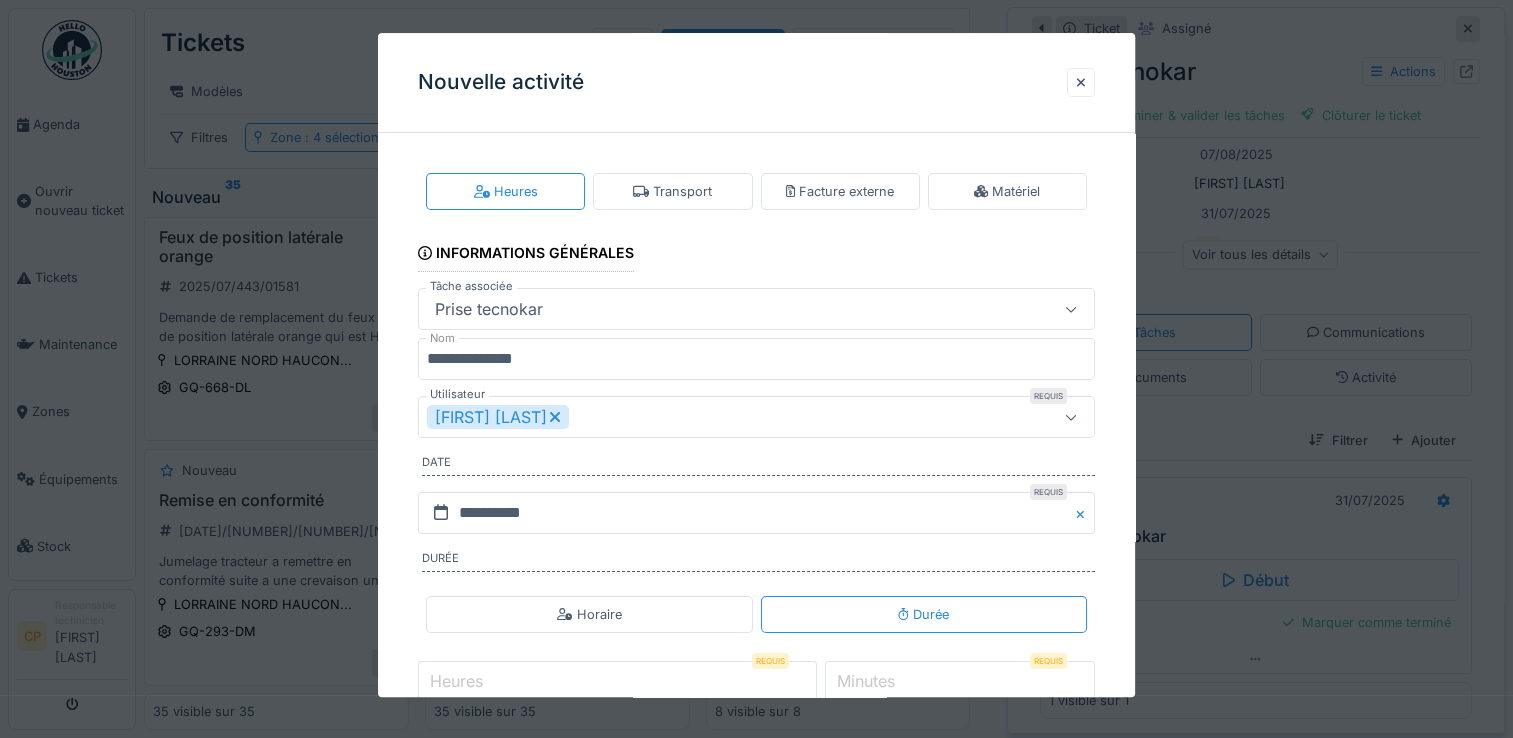 click 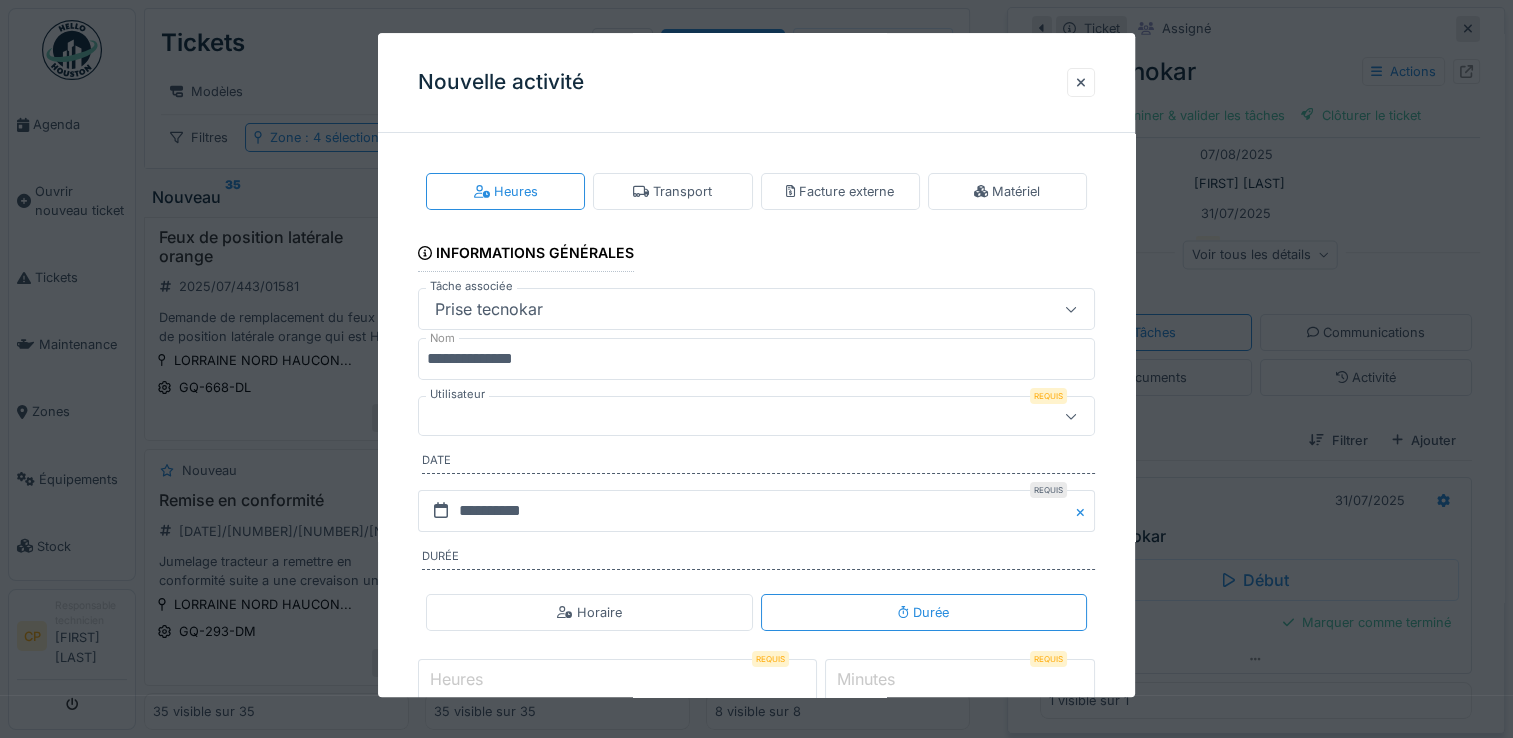 click at bounding box center (722, 417) 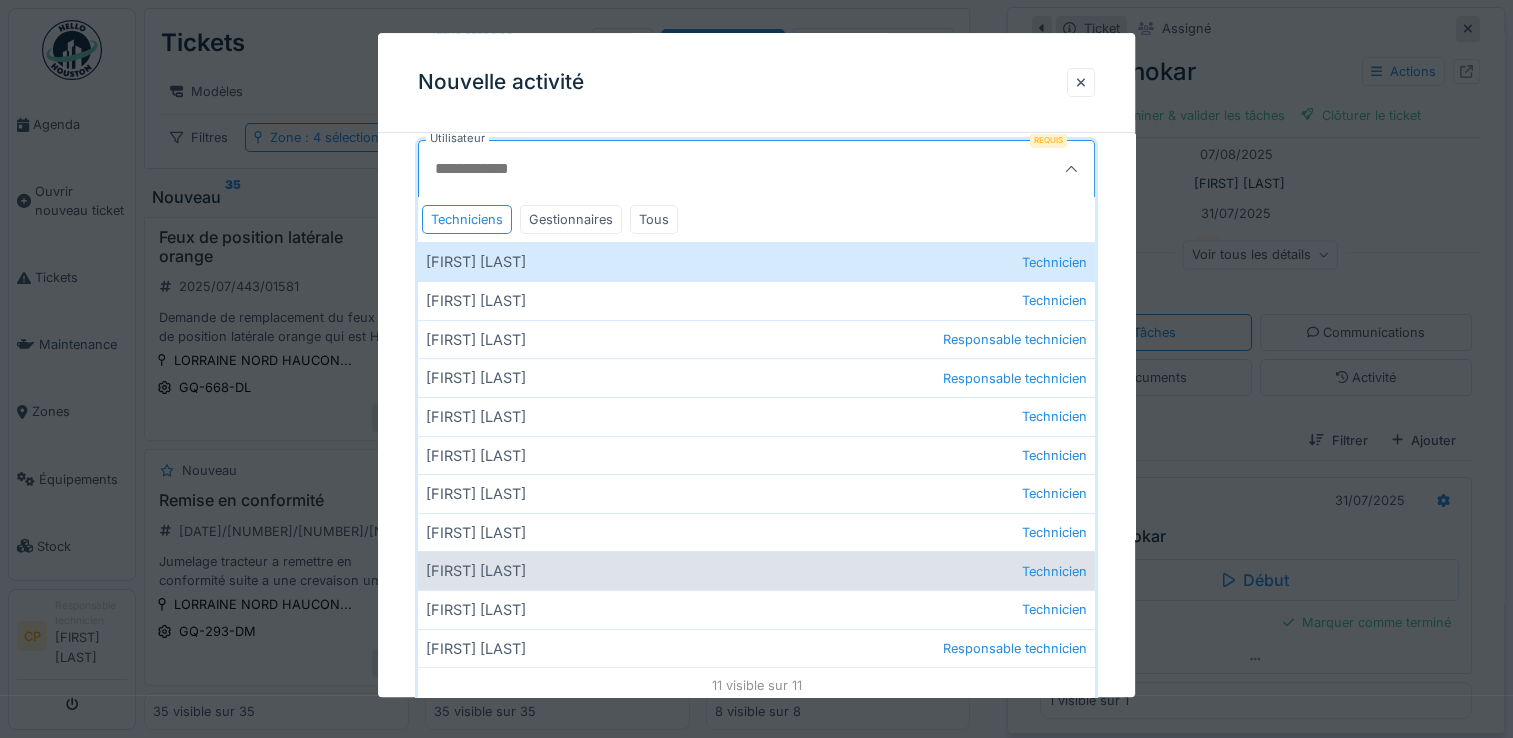 click on "[FIRST] [LAST]   Technicien" at bounding box center [756, 571] 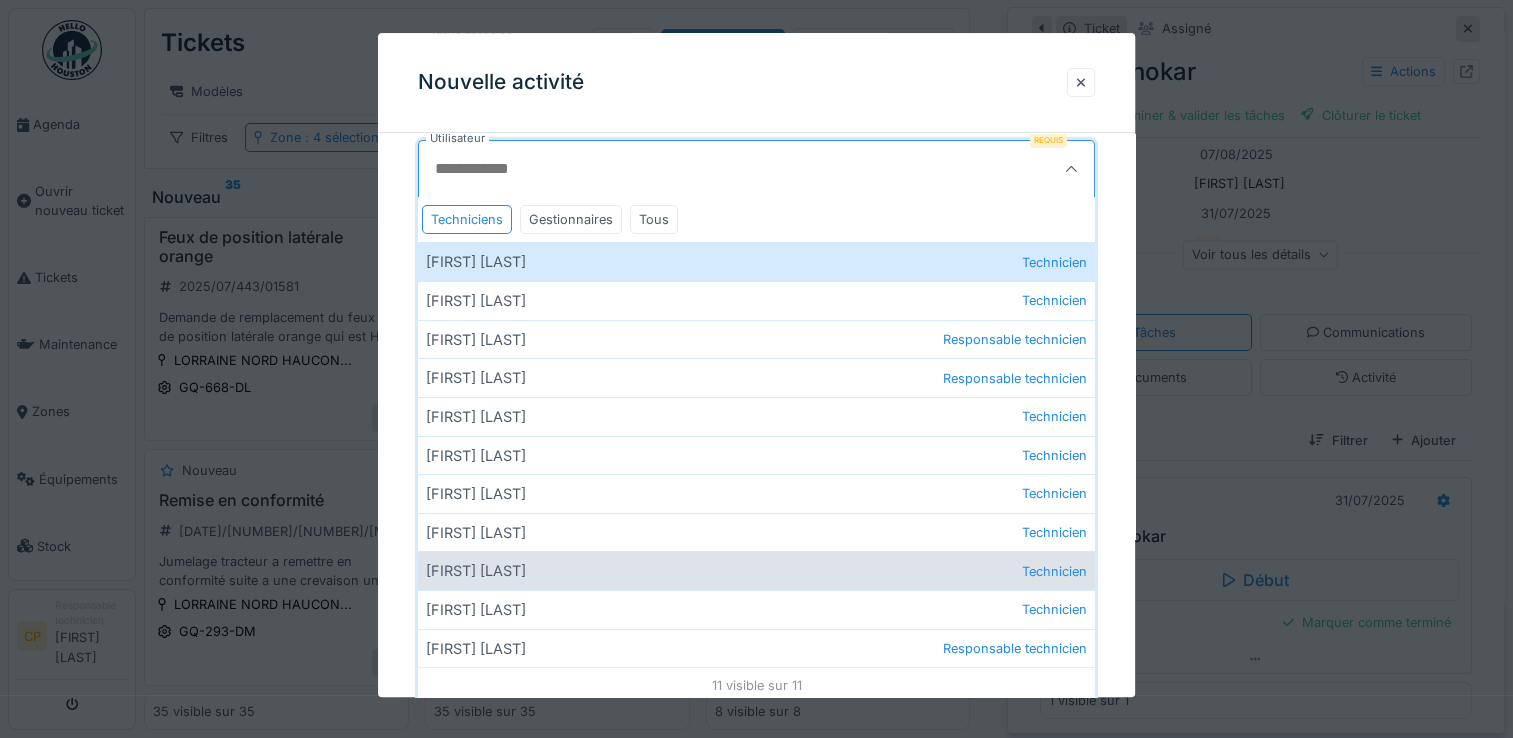 type on "*****" 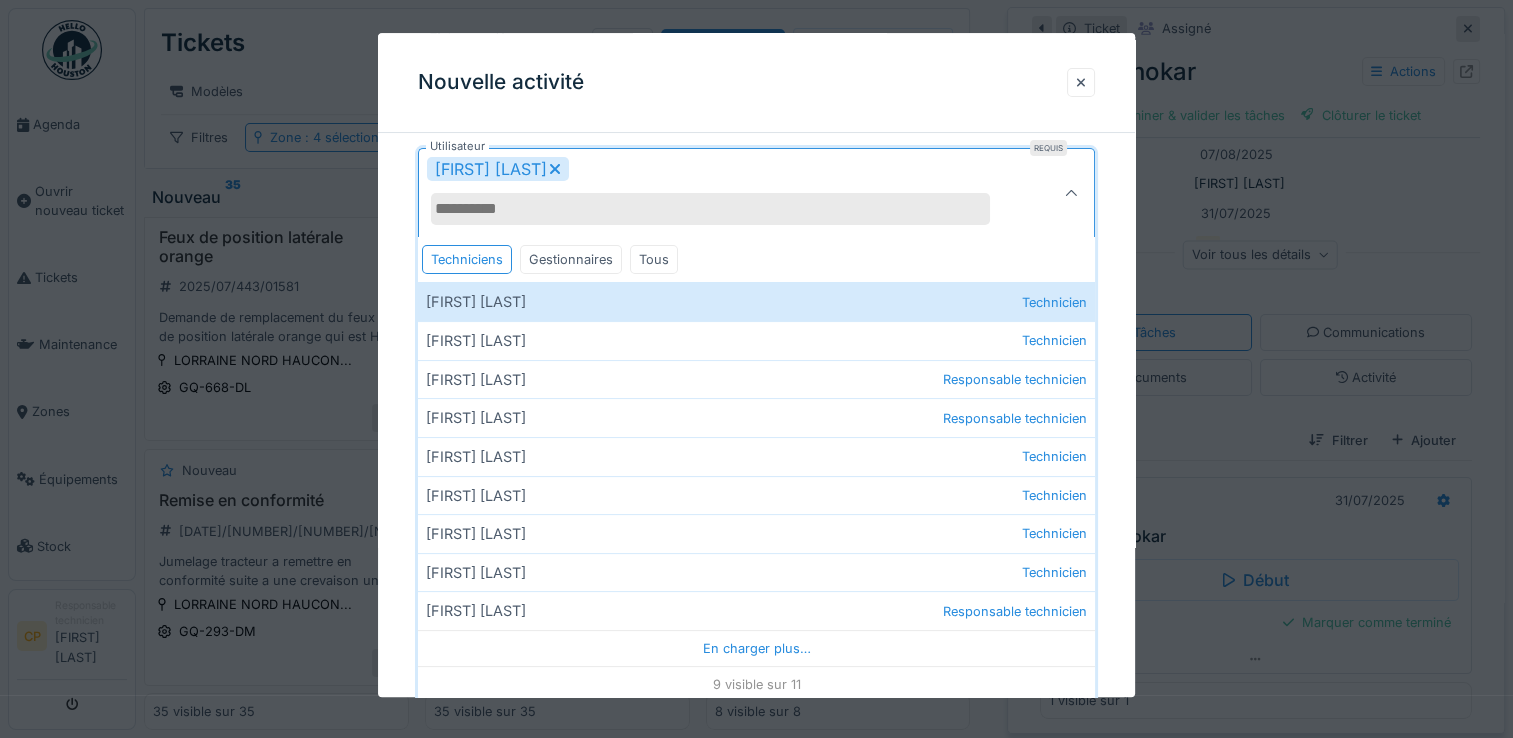 click 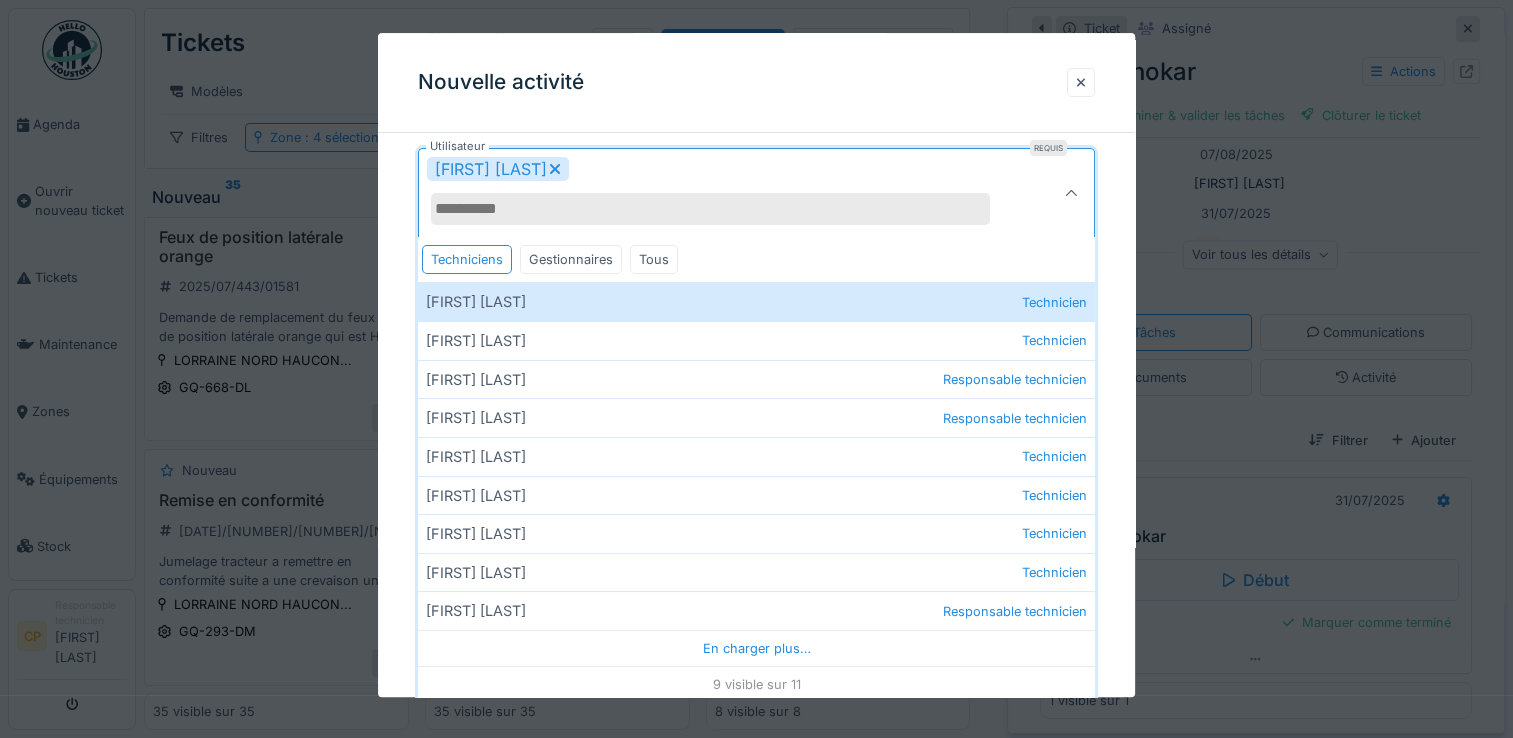 scroll, scrollTop: 119, scrollLeft: 0, axis: vertical 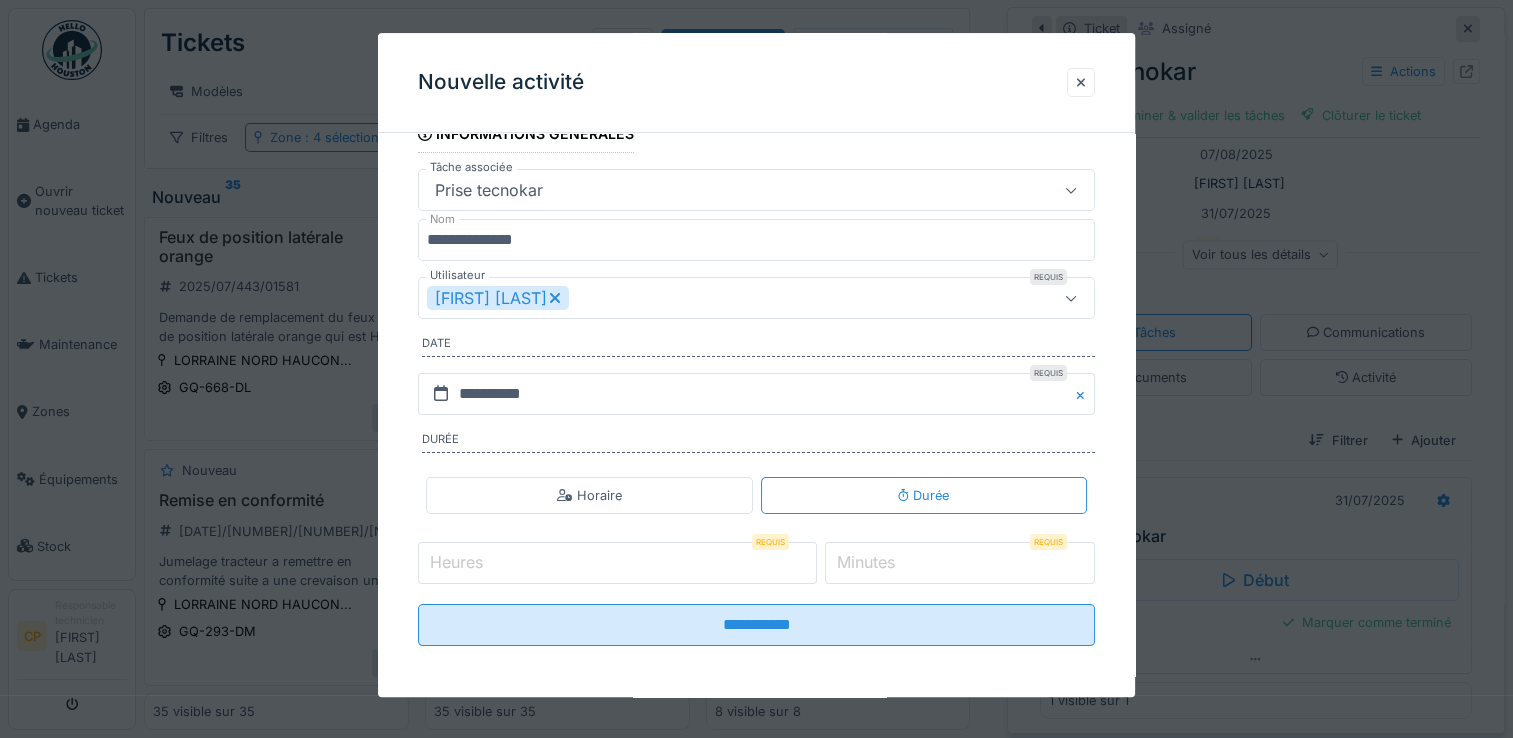 click on "Heures" at bounding box center (617, 563) 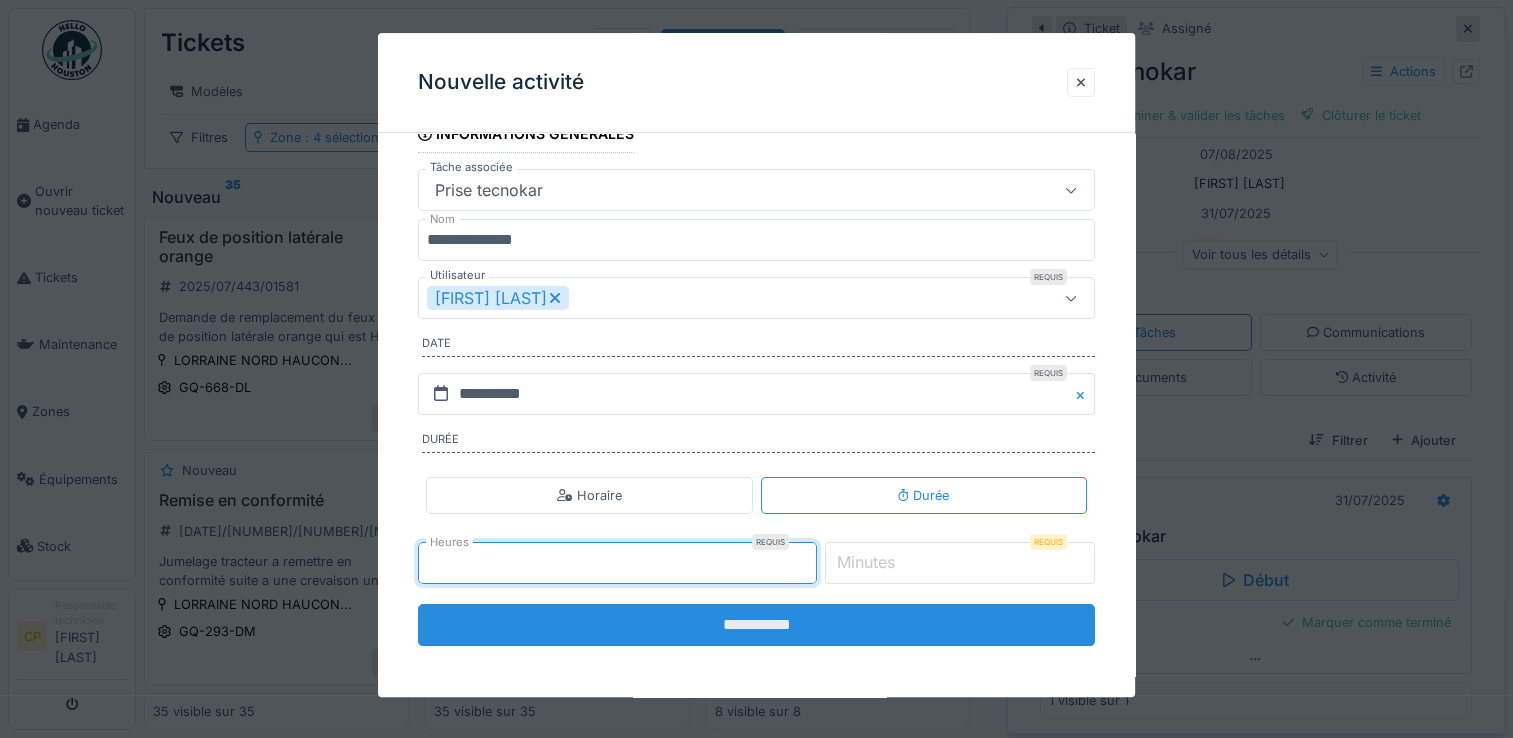 type on "*" 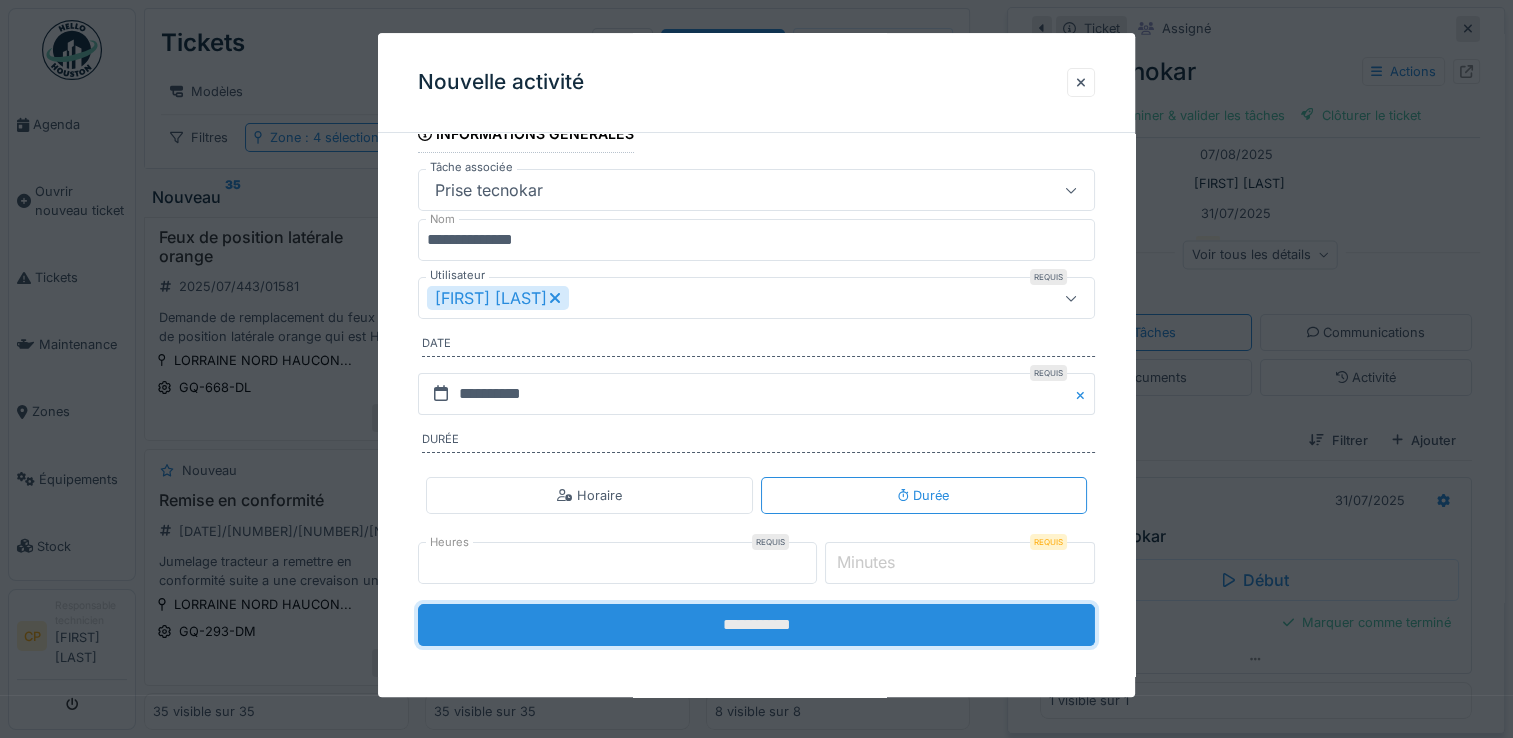 click on "**********" at bounding box center (756, 625) 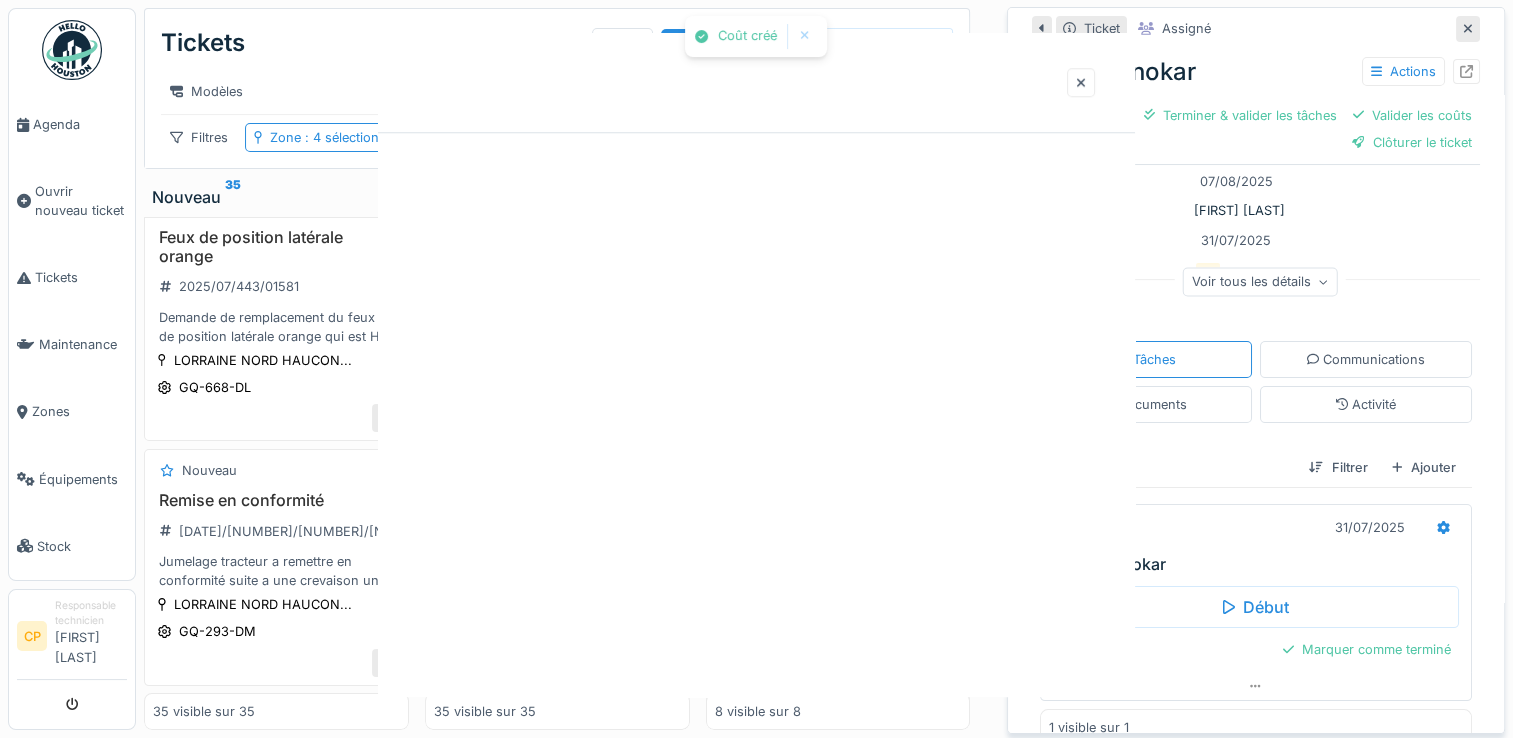 scroll, scrollTop: 0, scrollLeft: 0, axis: both 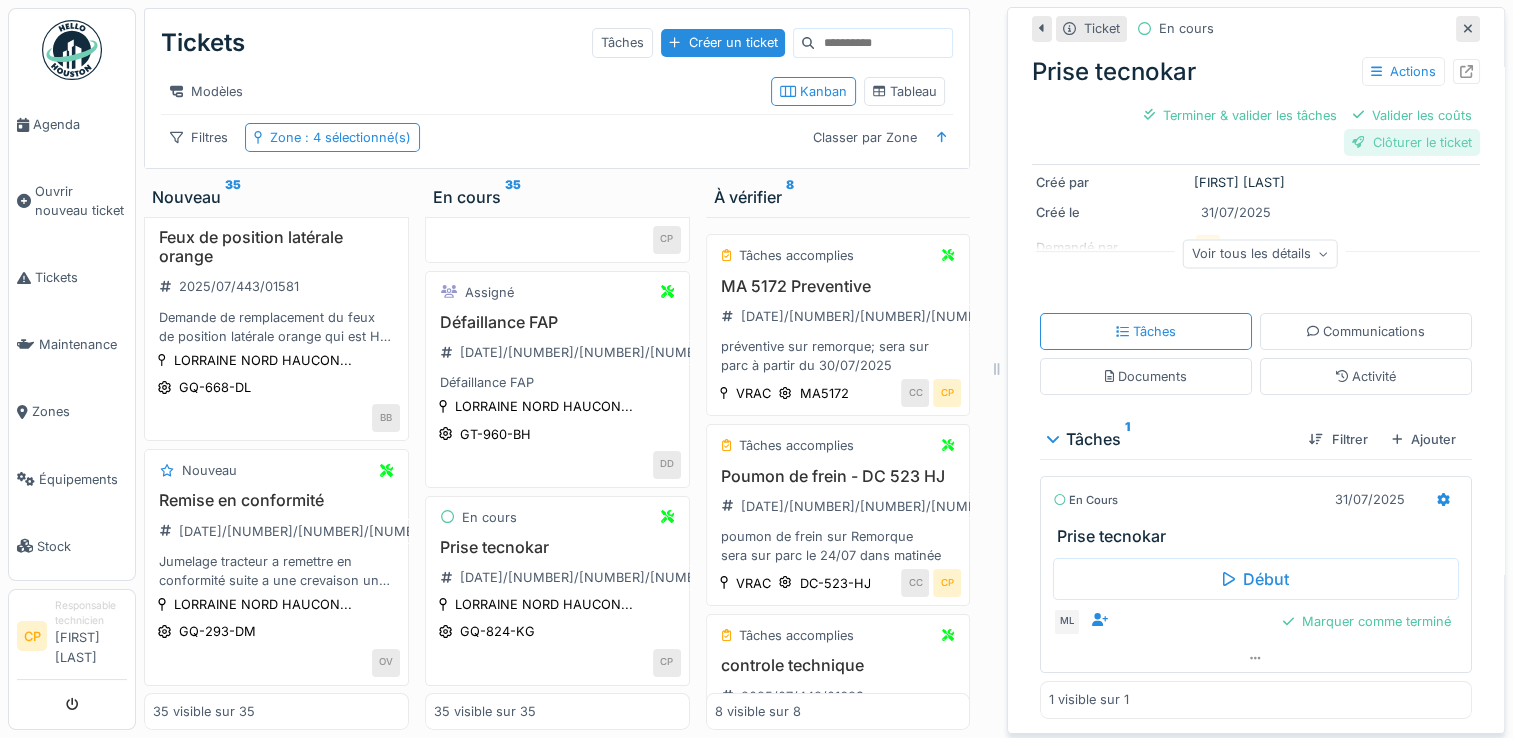 click on "Clôturer le ticket" at bounding box center (1412, 142) 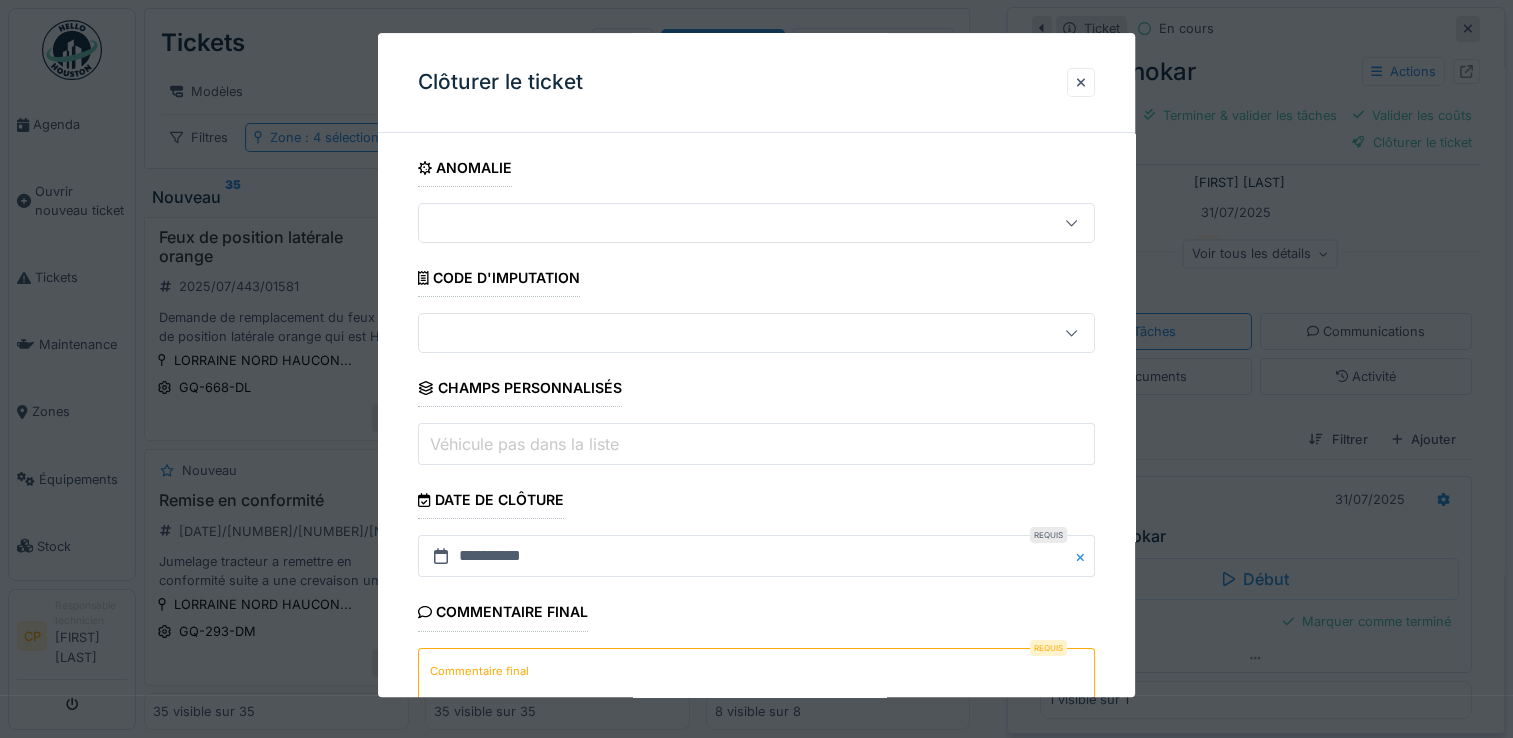 click on "Commentaire final" at bounding box center (756, 689) 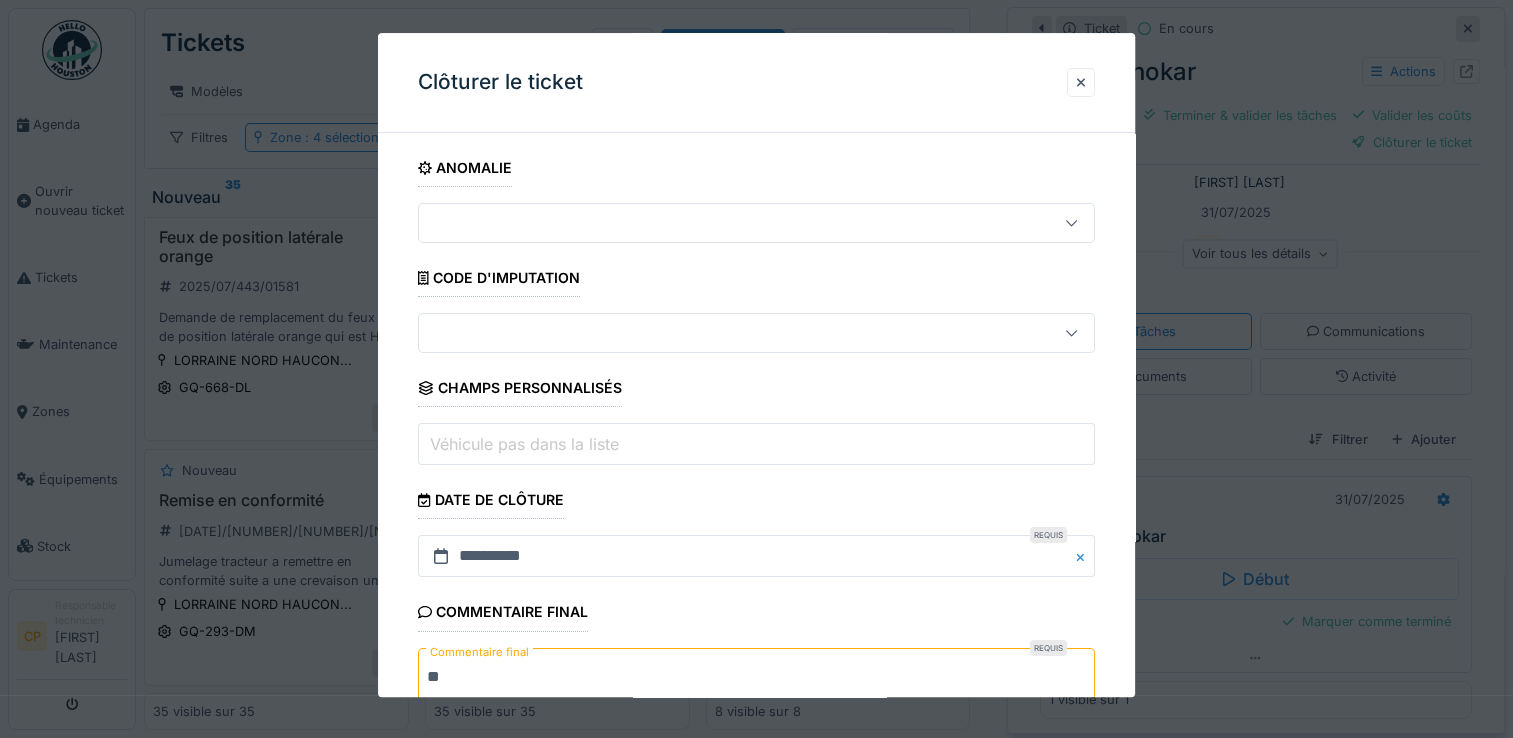 scroll, scrollTop: 148, scrollLeft: 0, axis: vertical 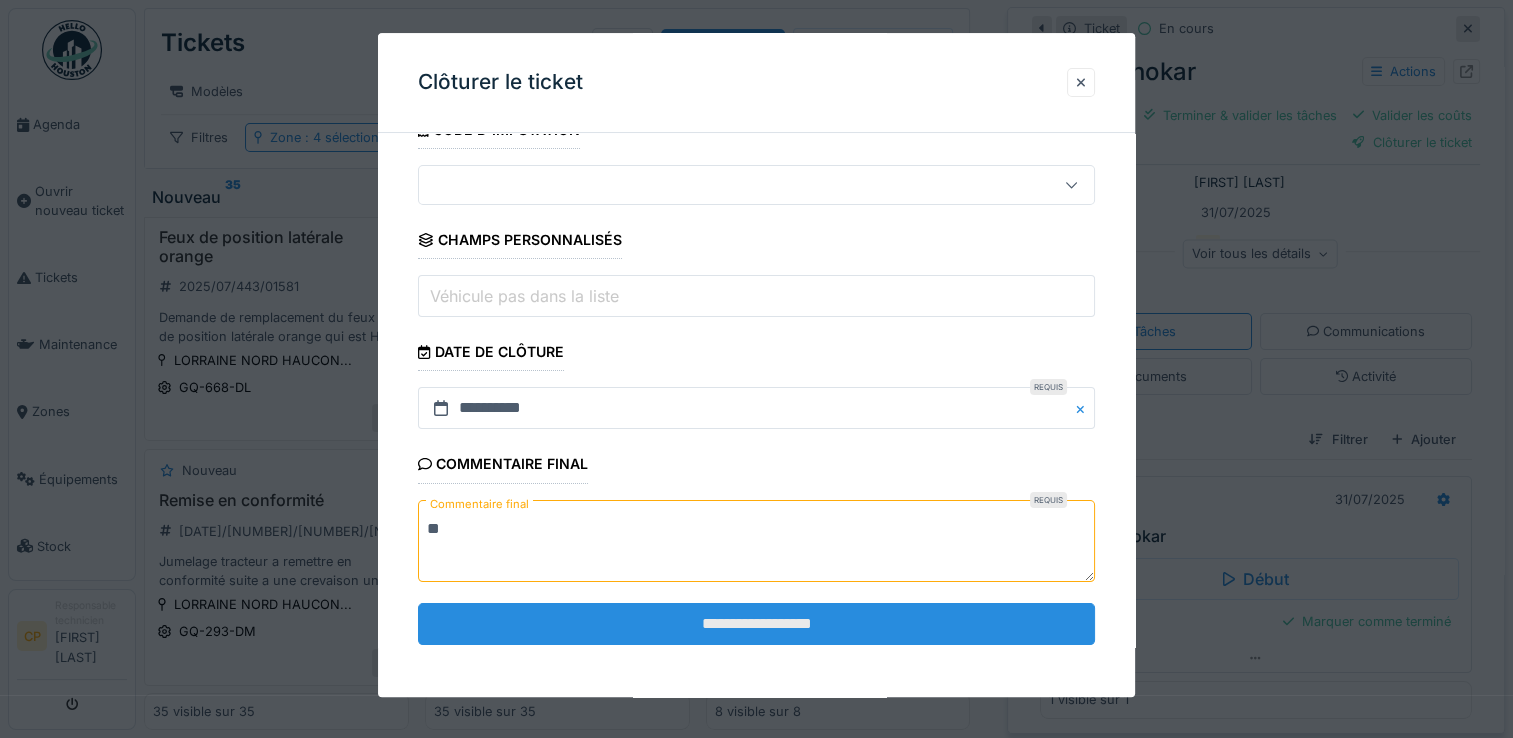 type on "**" 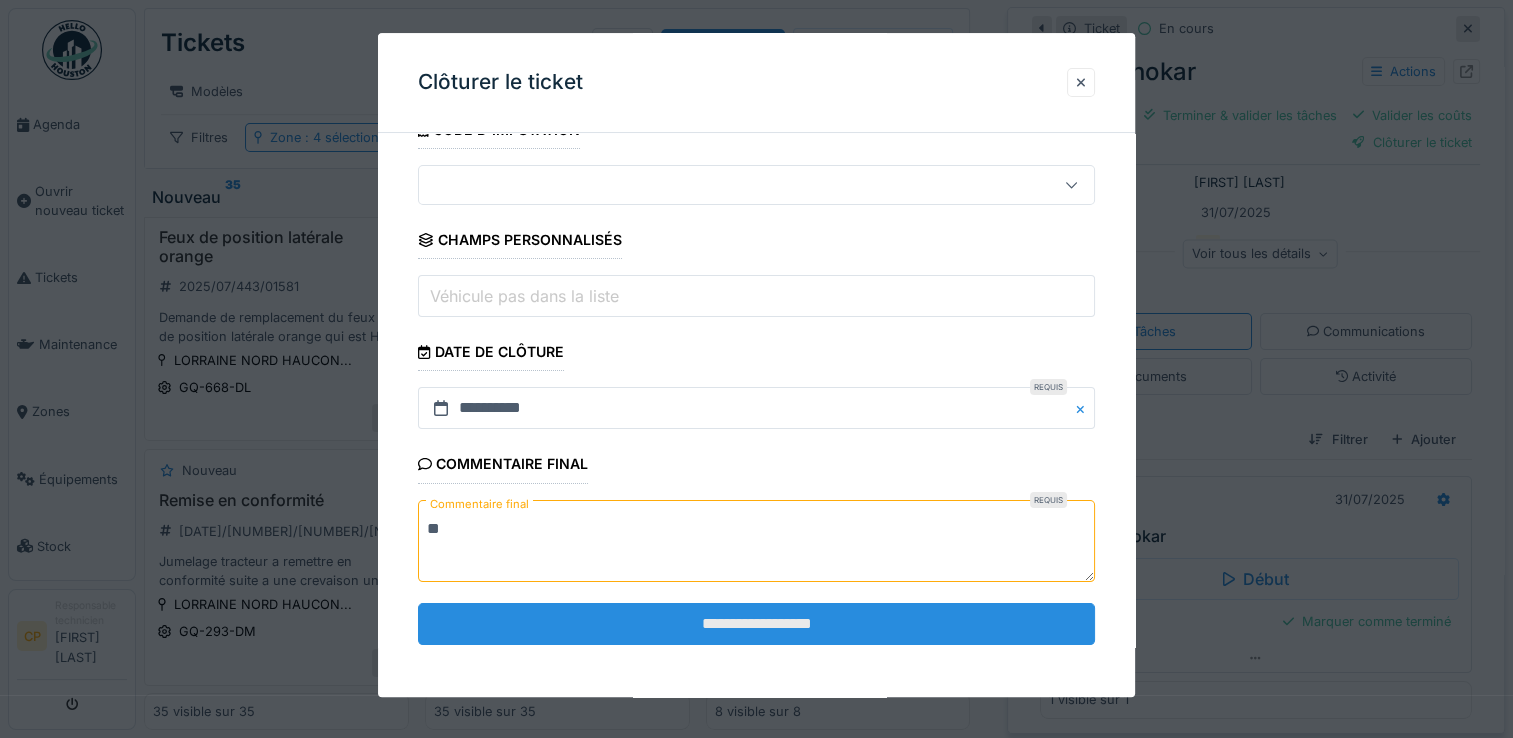 click on "**********" at bounding box center [756, 624] 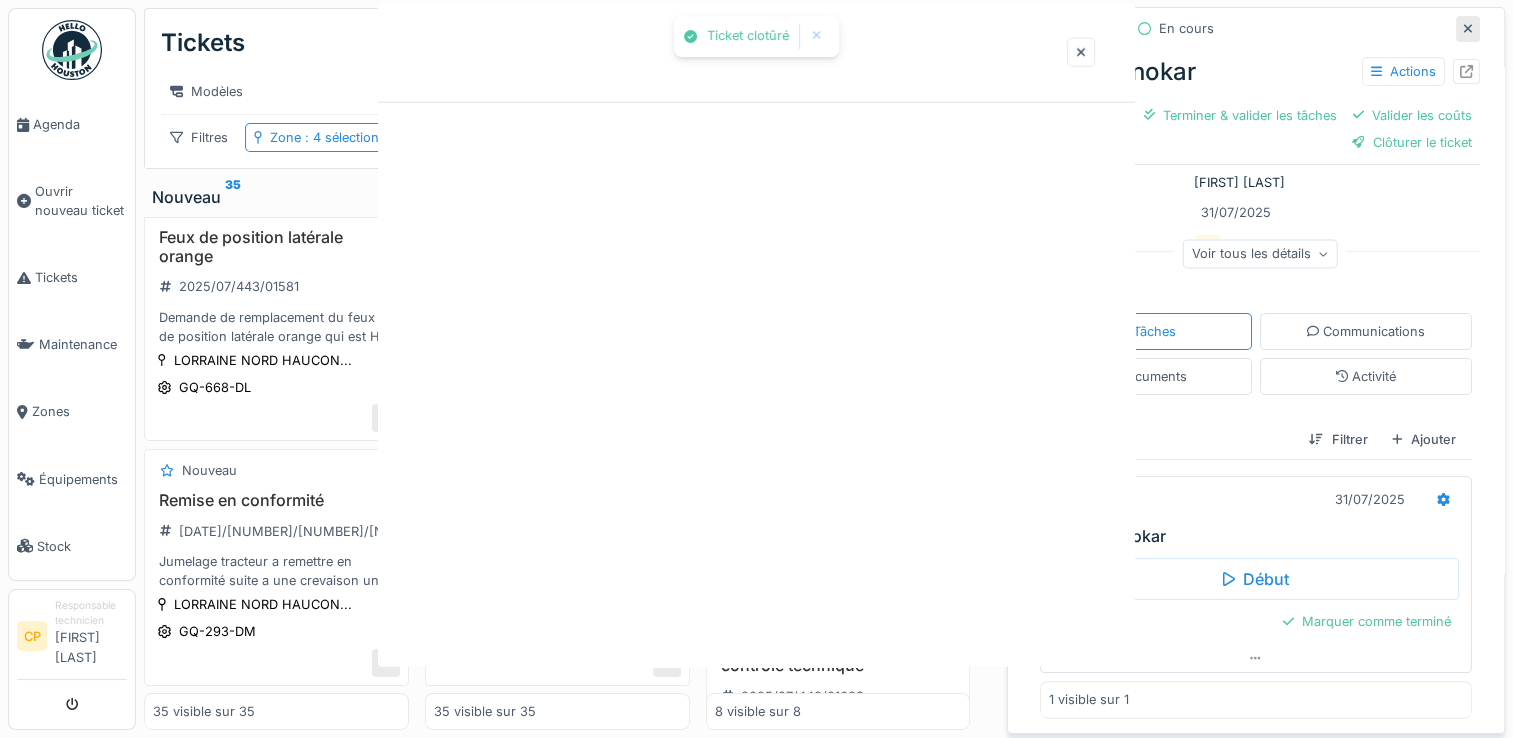 scroll, scrollTop: 0, scrollLeft: 0, axis: both 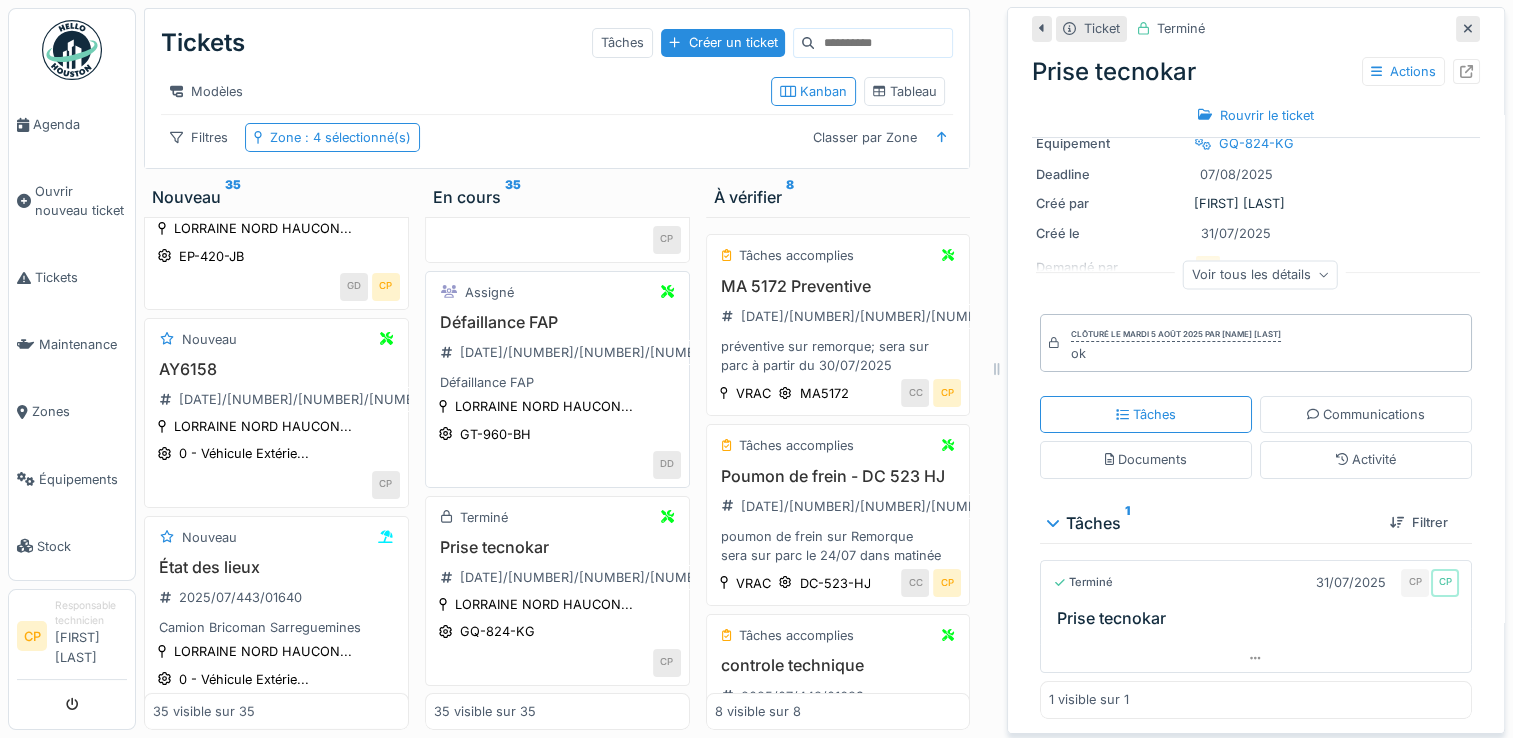 click on "Défaillance FAP [DATE]/[NUMBER]/[NUMBER]/[NUMBER] Défaillance FAP" at bounding box center [557, 353] 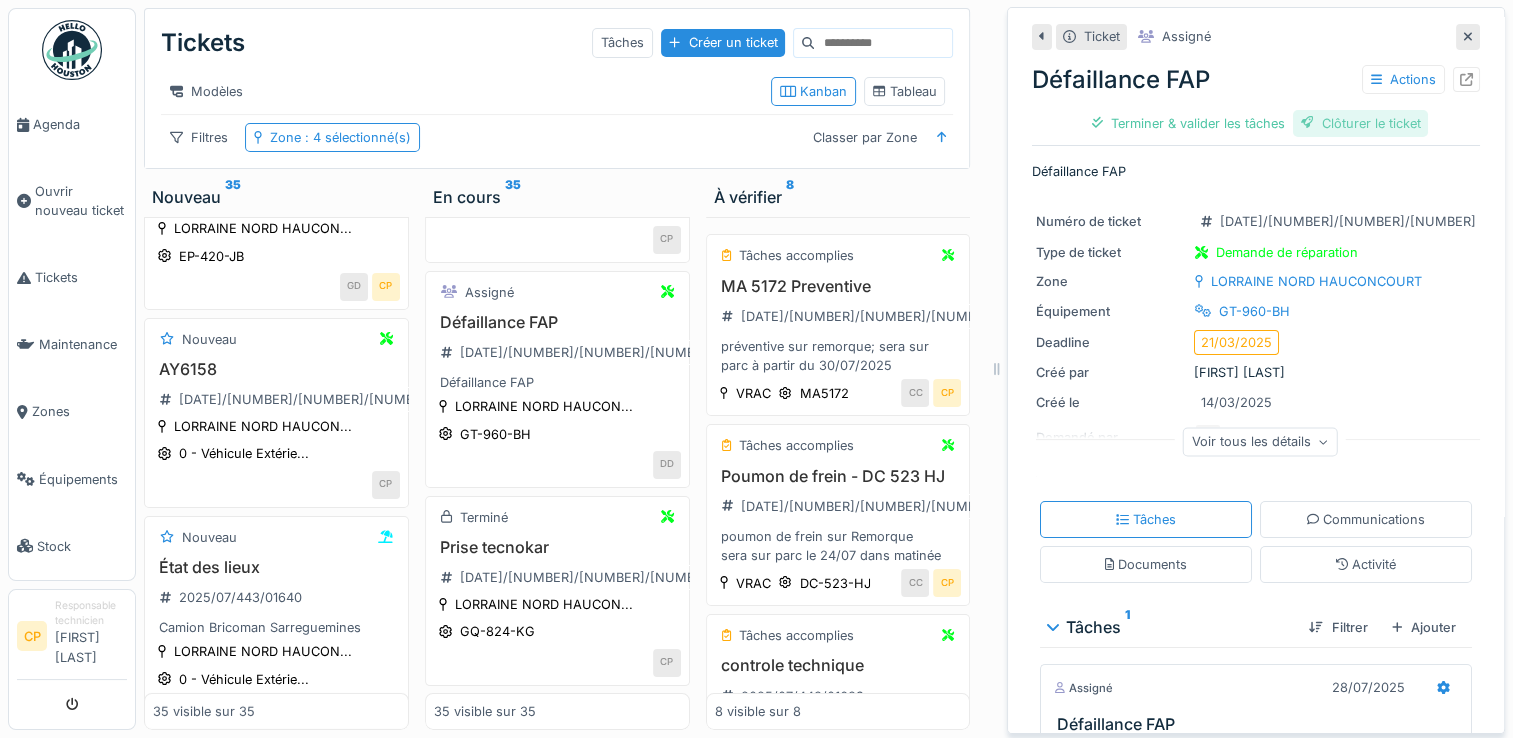 click on "Clôturer le ticket" at bounding box center [1361, 123] 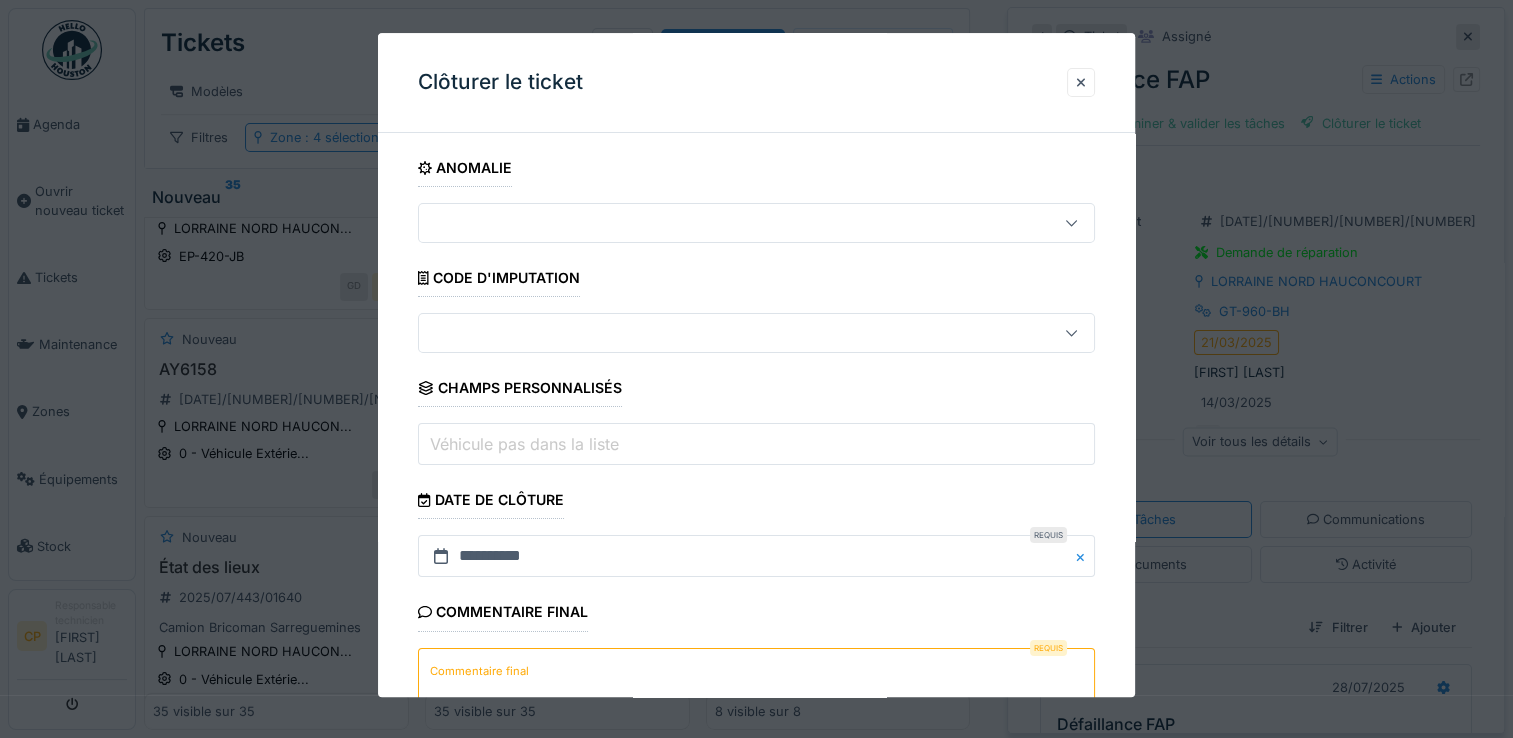 click on "Commentaire final" at bounding box center (756, 689) 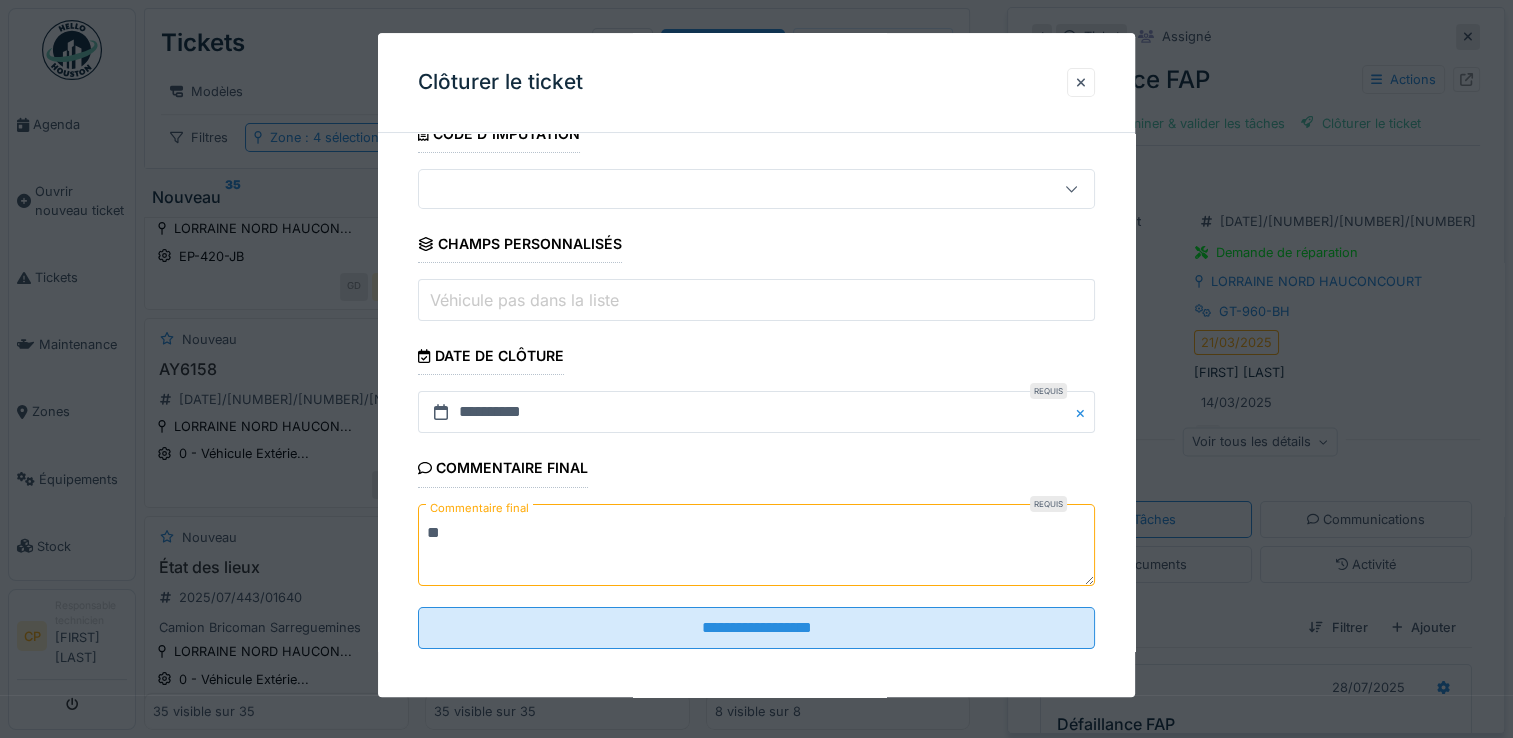 scroll, scrollTop: 148, scrollLeft: 0, axis: vertical 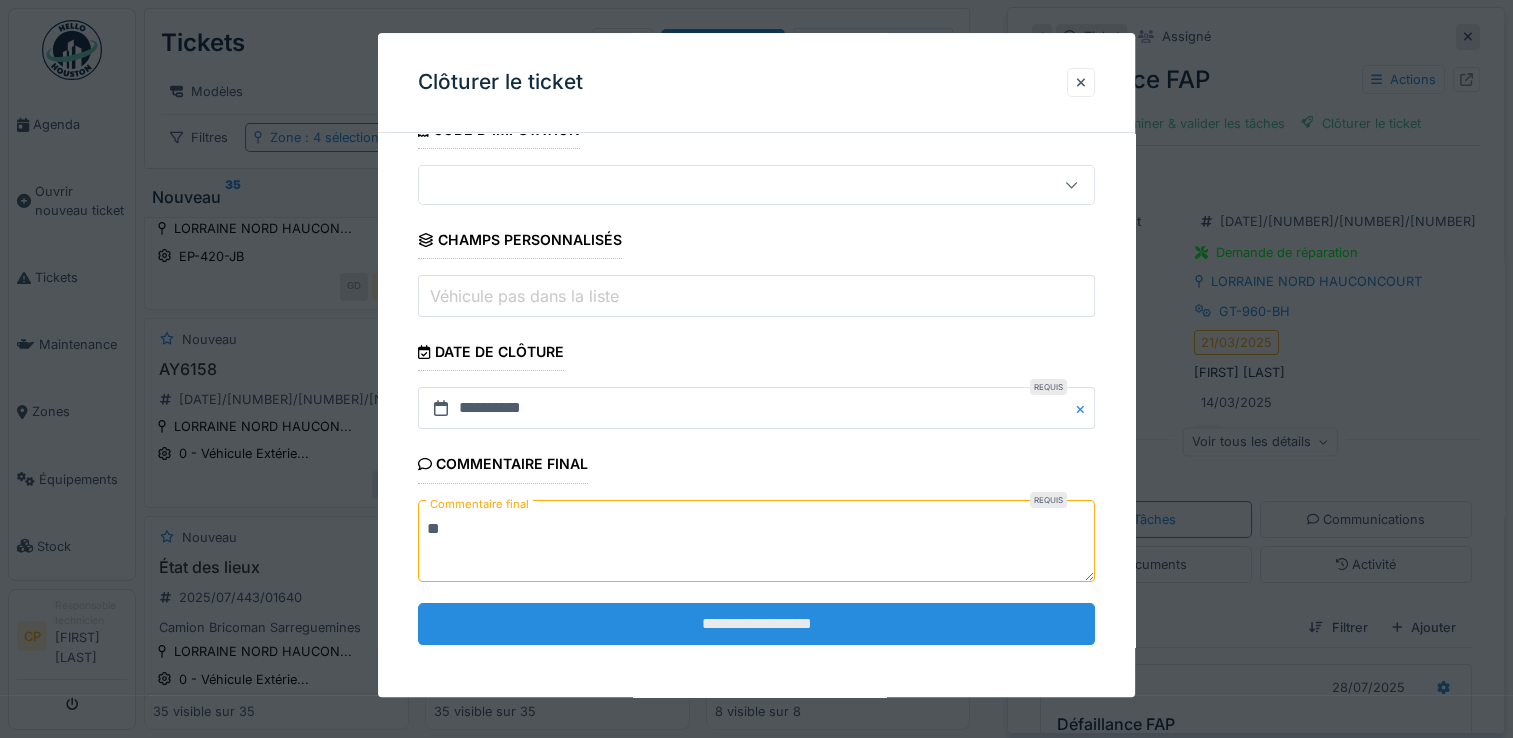 type on "**" 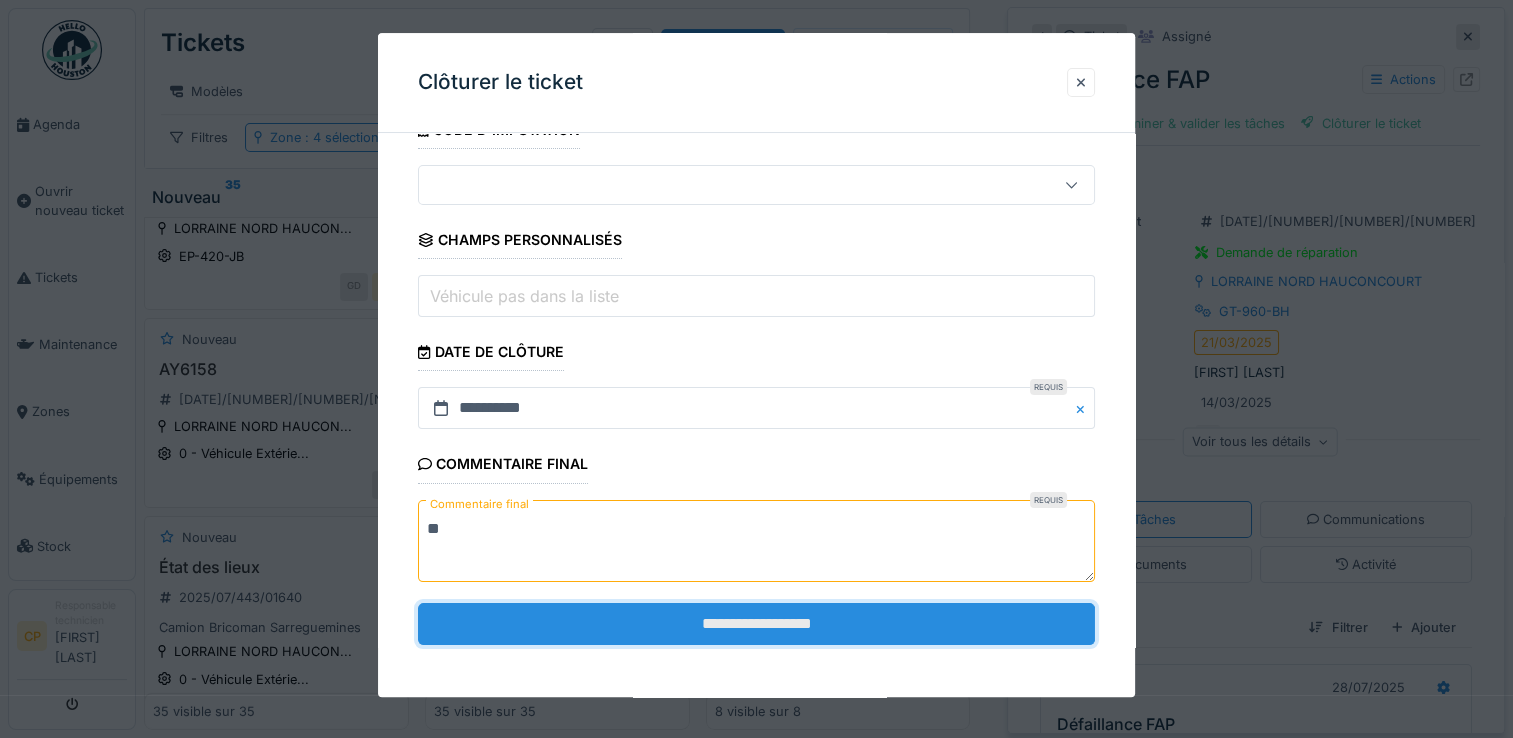 click on "**********" at bounding box center [756, 624] 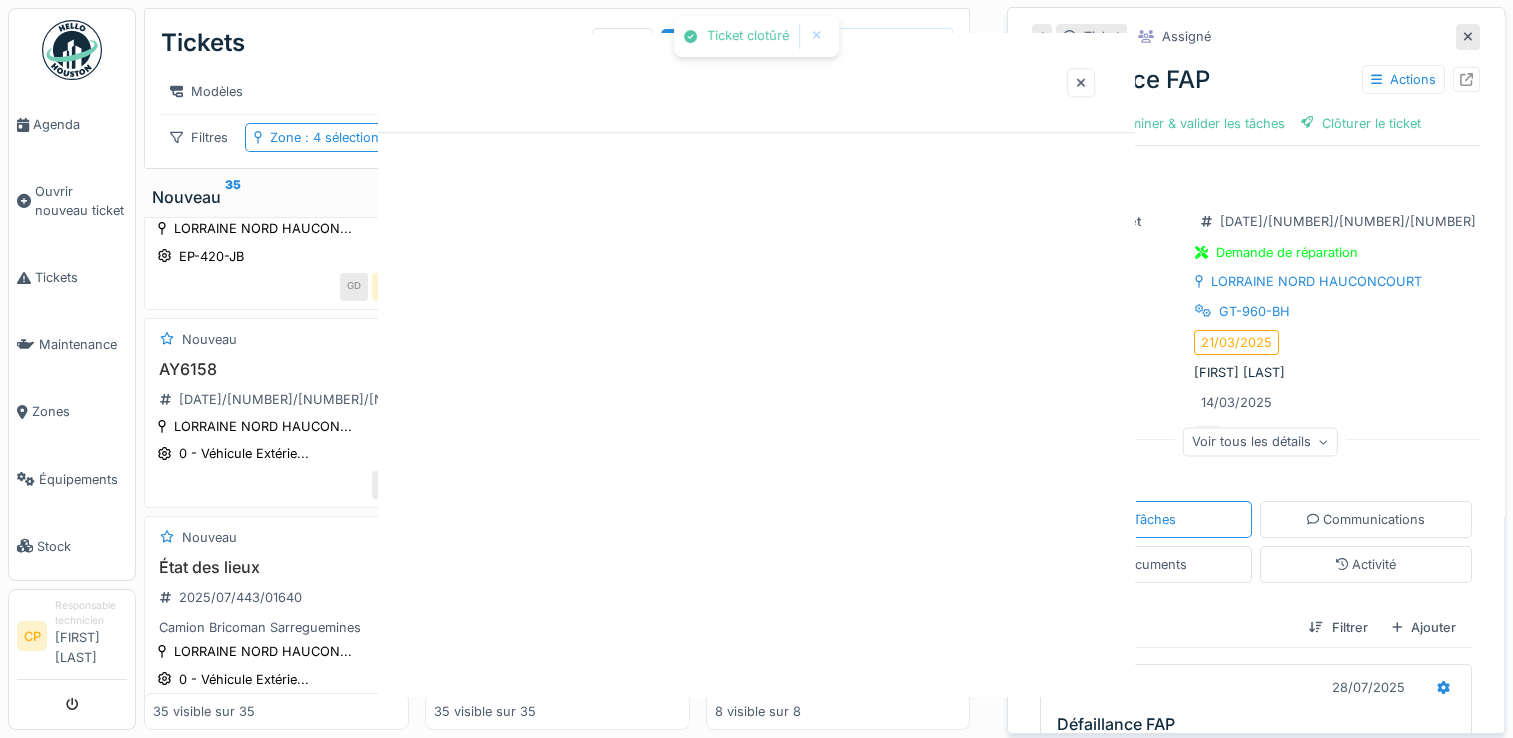 scroll, scrollTop: 0, scrollLeft: 0, axis: both 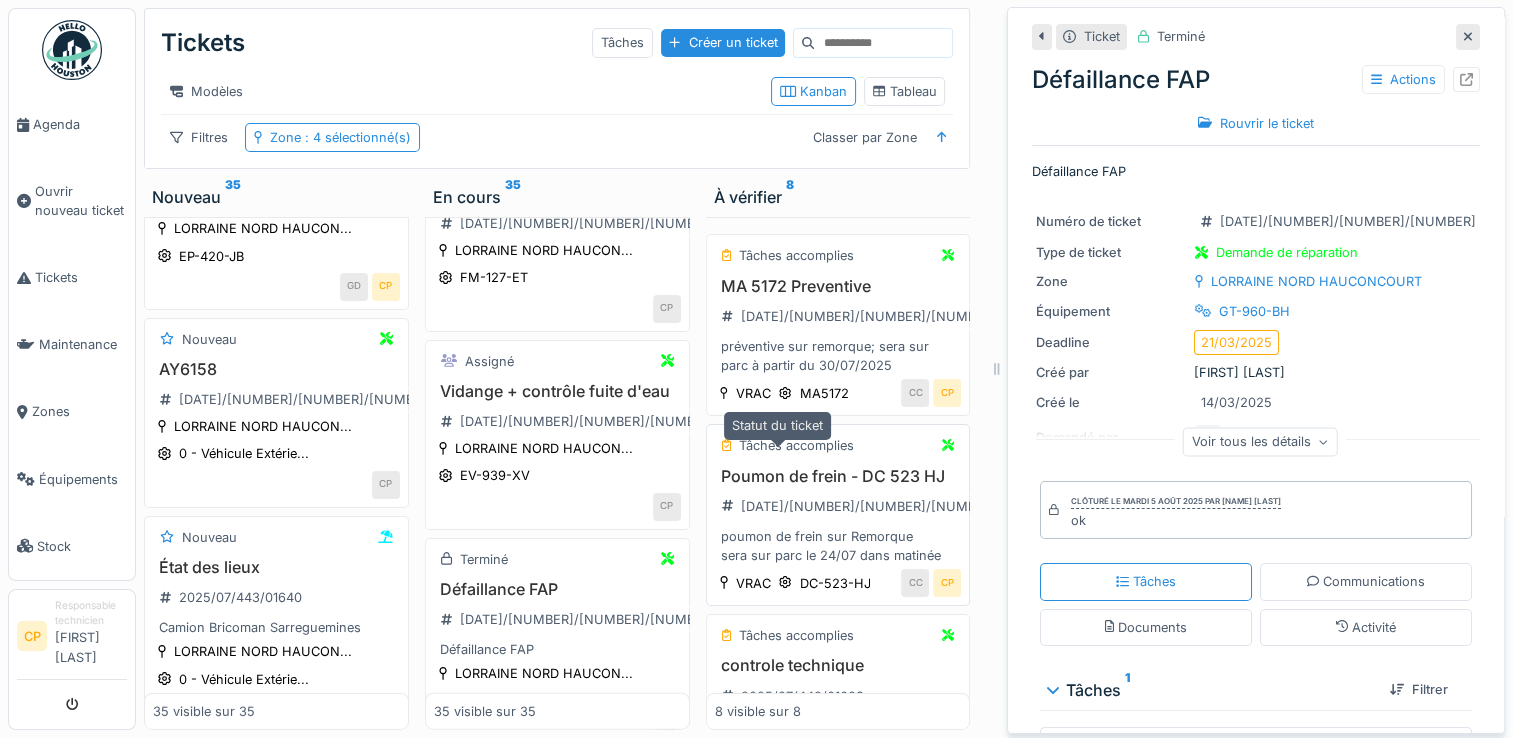 click on "Tâches accomplies" at bounding box center [796, 445] 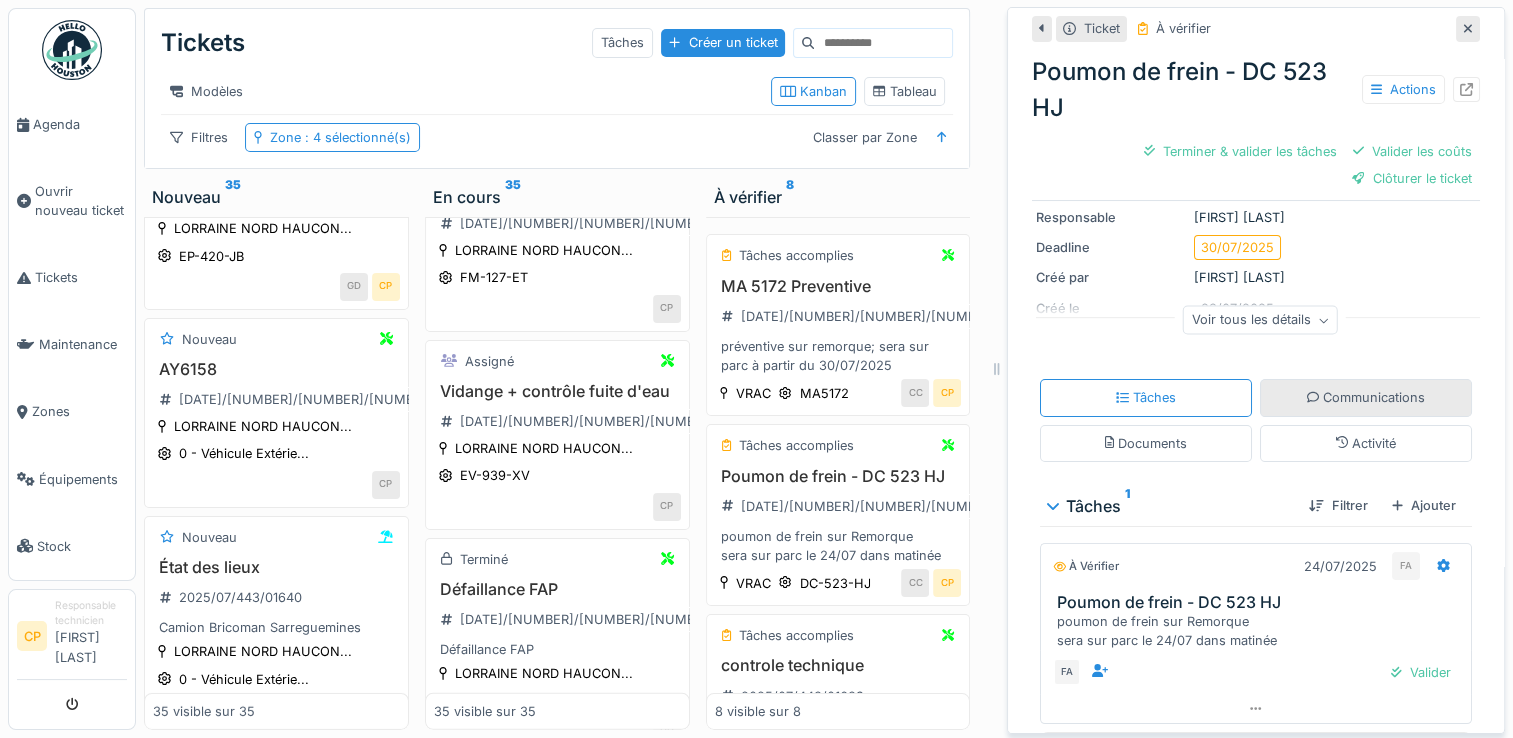 scroll, scrollTop: 156, scrollLeft: 0, axis: vertical 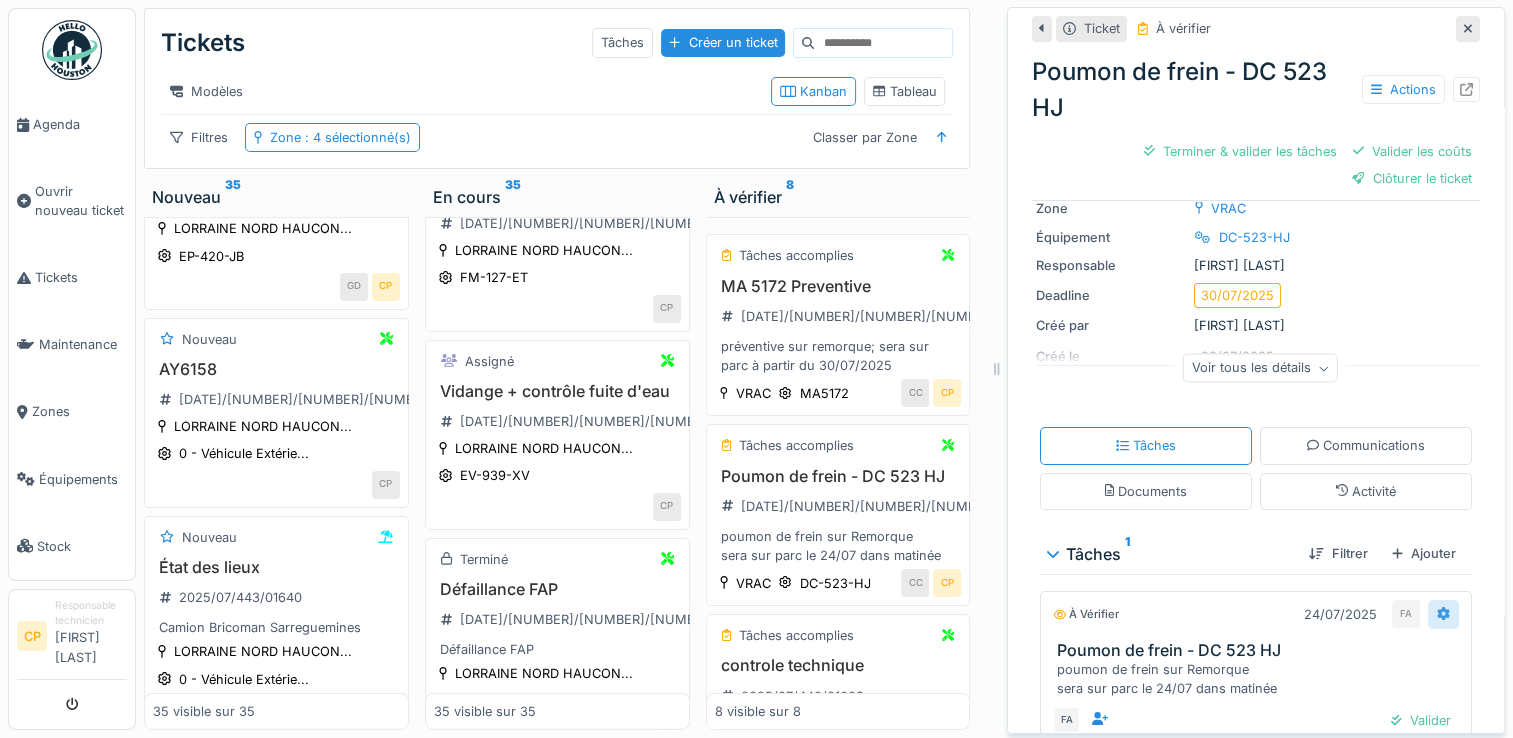 click at bounding box center [1443, 614] 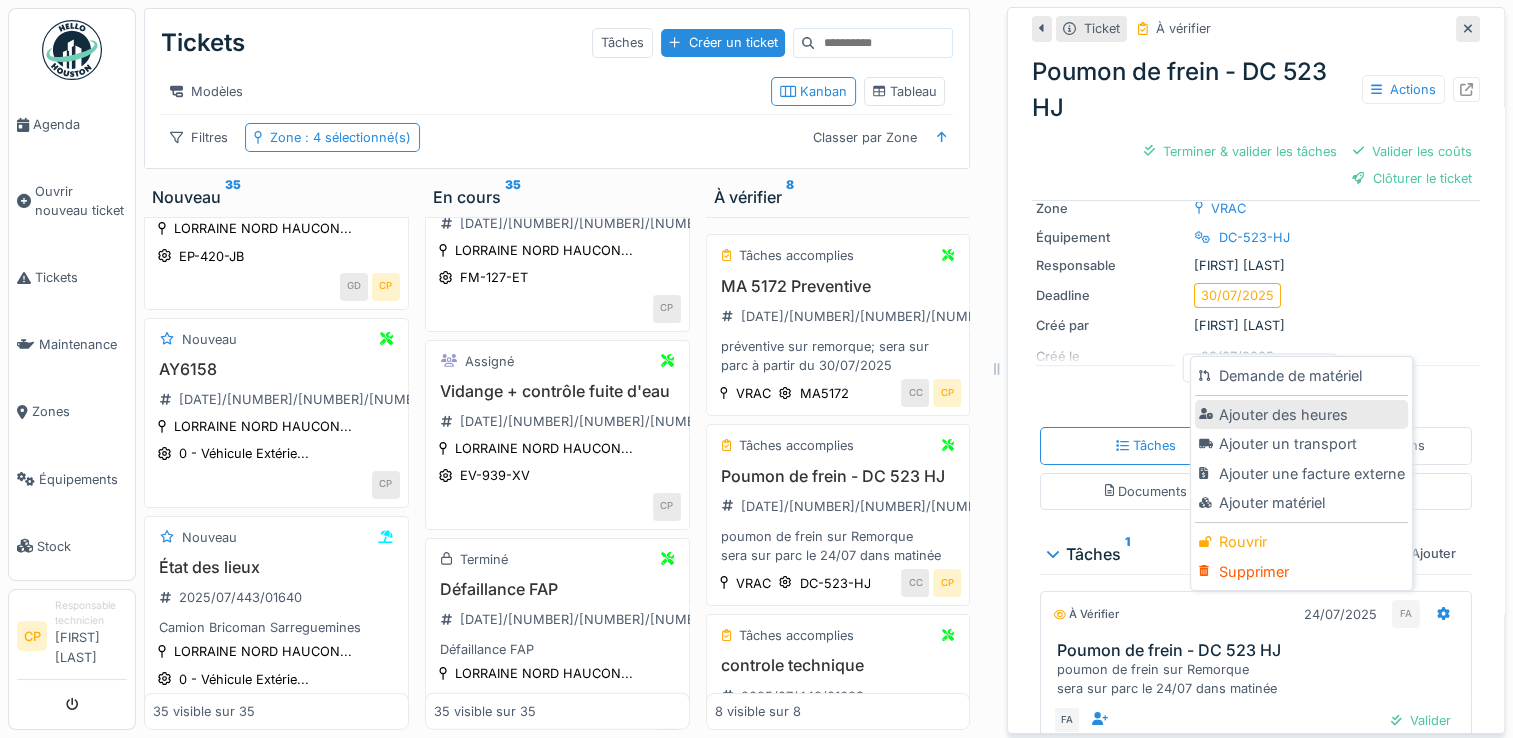 click on "Ajouter des heures" at bounding box center [1301, 415] 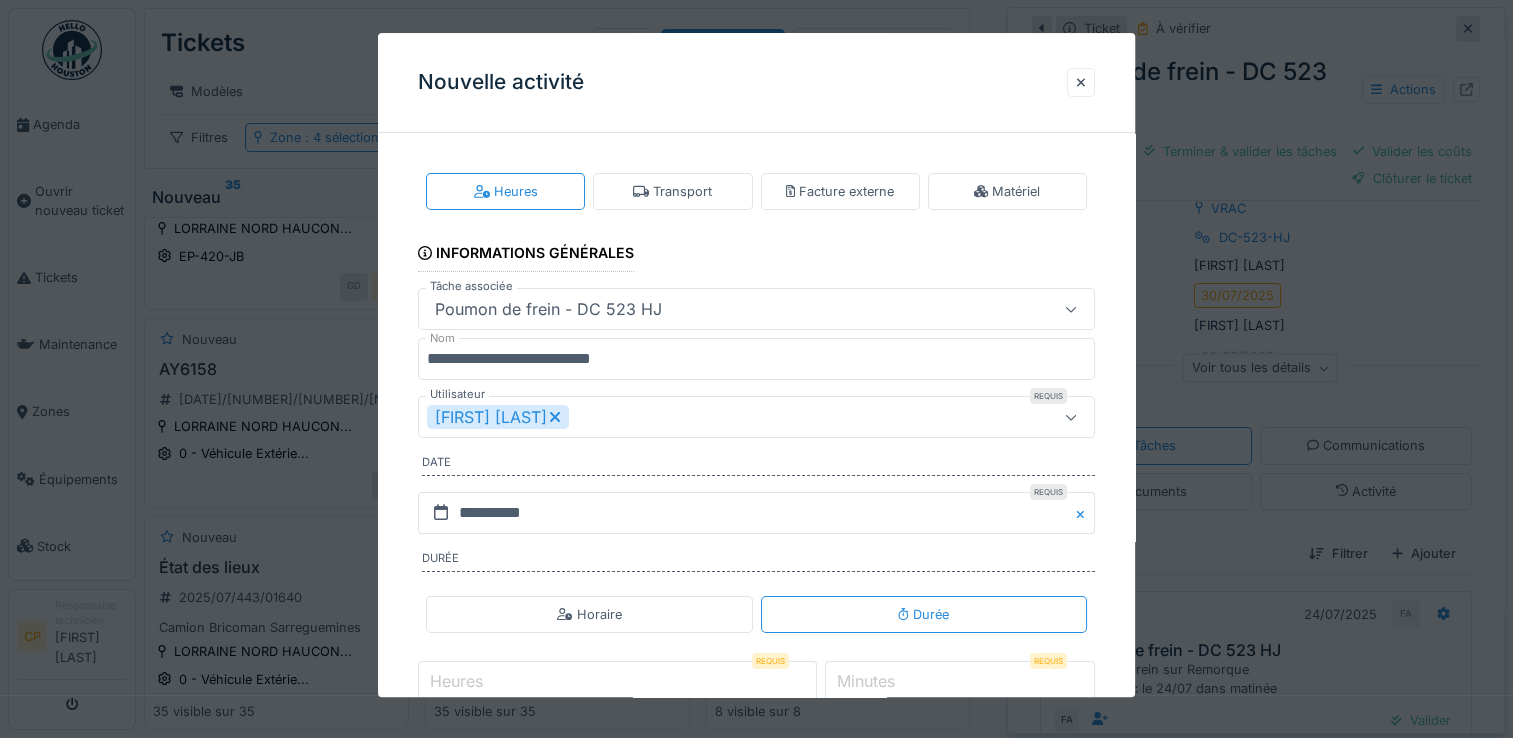 click on "Heures" at bounding box center [617, 682] 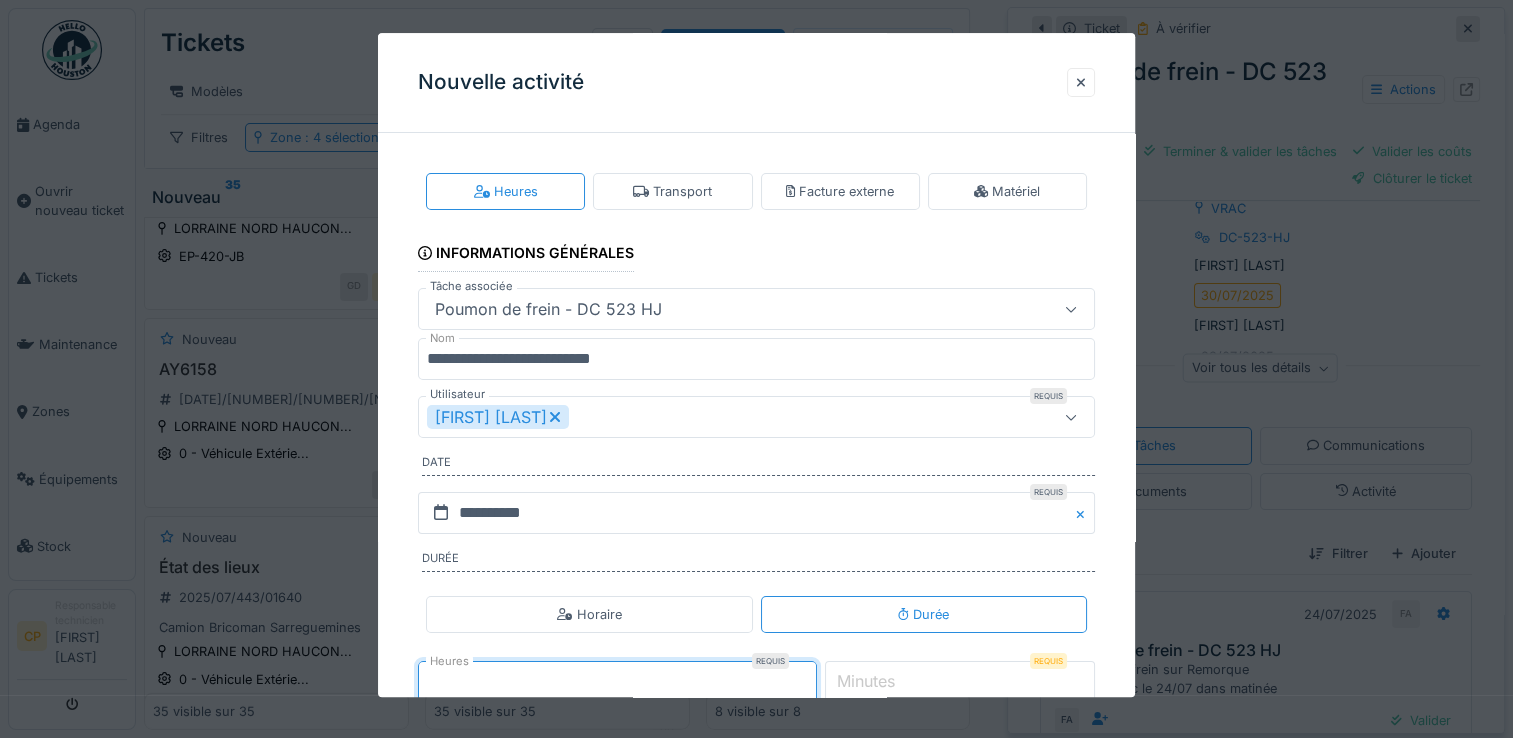 type on "*" 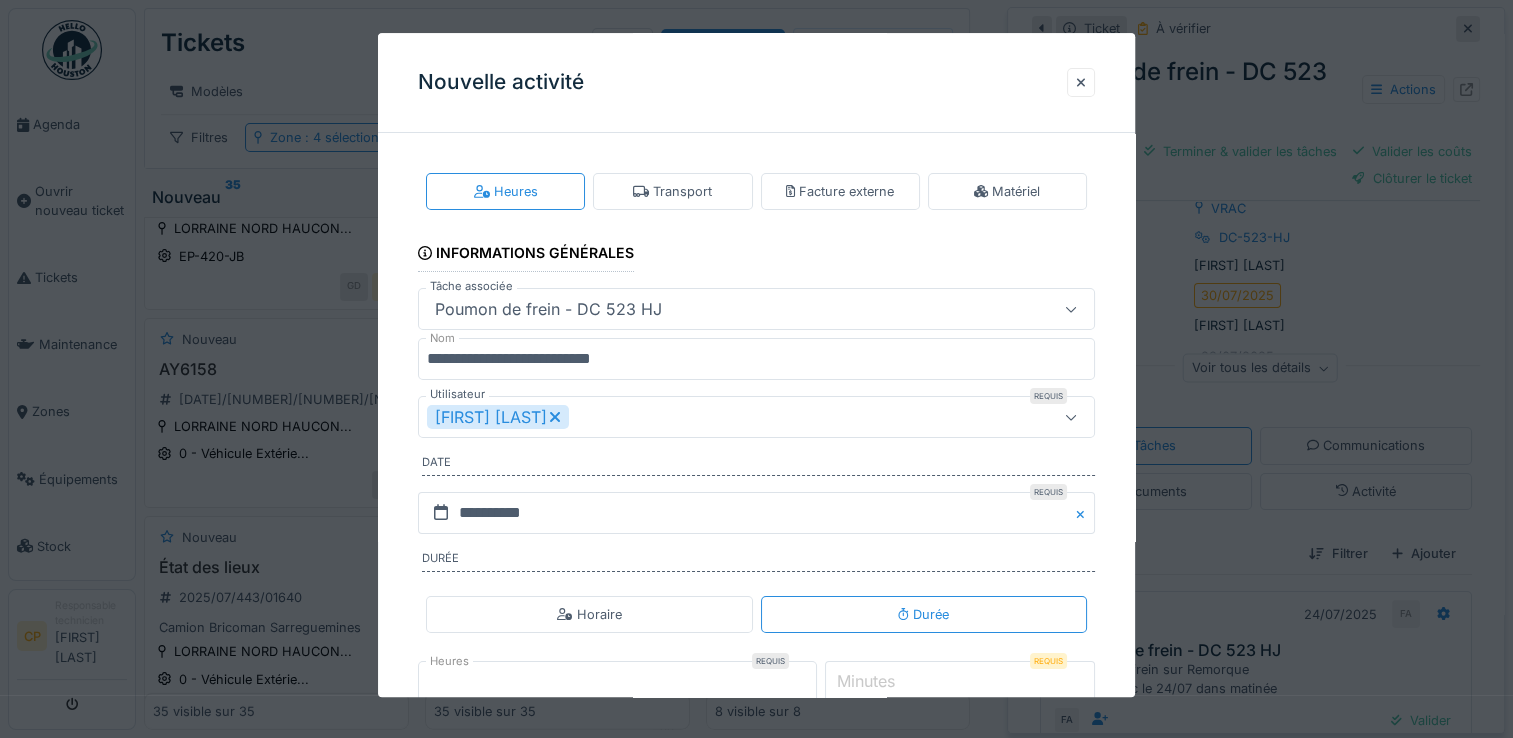 scroll, scrollTop: 2, scrollLeft: 0, axis: vertical 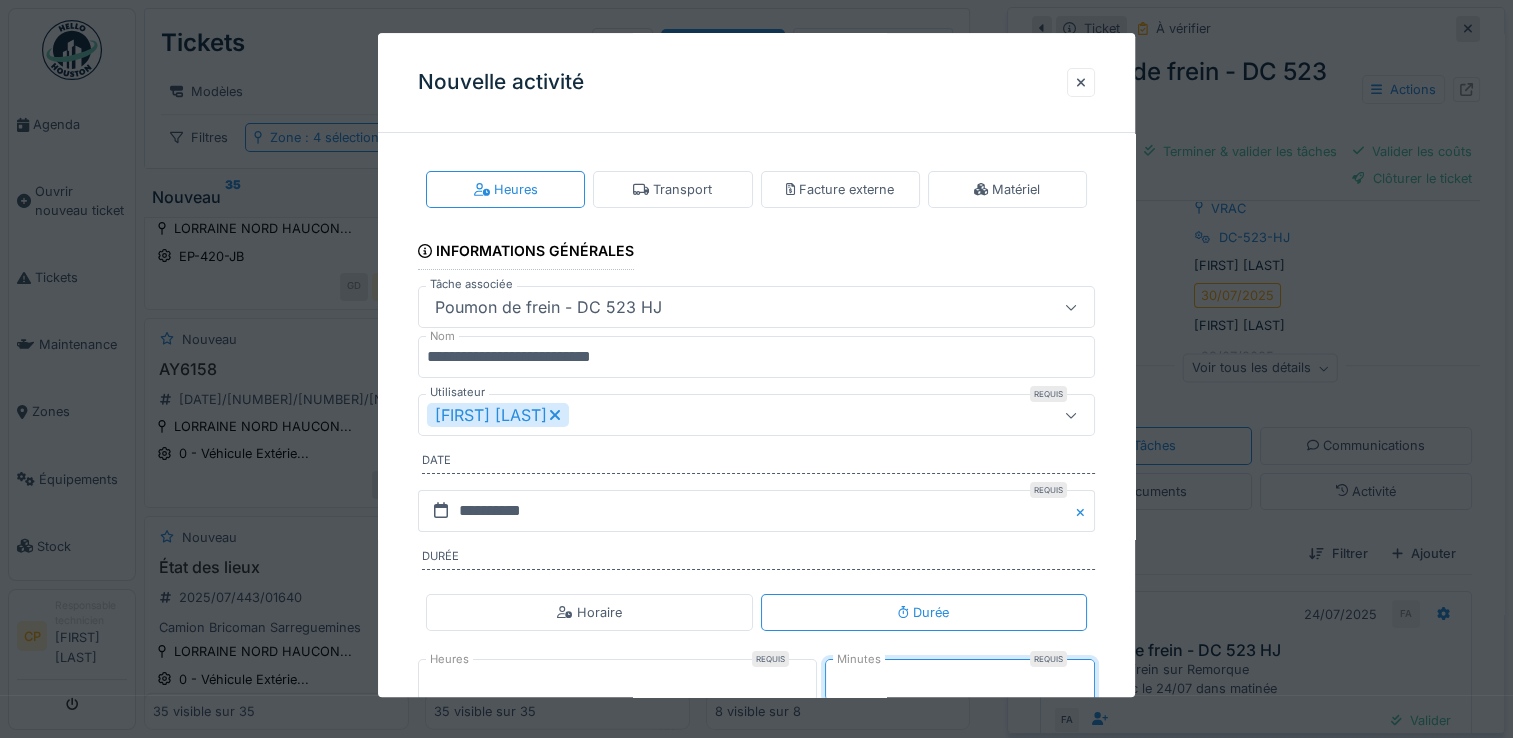 type on "*" 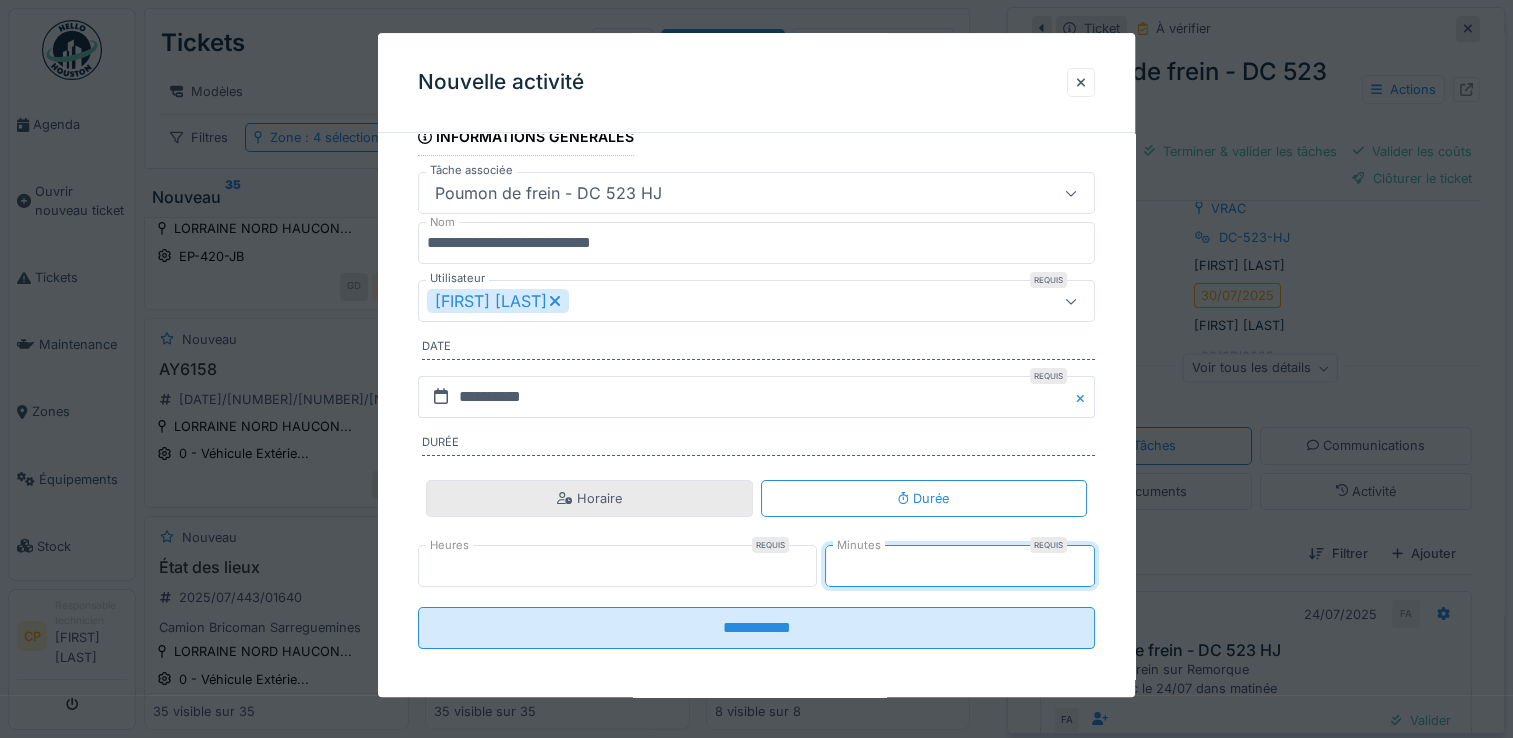scroll, scrollTop: 119, scrollLeft: 0, axis: vertical 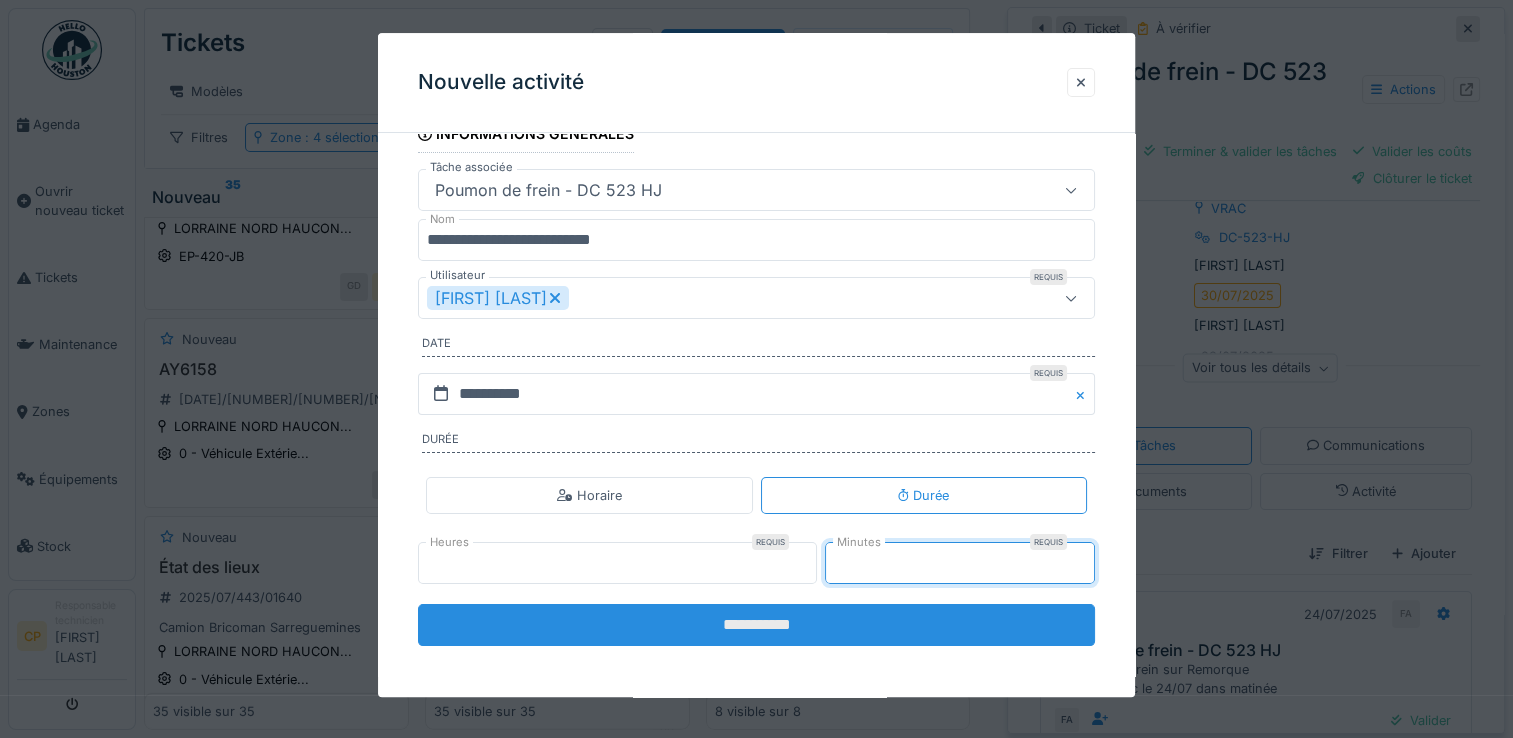 type on "**" 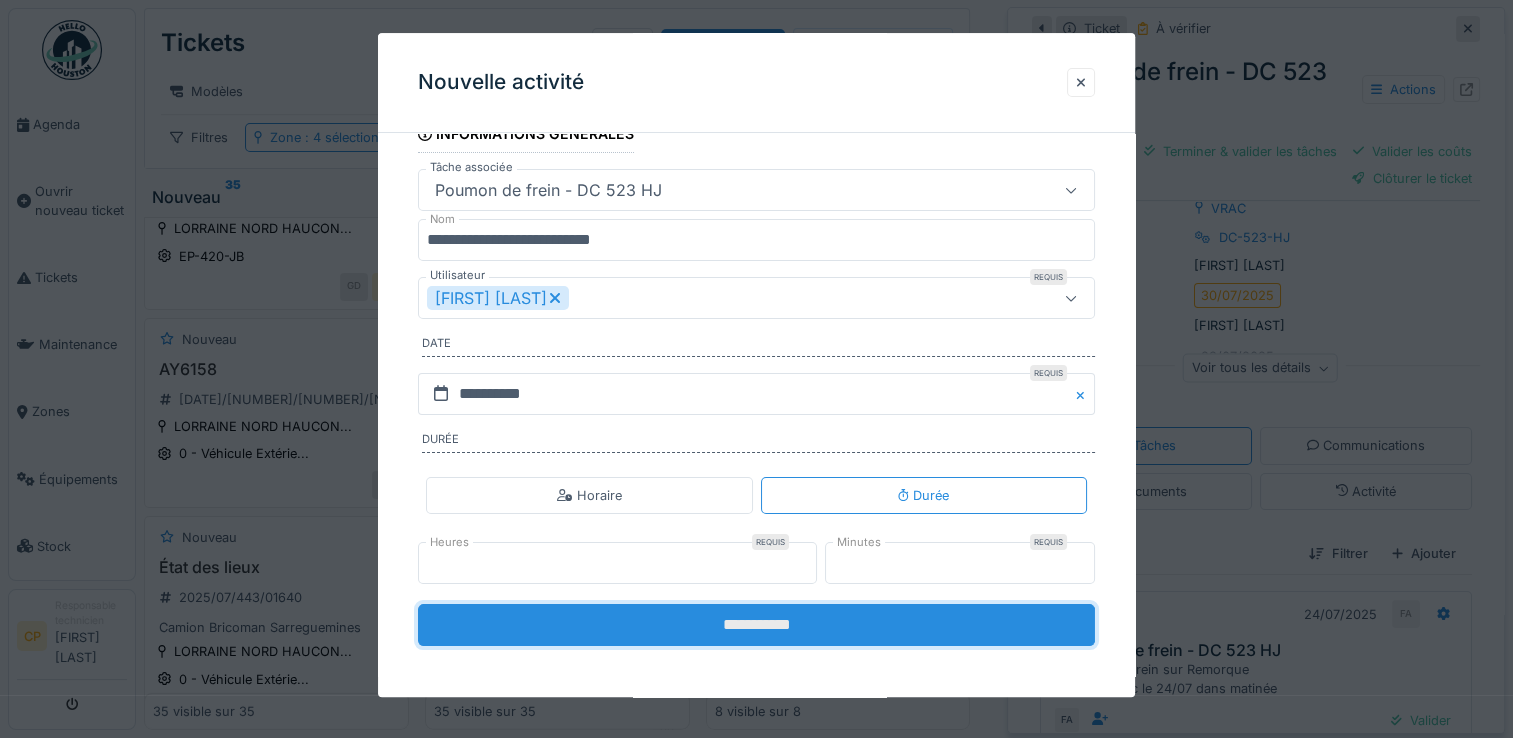 click on "**********" at bounding box center (756, 625) 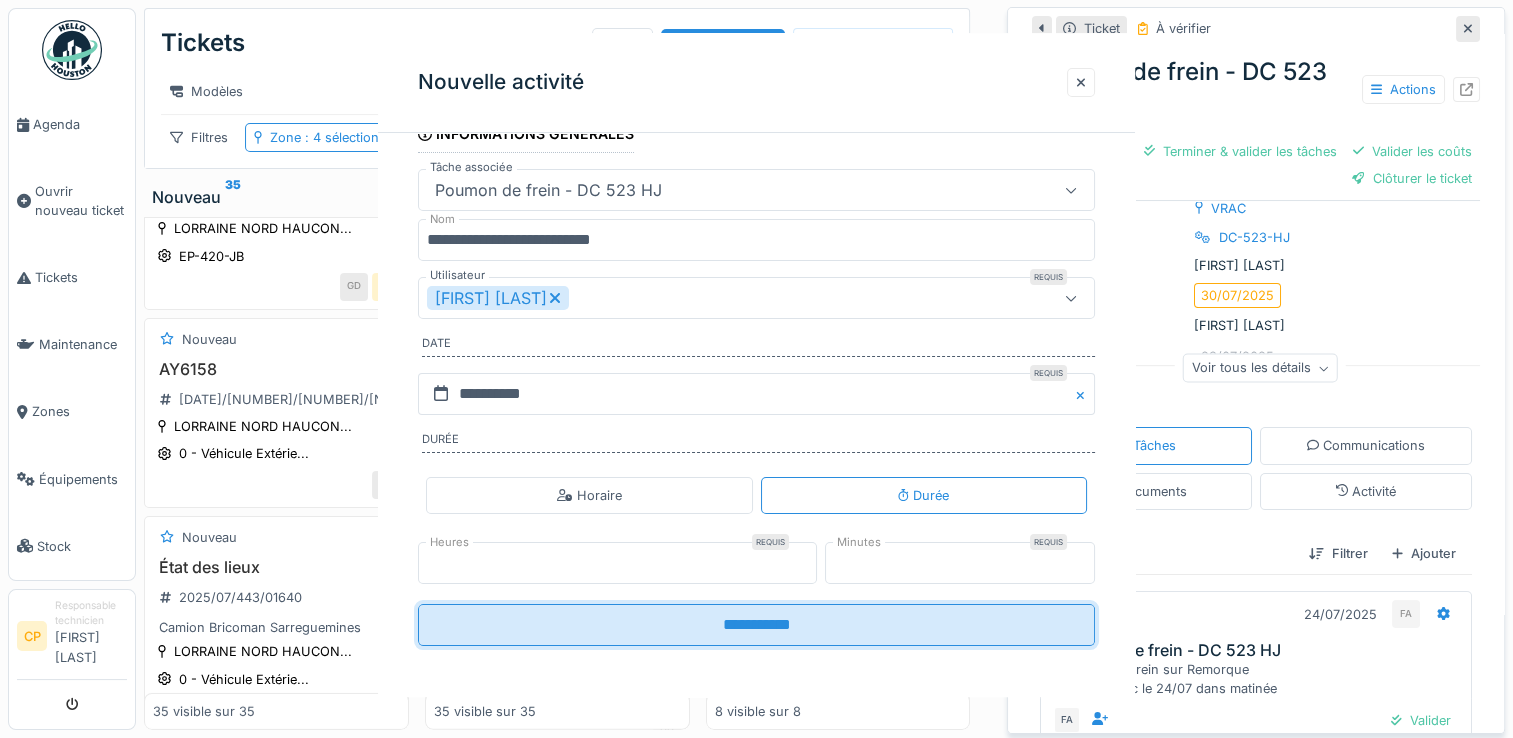 scroll, scrollTop: 0, scrollLeft: 0, axis: both 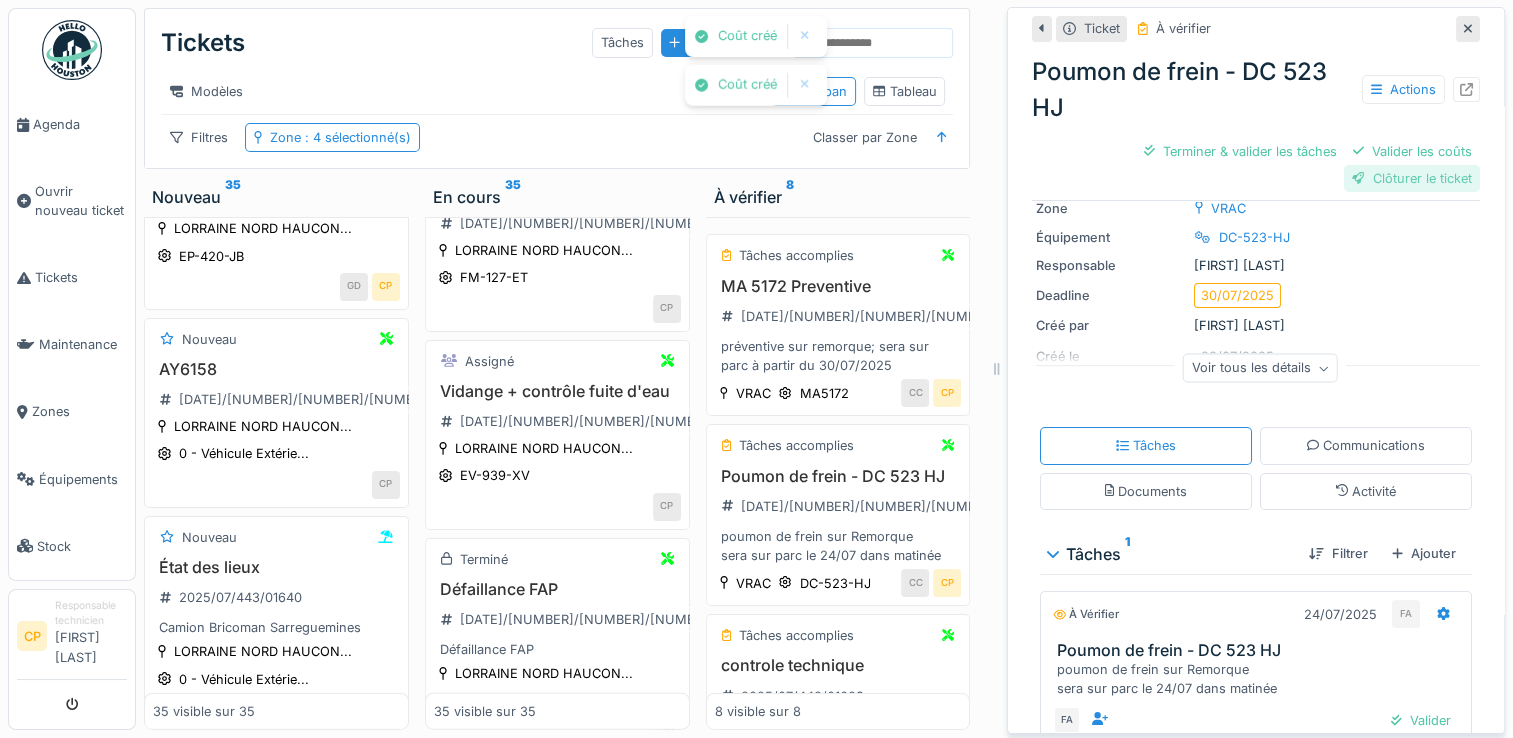 click on "Clôturer le ticket" at bounding box center [1412, 178] 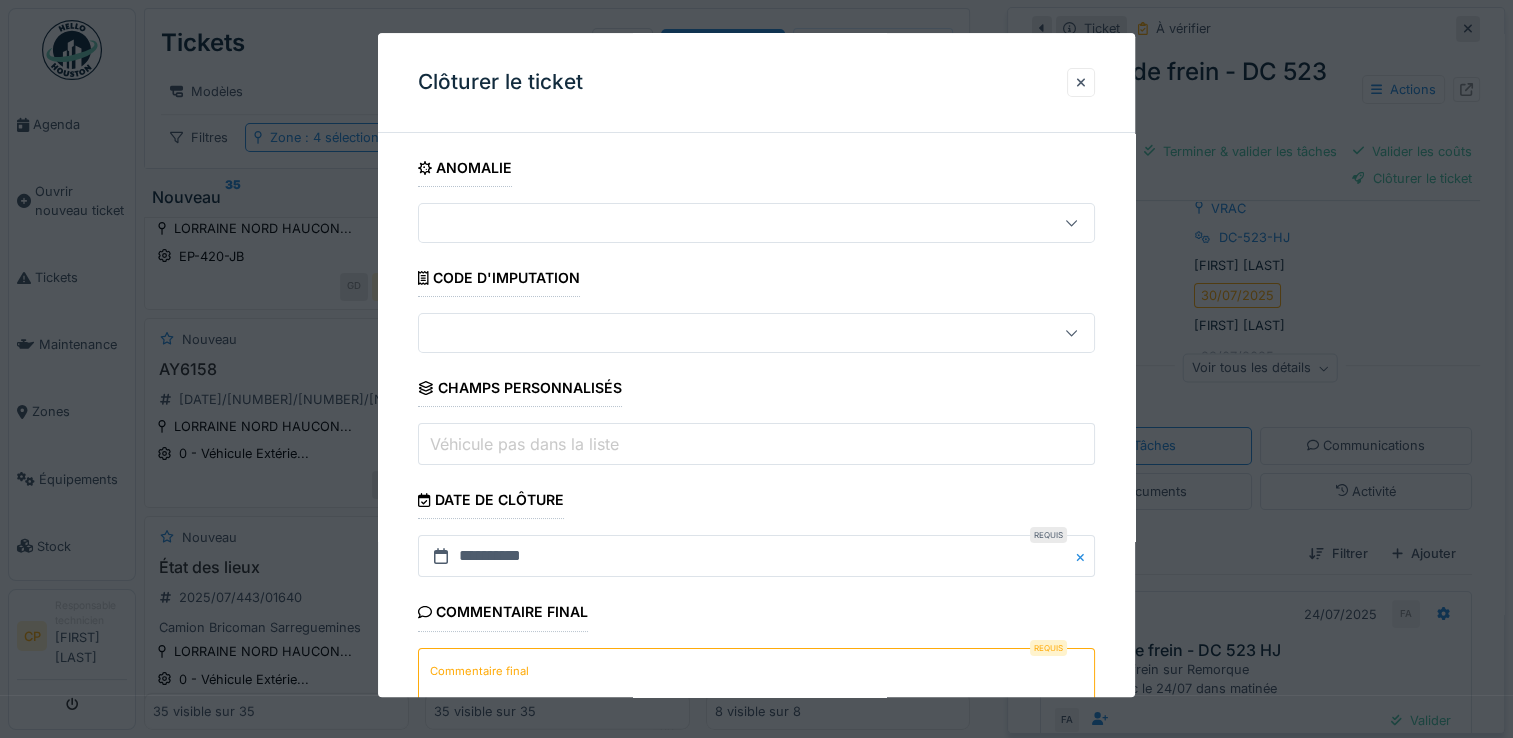 click on "Commentaire final" at bounding box center (756, 689) 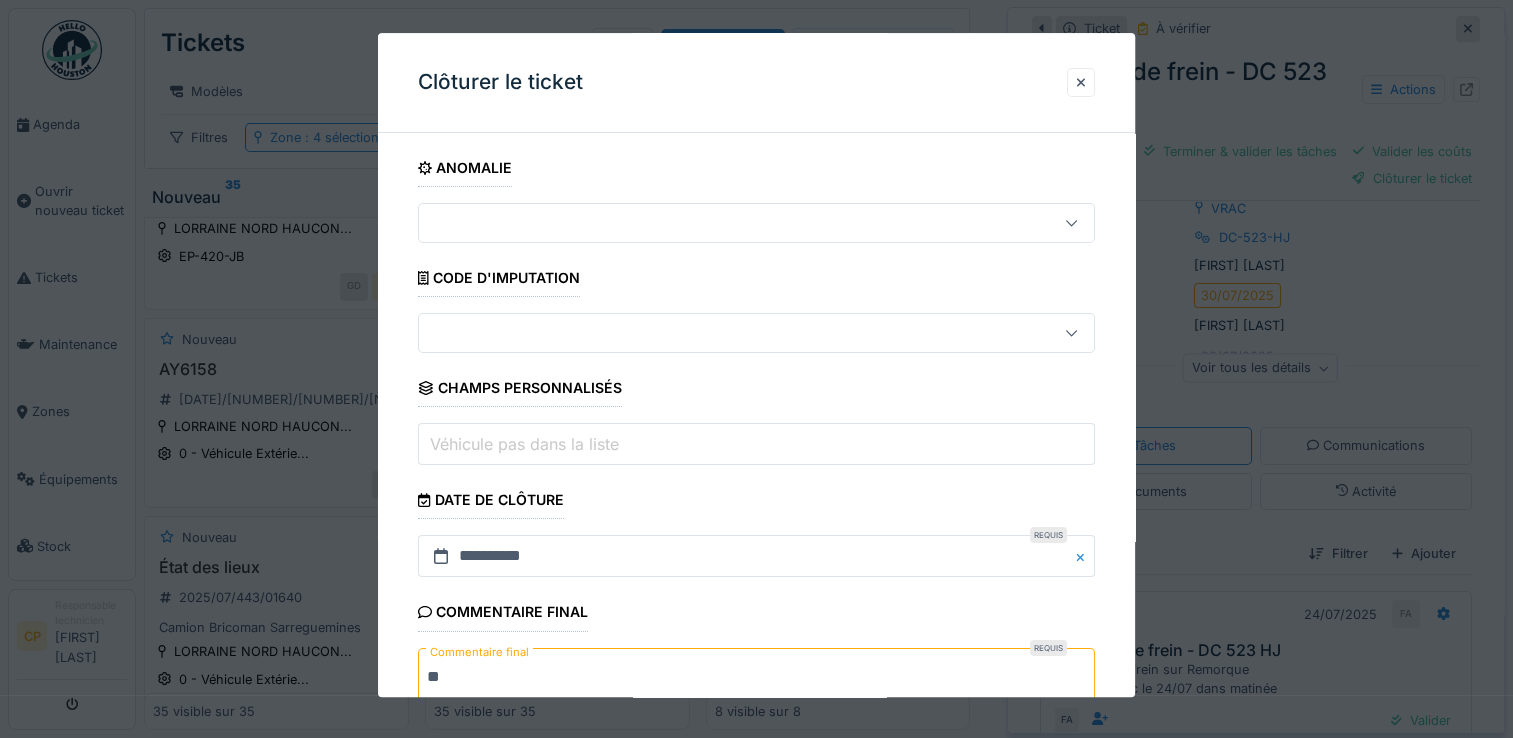 scroll, scrollTop: 148, scrollLeft: 0, axis: vertical 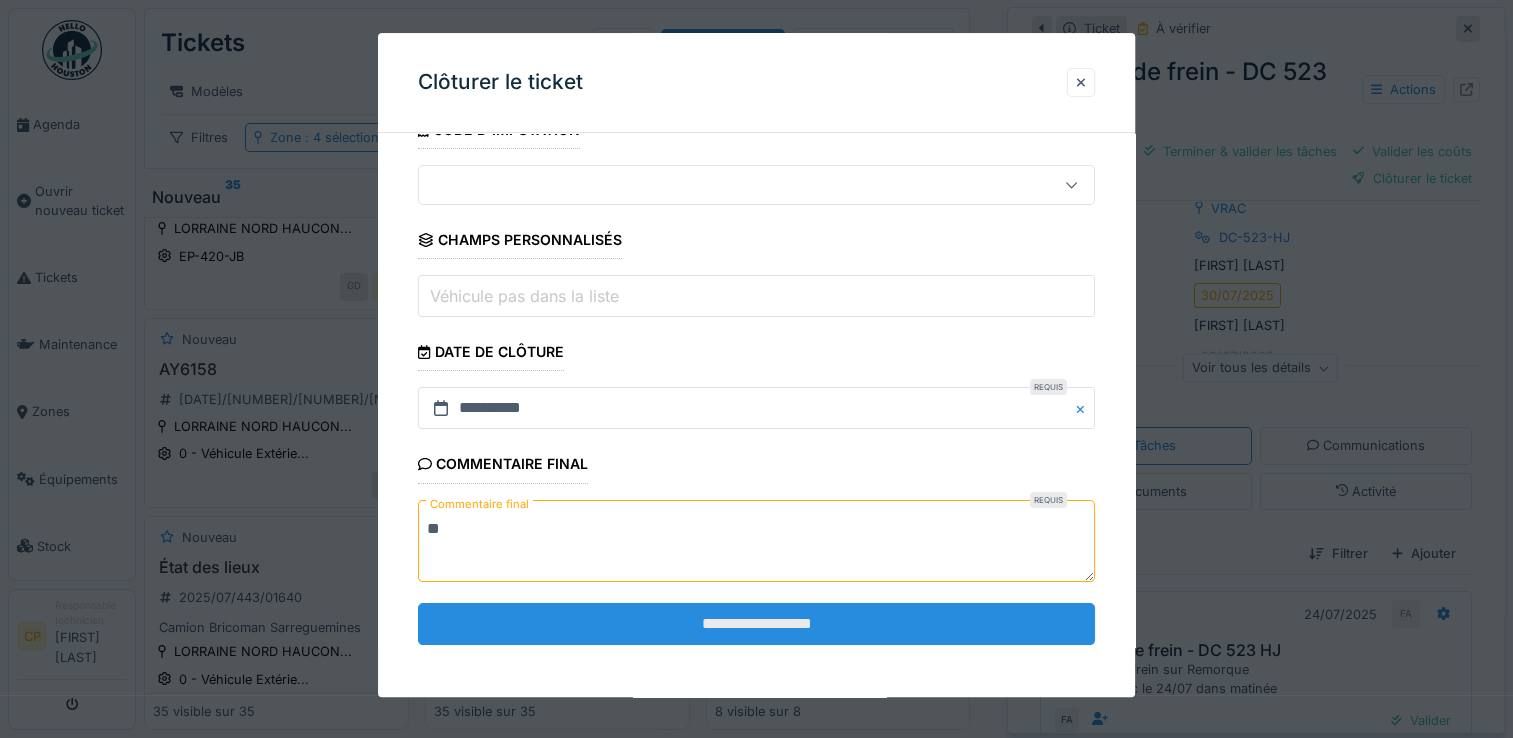 type on "**" 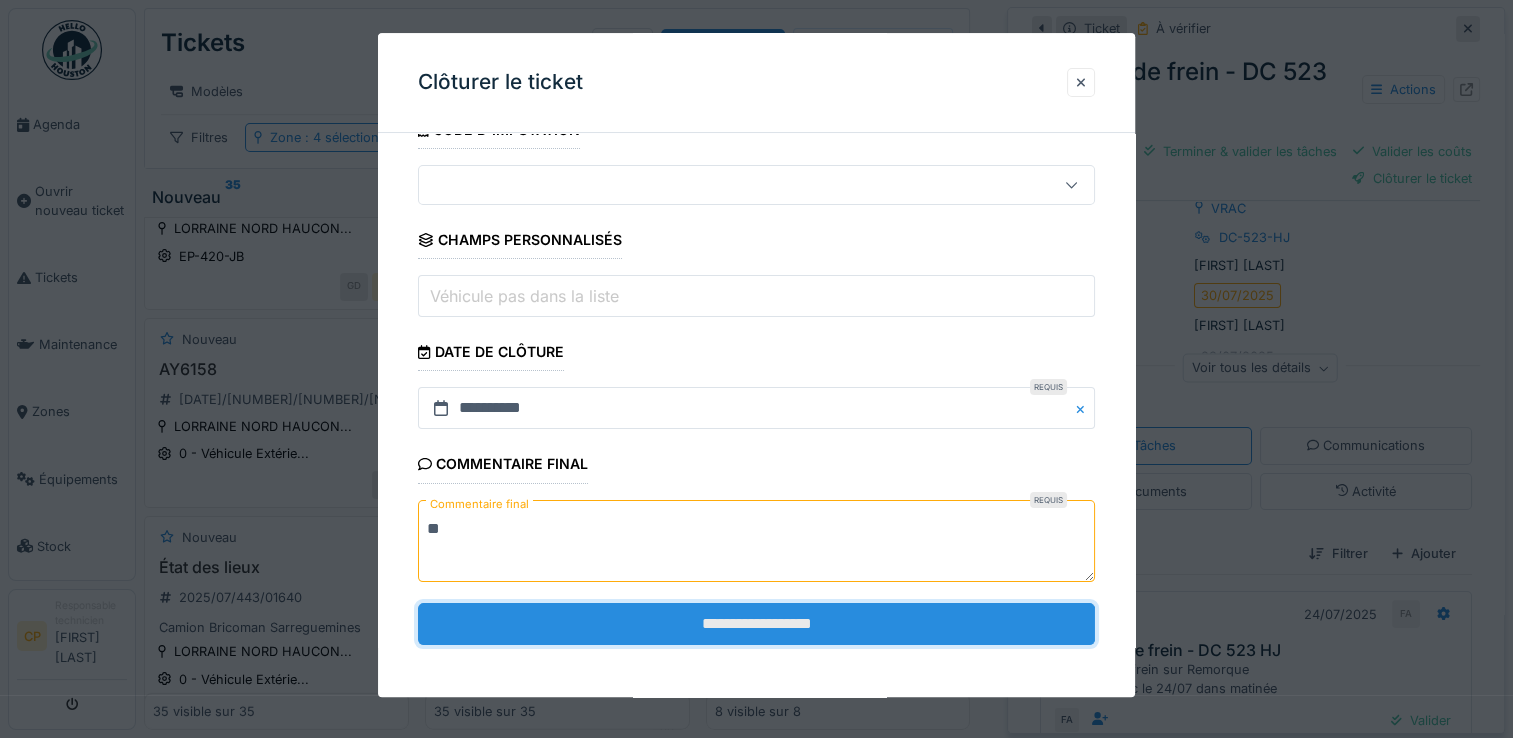 click on "**********" at bounding box center [756, 624] 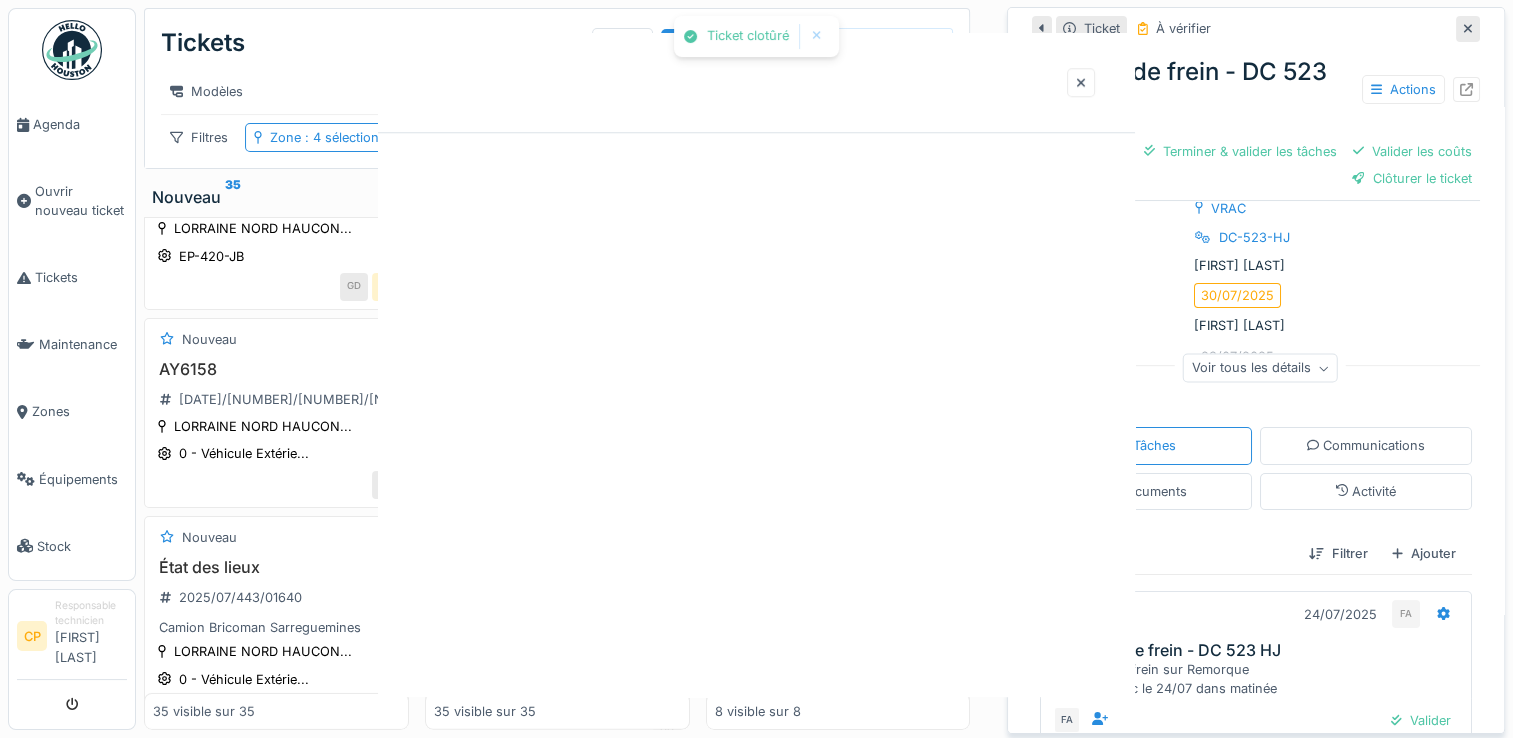 scroll, scrollTop: 0, scrollLeft: 0, axis: both 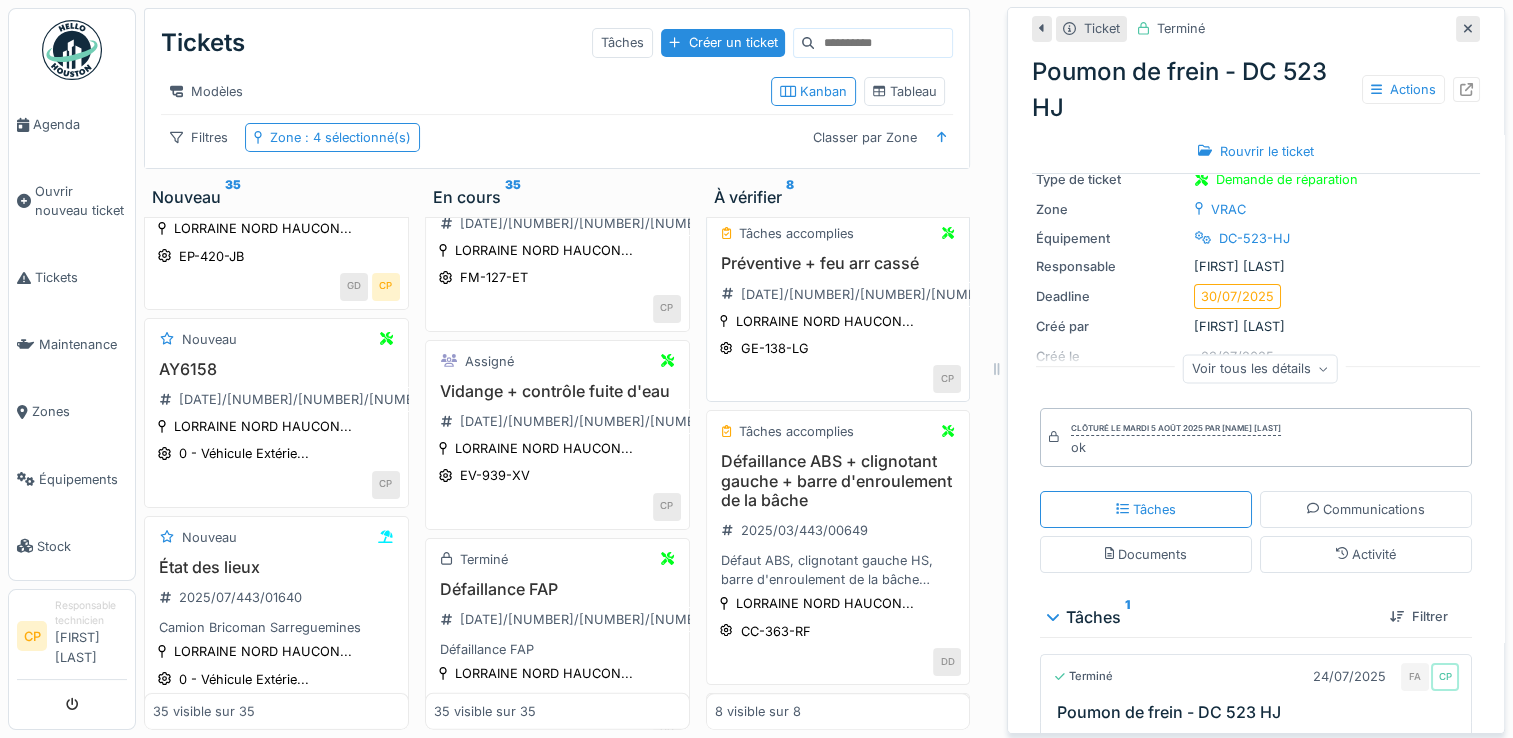 click on "Préventive + feu arr cassé" at bounding box center [838, 263] 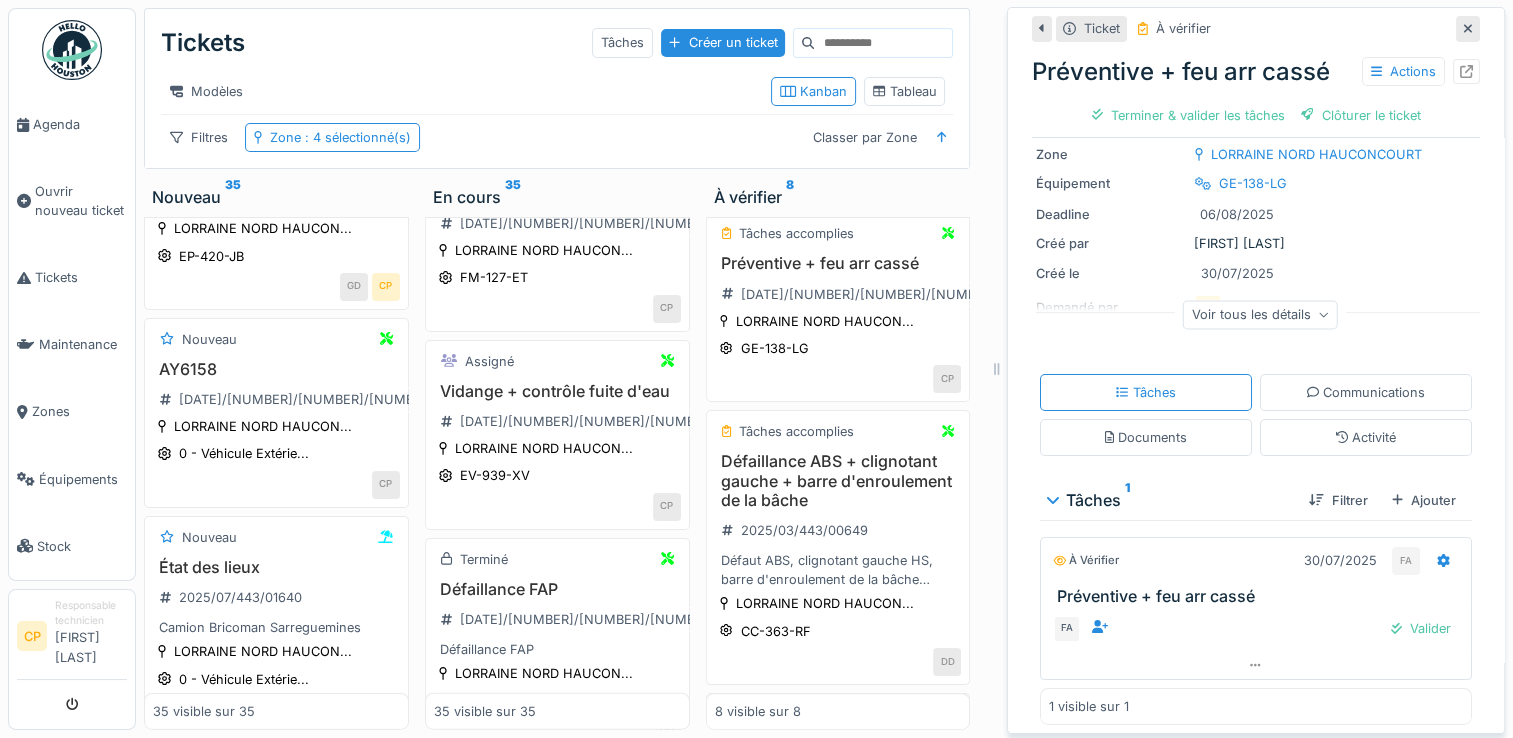 scroll, scrollTop: 115, scrollLeft: 0, axis: vertical 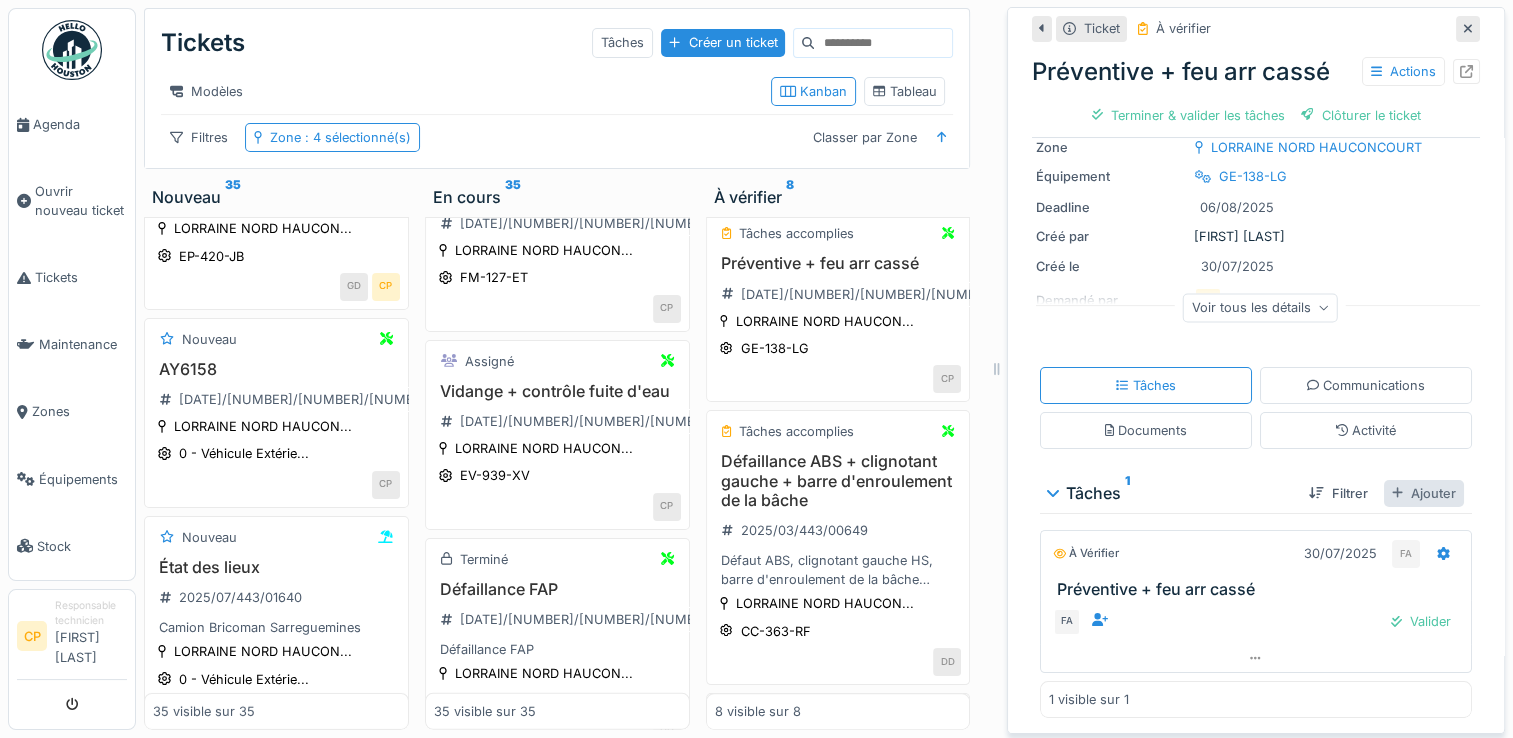 click on "Ajouter" at bounding box center (1424, 493) 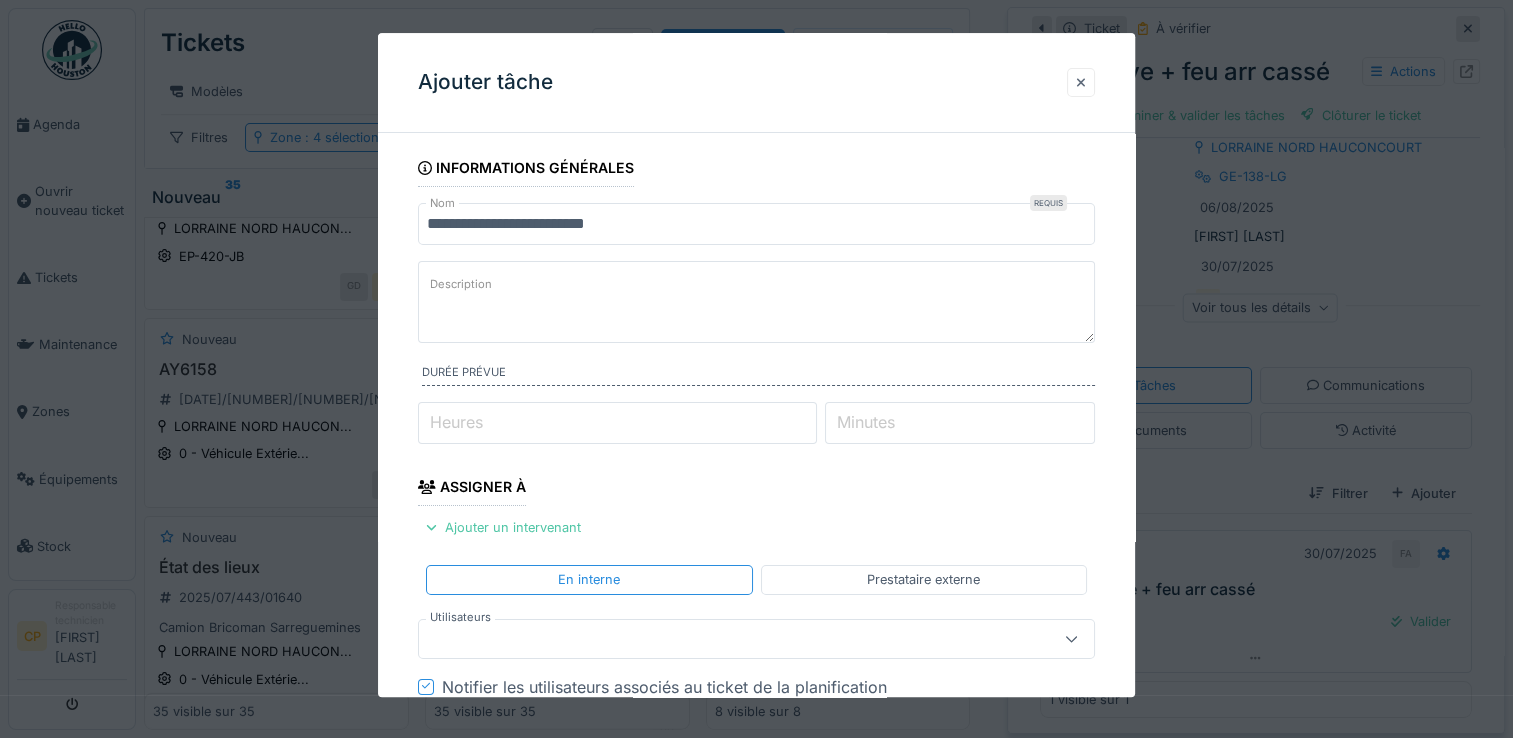 click at bounding box center (1081, 82) 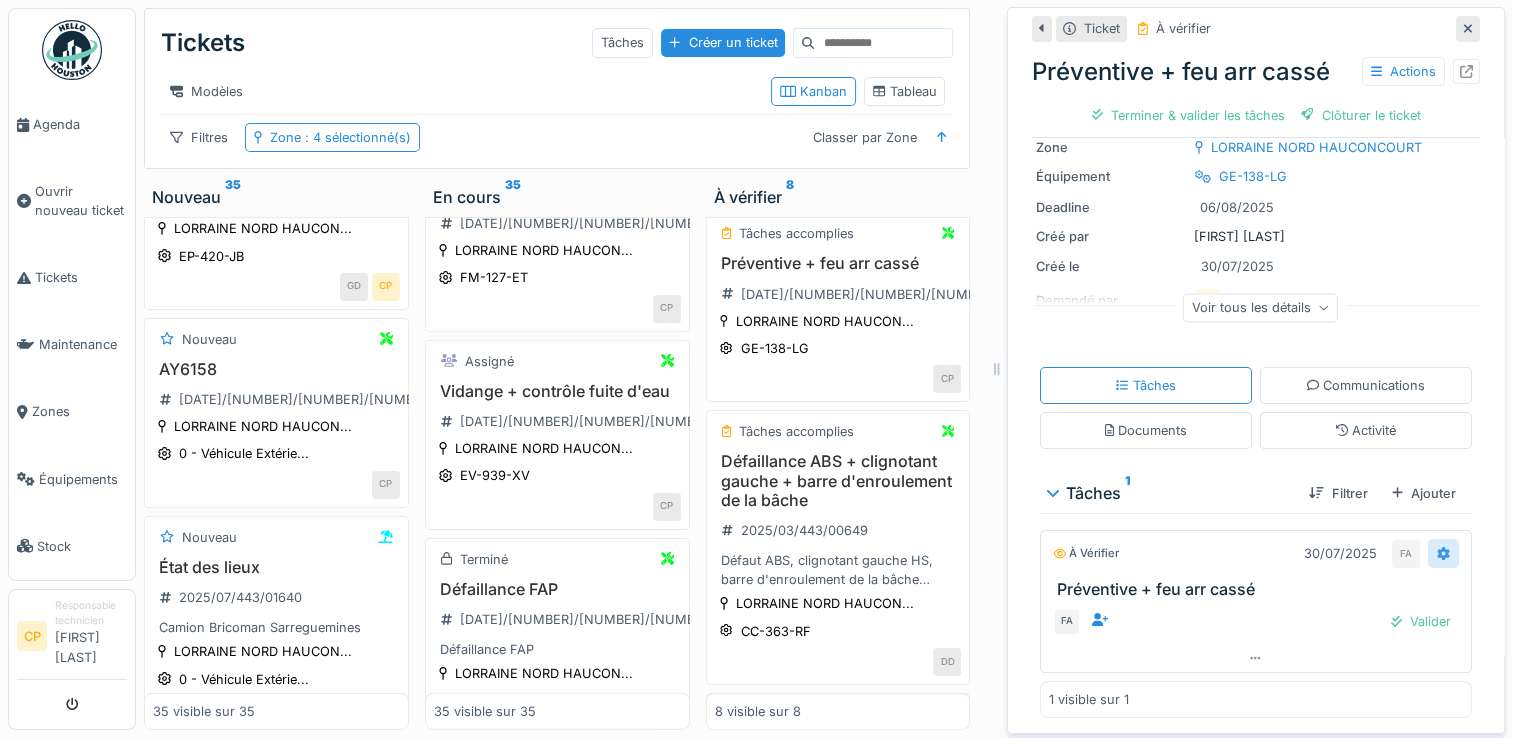 click 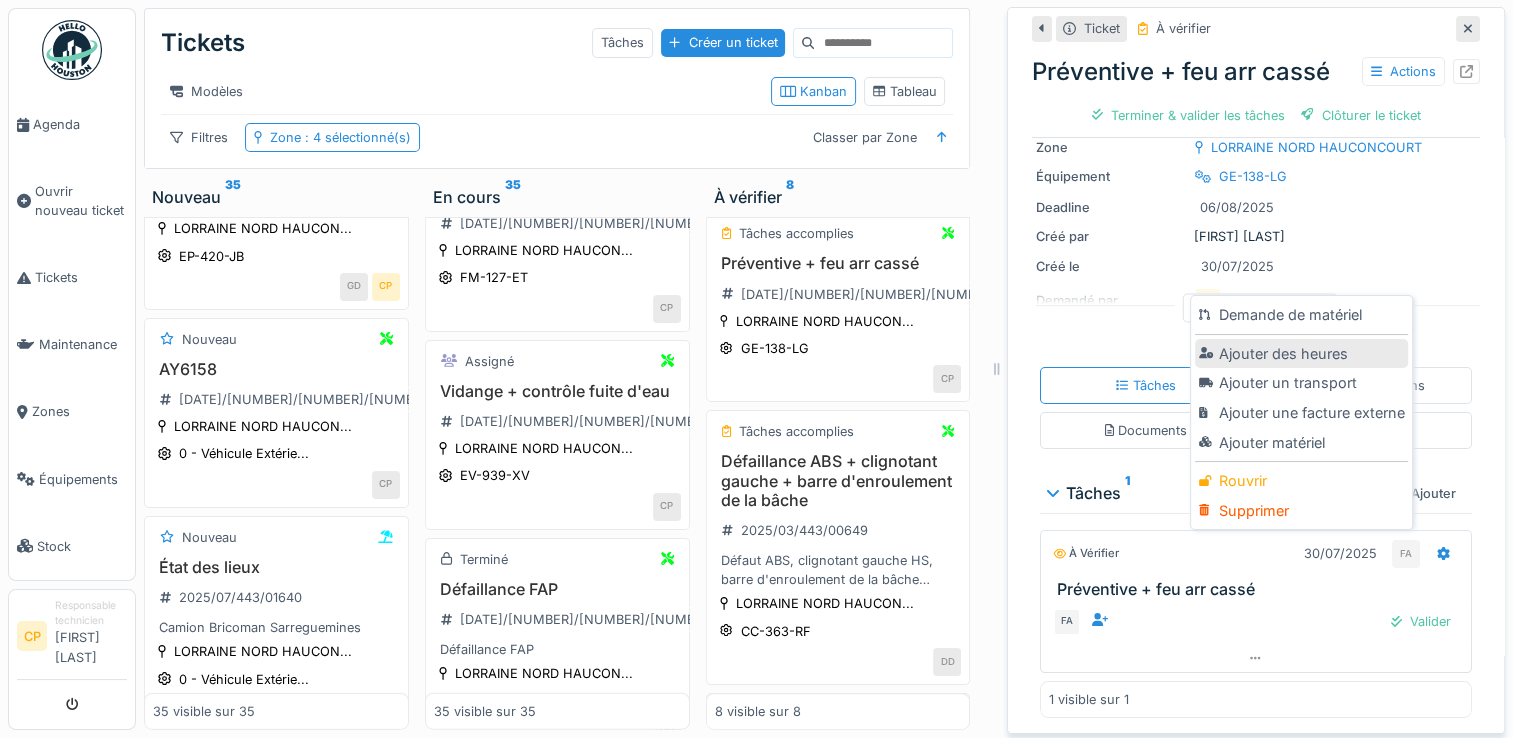 click on "Ajouter des heures" at bounding box center (1301, 354) 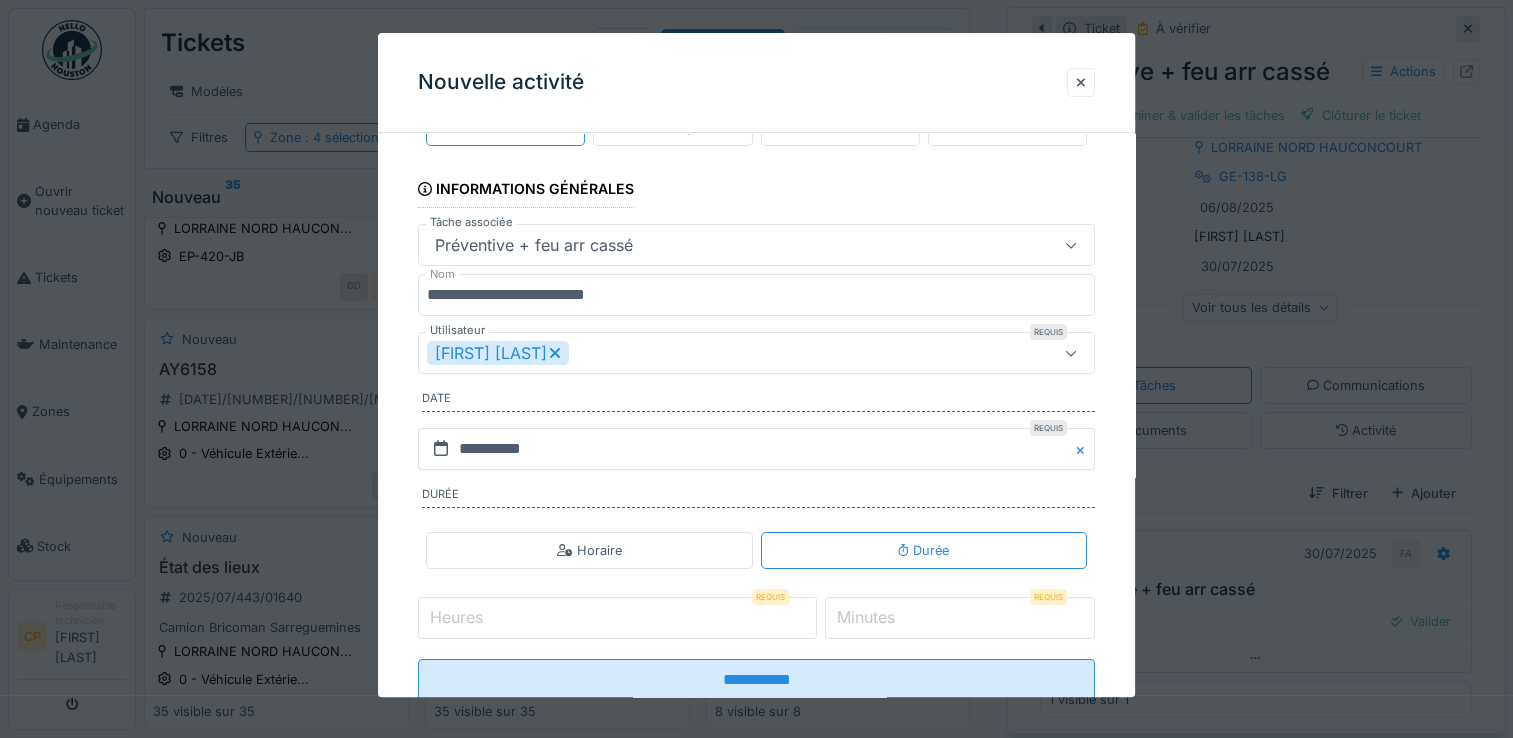 scroll, scrollTop: 119, scrollLeft: 0, axis: vertical 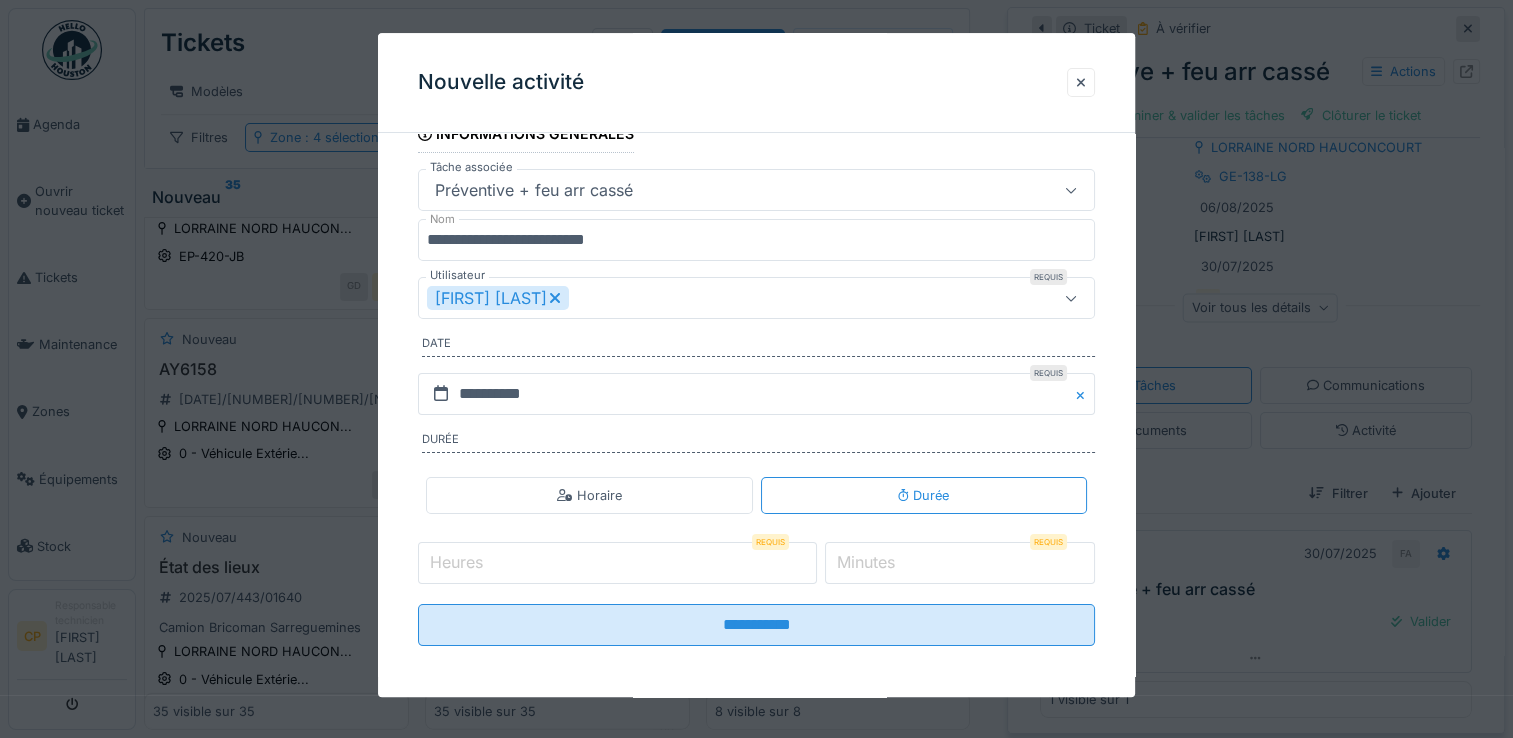 click on "Heures" at bounding box center (617, 563) 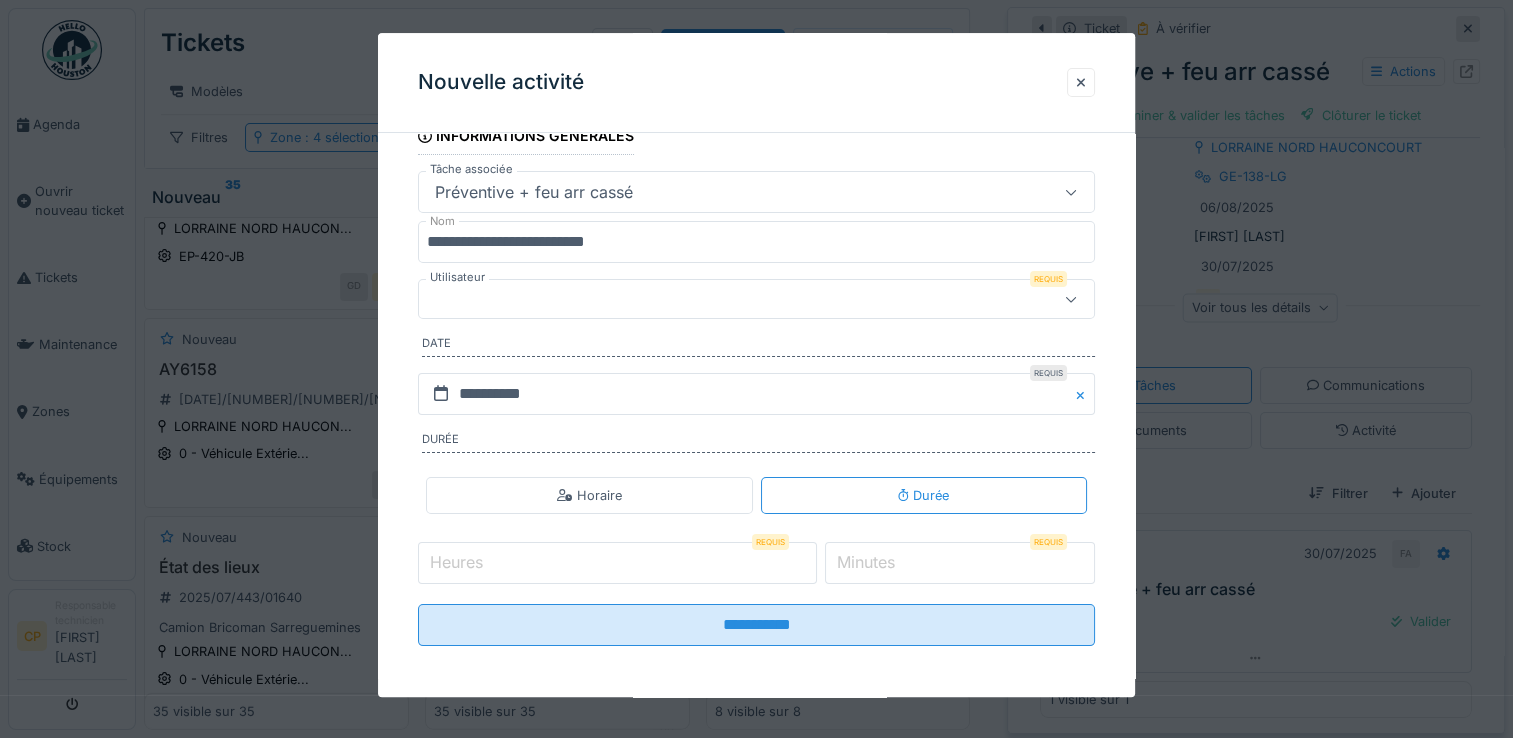 click at bounding box center [722, 300] 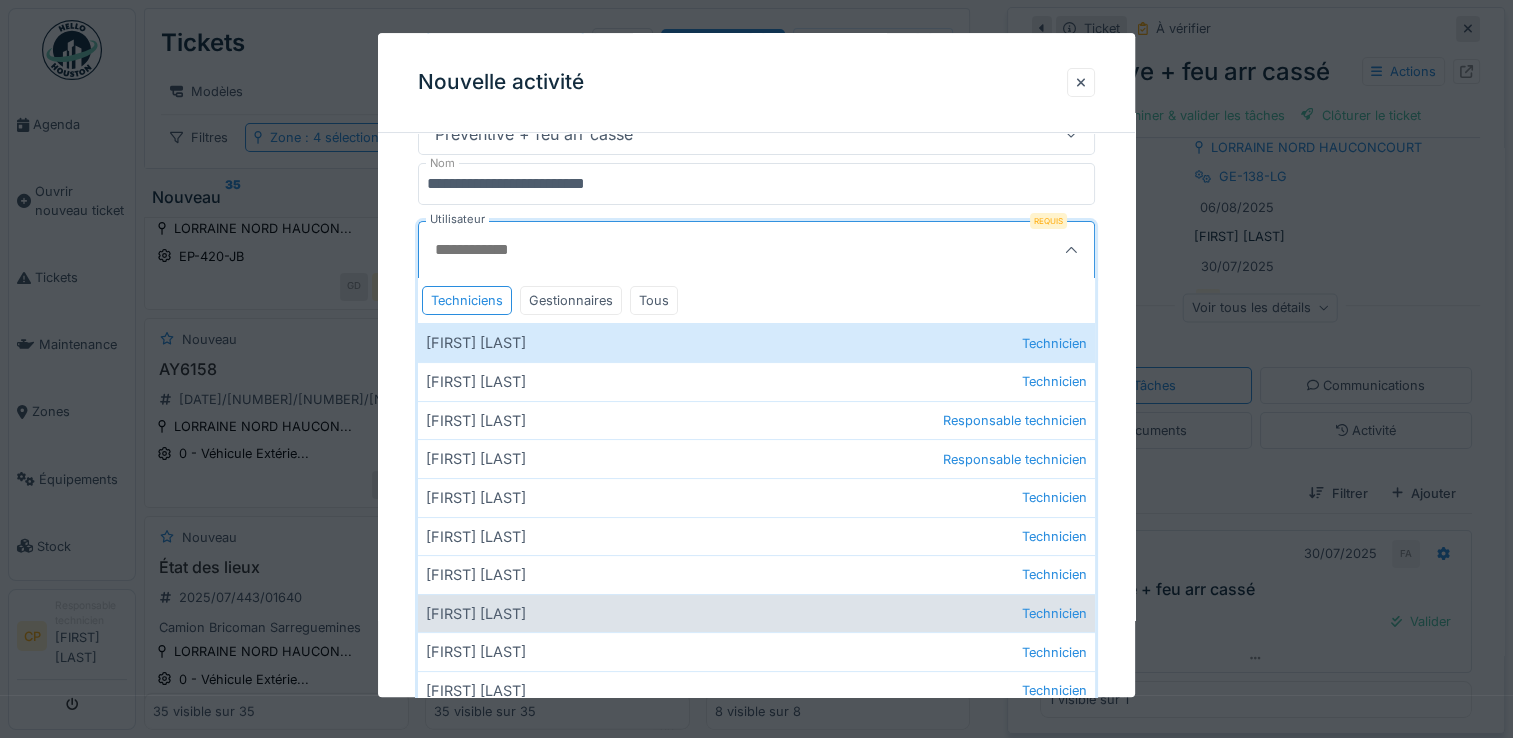 scroll, scrollTop: 219, scrollLeft: 0, axis: vertical 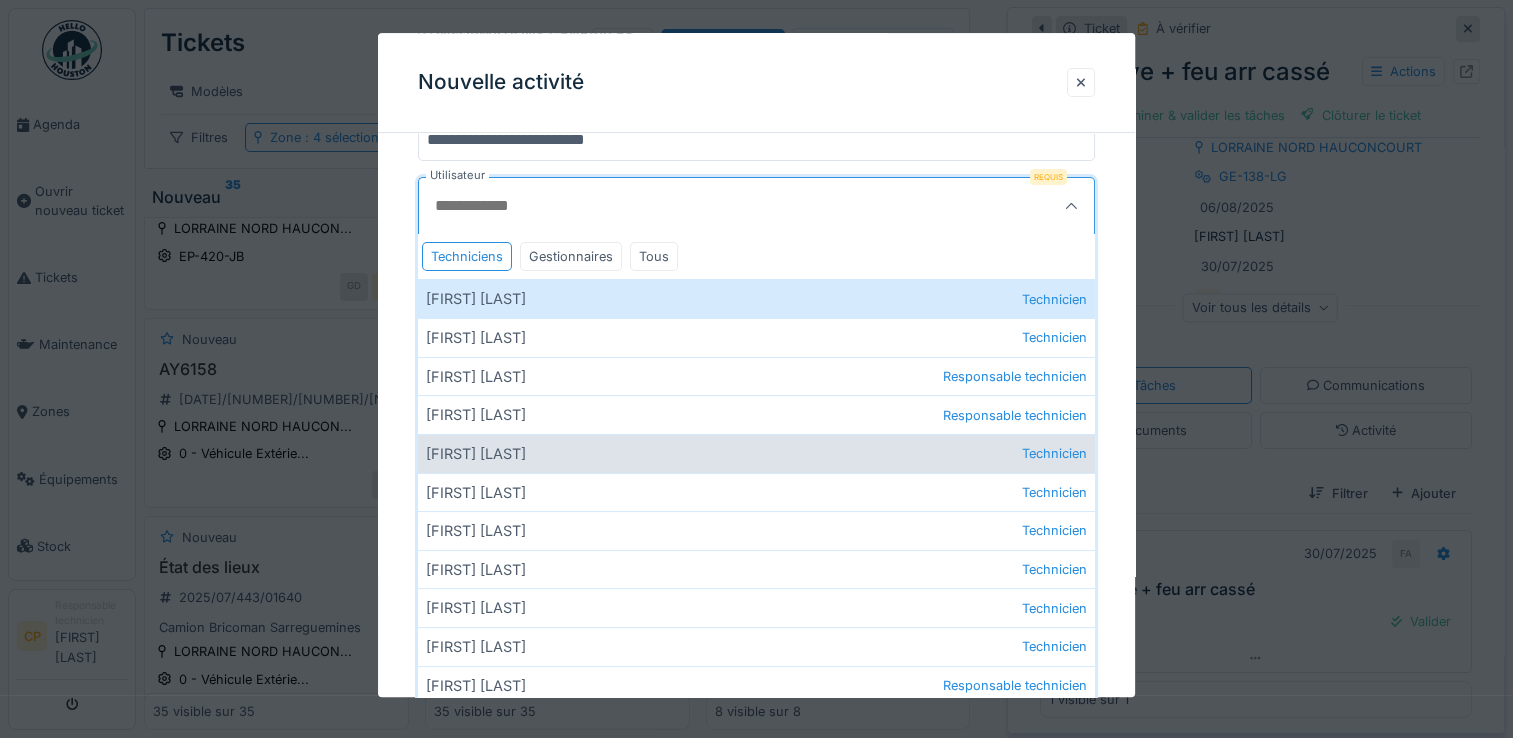 click on "[FIRST] [LAST]   Technicien" at bounding box center [756, 453] 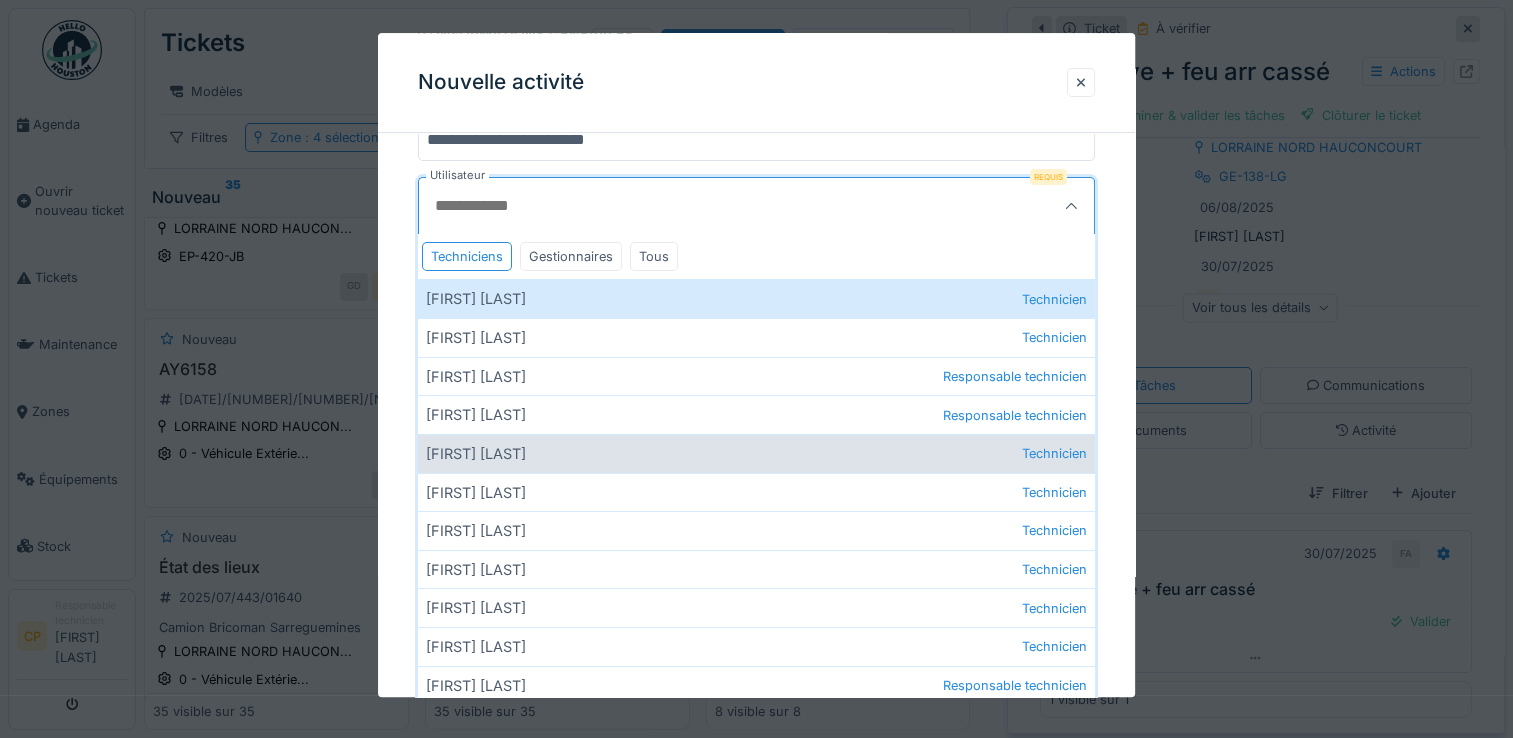 type on "*****" 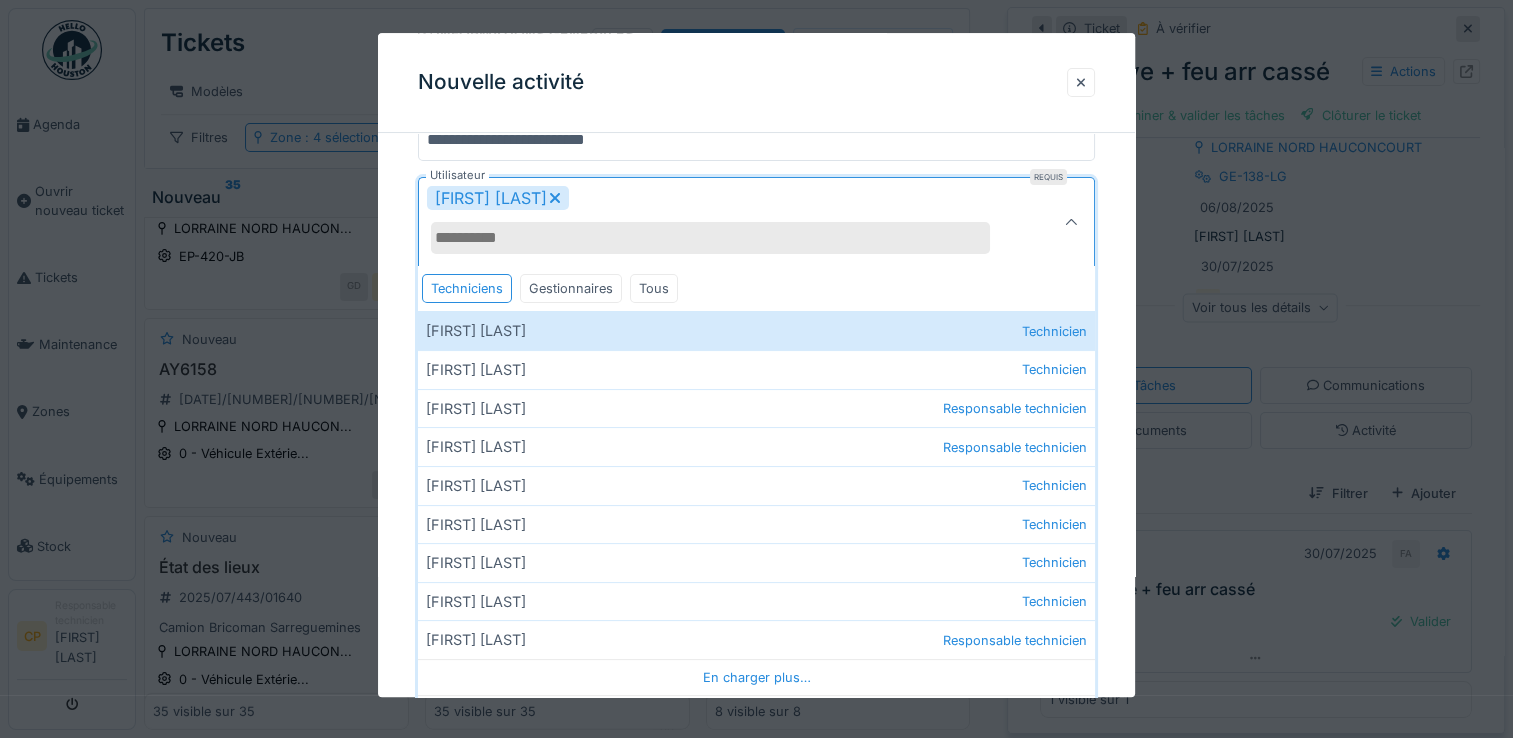 click at bounding box center (1071, 223) 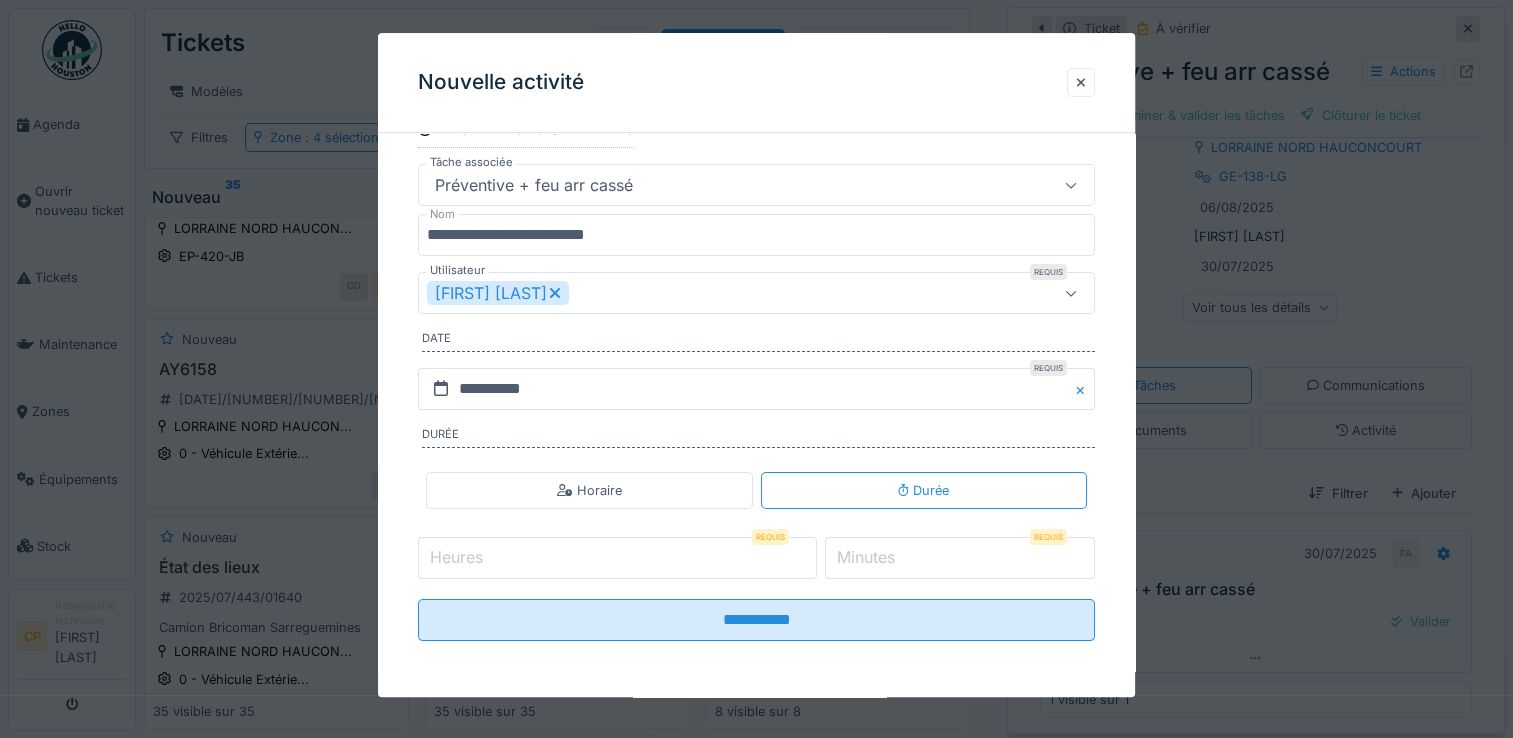 scroll, scrollTop: 119, scrollLeft: 0, axis: vertical 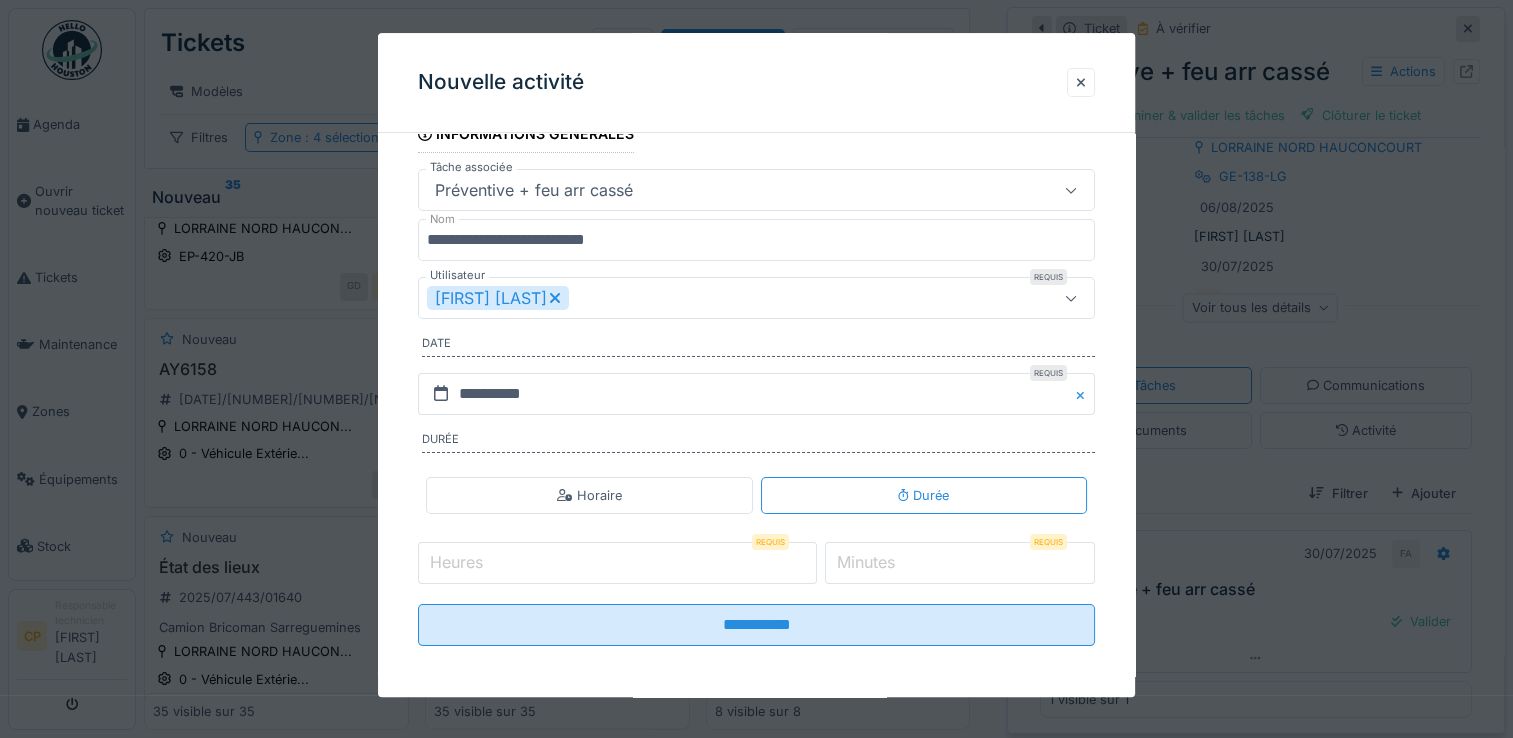 click on "Heures" at bounding box center [617, 563] 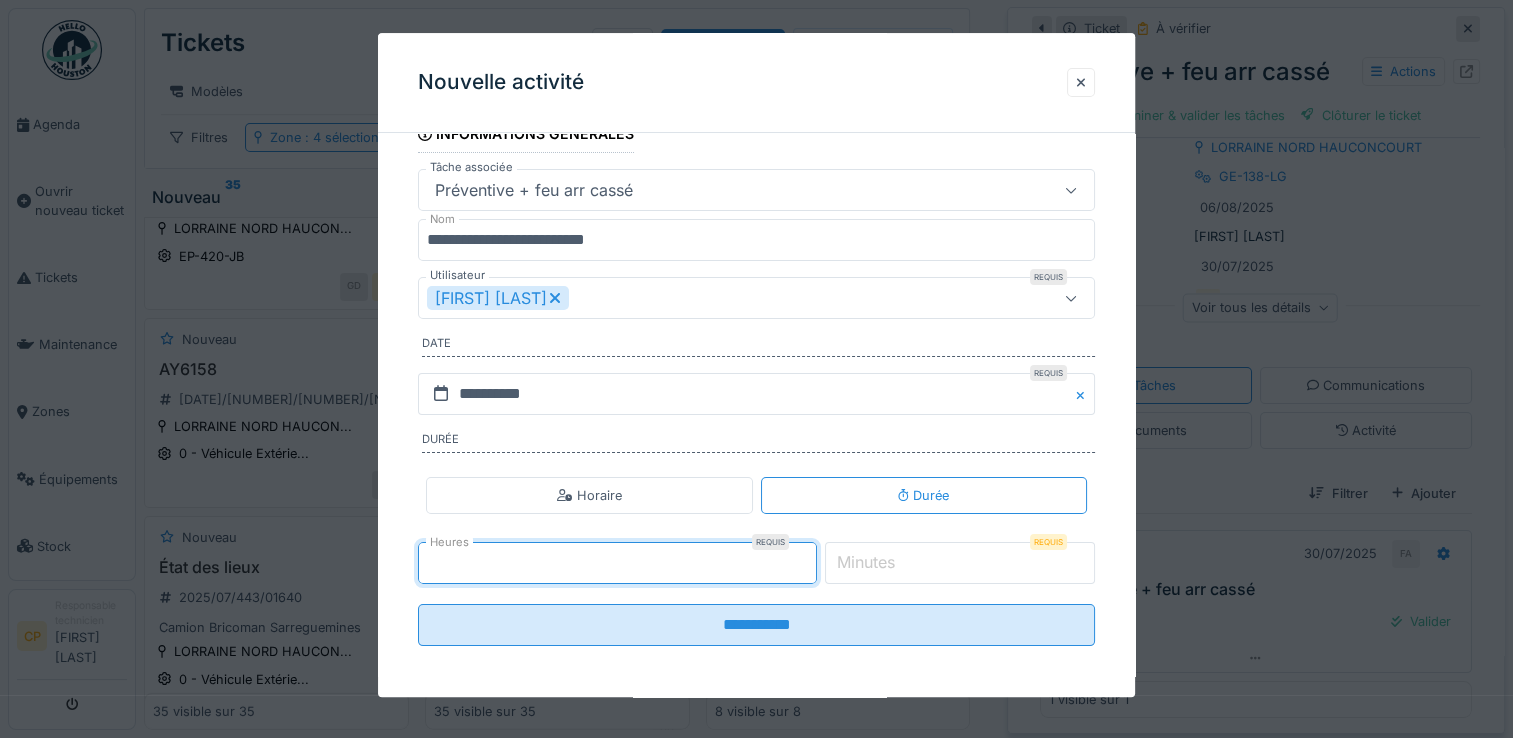 type on "*" 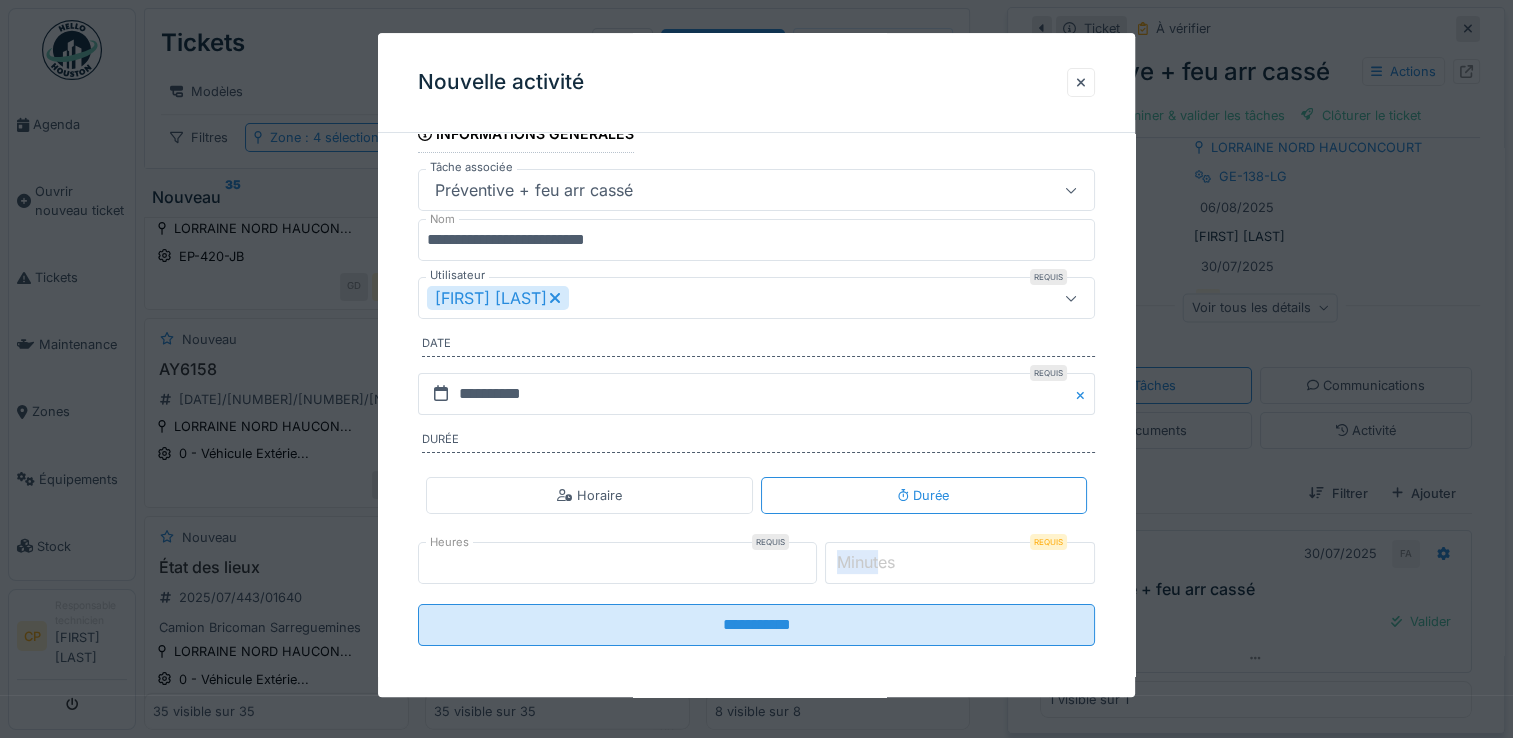 drag, startPoint x: 860, startPoint y: 554, endPoint x: 732, endPoint y: 566, distance: 128.56126 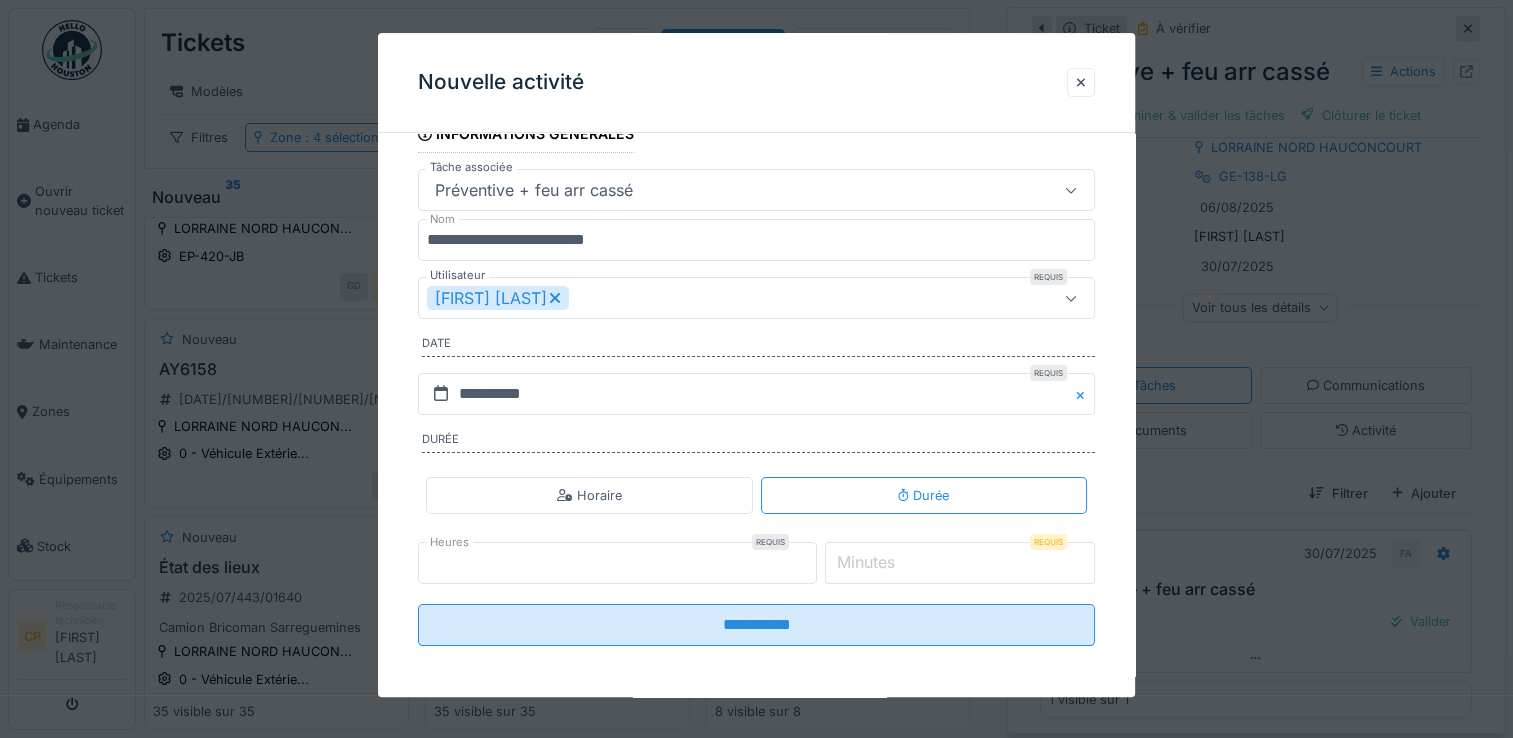 drag, startPoint x: 994, startPoint y: 580, endPoint x: 975, endPoint y: 570, distance: 21.470911 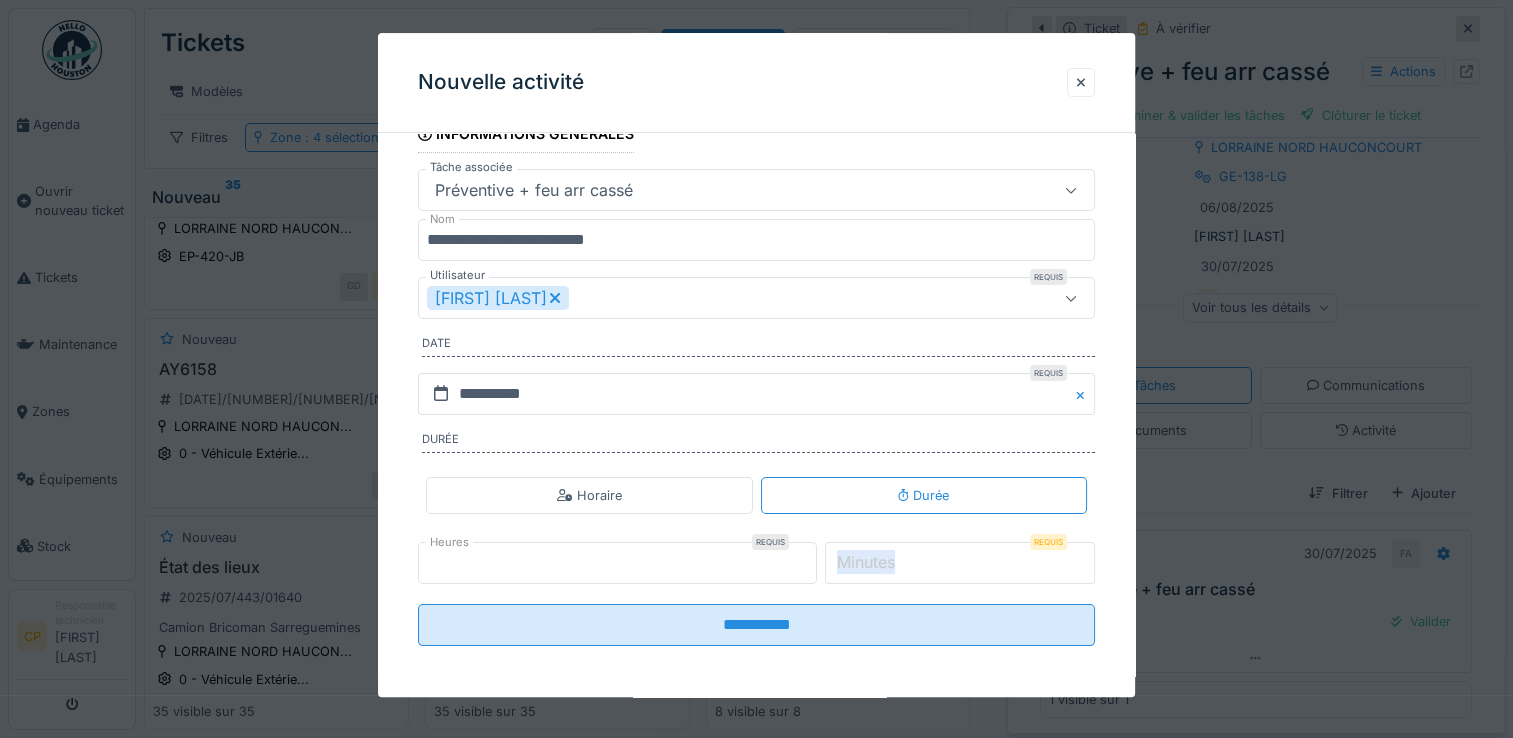 drag, startPoint x: 851, startPoint y: 556, endPoint x: 836, endPoint y: 556, distance: 15 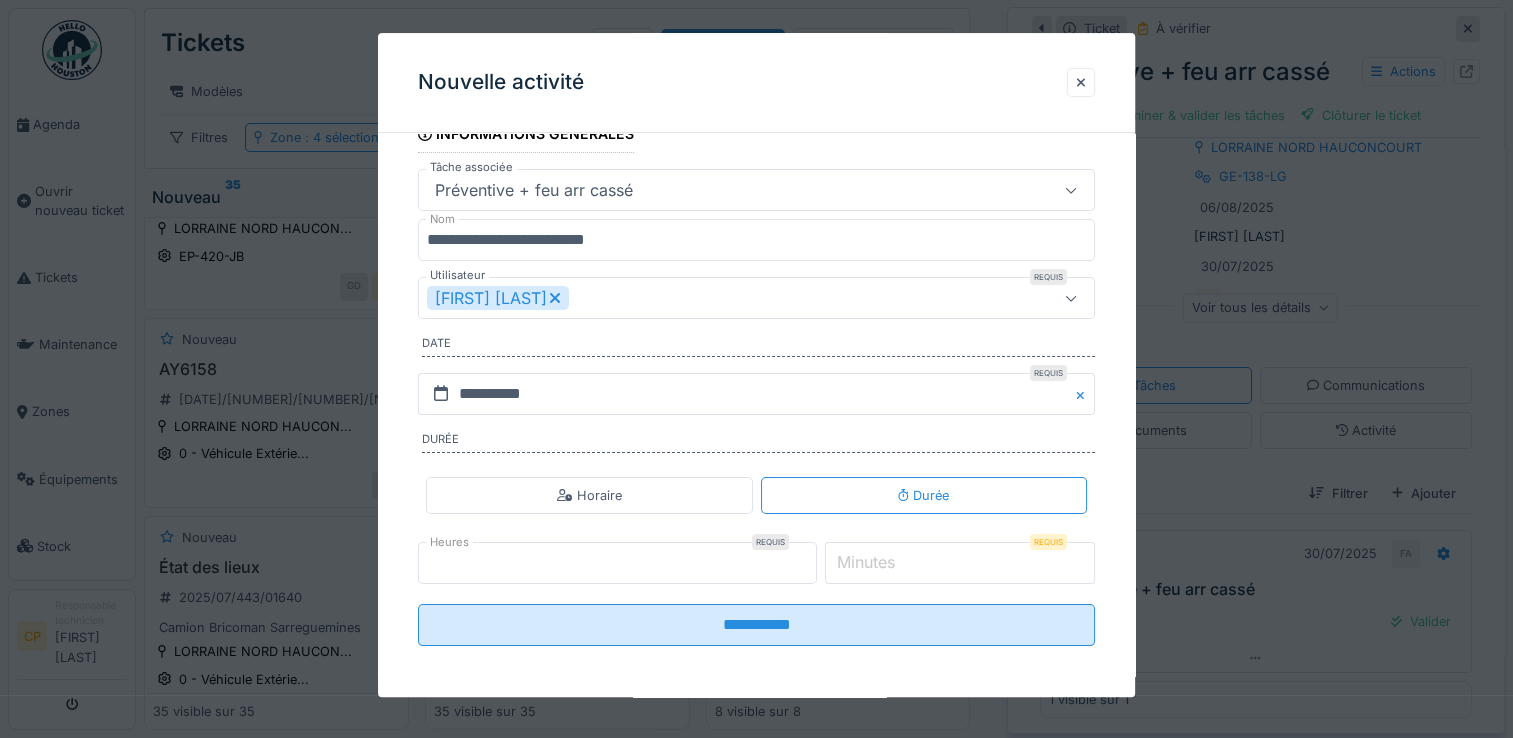click on "*" at bounding box center (960, 563) 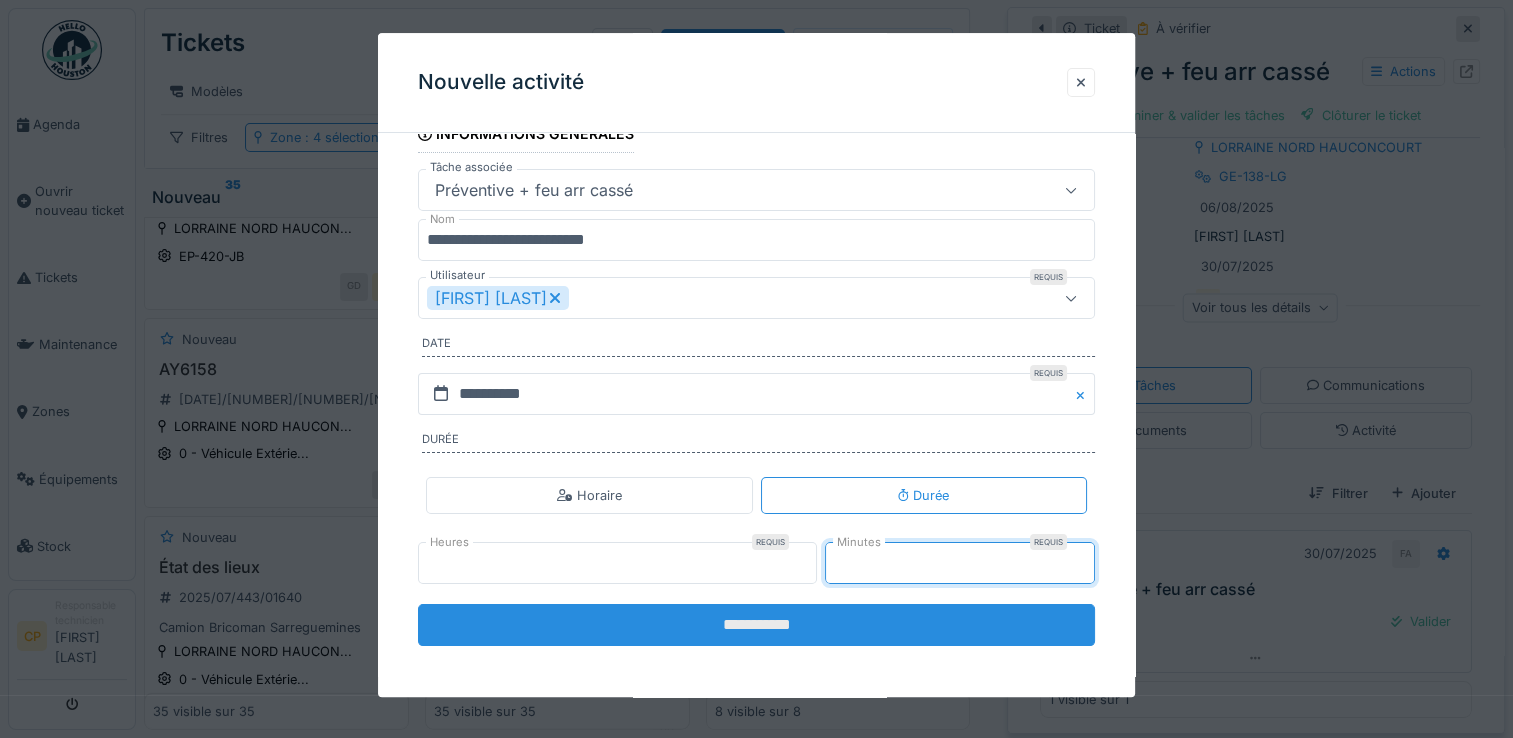 type on "**" 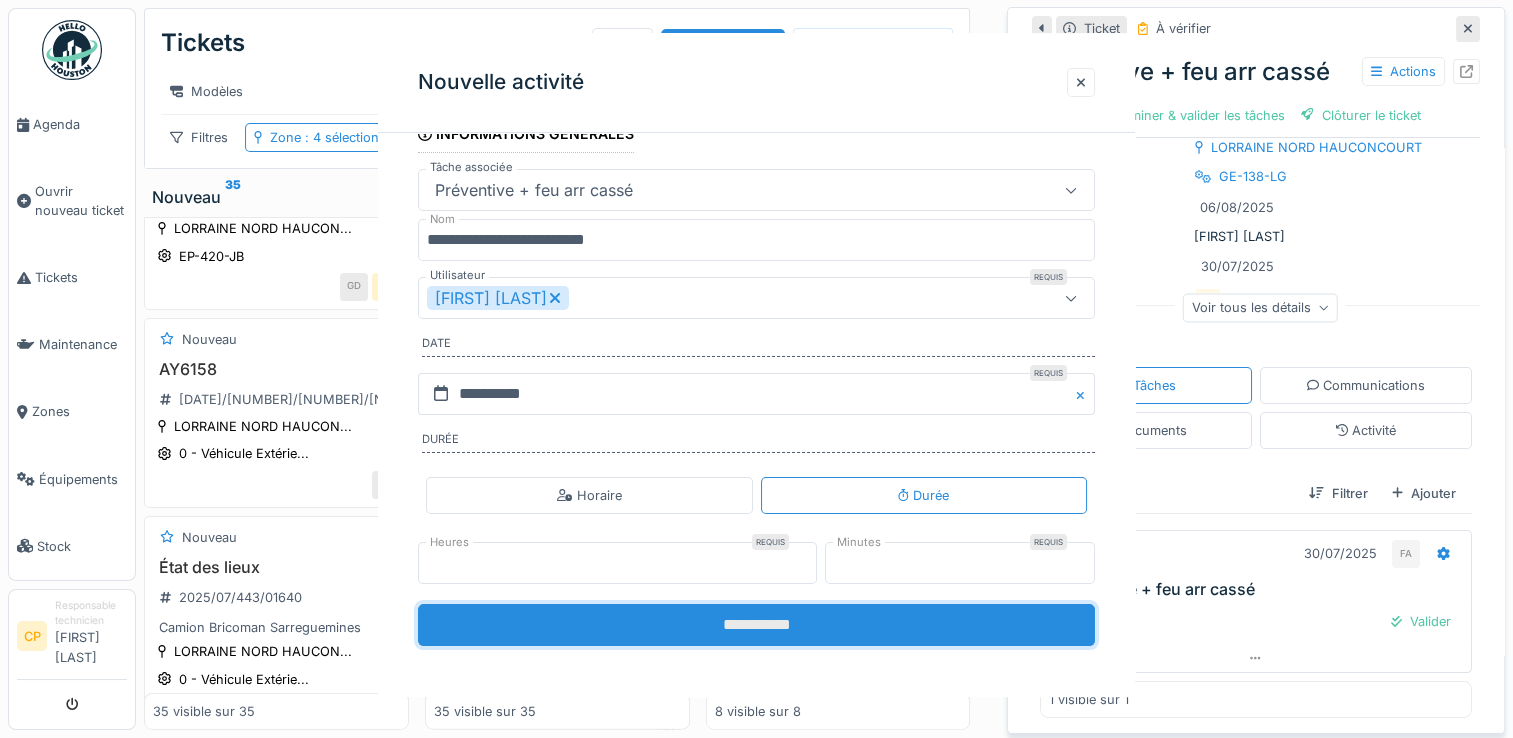 scroll, scrollTop: 0, scrollLeft: 0, axis: both 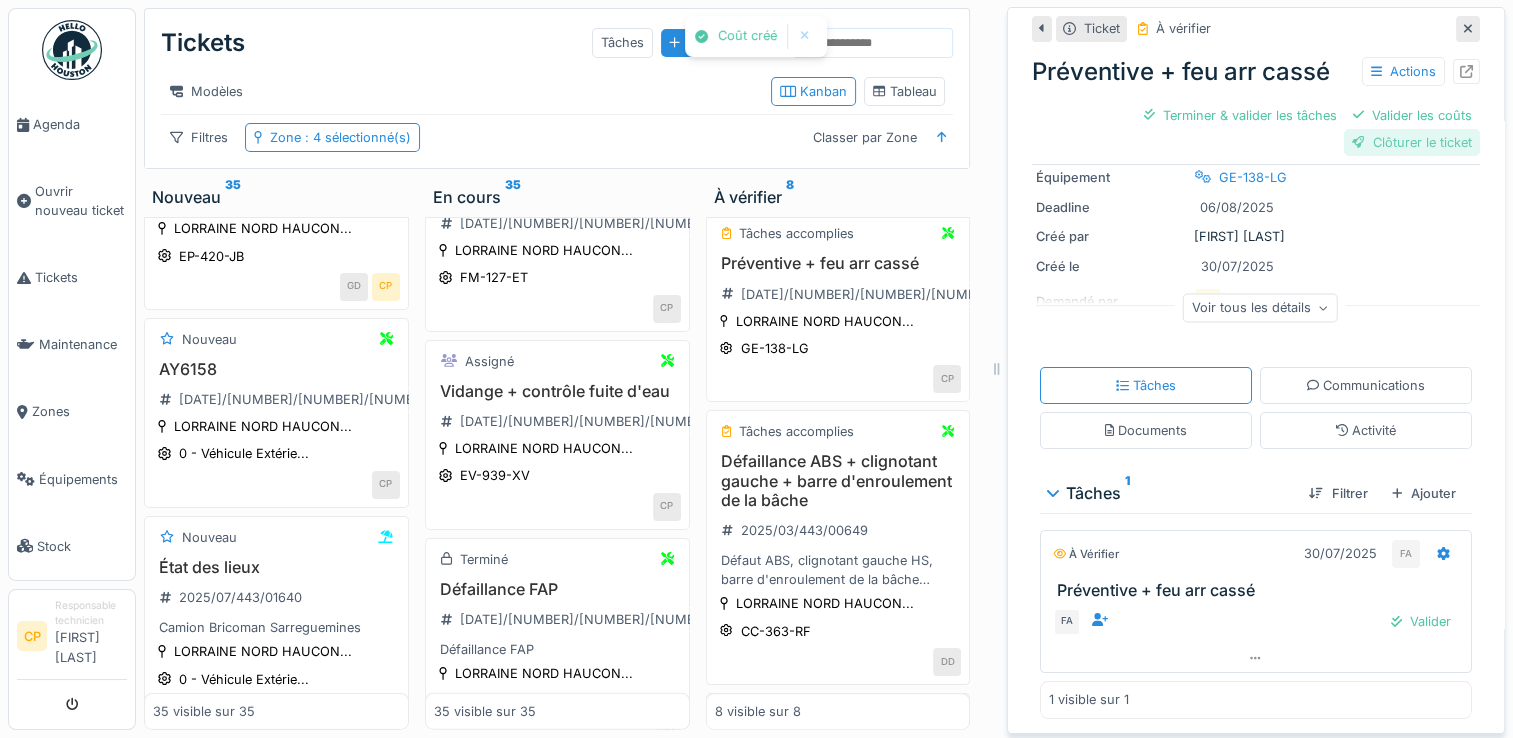 click on "Clôturer le ticket" at bounding box center (1412, 142) 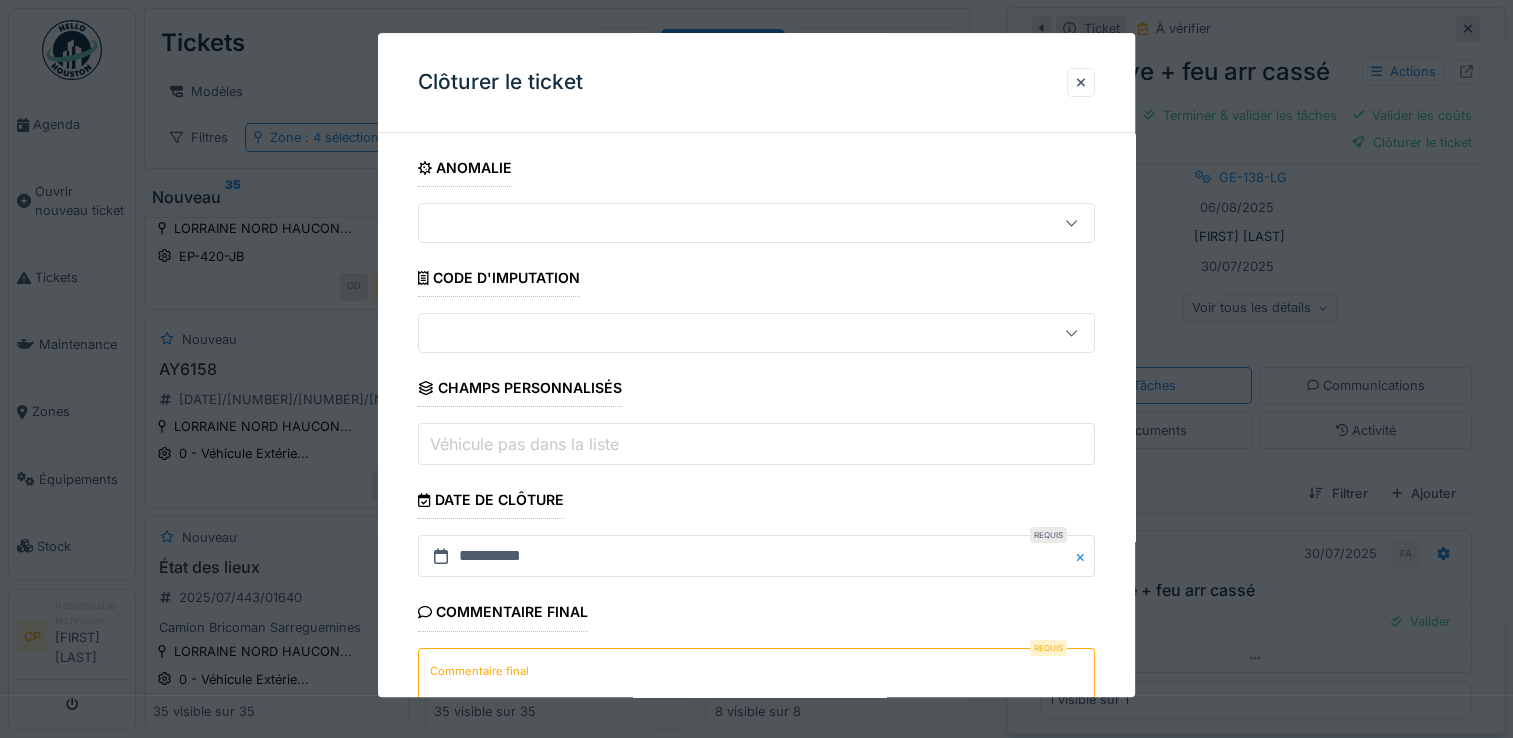 click on "Commentaire final" at bounding box center (756, 689) 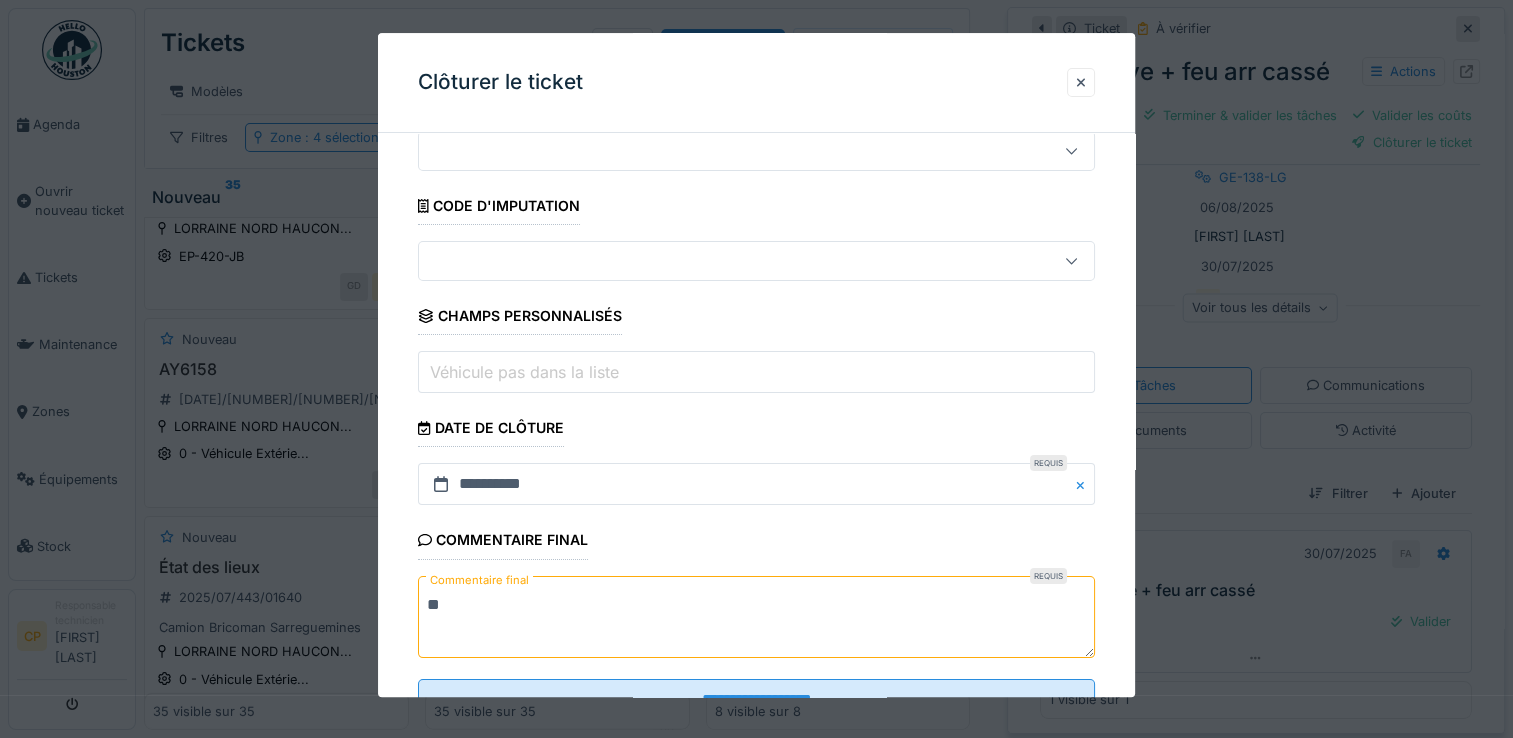 scroll, scrollTop: 148, scrollLeft: 0, axis: vertical 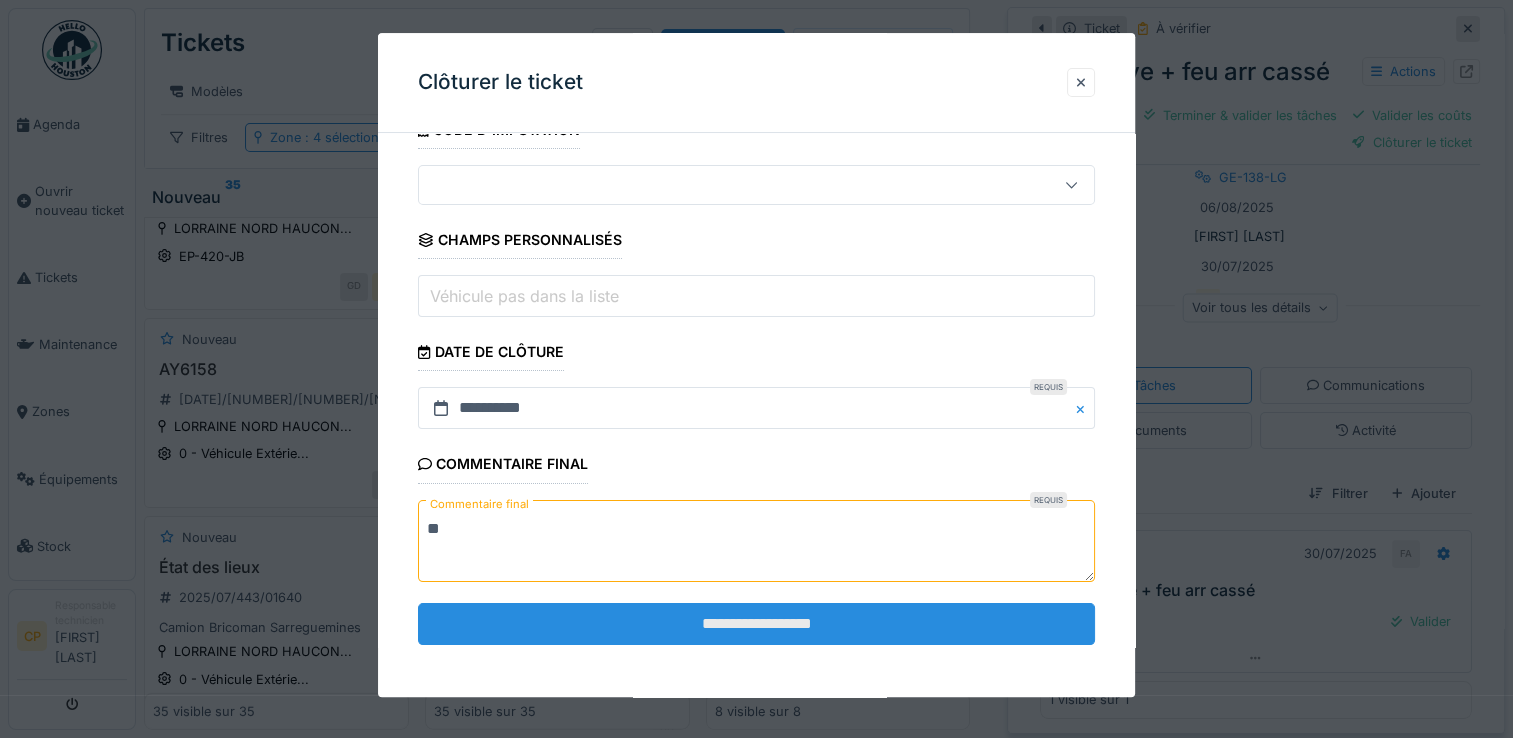type on "**" 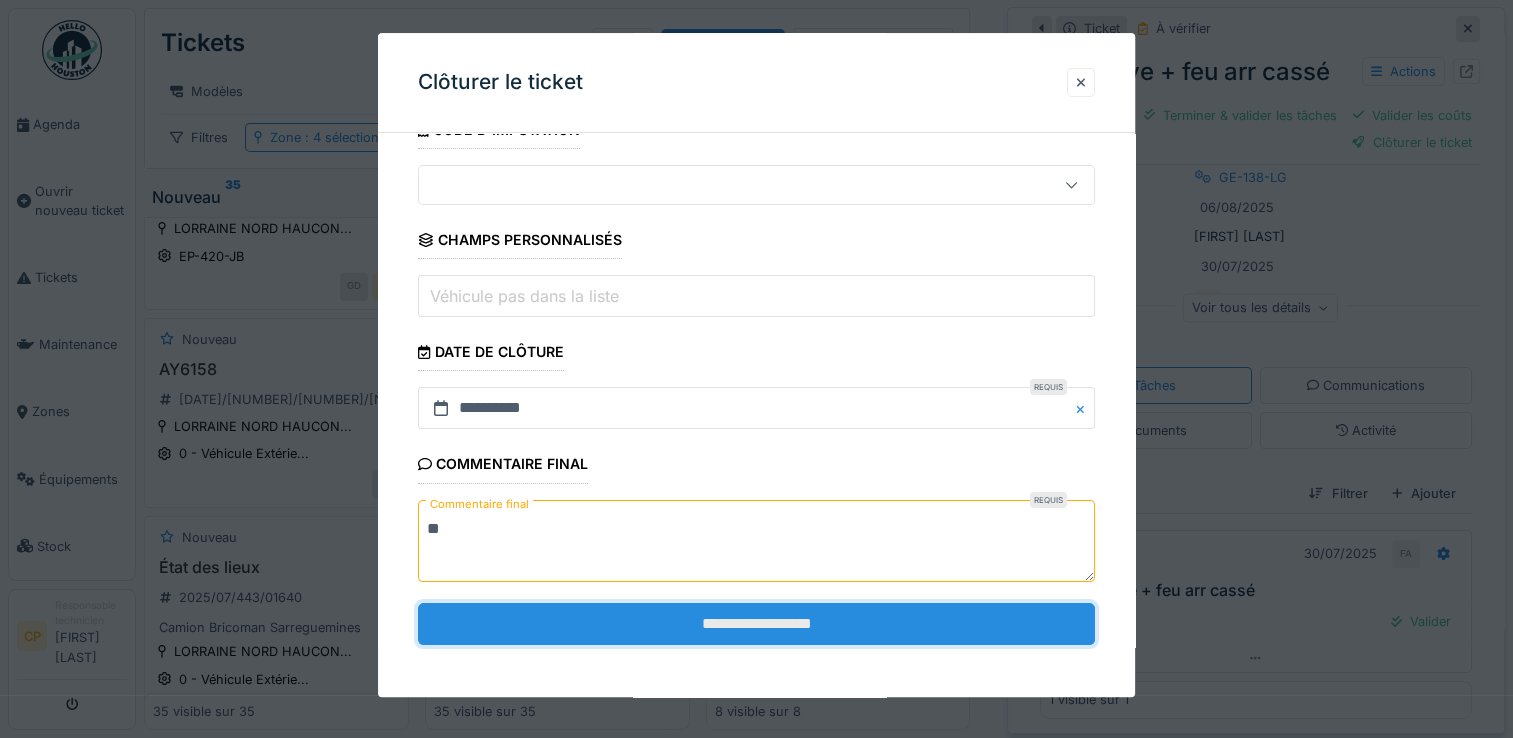 click on "**********" at bounding box center [756, 624] 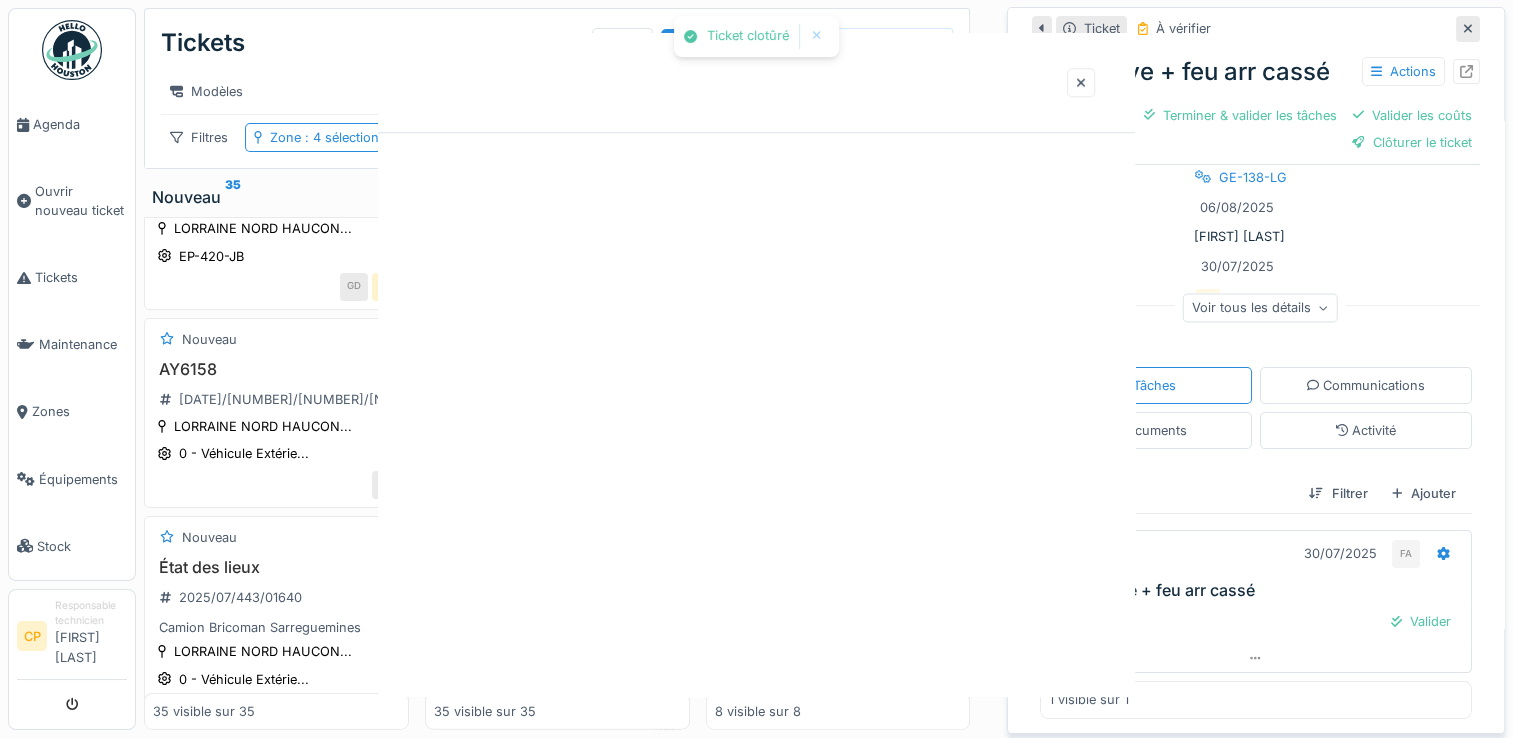 scroll, scrollTop: 0, scrollLeft: 0, axis: both 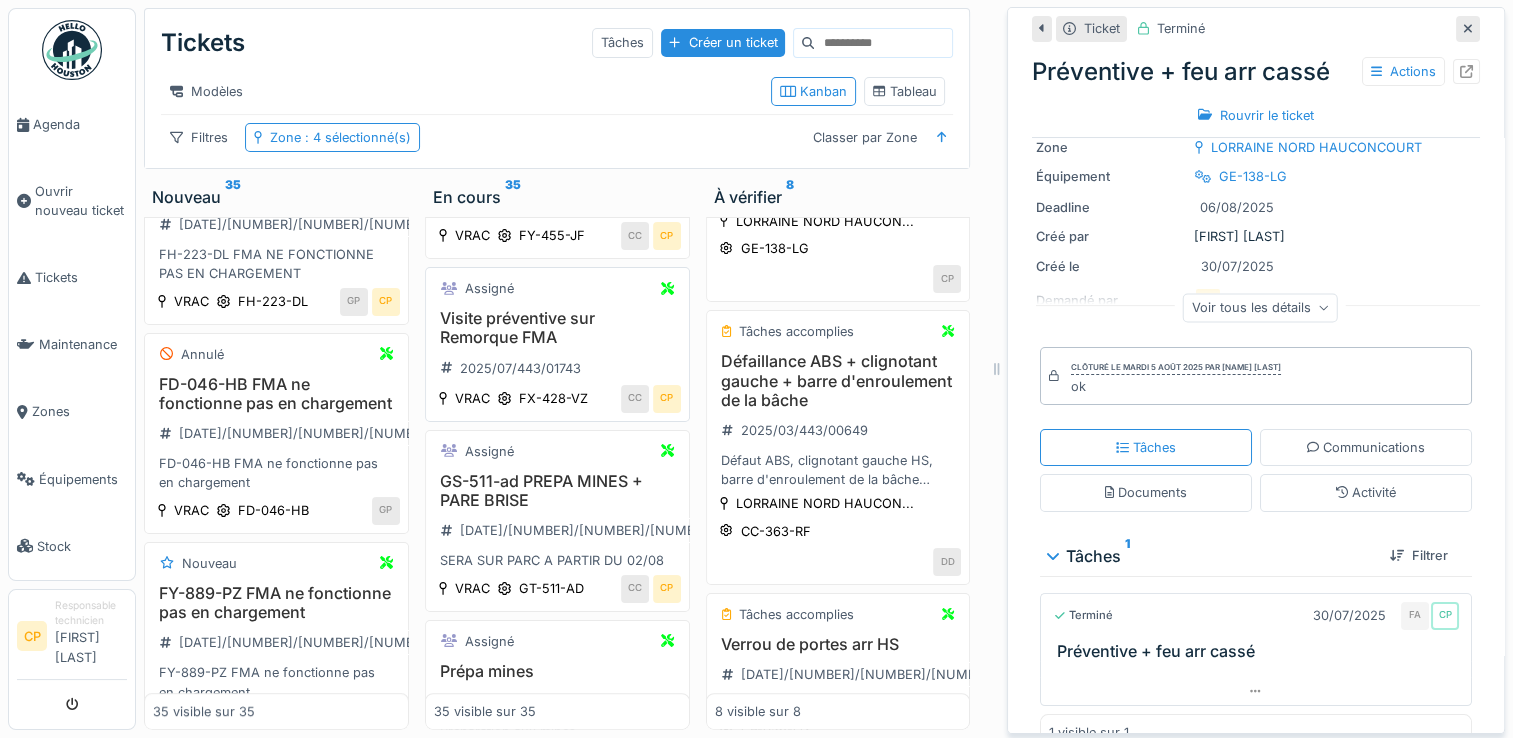 click on "Visite préventive sur Remorque FMA" at bounding box center (557, 328) 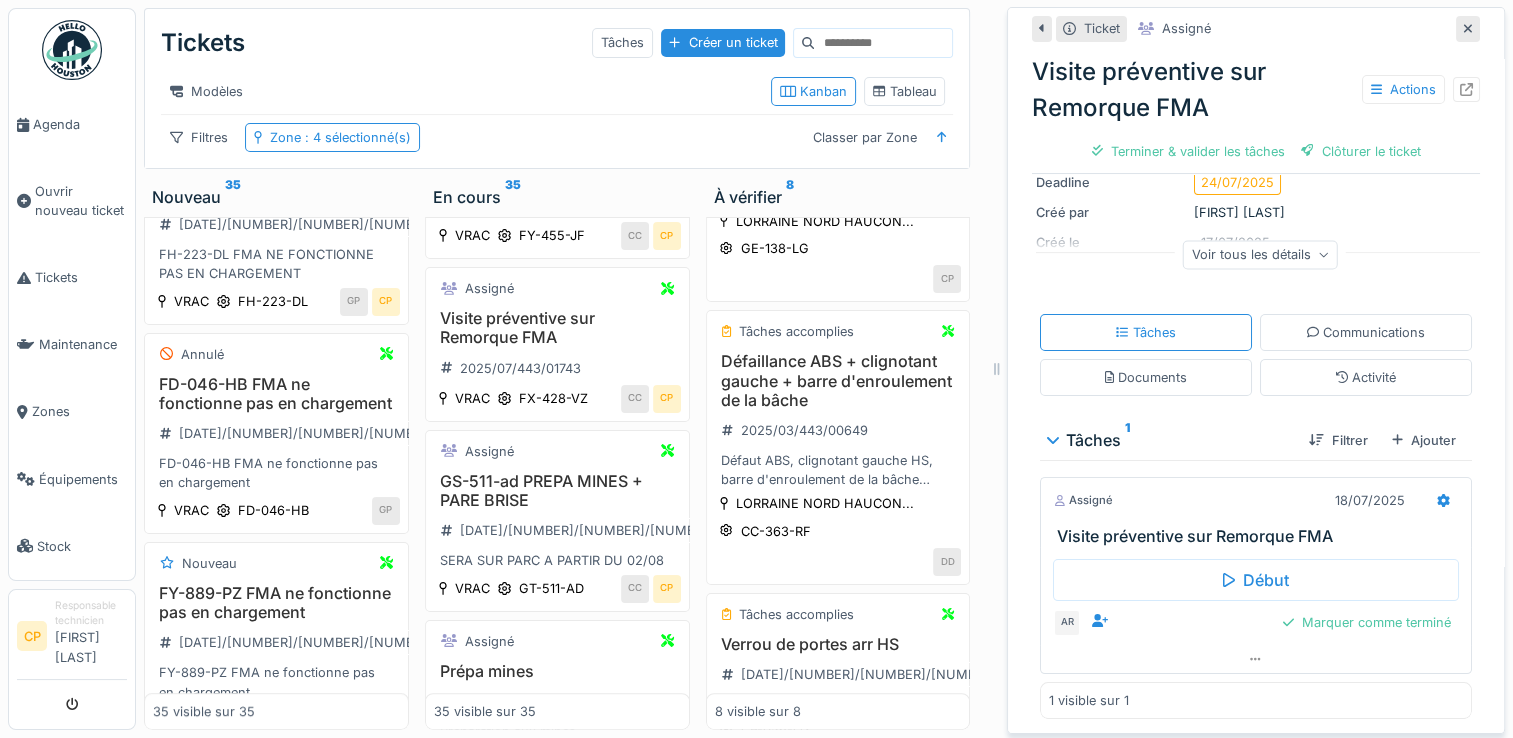 scroll, scrollTop: 0, scrollLeft: 0, axis: both 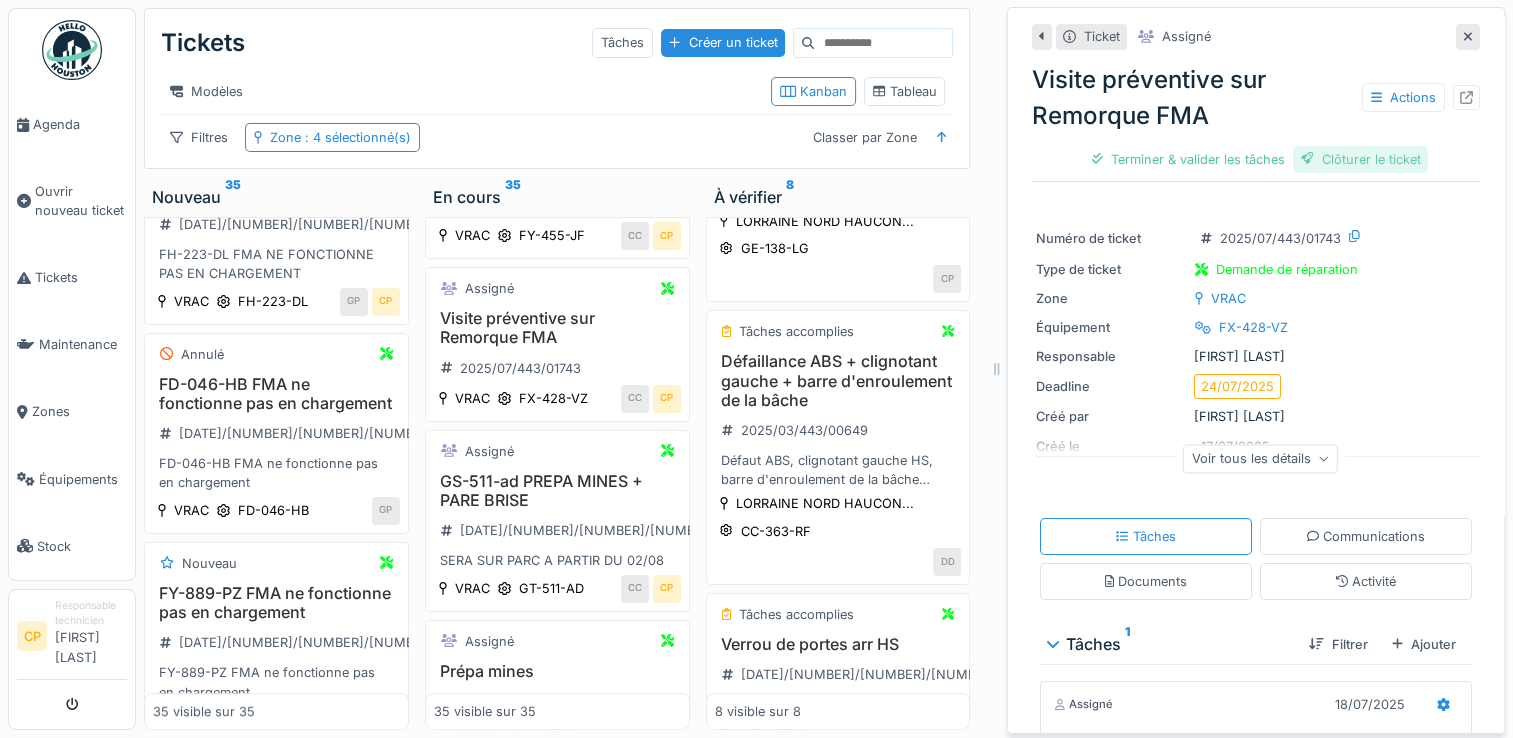 click on "Clôturer le ticket" at bounding box center (1361, 159) 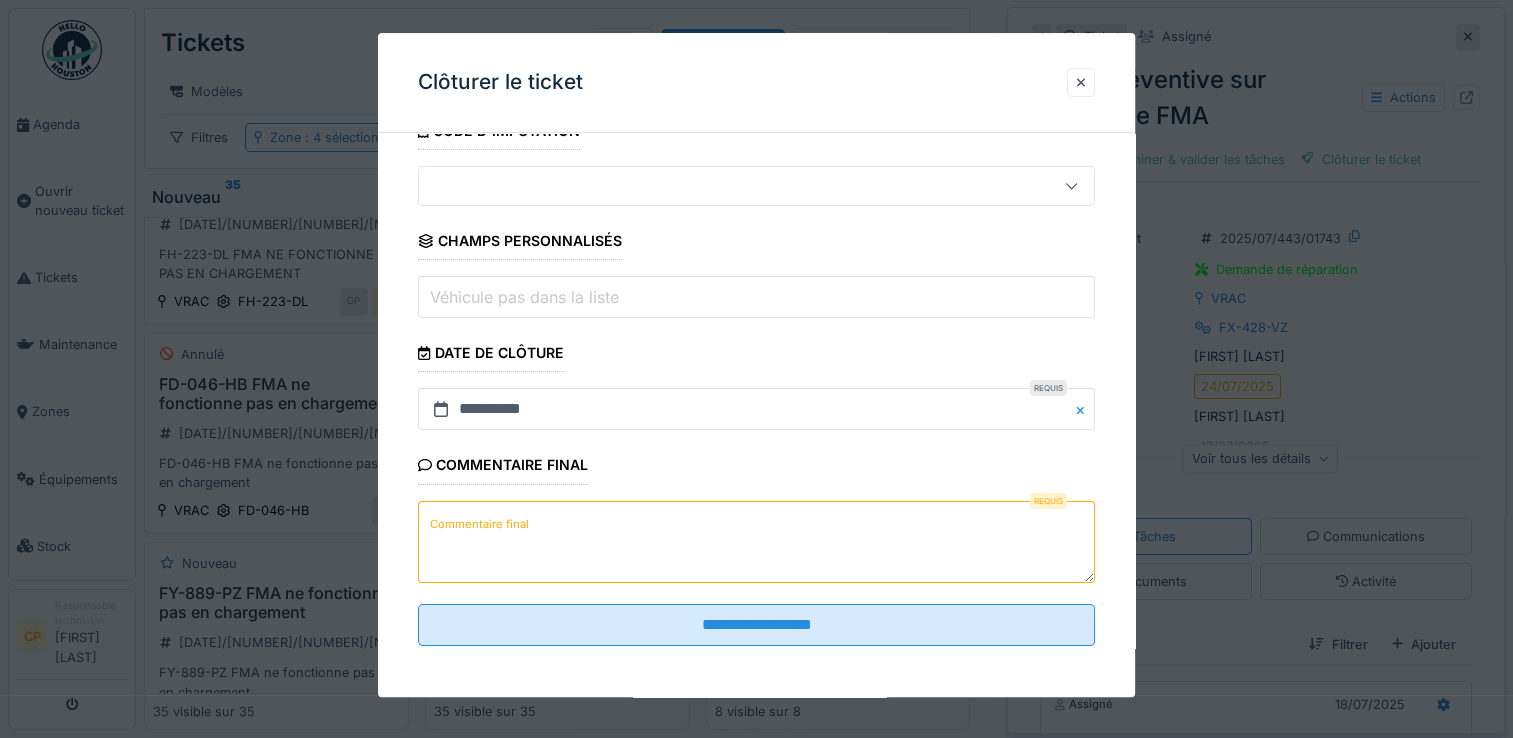 scroll, scrollTop: 148, scrollLeft: 0, axis: vertical 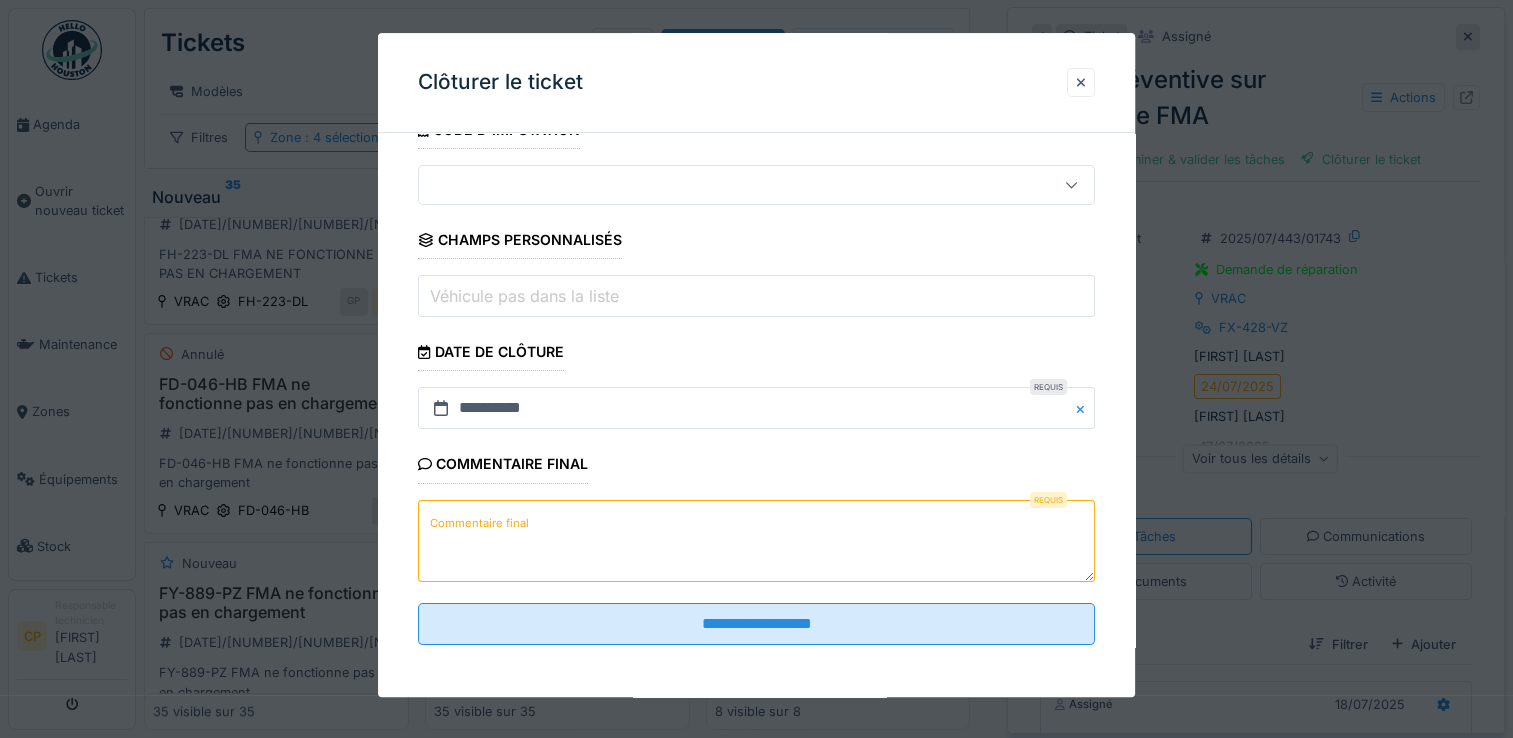 click on "Commentaire final" at bounding box center (756, 541) 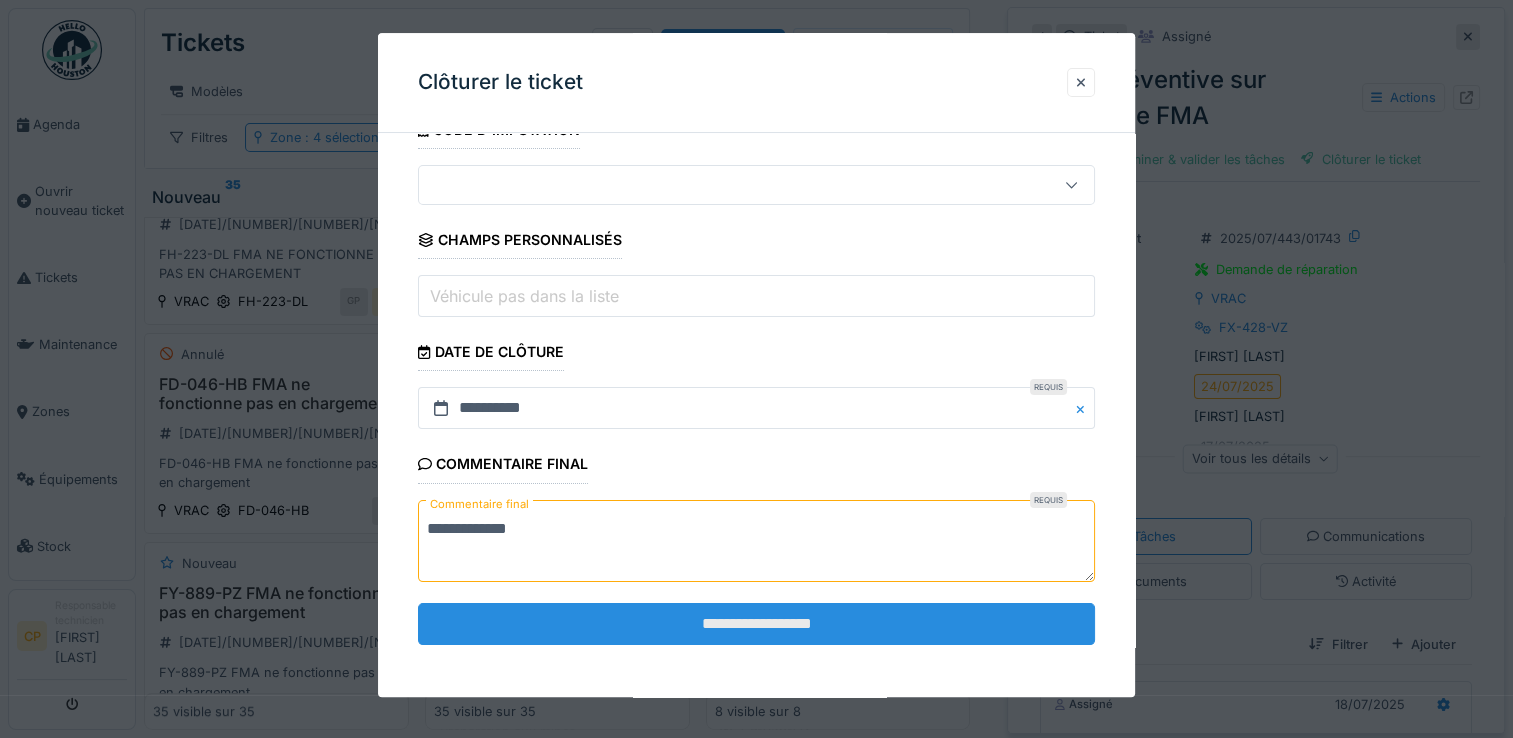 type on "**********" 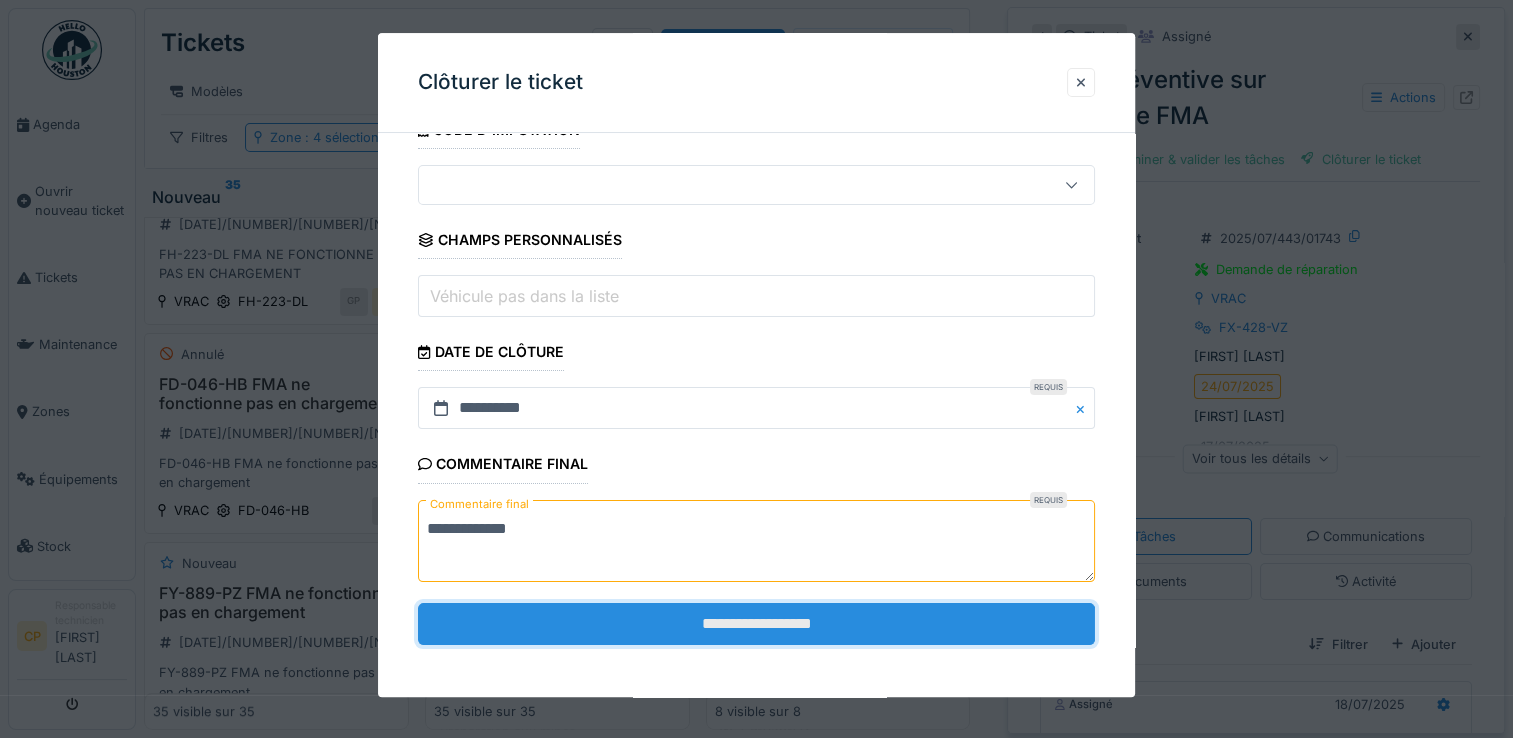click on "**********" at bounding box center (756, 624) 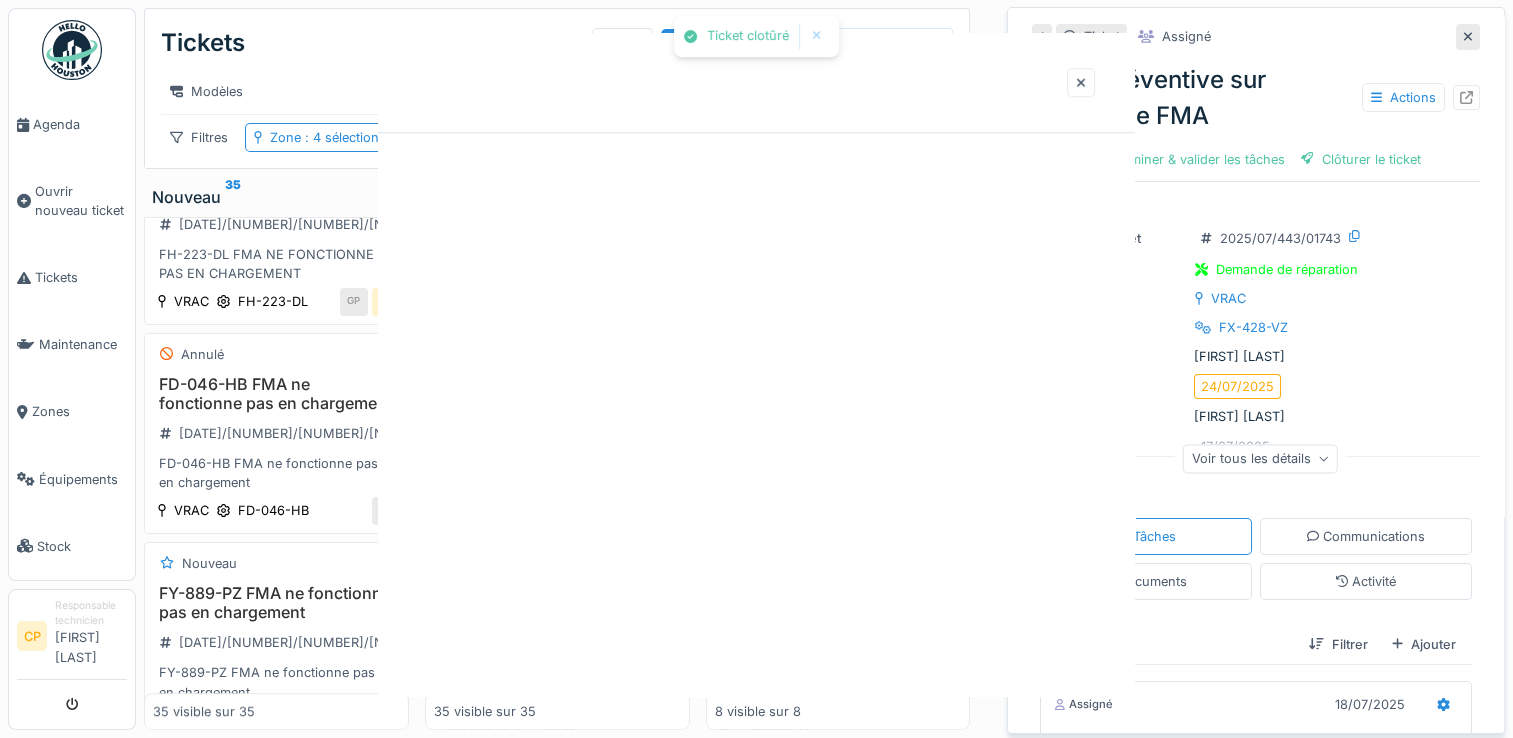 scroll, scrollTop: 0, scrollLeft: 0, axis: both 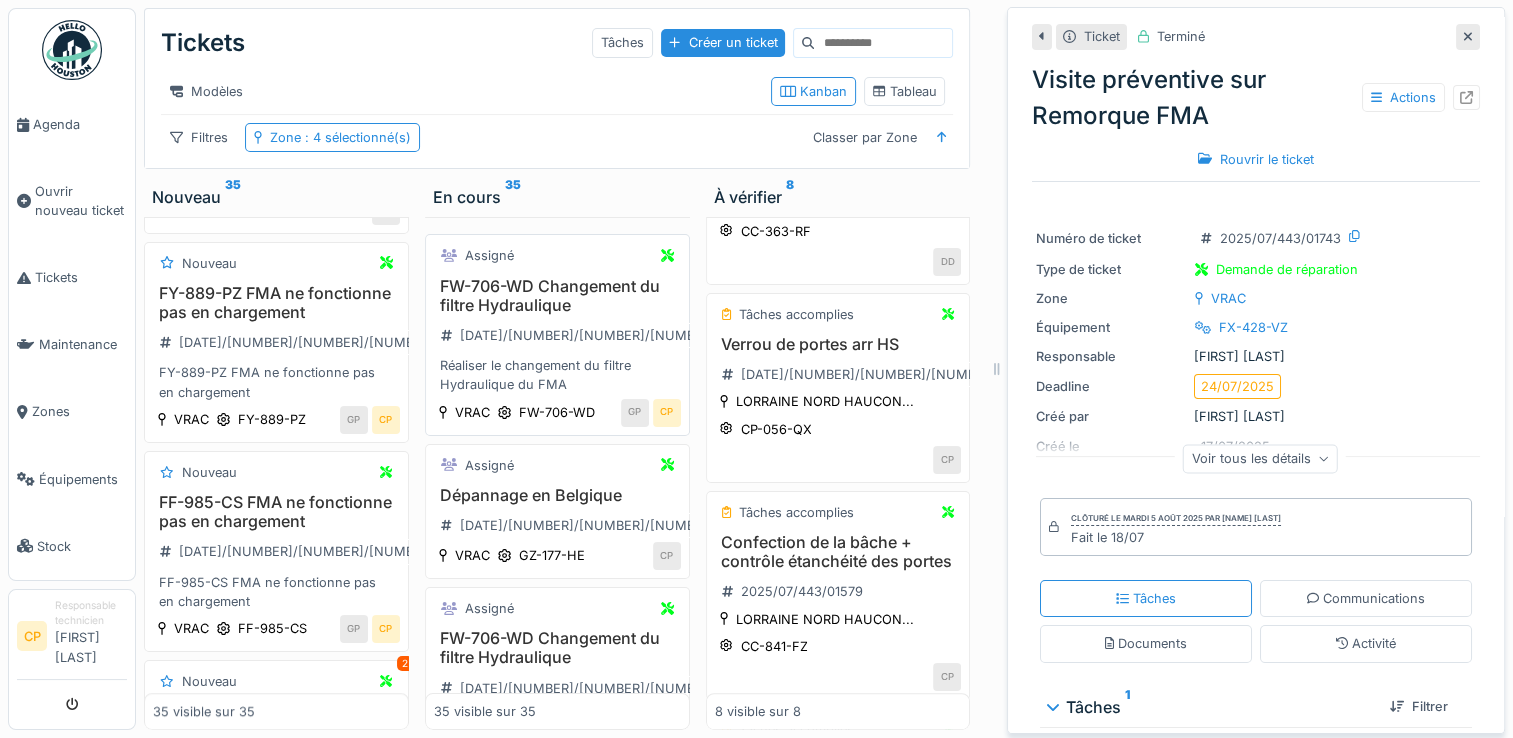 click on "FW-706-WD Changement du filtre Hydraulique" at bounding box center (557, 296) 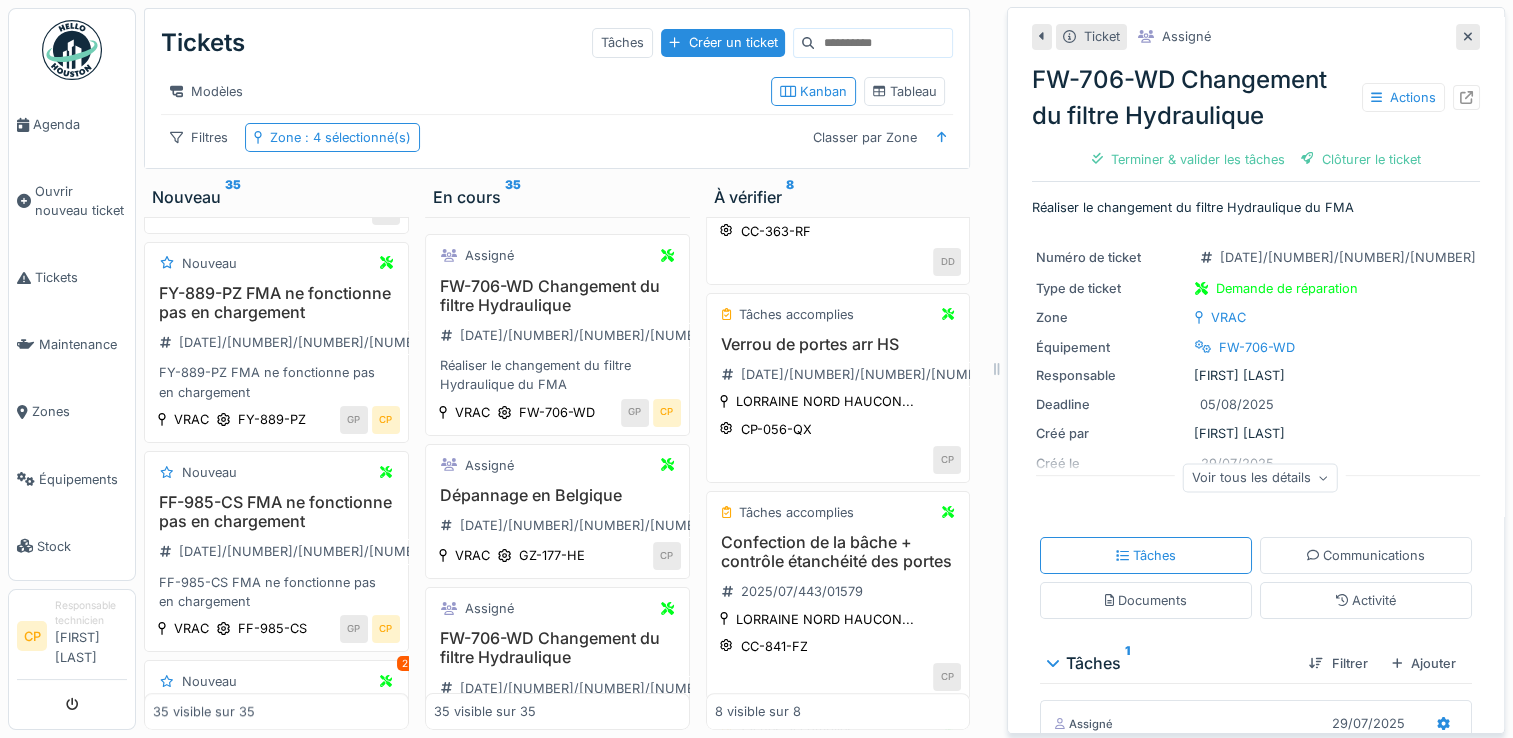 click on "Clôturer le ticket" at bounding box center [1361, 159] 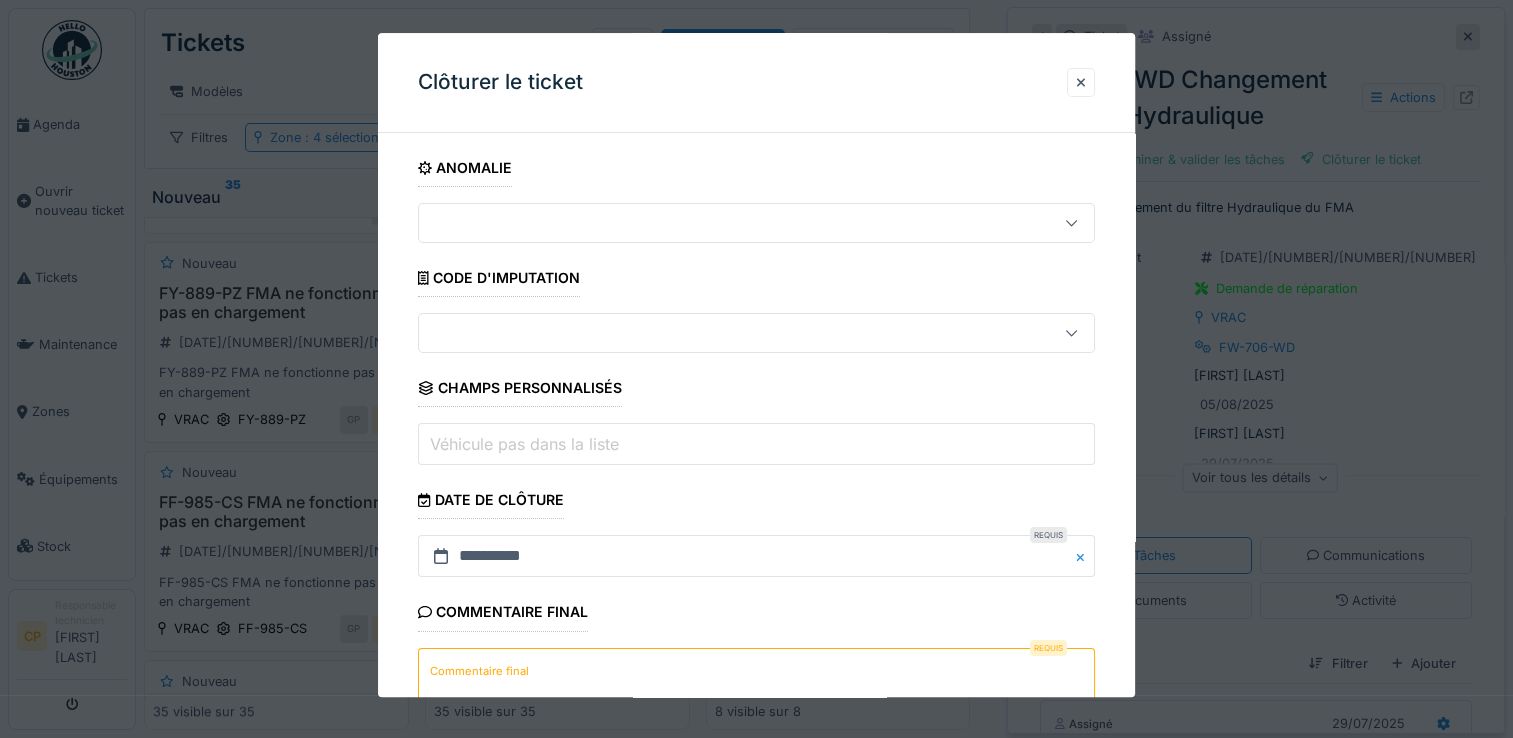 click on "Commentaire final" at bounding box center [756, 689] 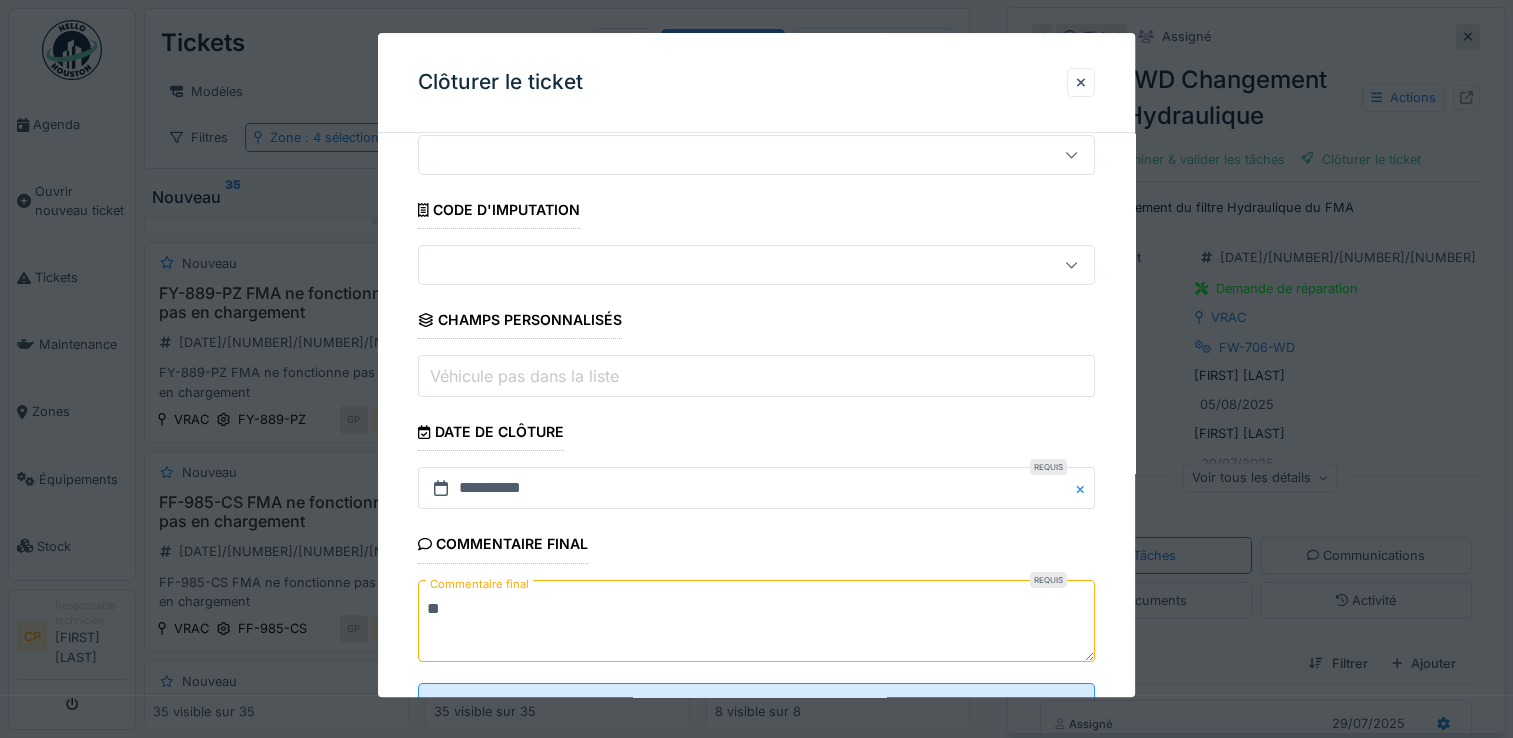 scroll, scrollTop: 148, scrollLeft: 0, axis: vertical 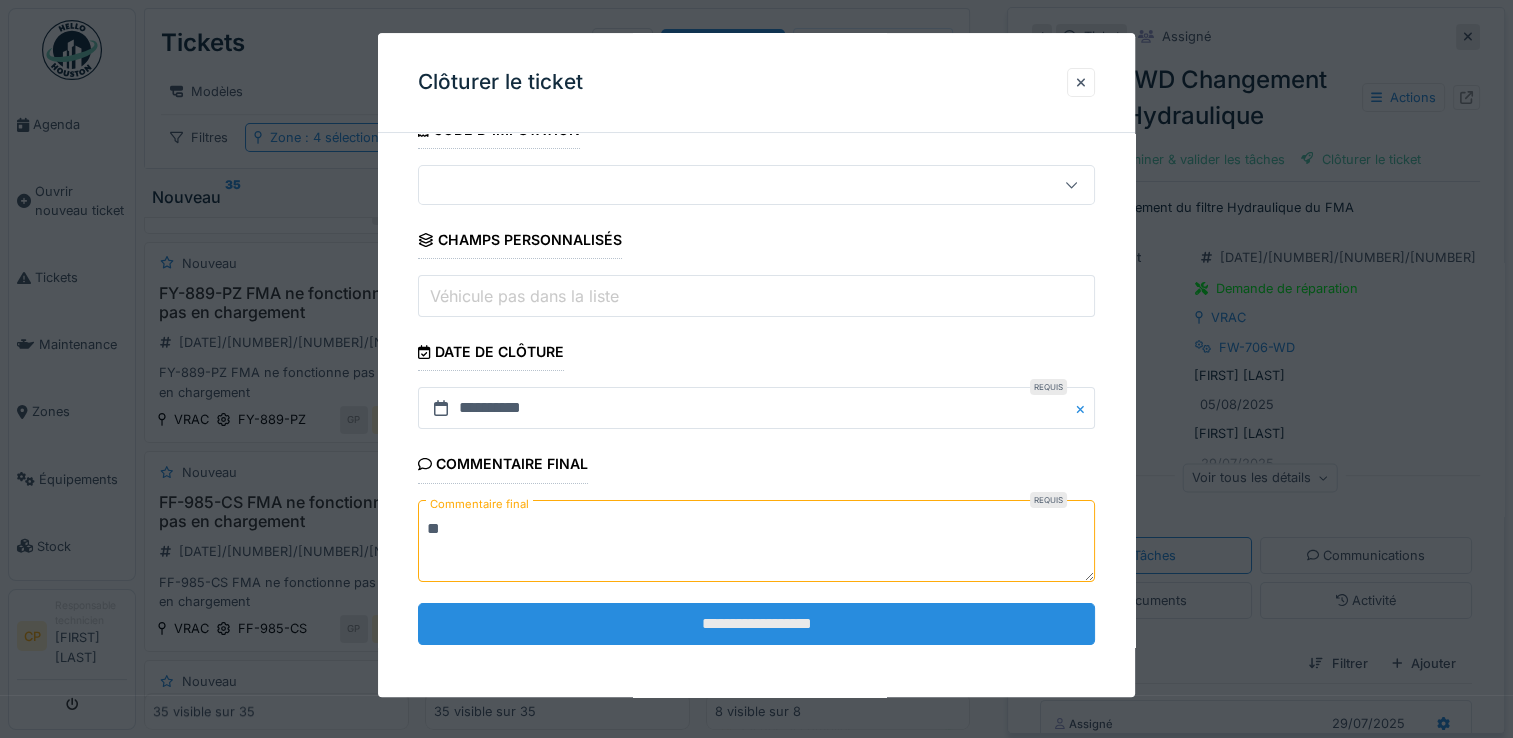 type on "**" 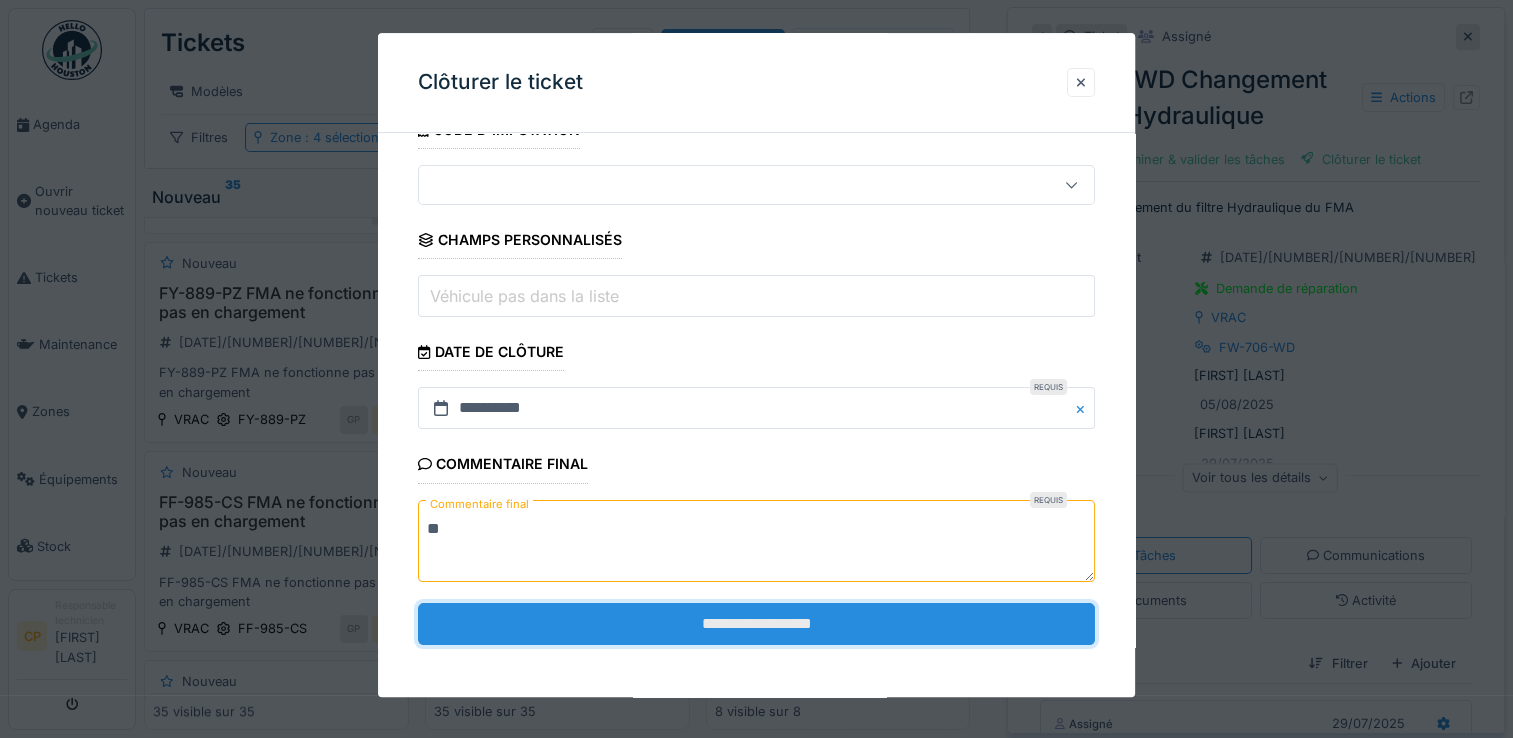 click on "**********" at bounding box center [756, 624] 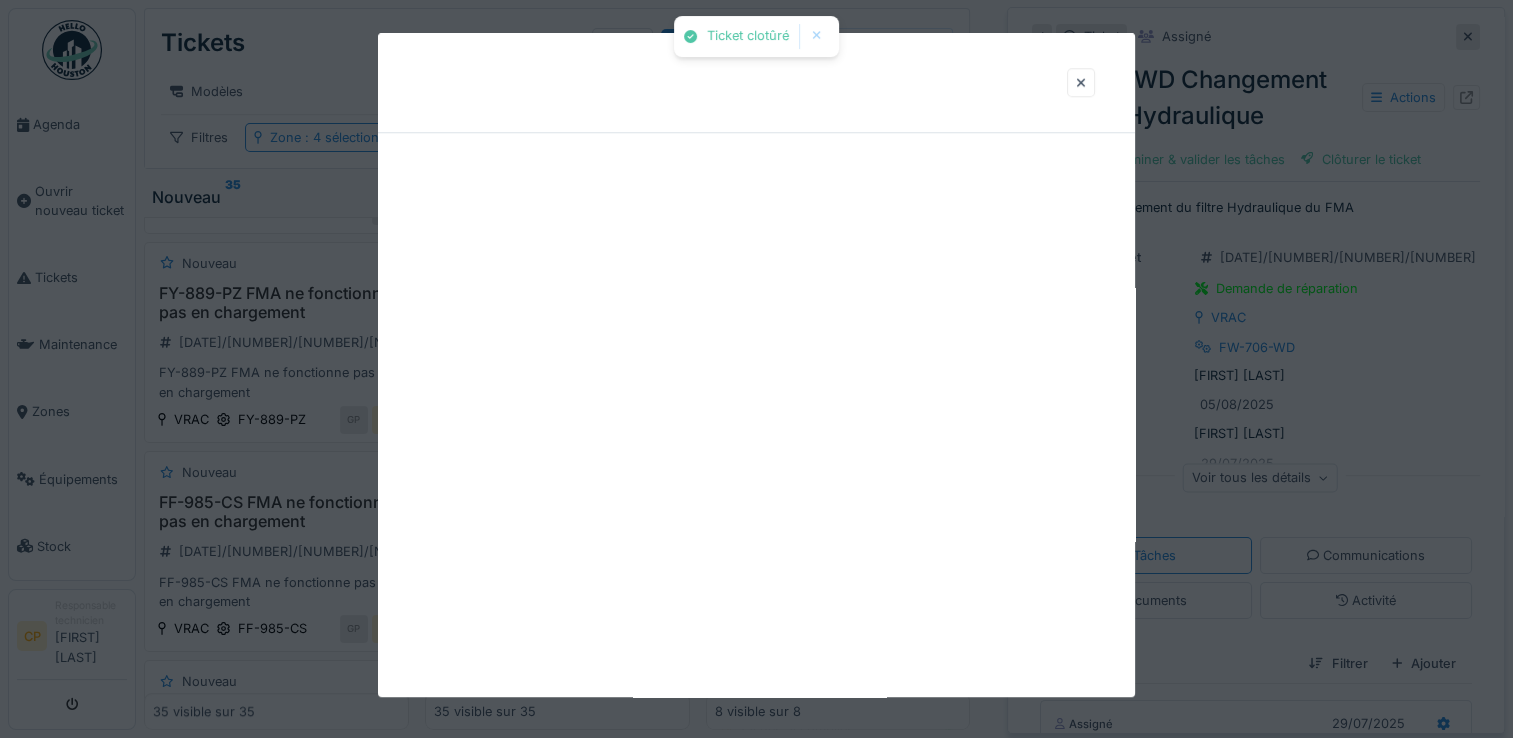 scroll, scrollTop: 0, scrollLeft: 0, axis: both 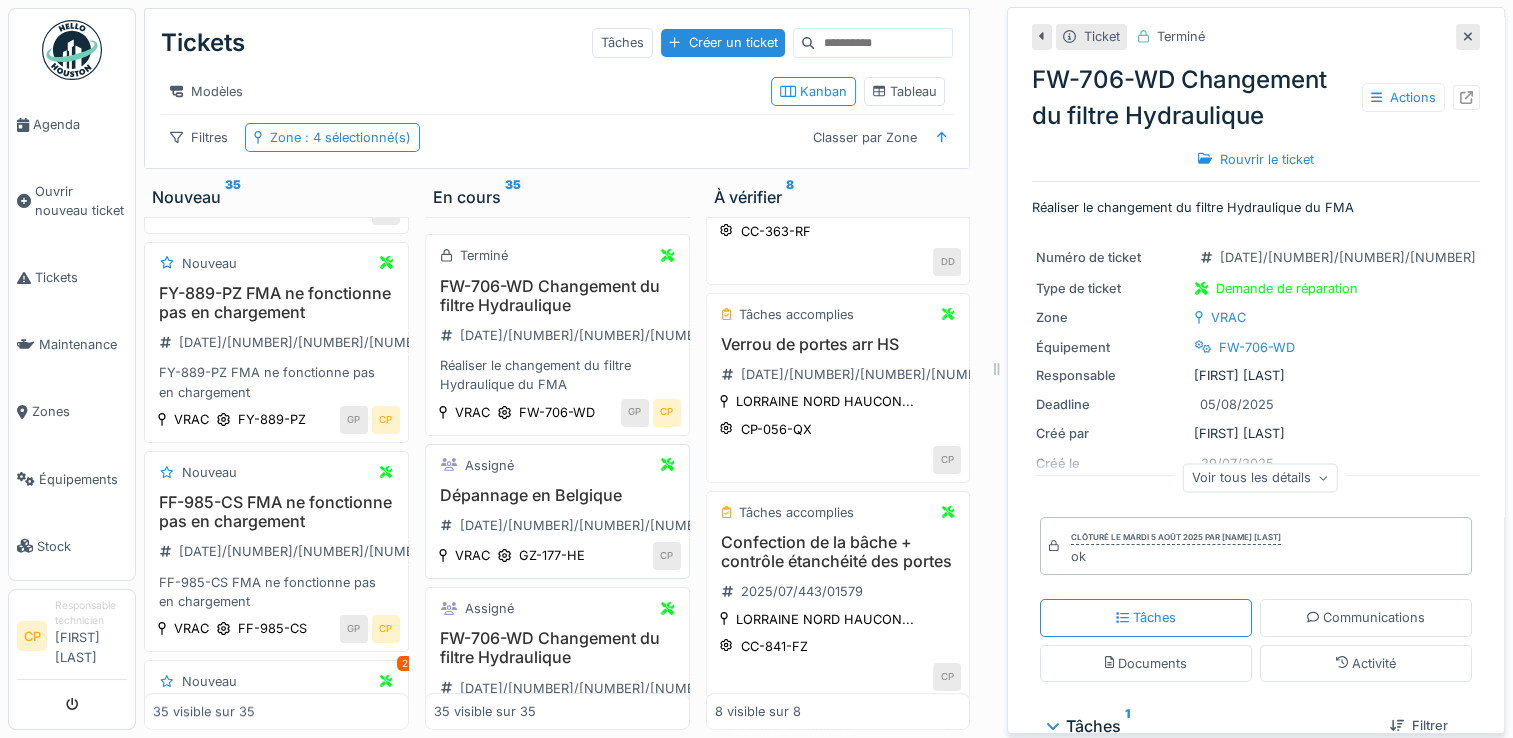 click on "Dépannage en Belgique" at bounding box center (557, 495) 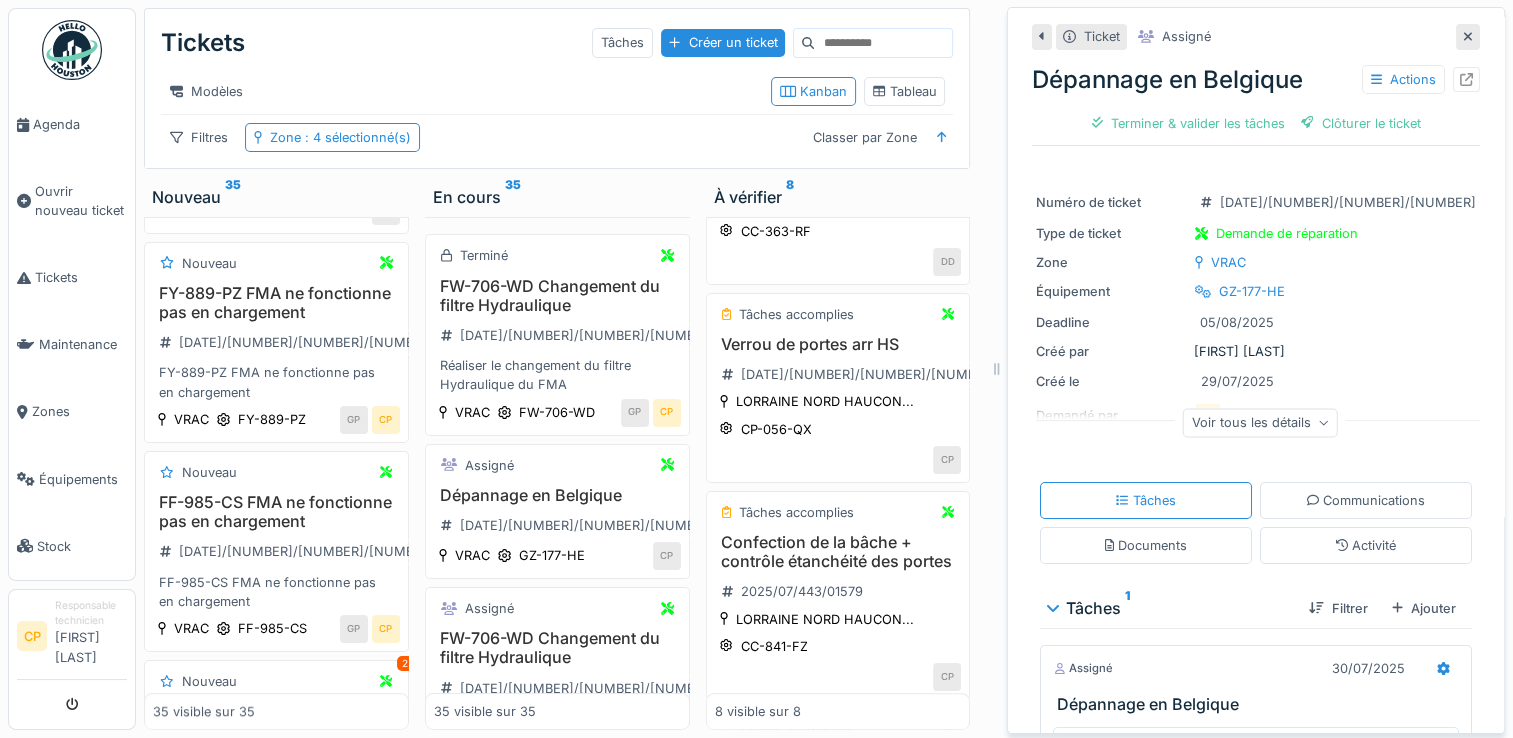 click at bounding box center (1468, 36) 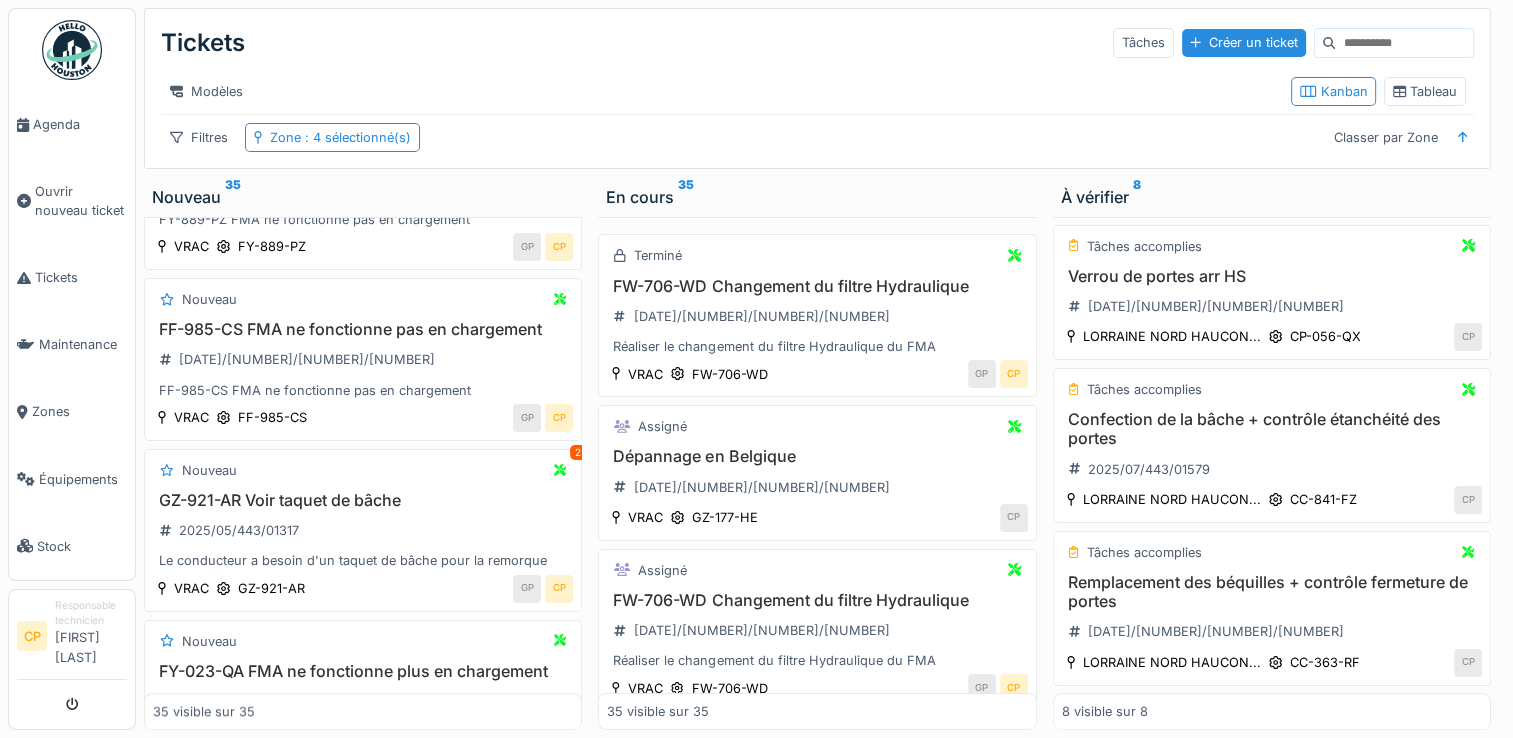 scroll, scrollTop: 865, scrollLeft: 0, axis: vertical 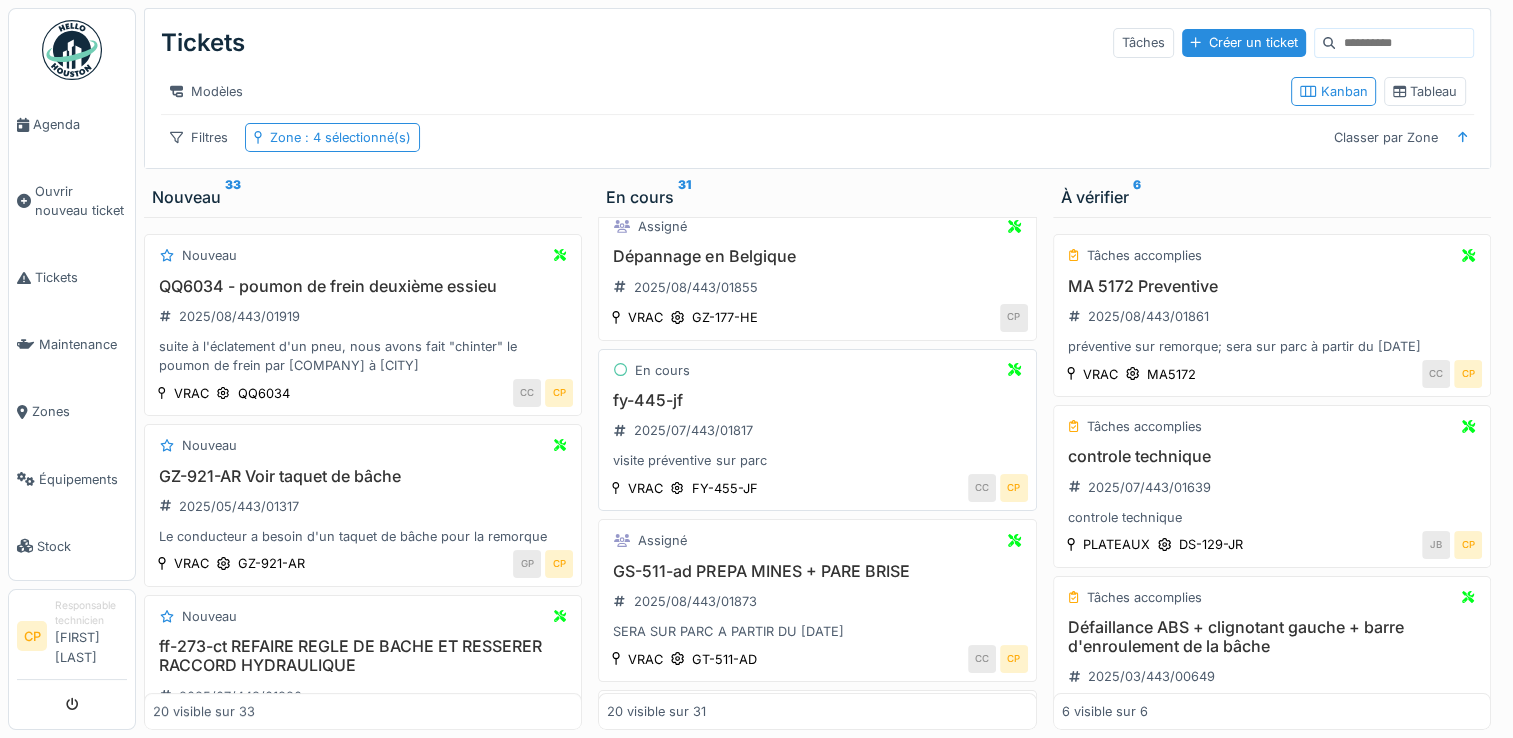 click on "fy-445-jf" at bounding box center (817, 400) 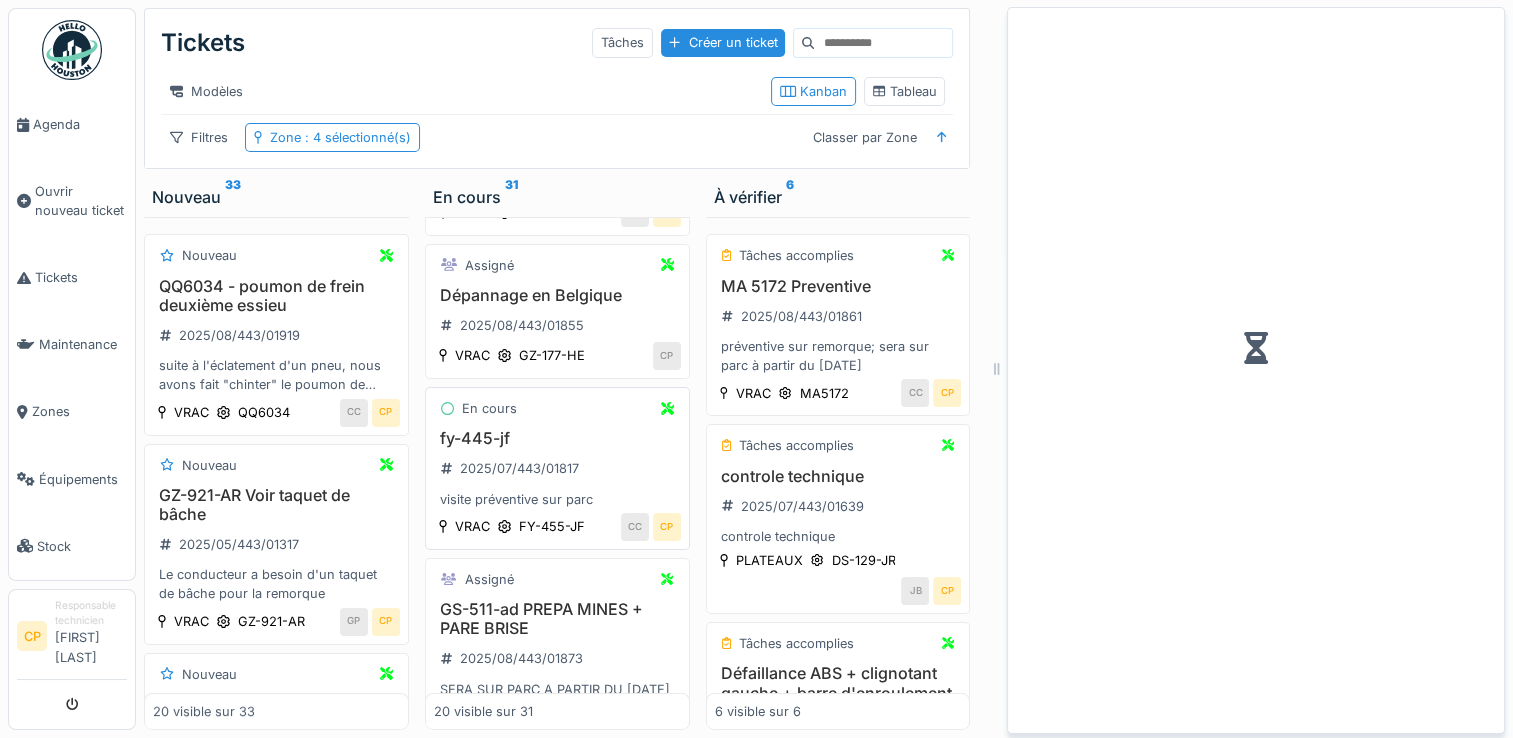 scroll, scrollTop: 264, scrollLeft: 0, axis: vertical 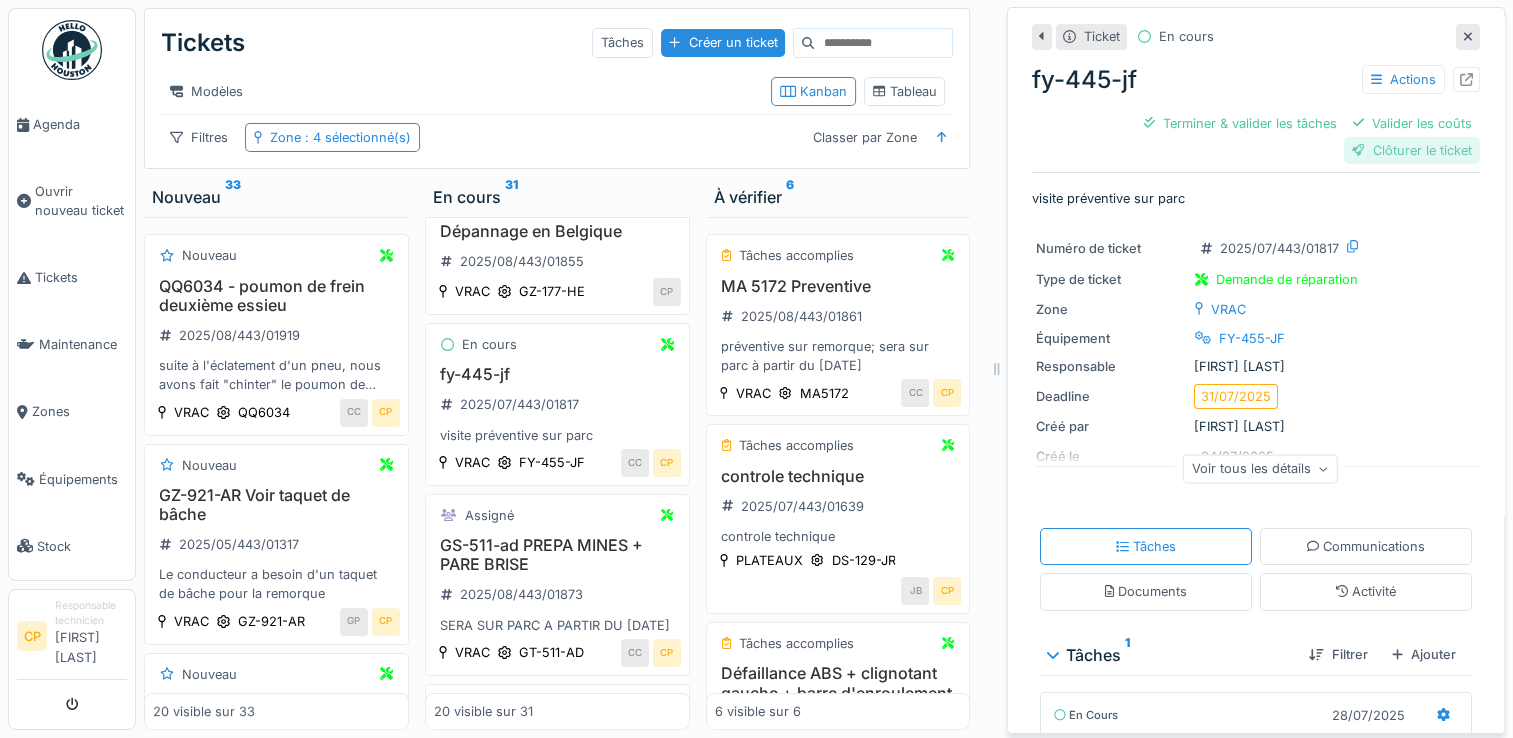 click on "Clôturer le ticket" at bounding box center [1412, 150] 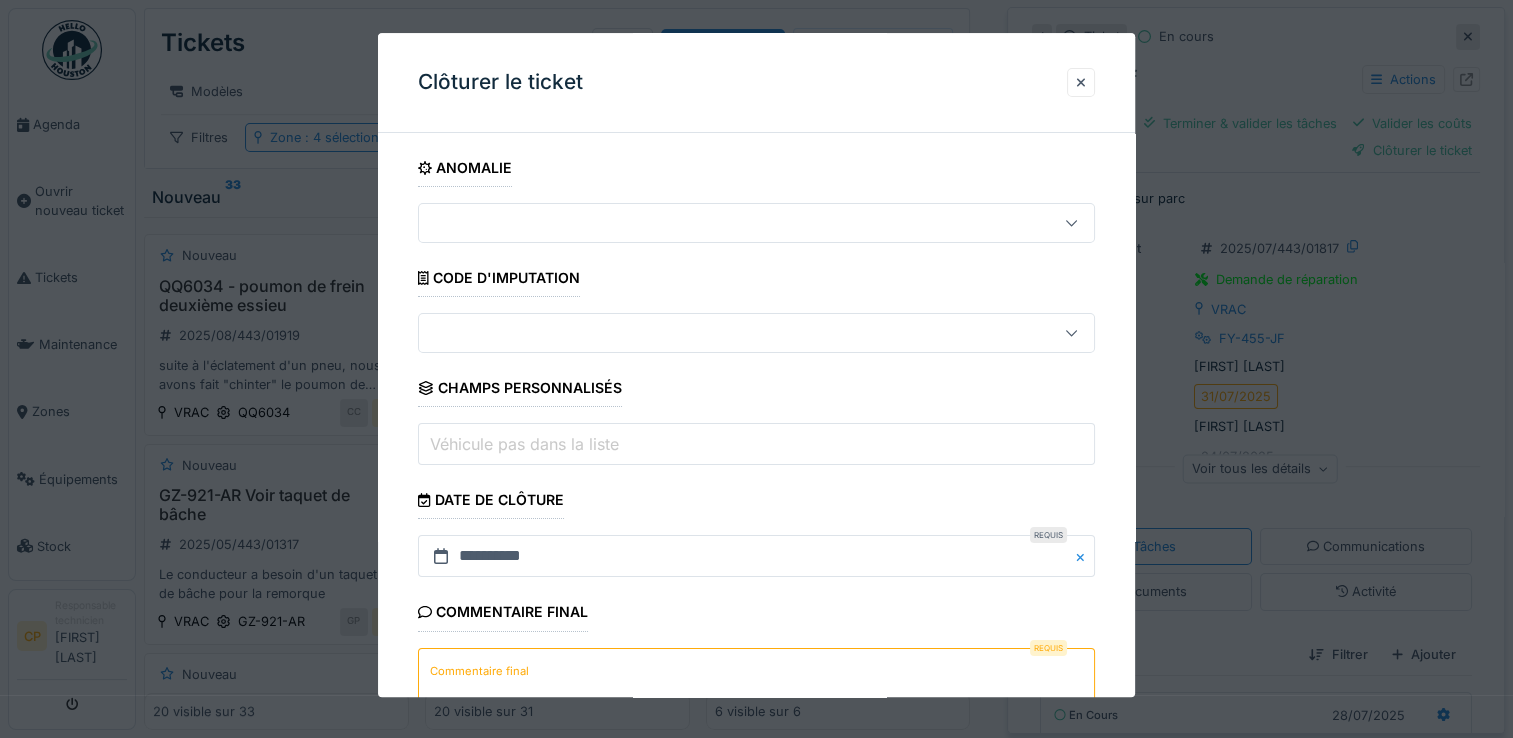 click on "Commentaire final" at bounding box center [756, 689] 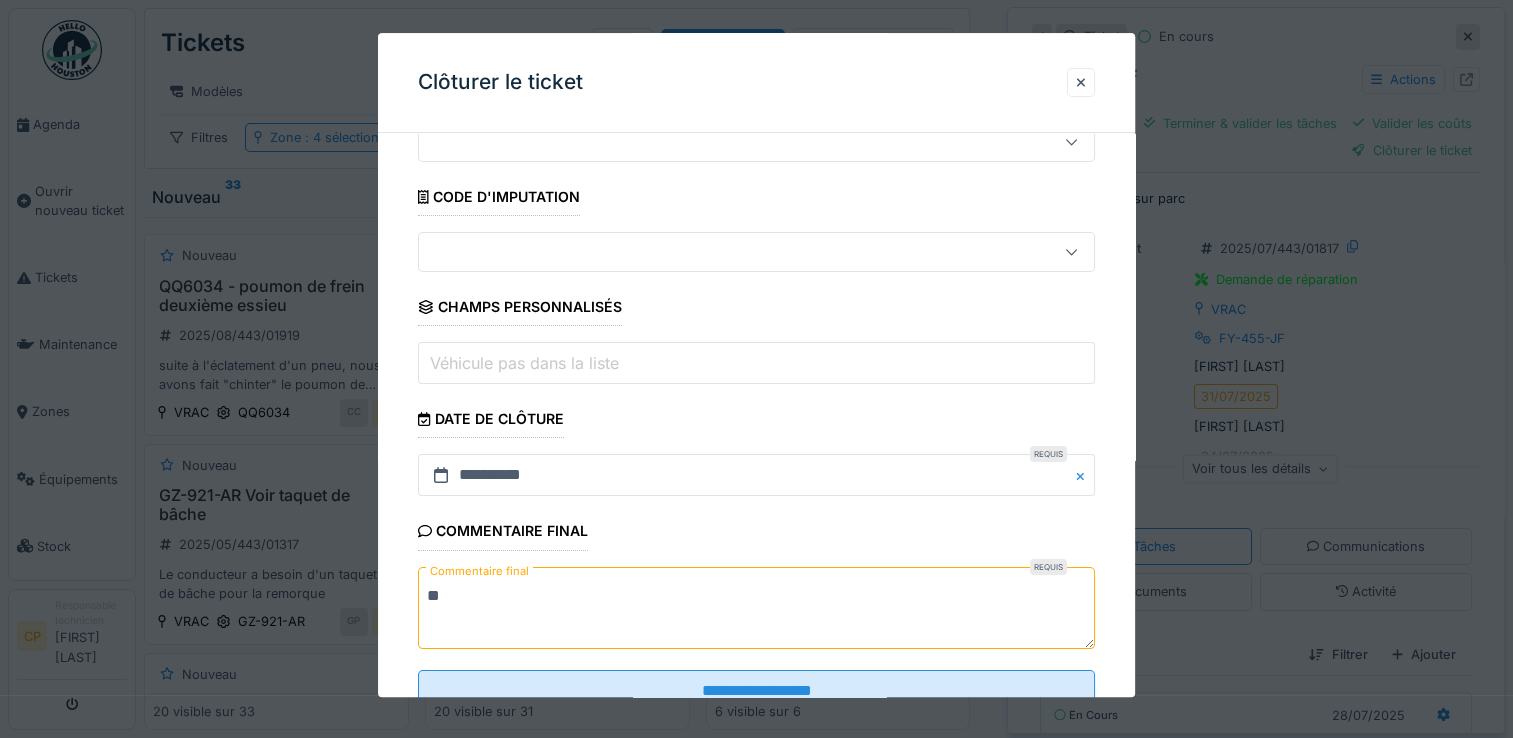 scroll, scrollTop: 148, scrollLeft: 0, axis: vertical 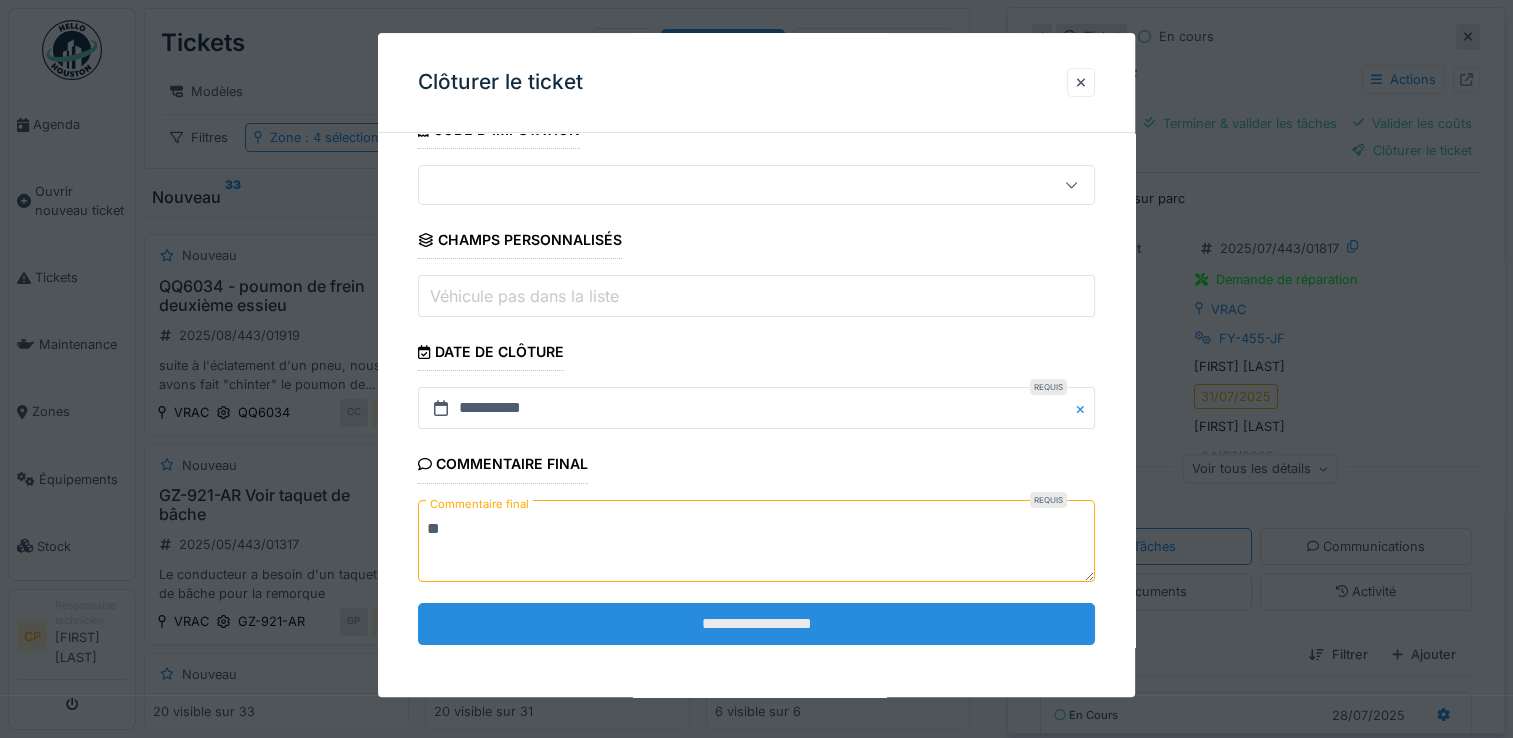 type on "**" 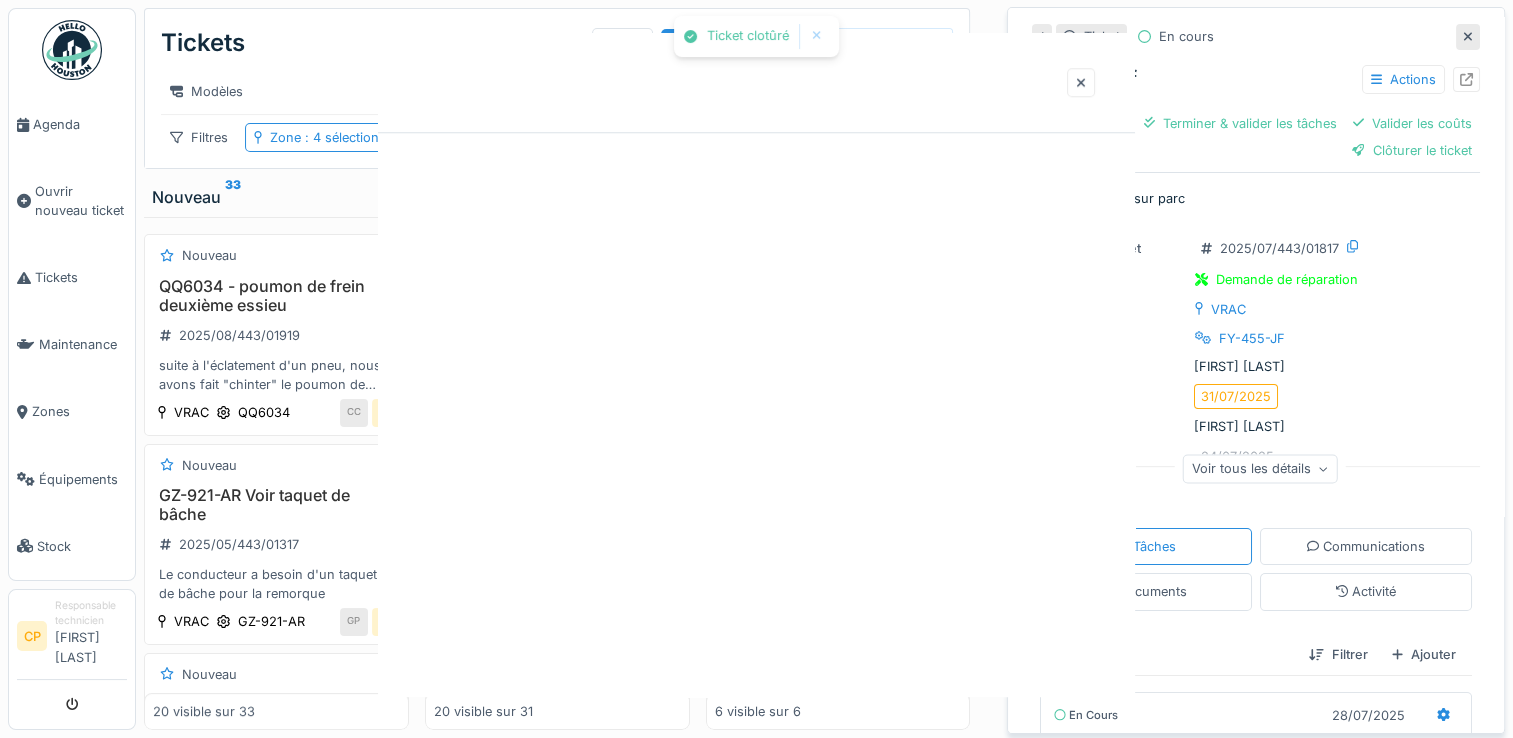 scroll, scrollTop: 0, scrollLeft: 0, axis: both 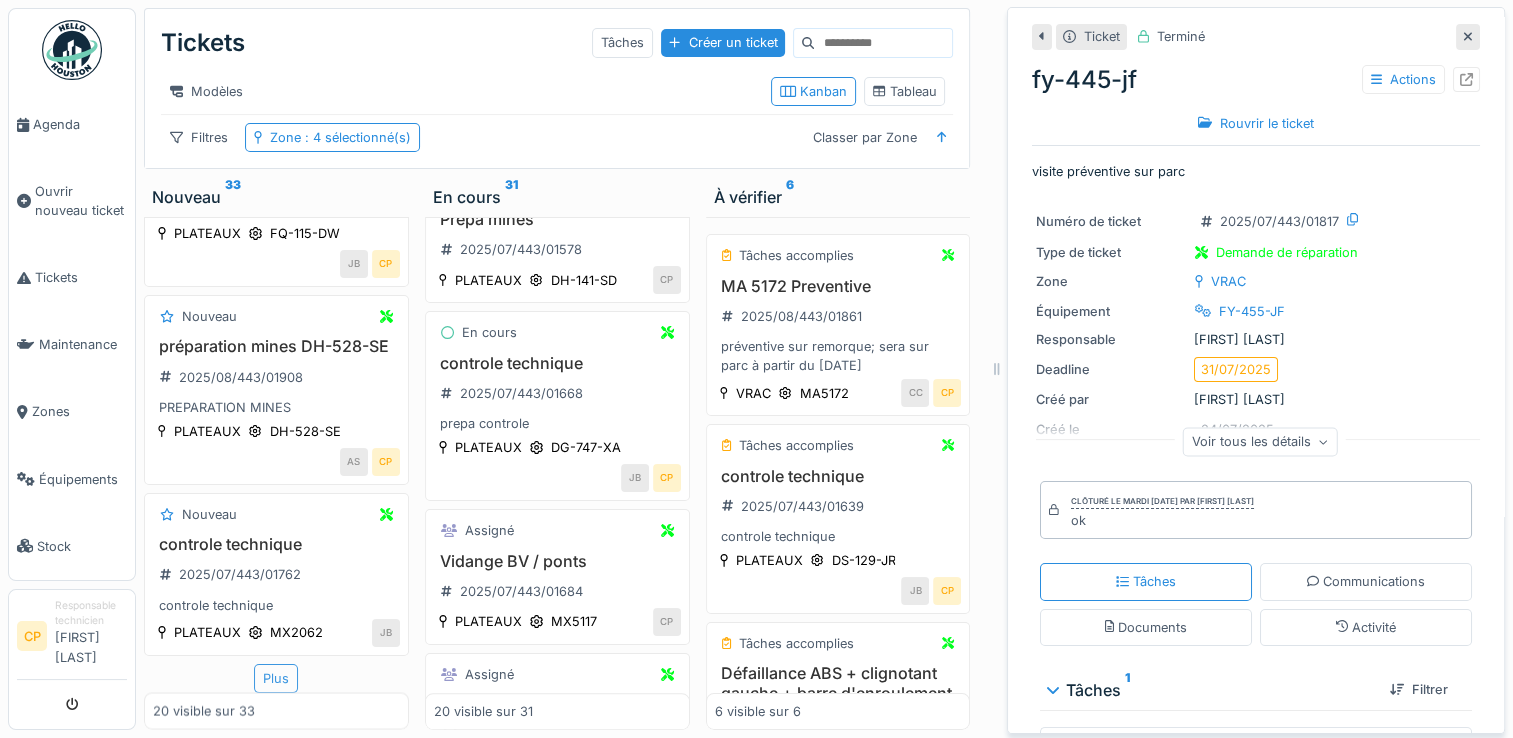 click on "Plus" at bounding box center (276, 678) 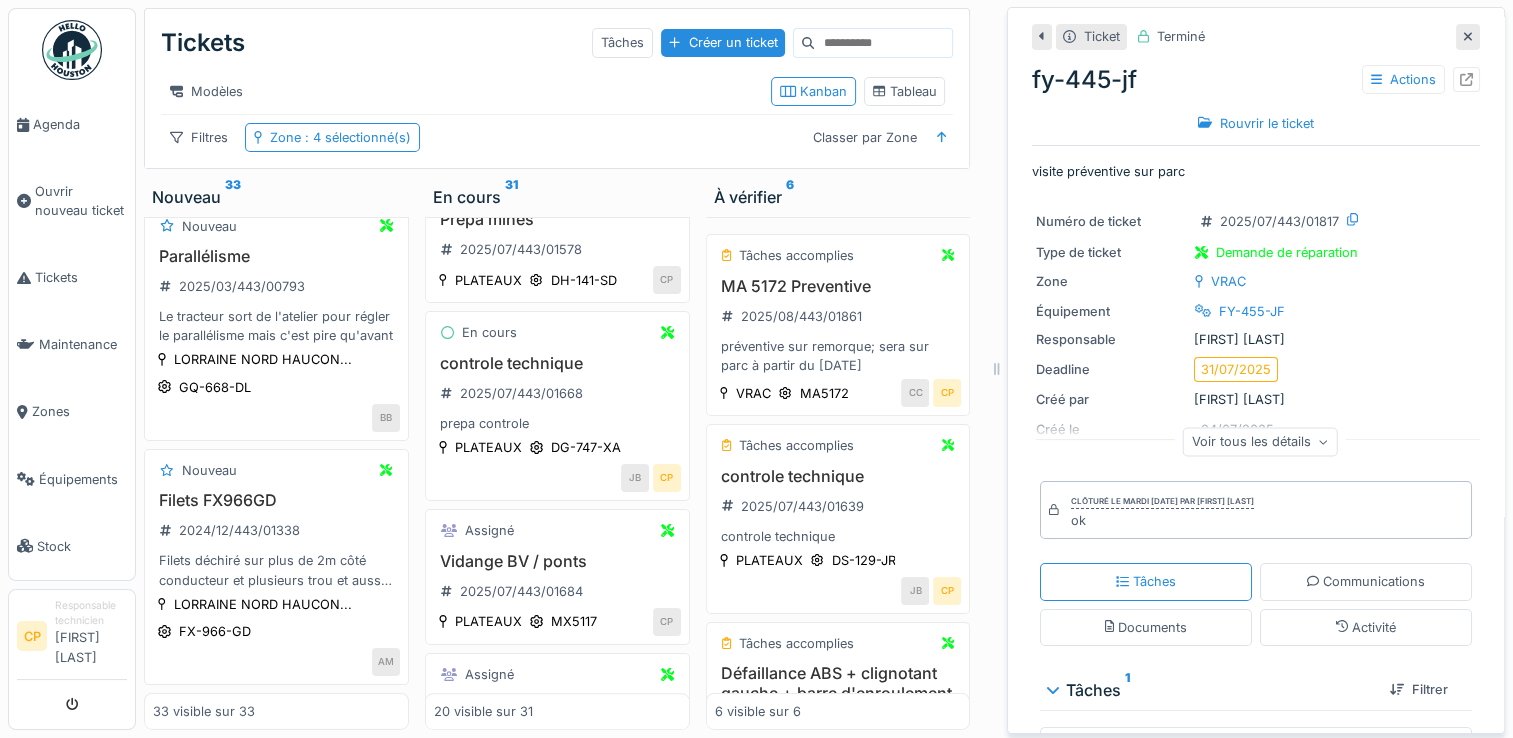 scroll, scrollTop: 6800, scrollLeft: 0, axis: vertical 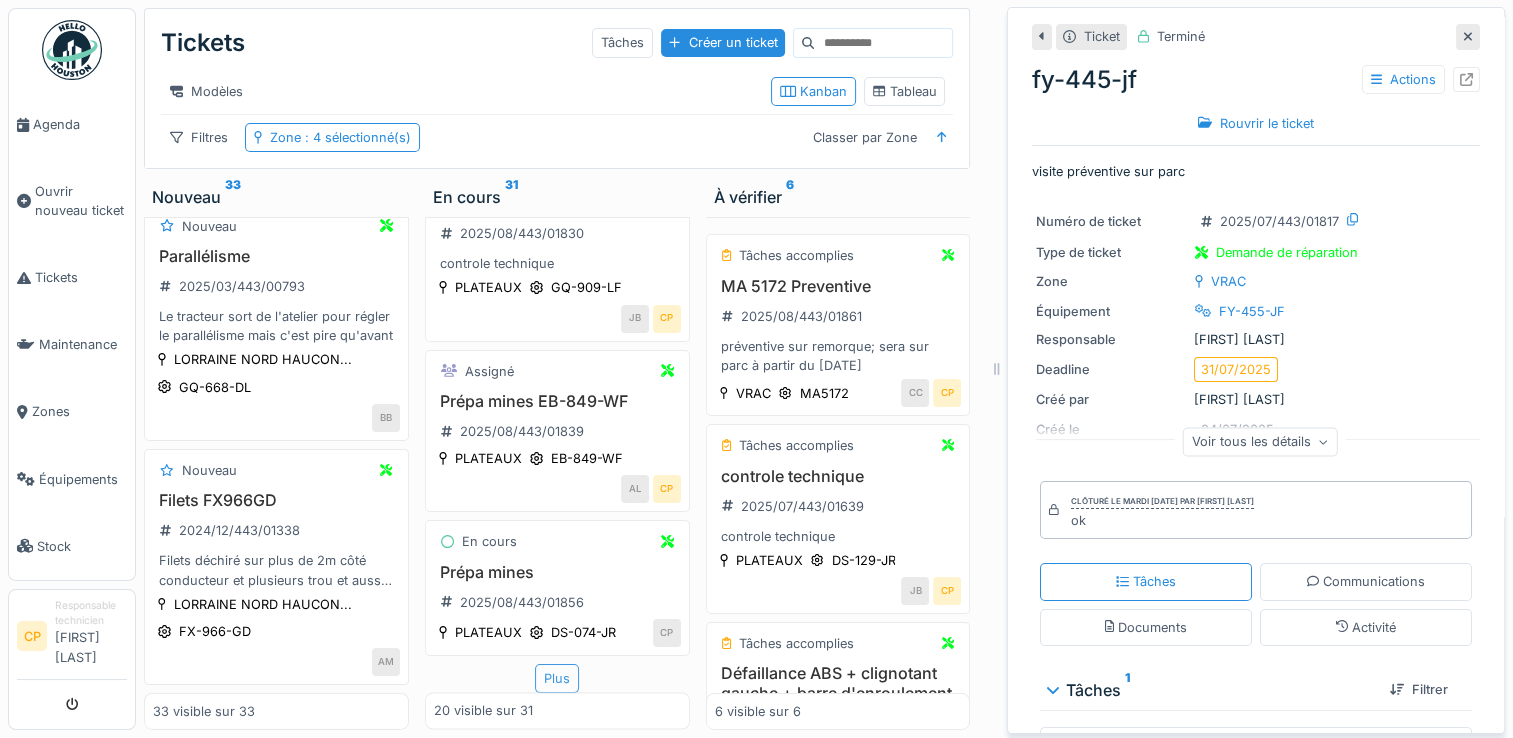 click on "Plus" at bounding box center [557, 678] 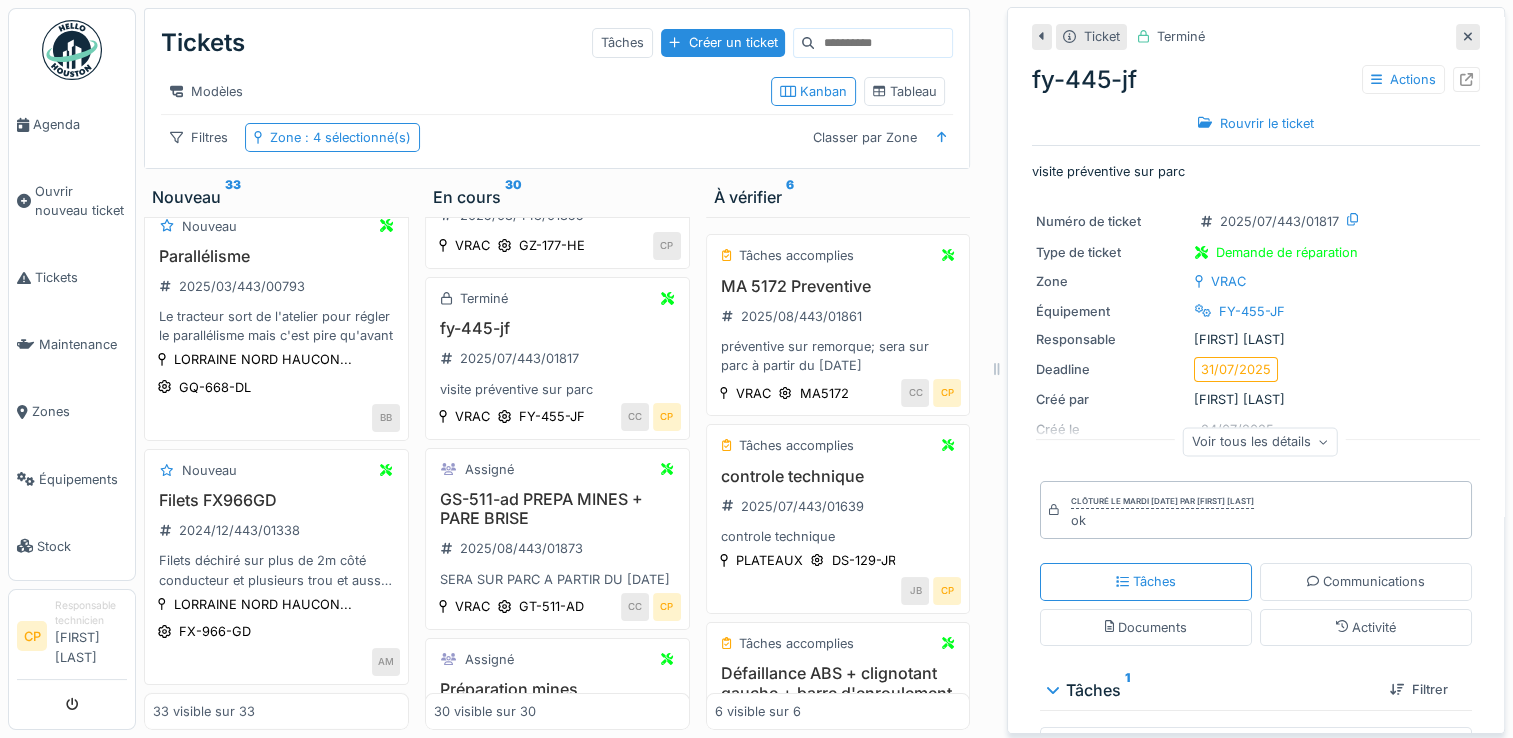 scroll, scrollTop: 0, scrollLeft: 0, axis: both 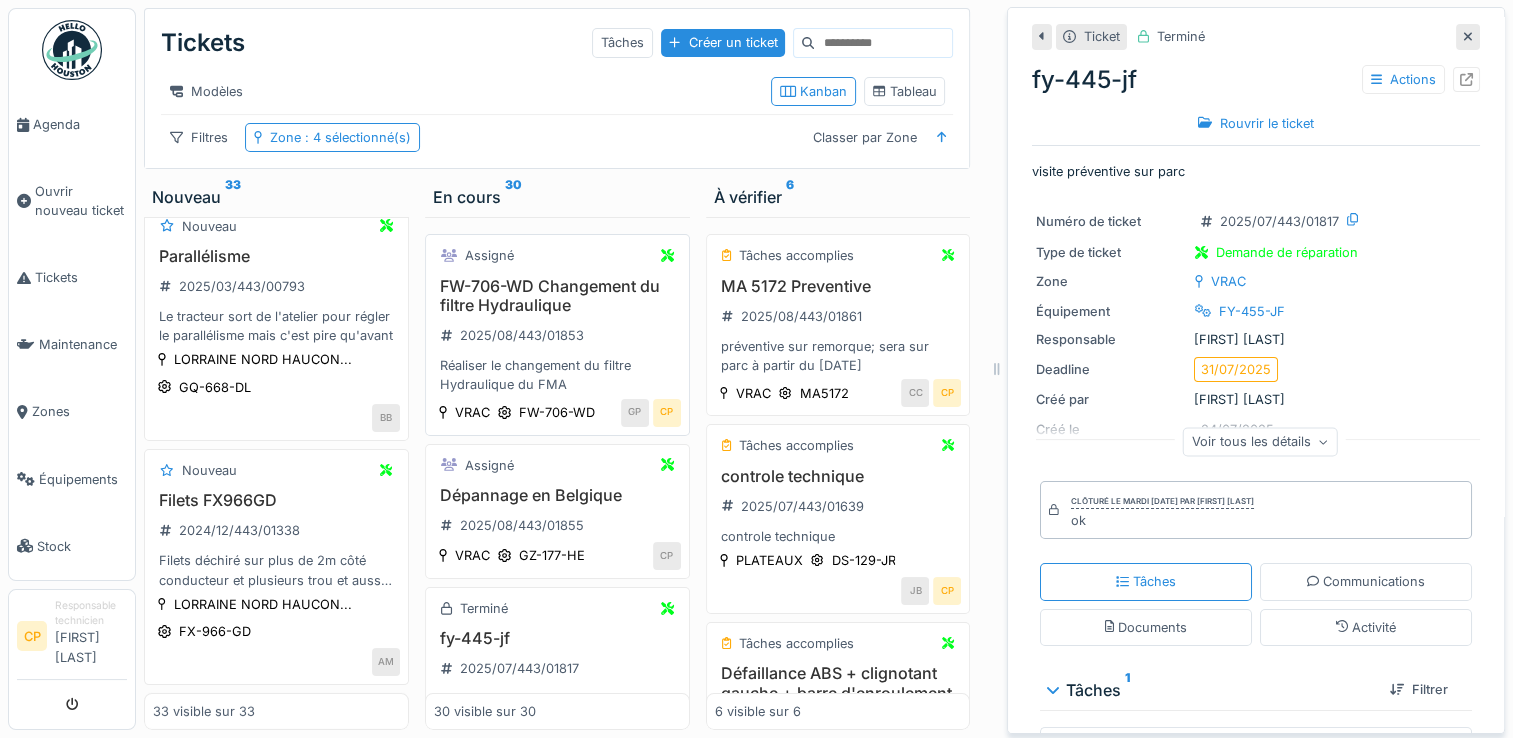 click on "FW-706-WD Changement du filtre Hydraulique" at bounding box center [557, 296] 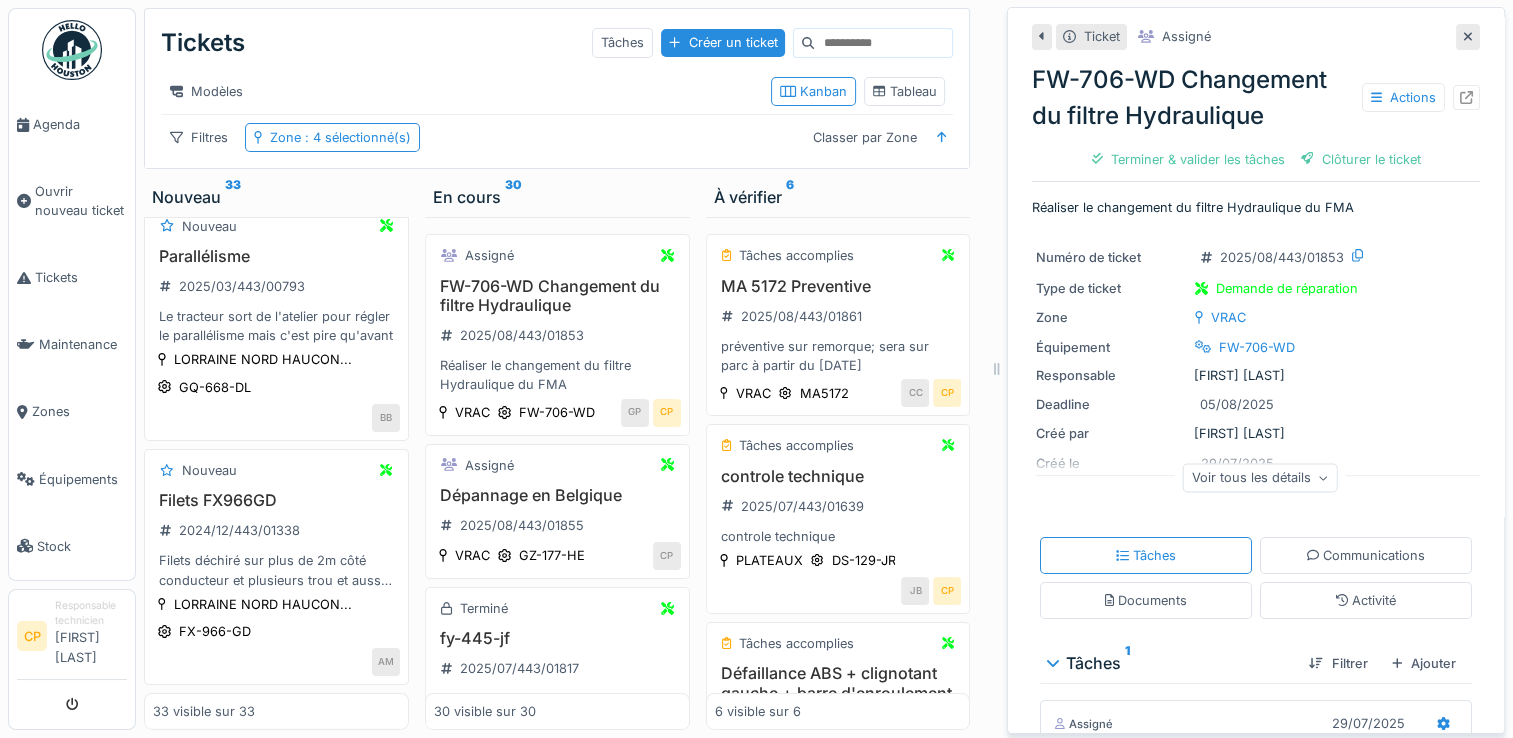 click on "Clôturer le ticket" at bounding box center [1361, 159] 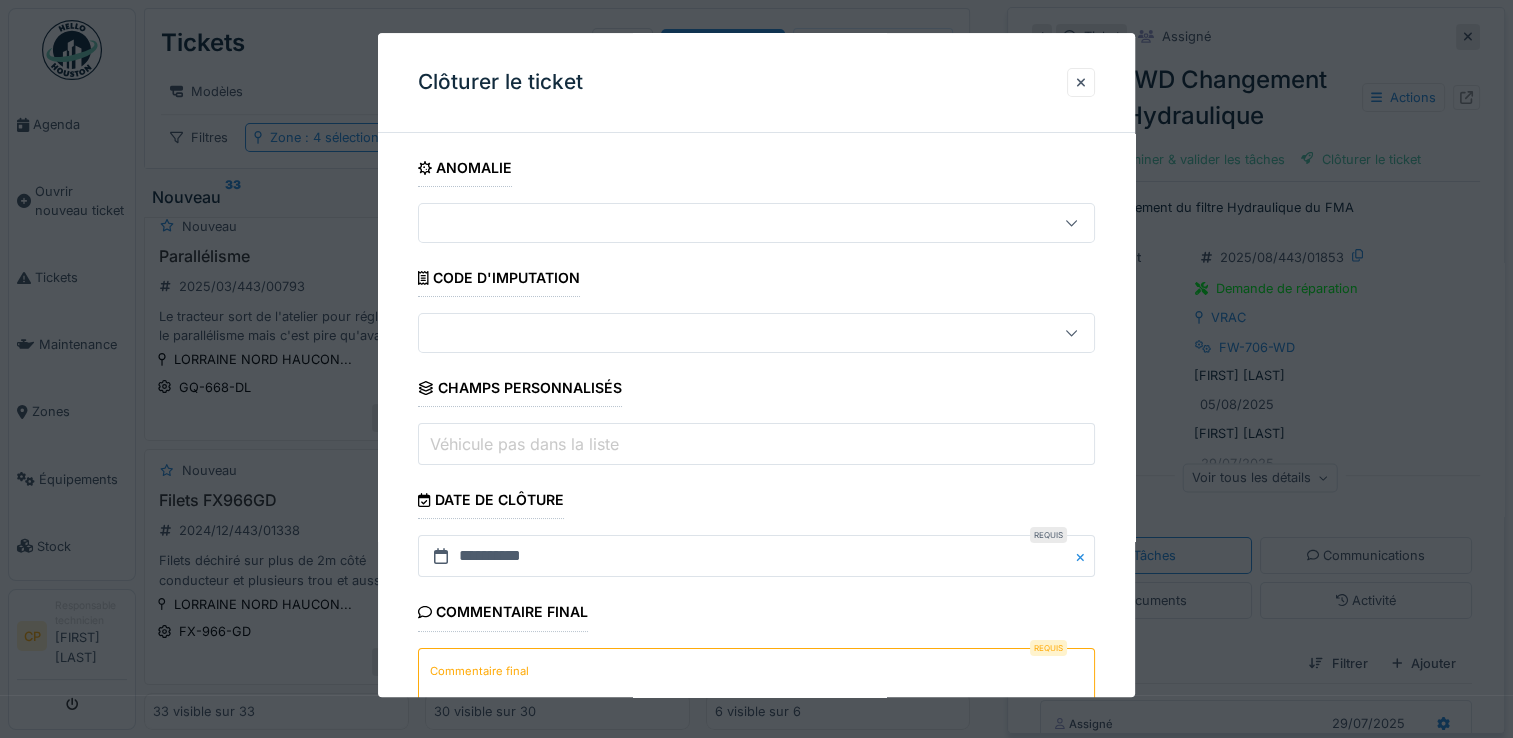 click on "Commentaire final" at bounding box center (756, 689) 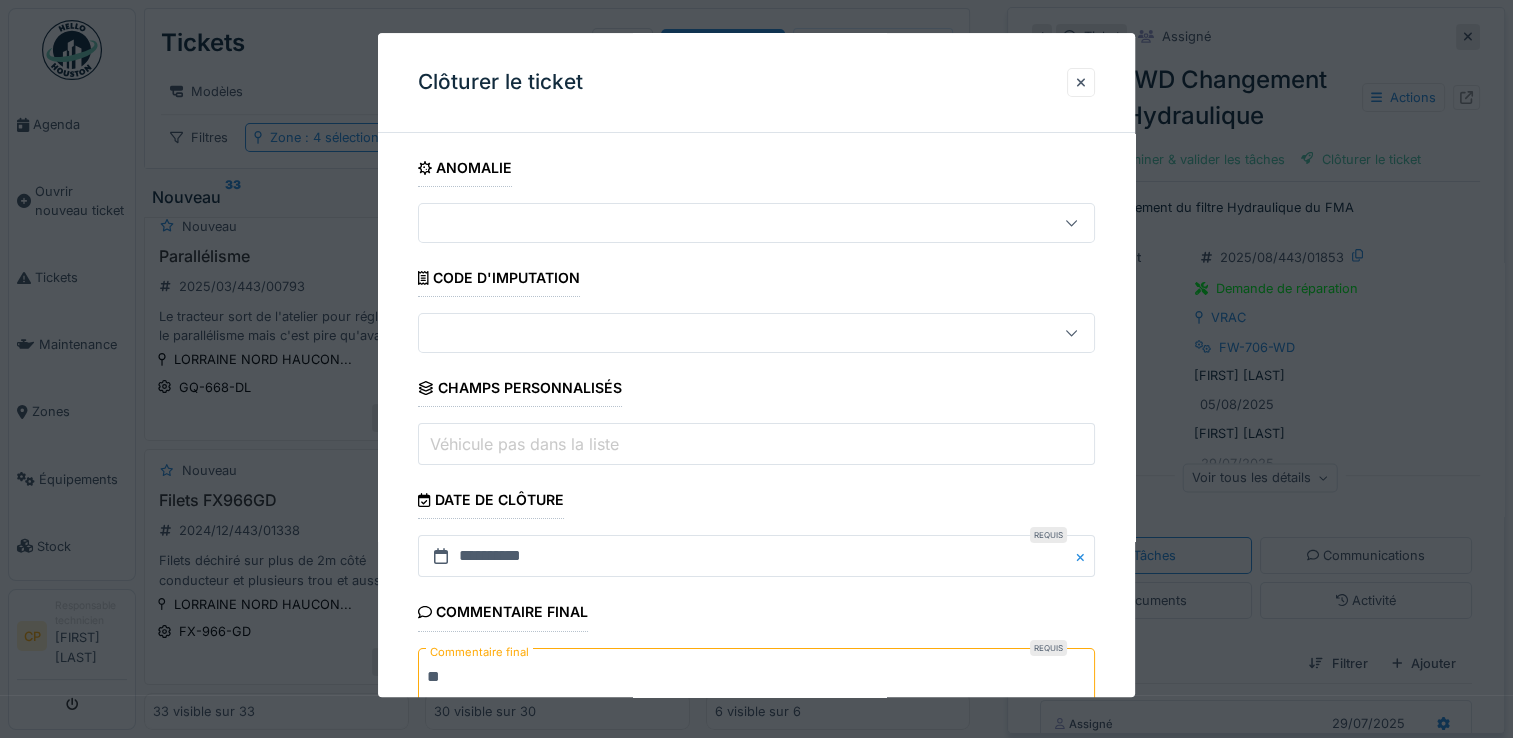 scroll, scrollTop: 15, scrollLeft: 0, axis: vertical 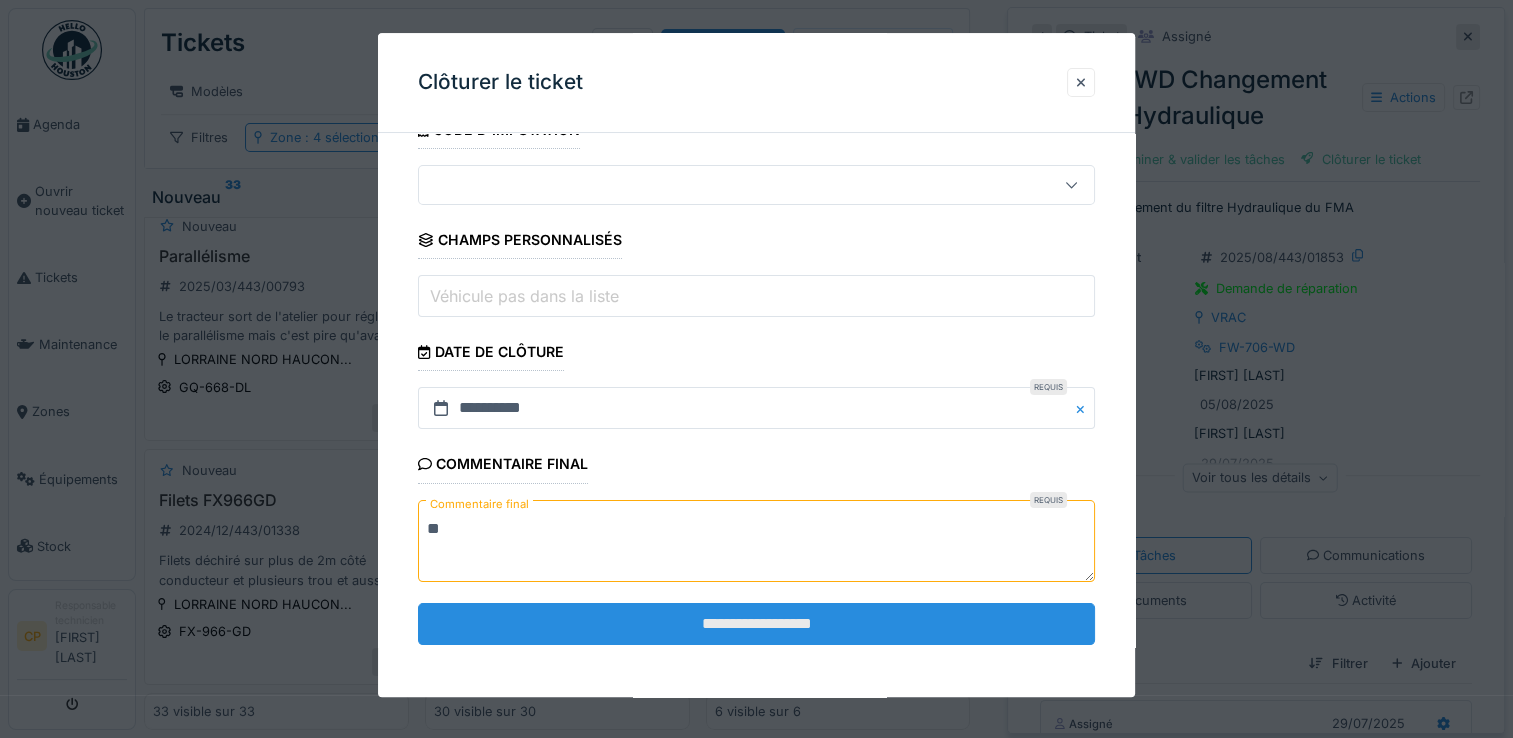 type on "**" 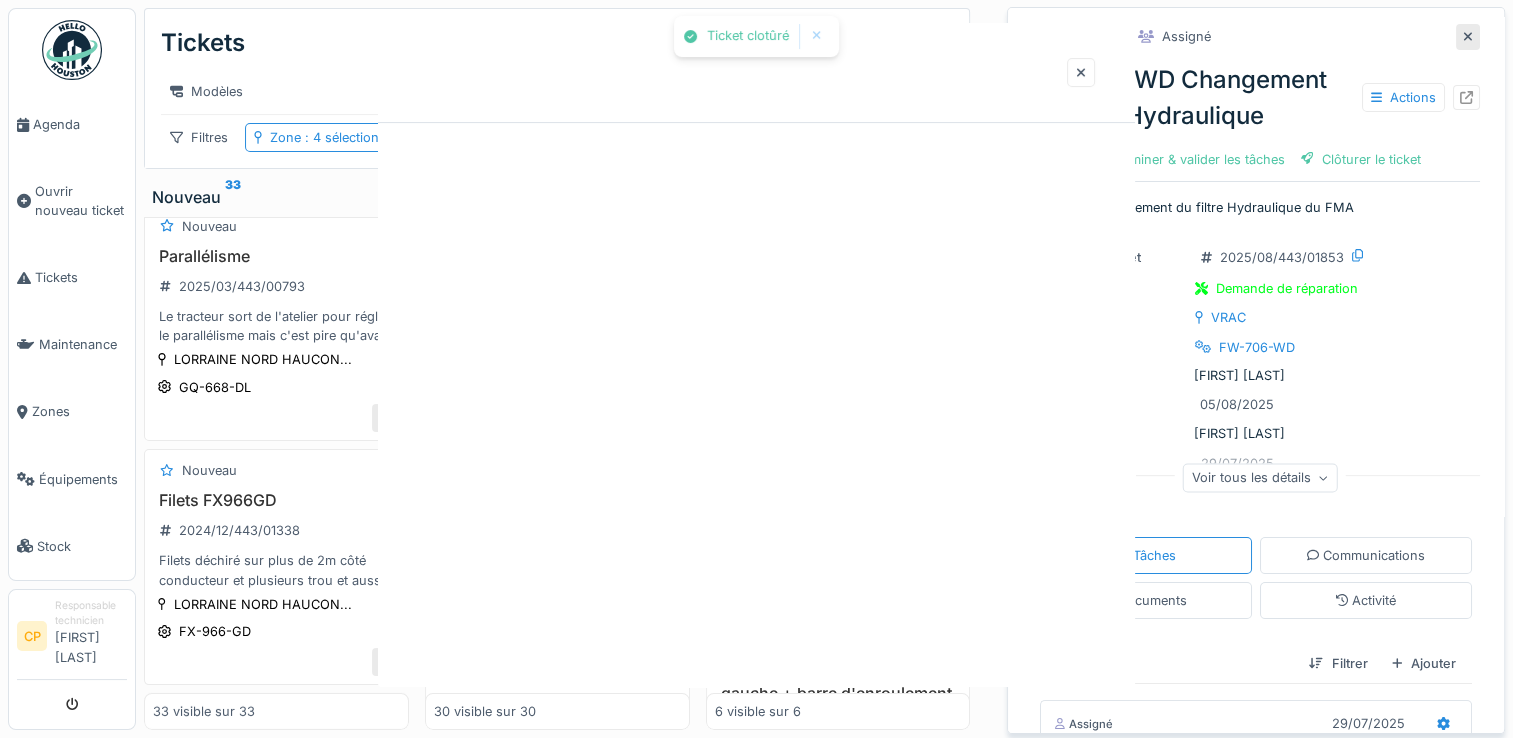 scroll, scrollTop: 0, scrollLeft: 0, axis: both 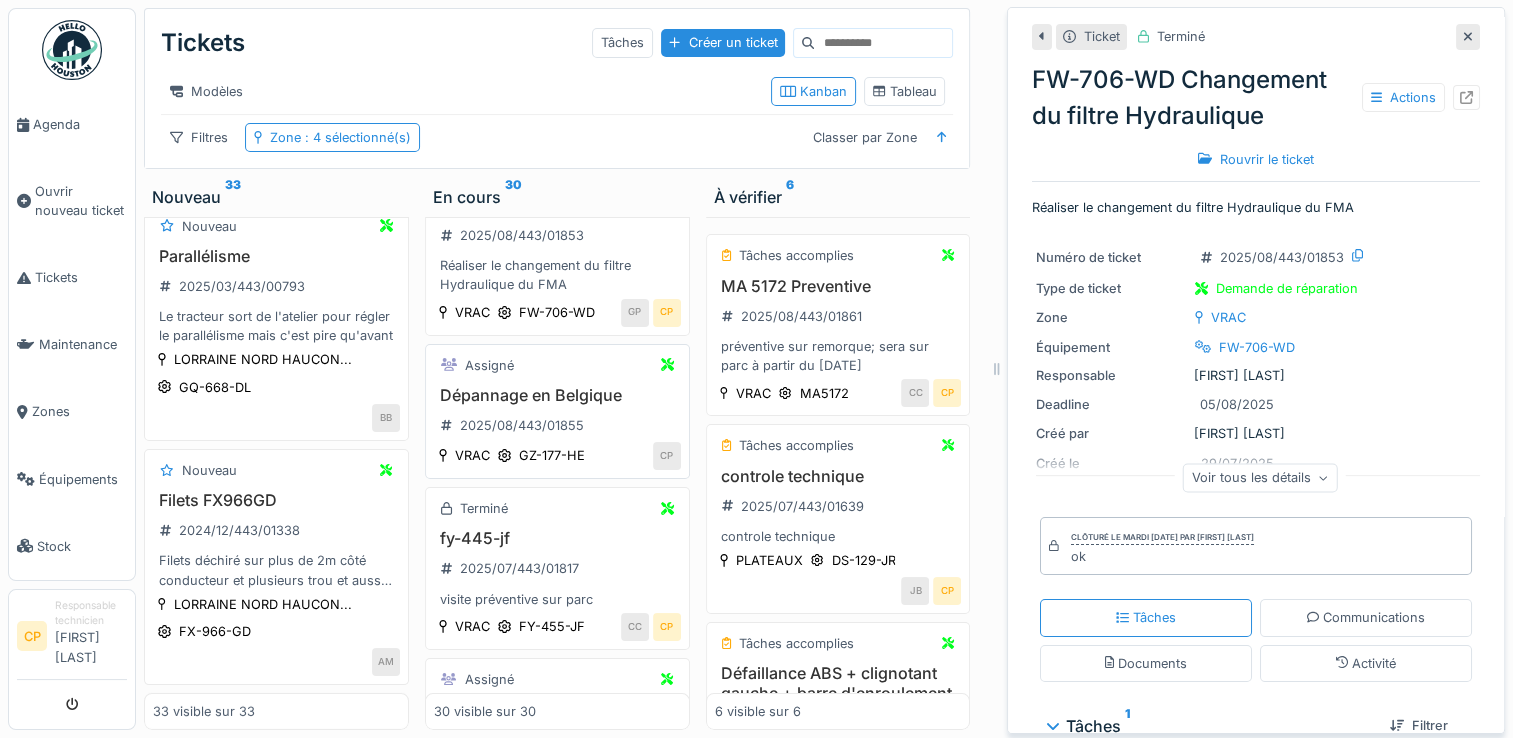 click on "Dépannage en Belgique" at bounding box center (557, 395) 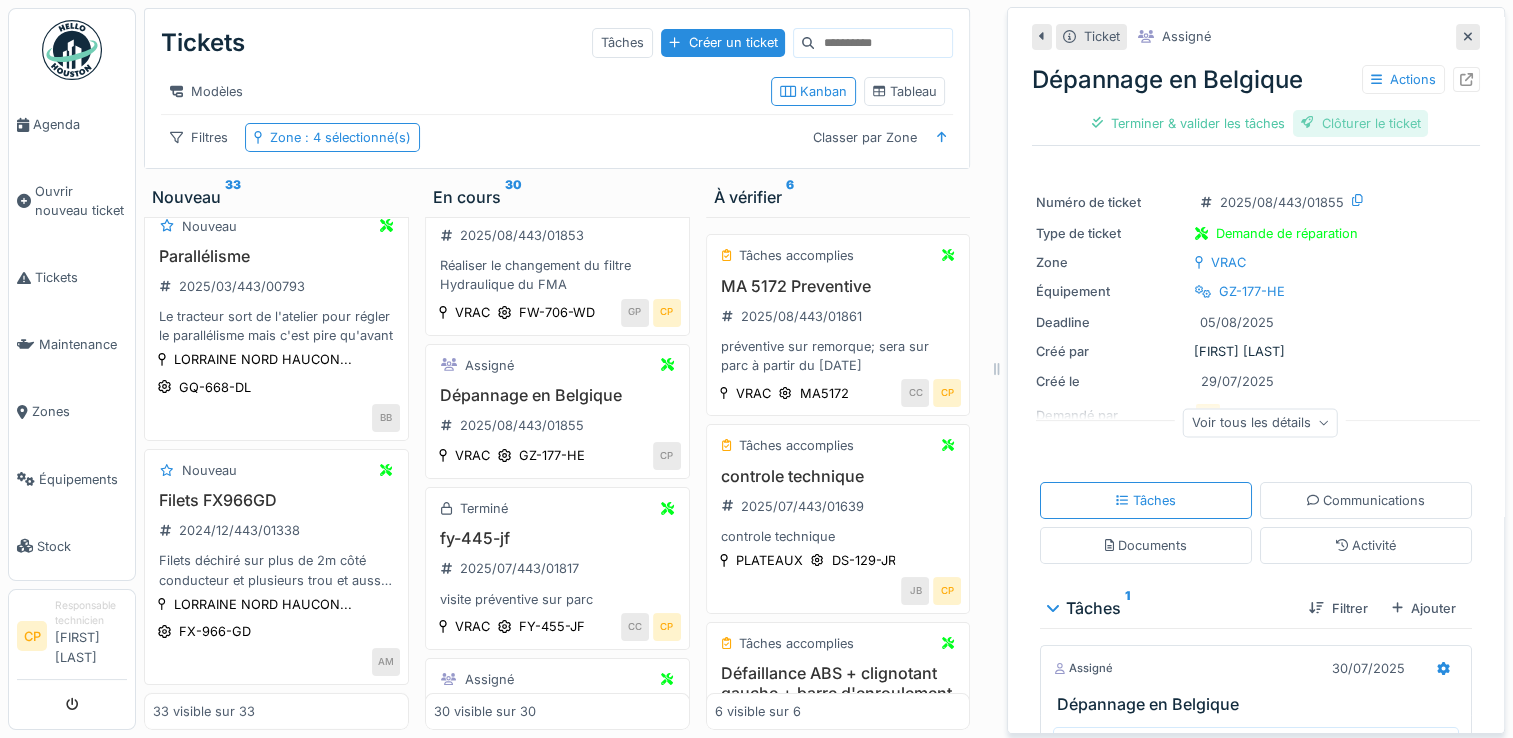 click on "Clôturer le ticket" at bounding box center [1361, 123] 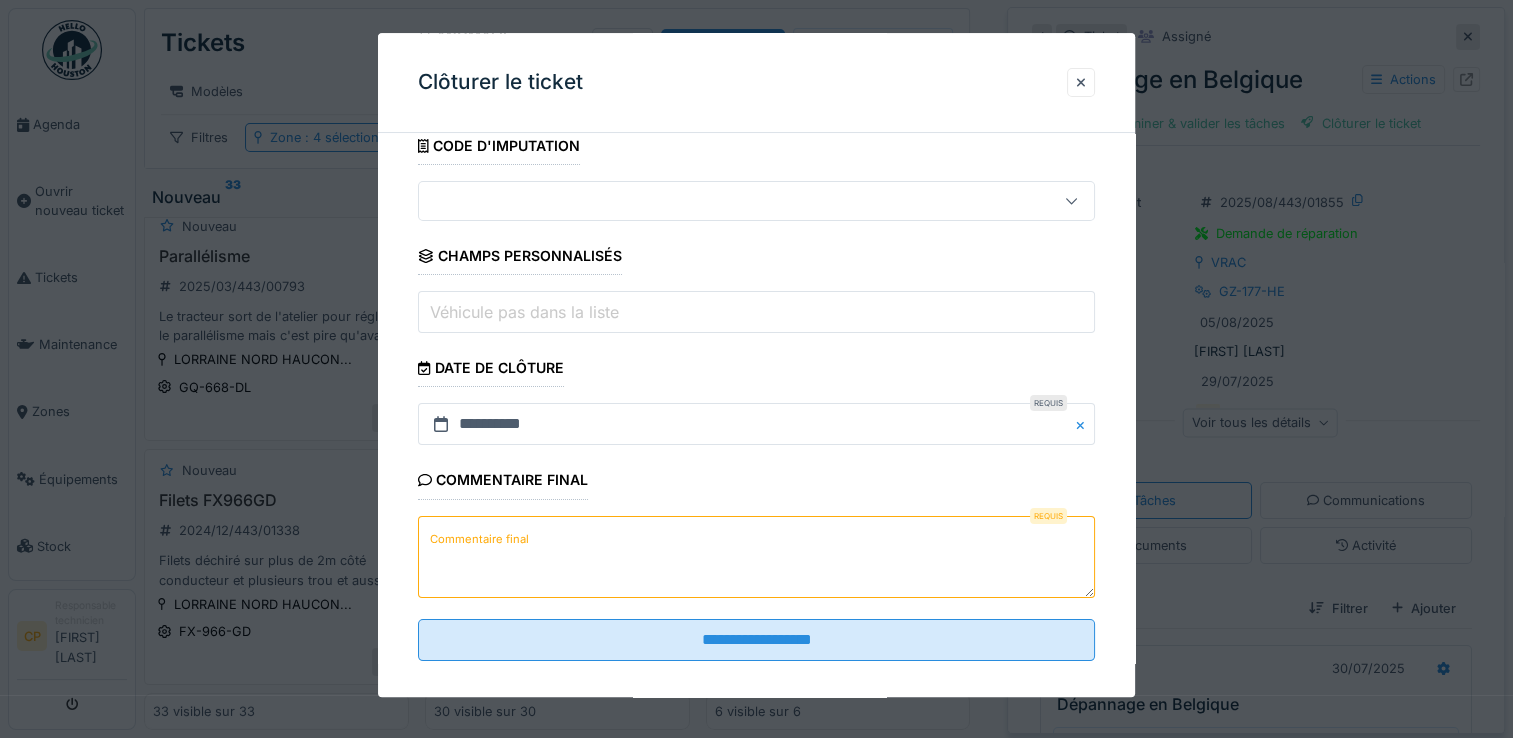 scroll, scrollTop: 148, scrollLeft: 0, axis: vertical 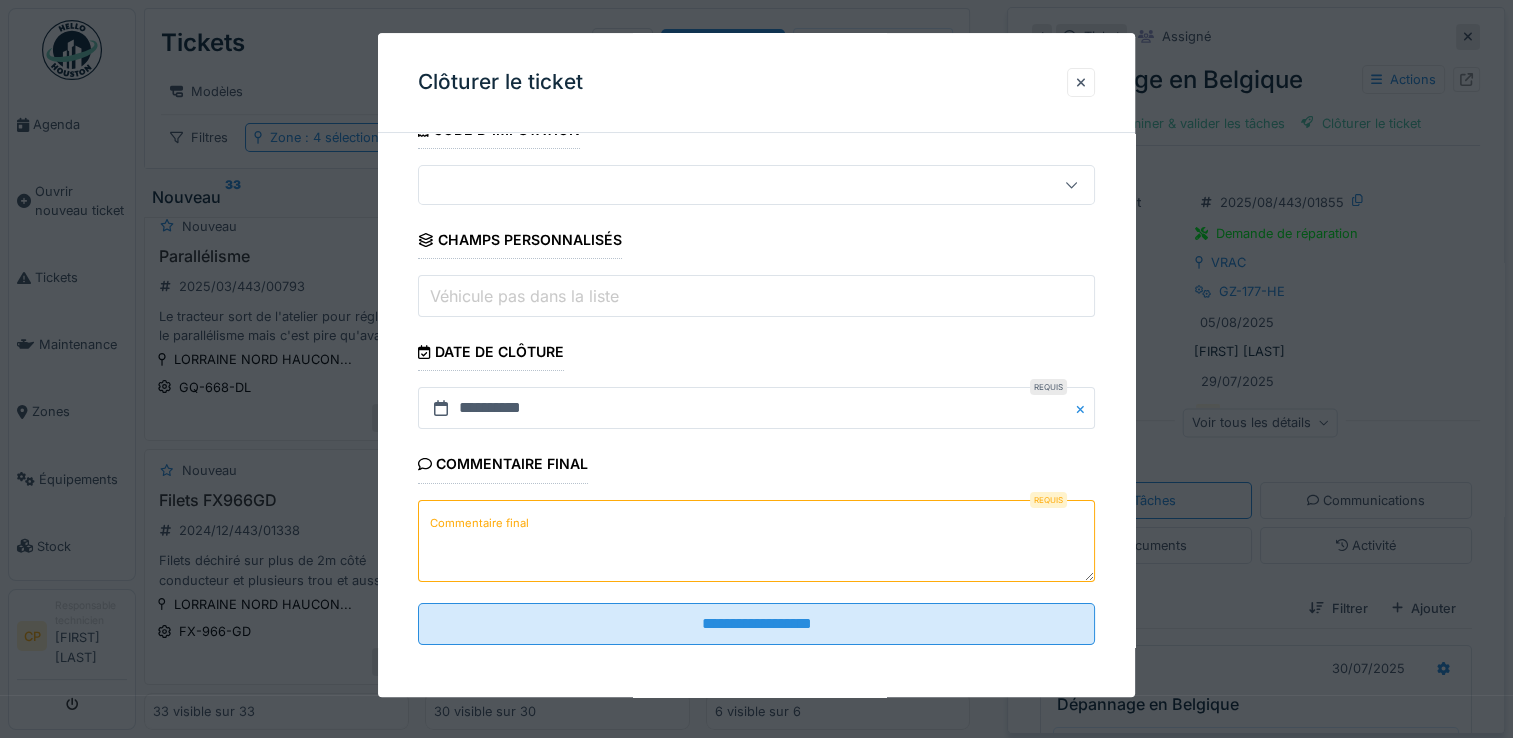 click on "Commentaire final" at bounding box center [756, 541] 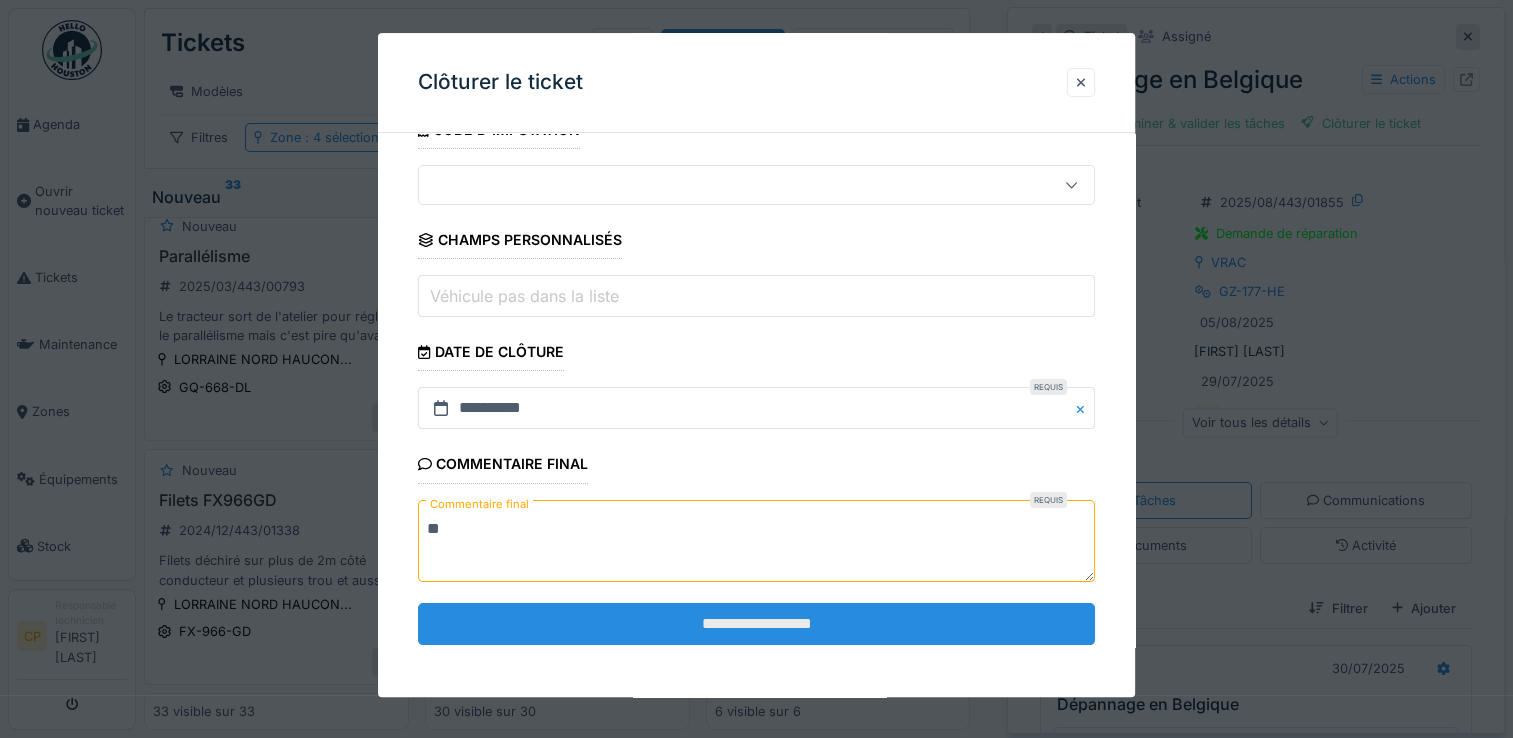 type on "**" 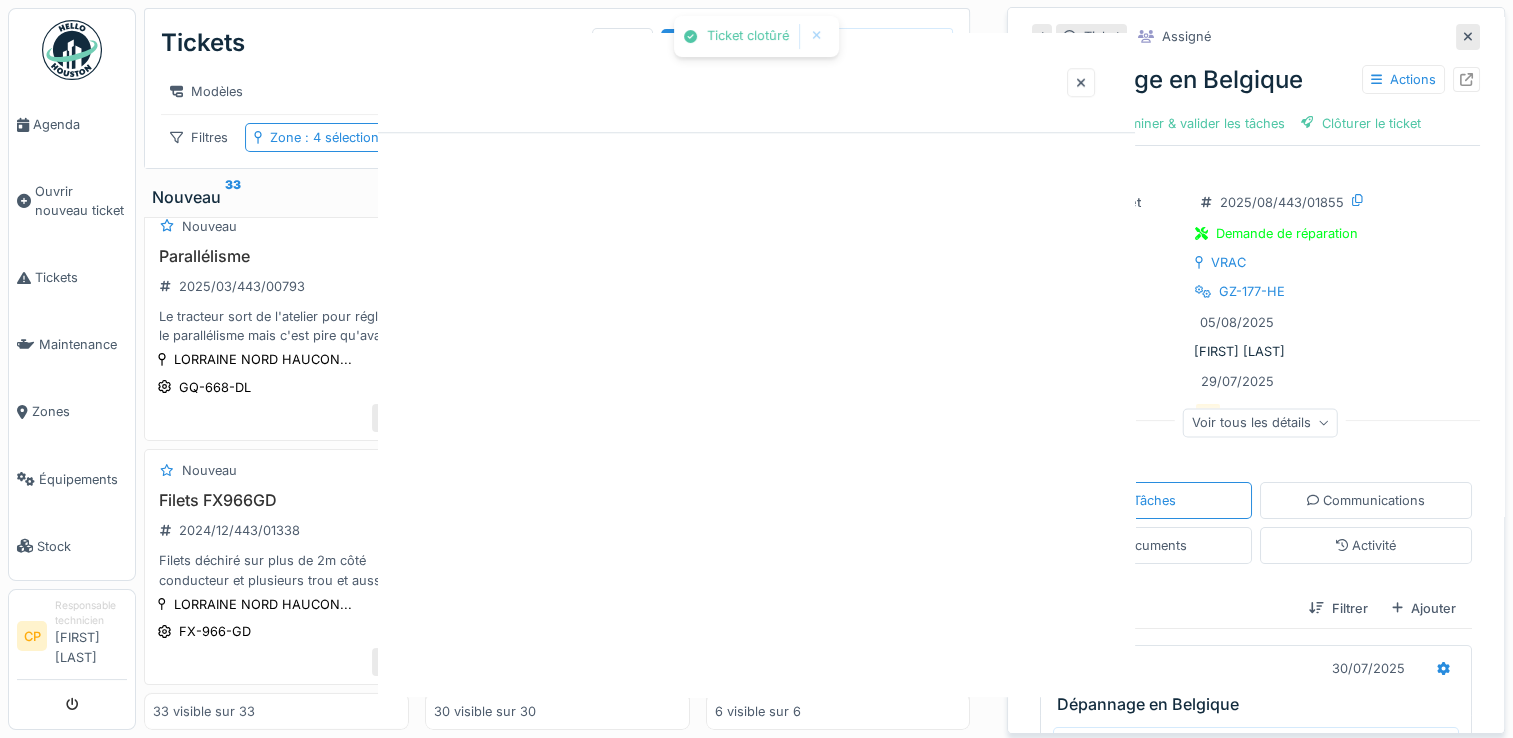 scroll, scrollTop: 0, scrollLeft: 0, axis: both 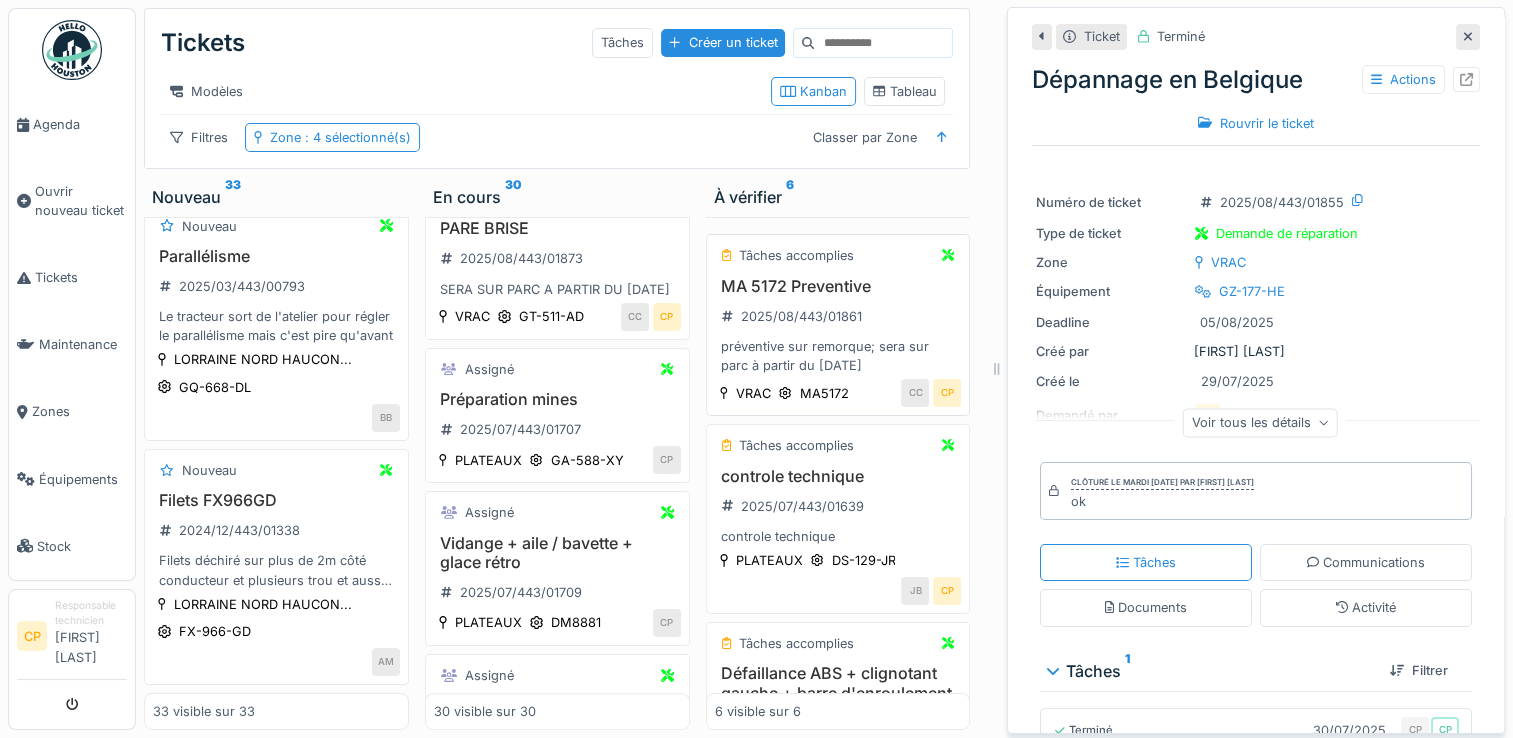 click on "MA 5172 Preventive" at bounding box center [838, 286] 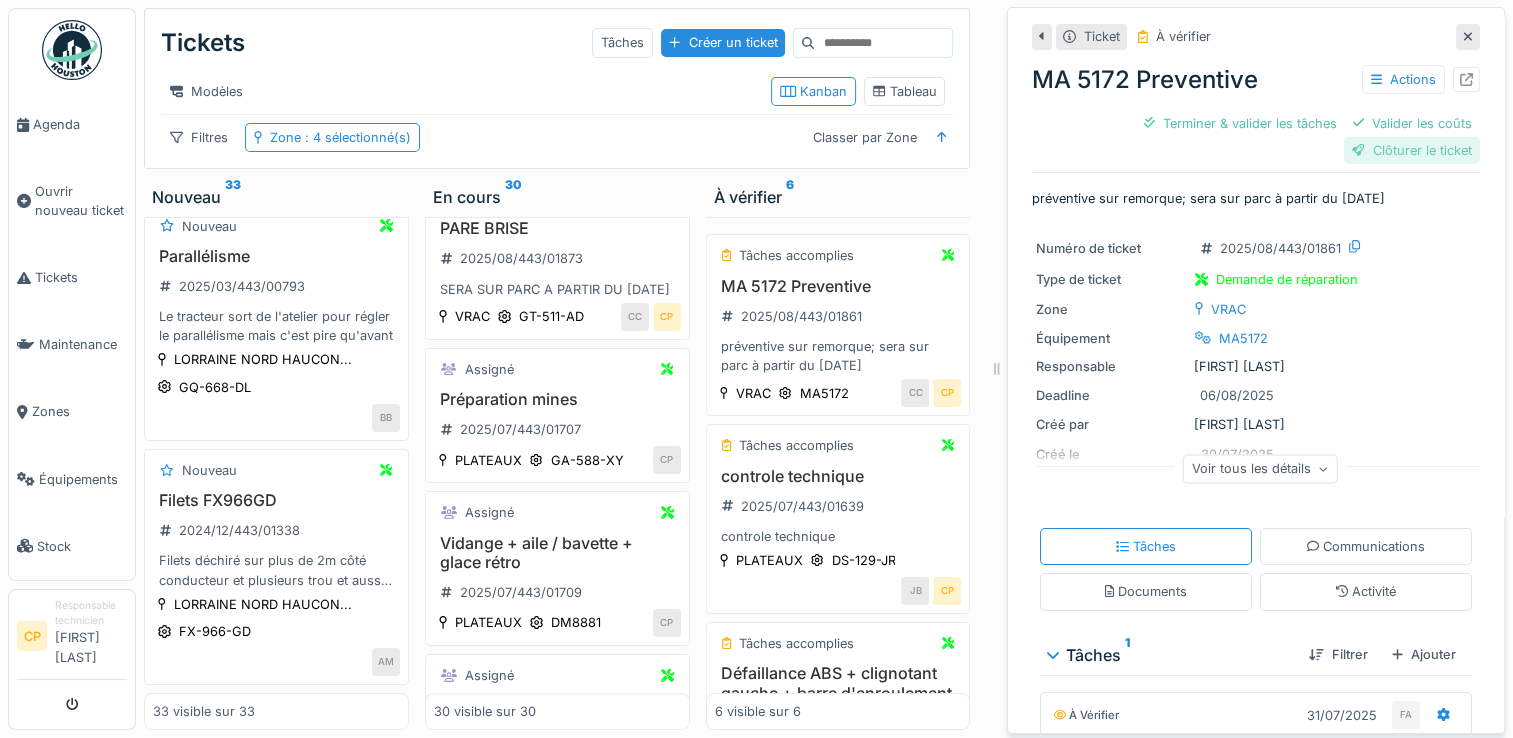 click on "Clôturer le ticket" at bounding box center [1412, 150] 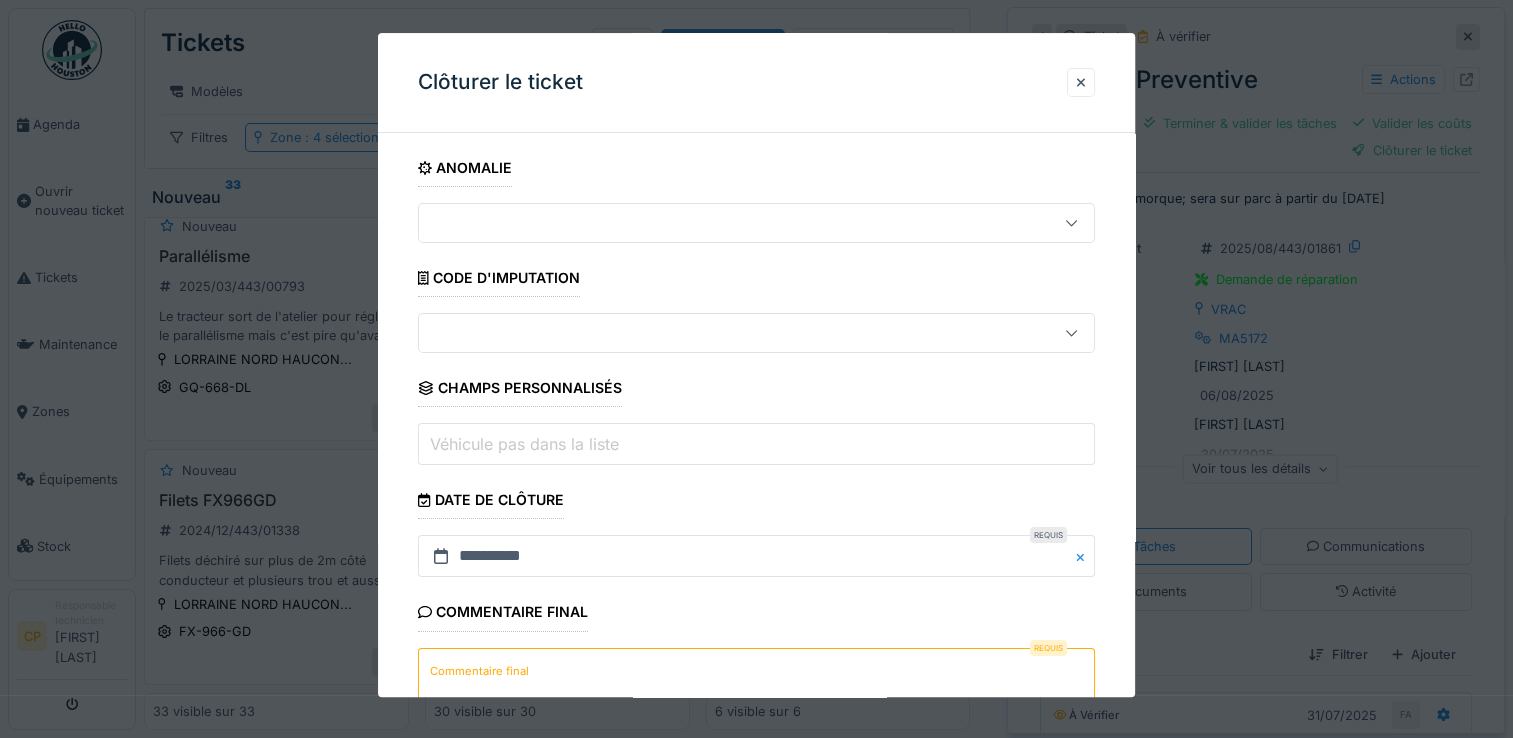 click on "Commentaire final" at bounding box center [756, 689] 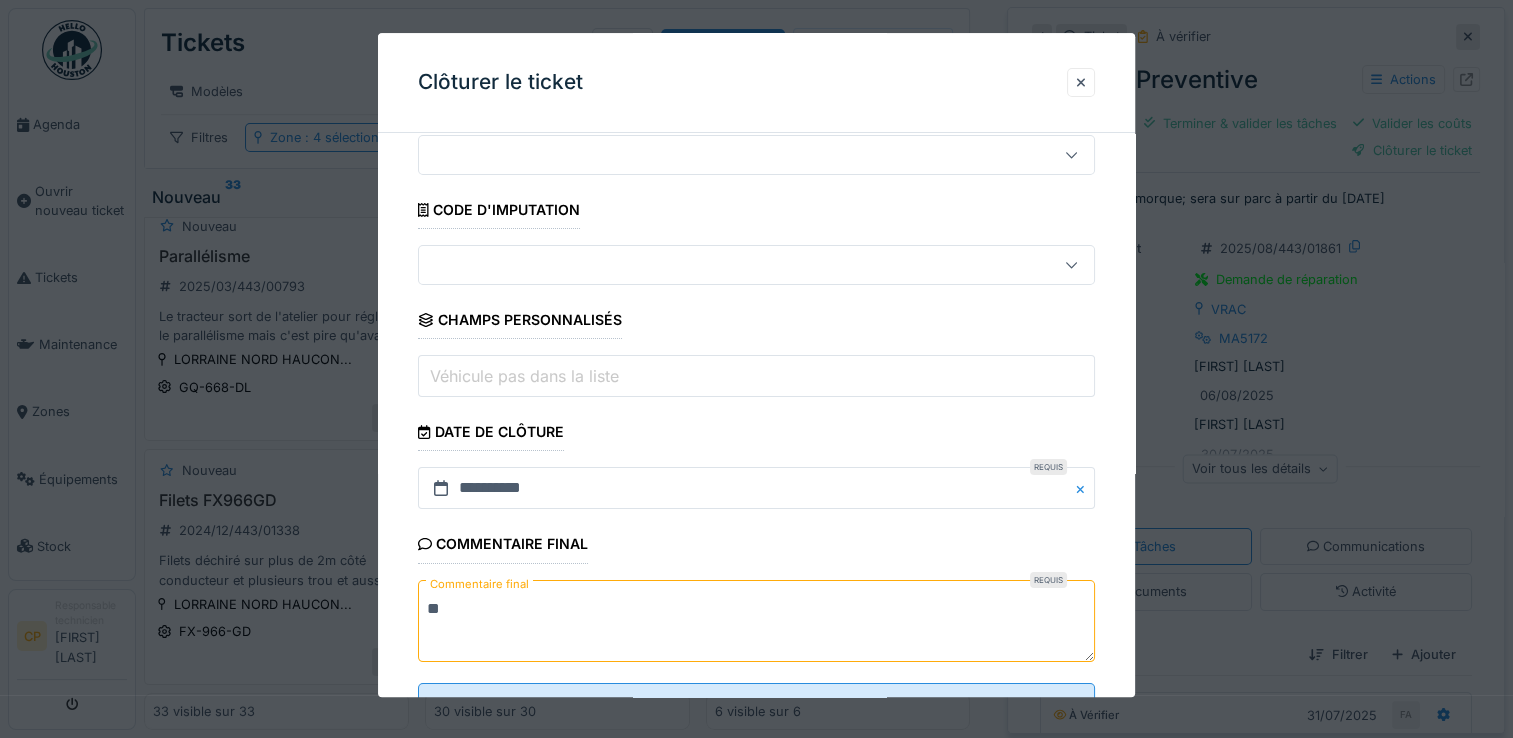 scroll, scrollTop: 148, scrollLeft: 0, axis: vertical 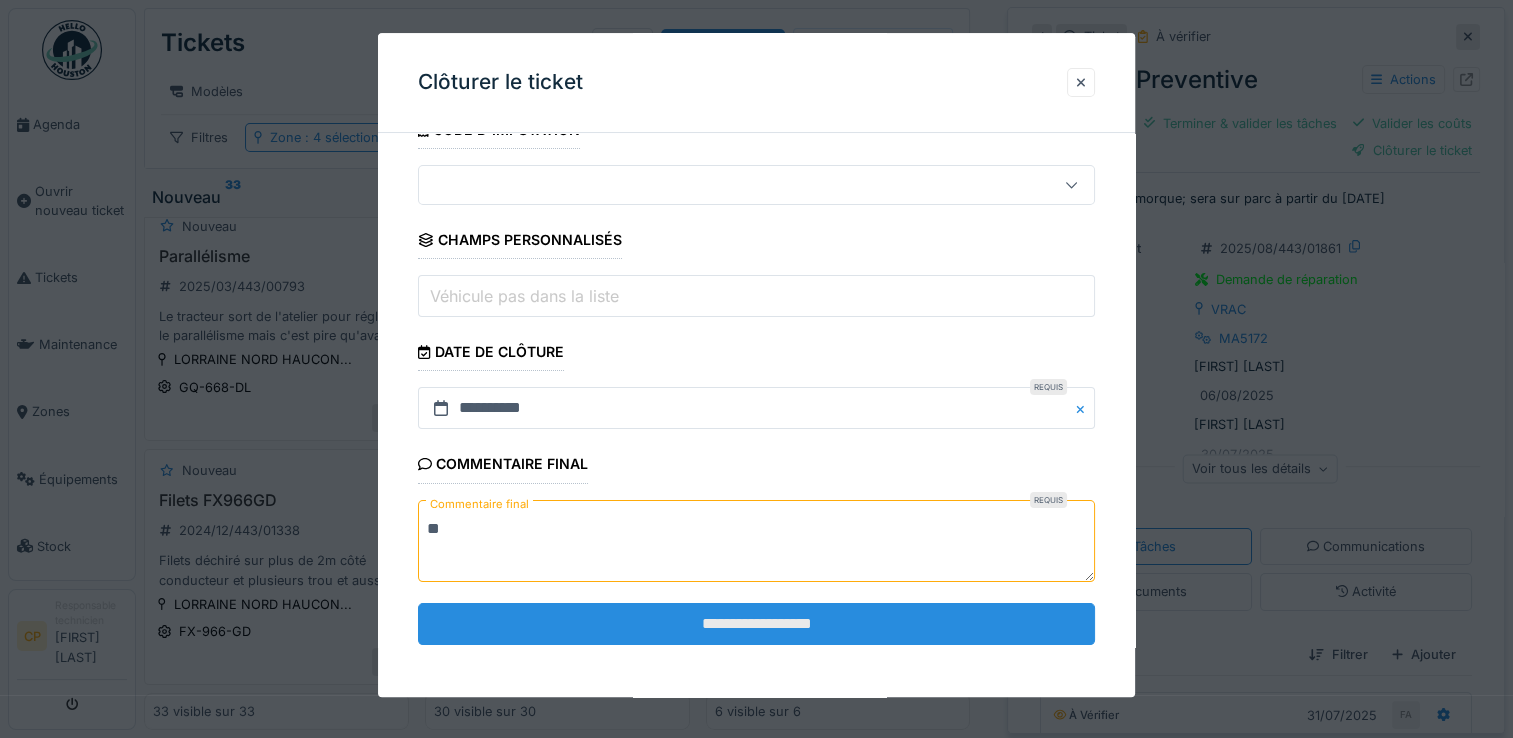 type on "**" 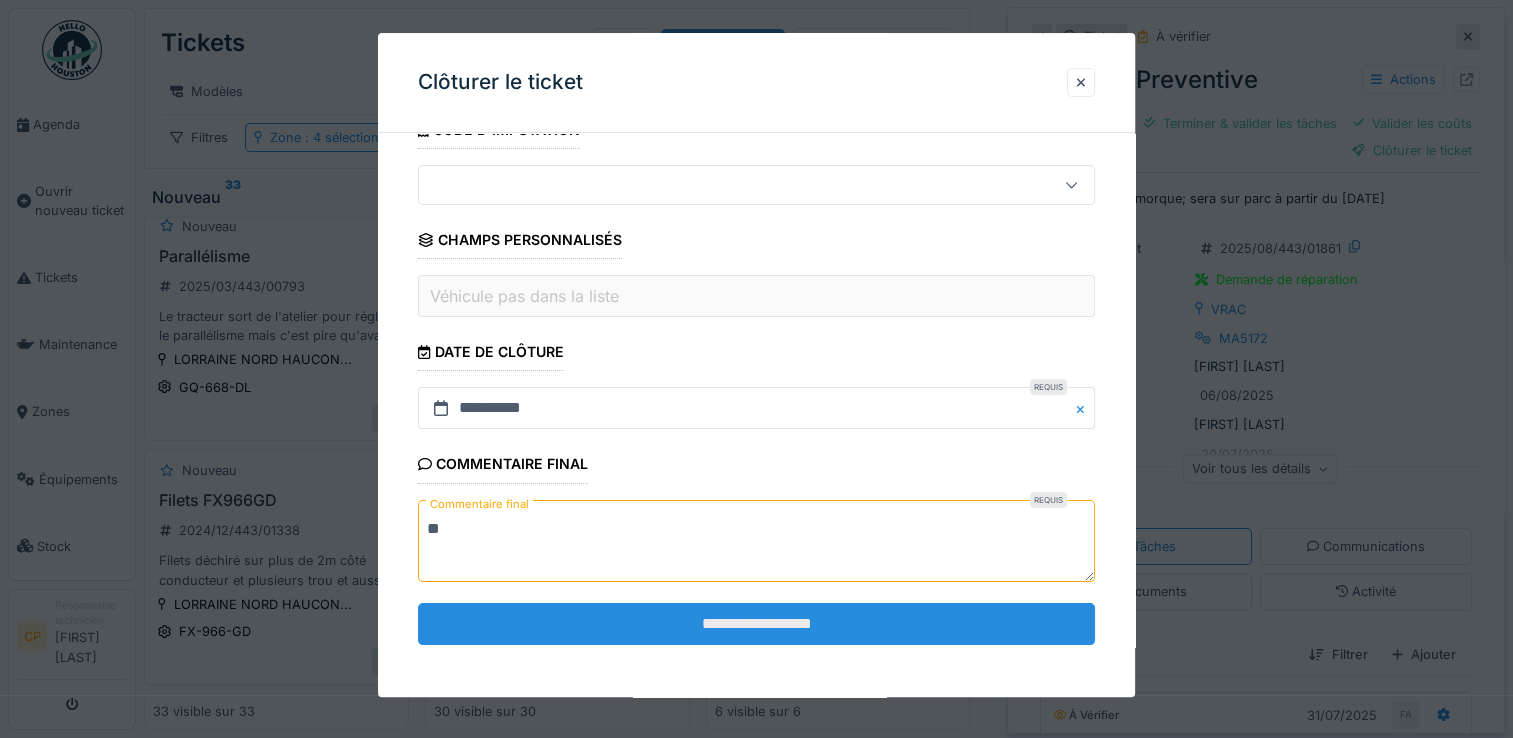 click on "**********" at bounding box center (756, 365) 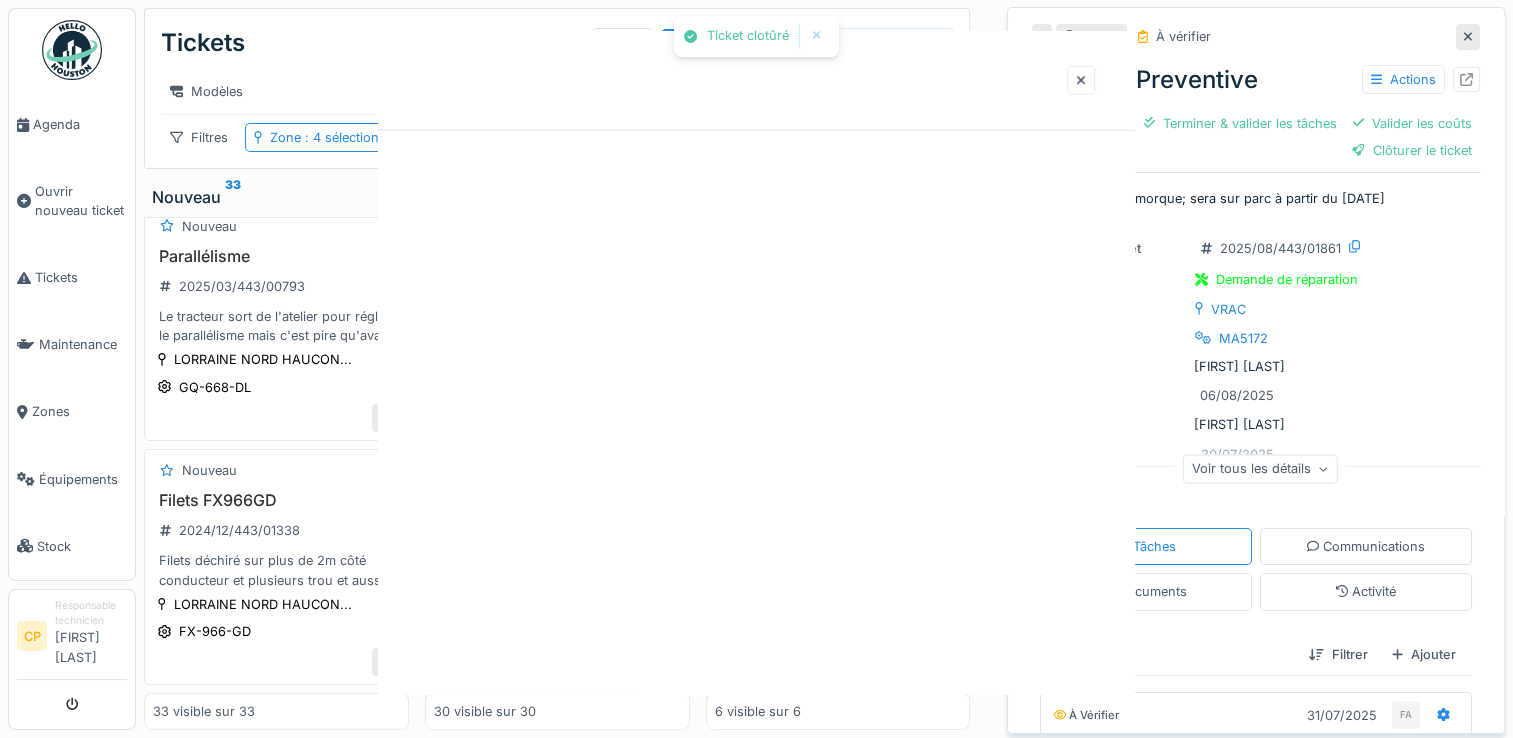 scroll, scrollTop: 0, scrollLeft: 0, axis: both 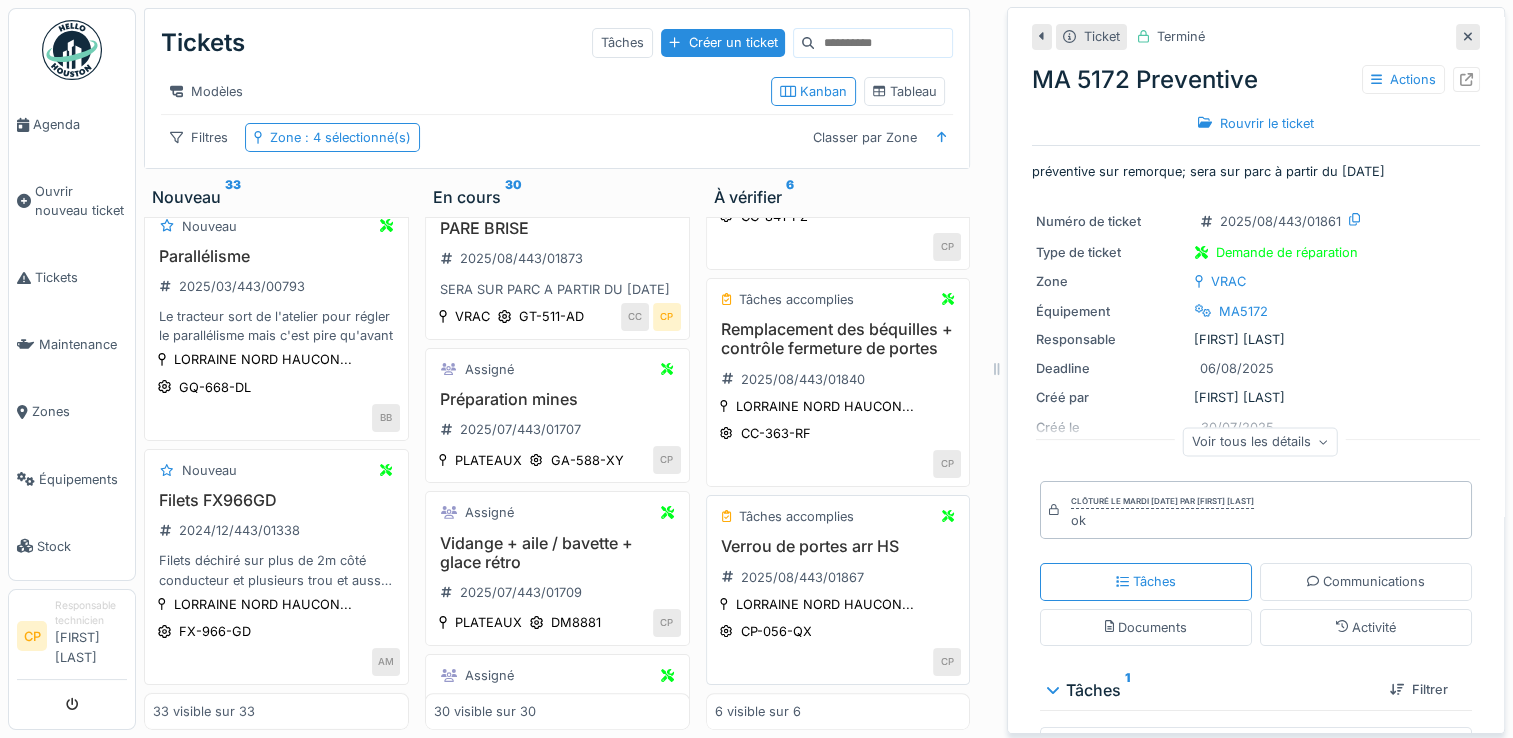 click on "Verrou de portes arr HS" at bounding box center [838, 546] 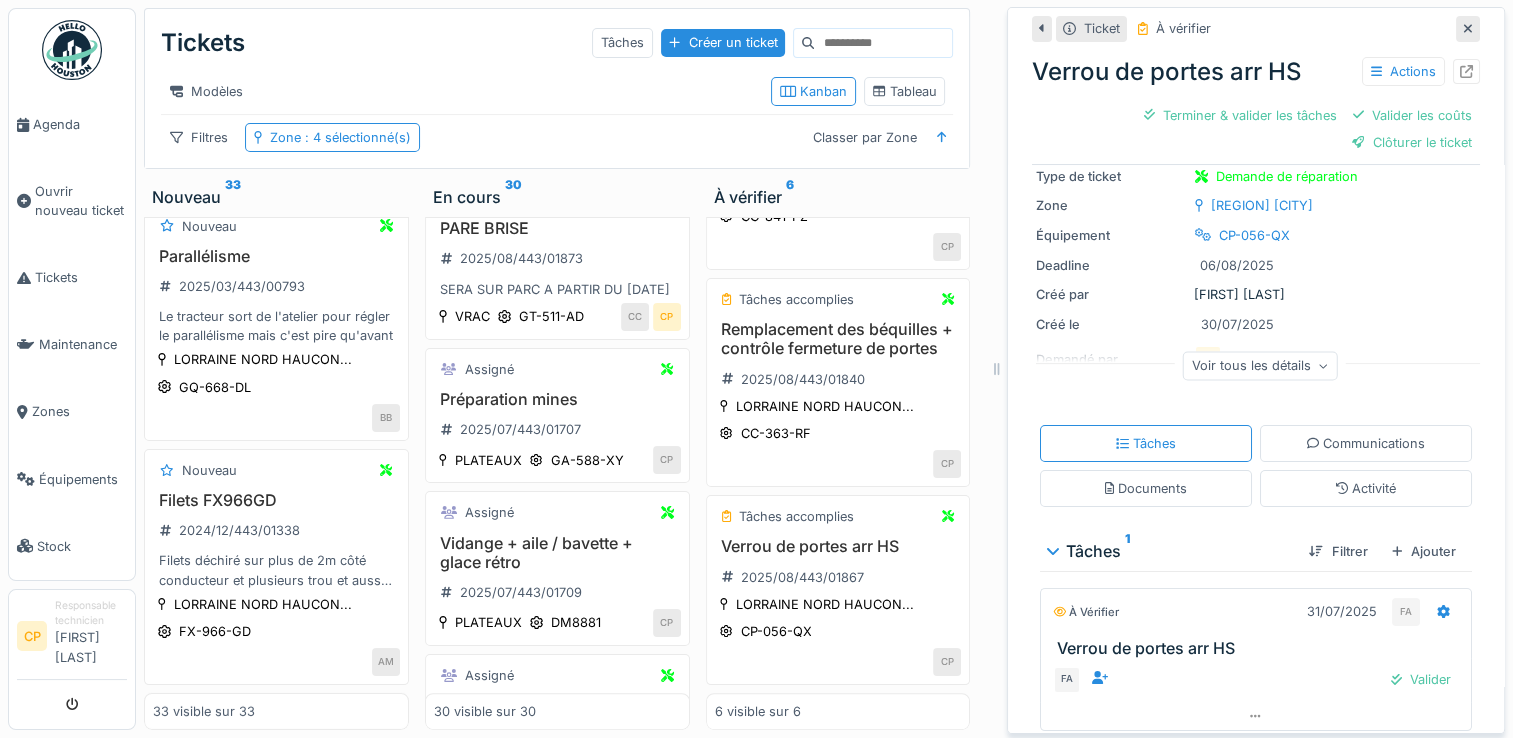 scroll, scrollTop: 142, scrollLeft: 0, axis: vertical 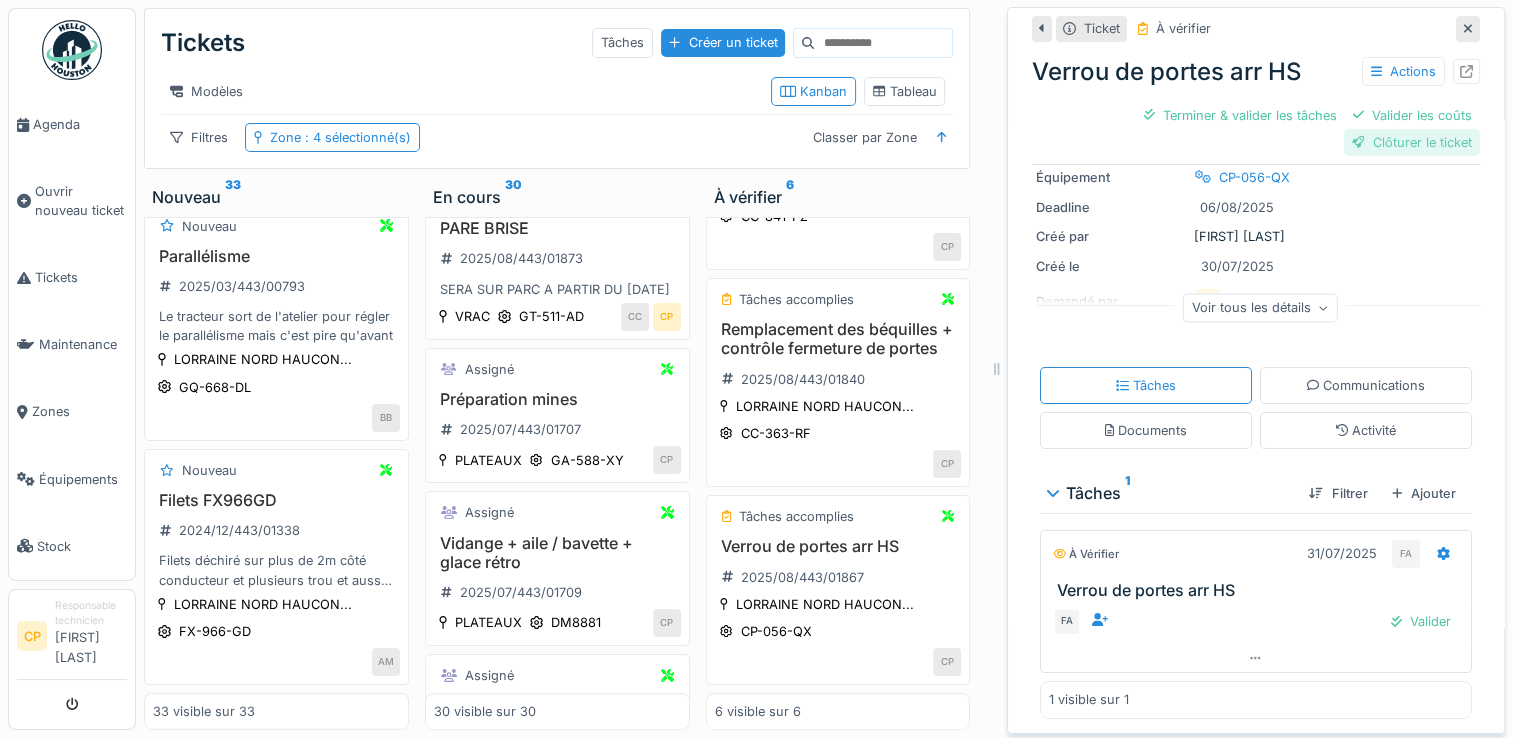 click on "Clôturer le ticket" at bounding box center (1412, 142) 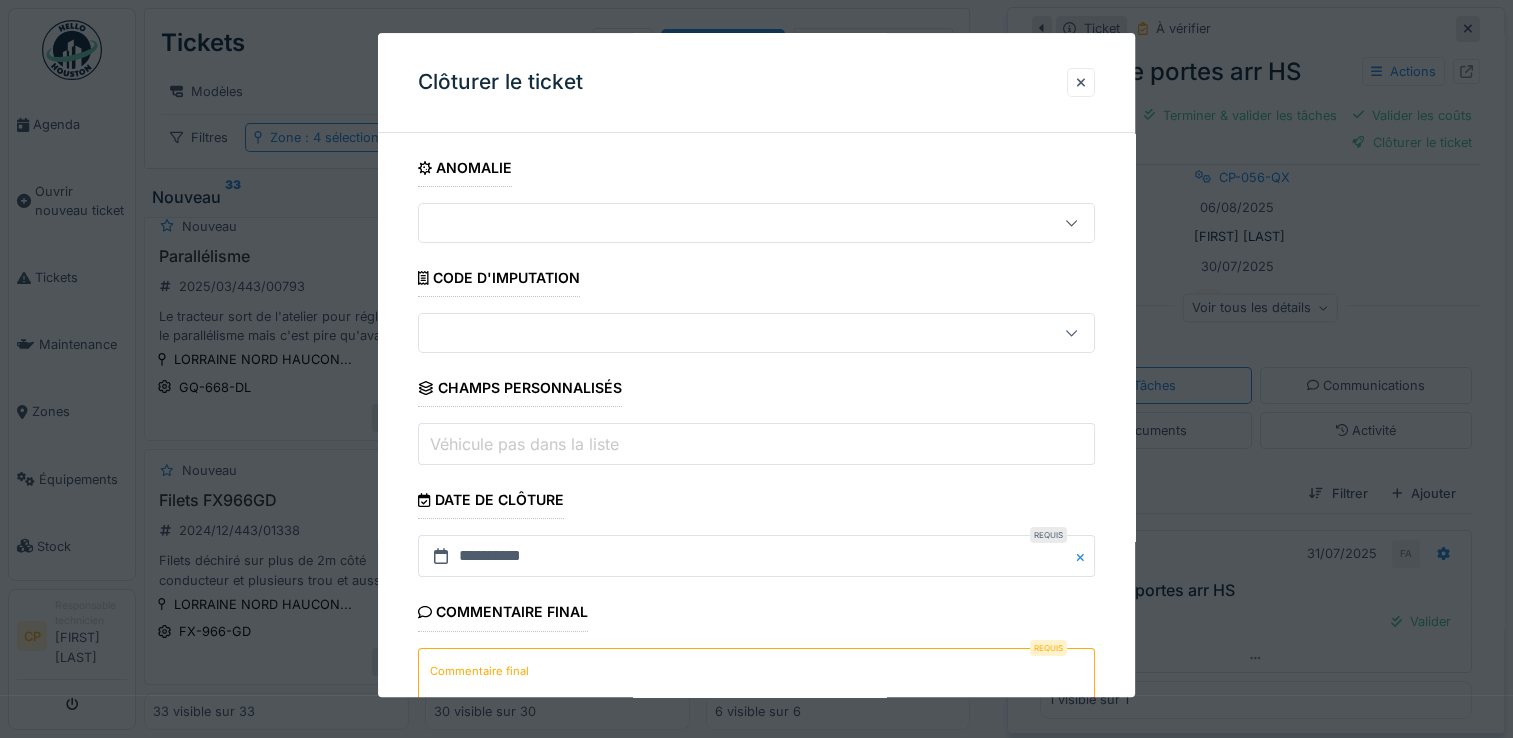 click on "Commentaire final" at bounding box center [756, 689] 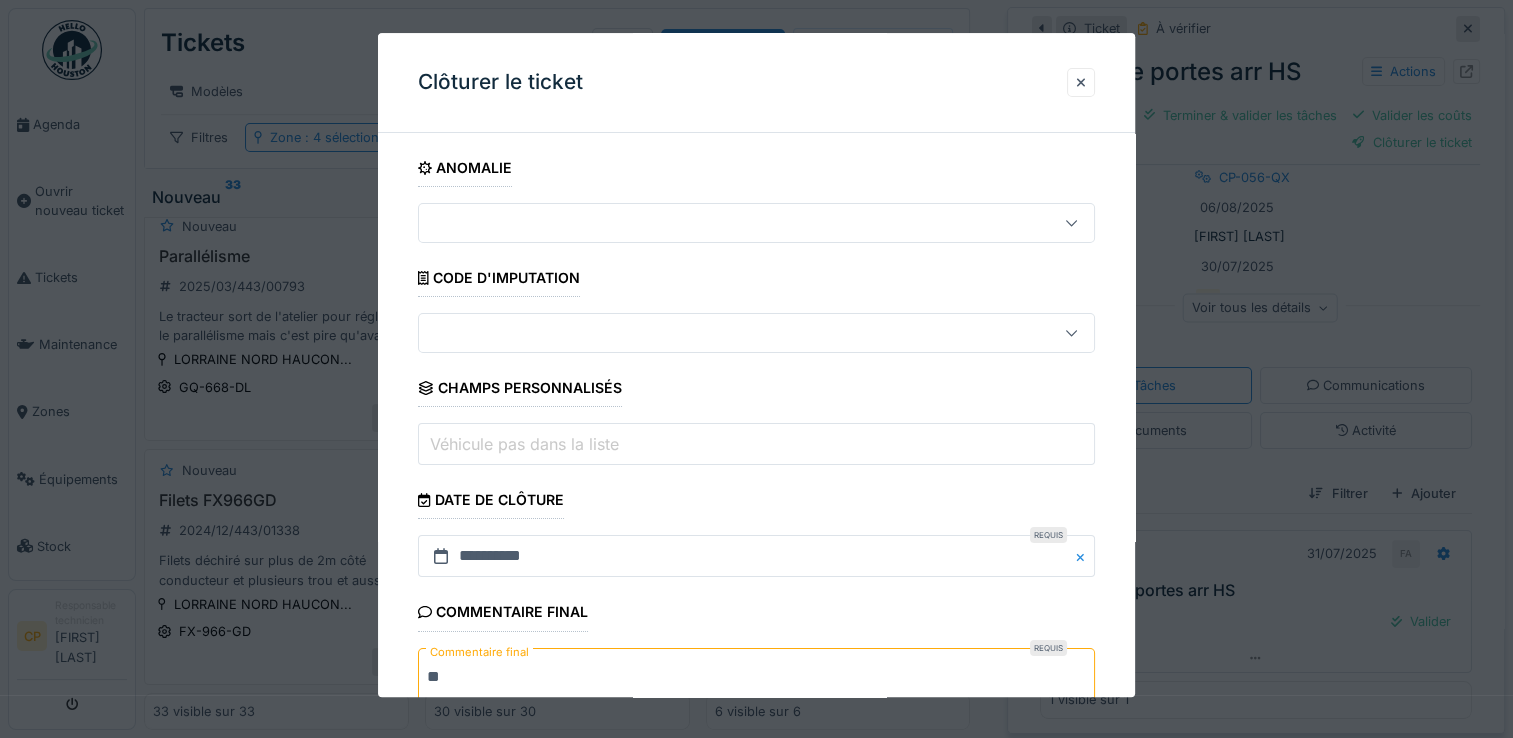 scroll, scrollTop: 148, scrollLeft: 0, axis: vertical 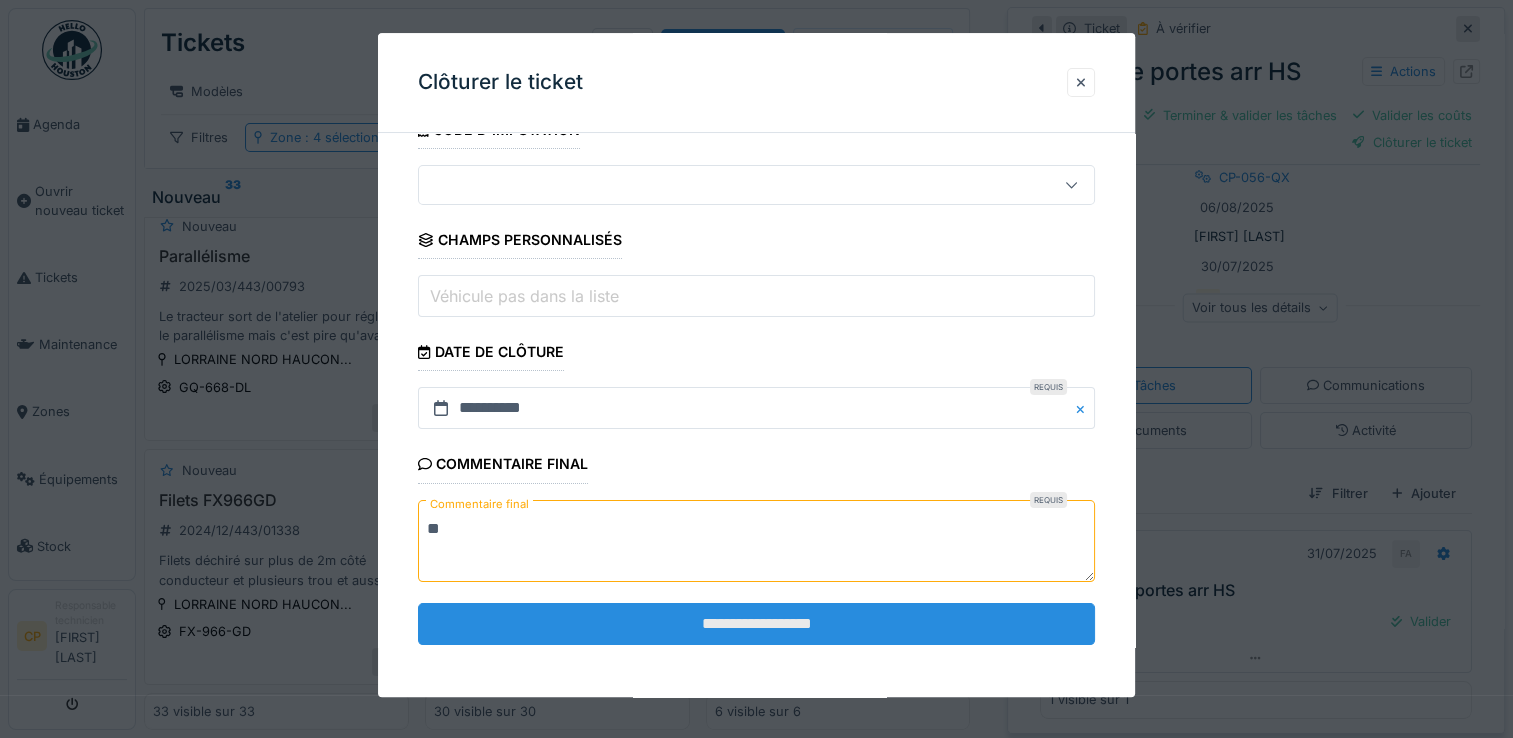 type on "**" 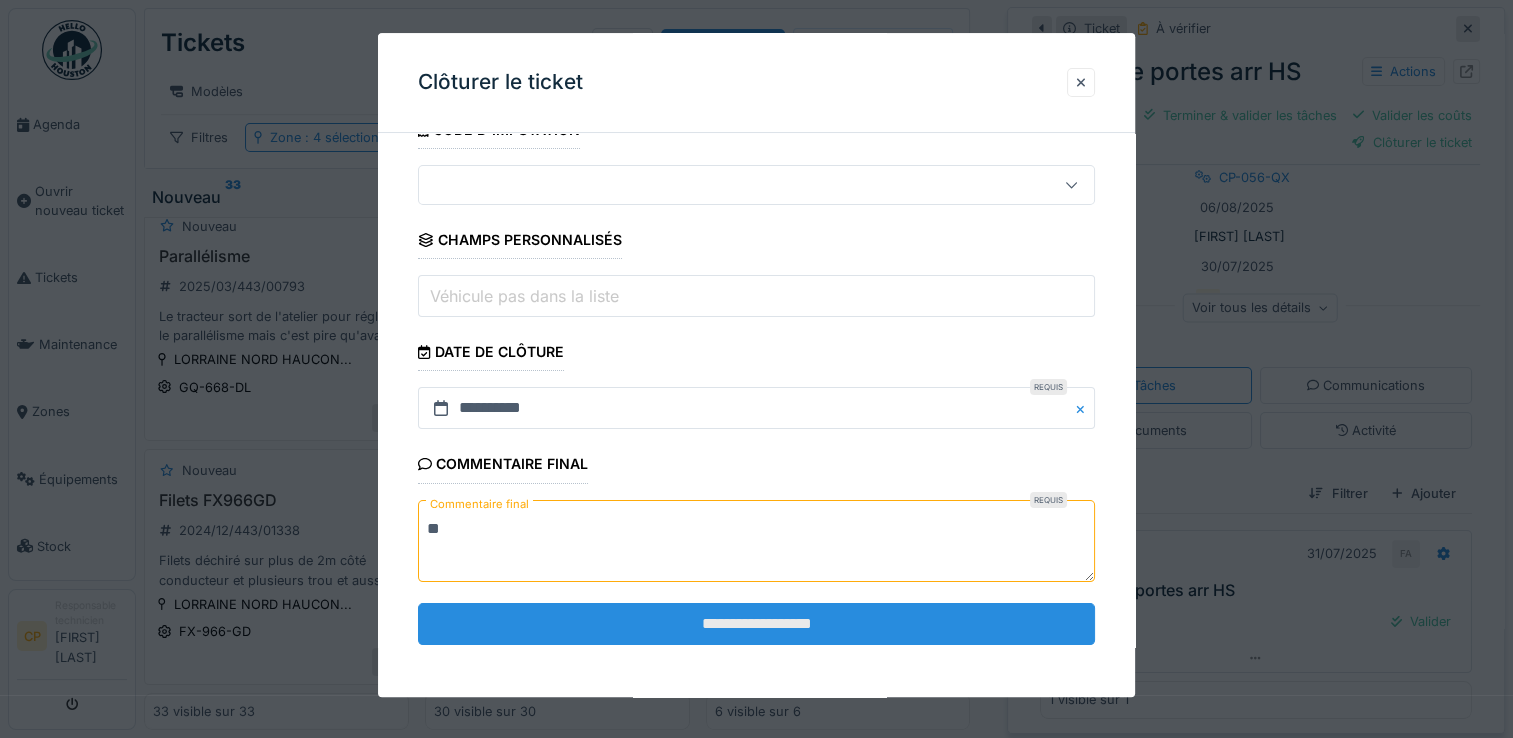 click on "**********" at bounding box center [756, 624] 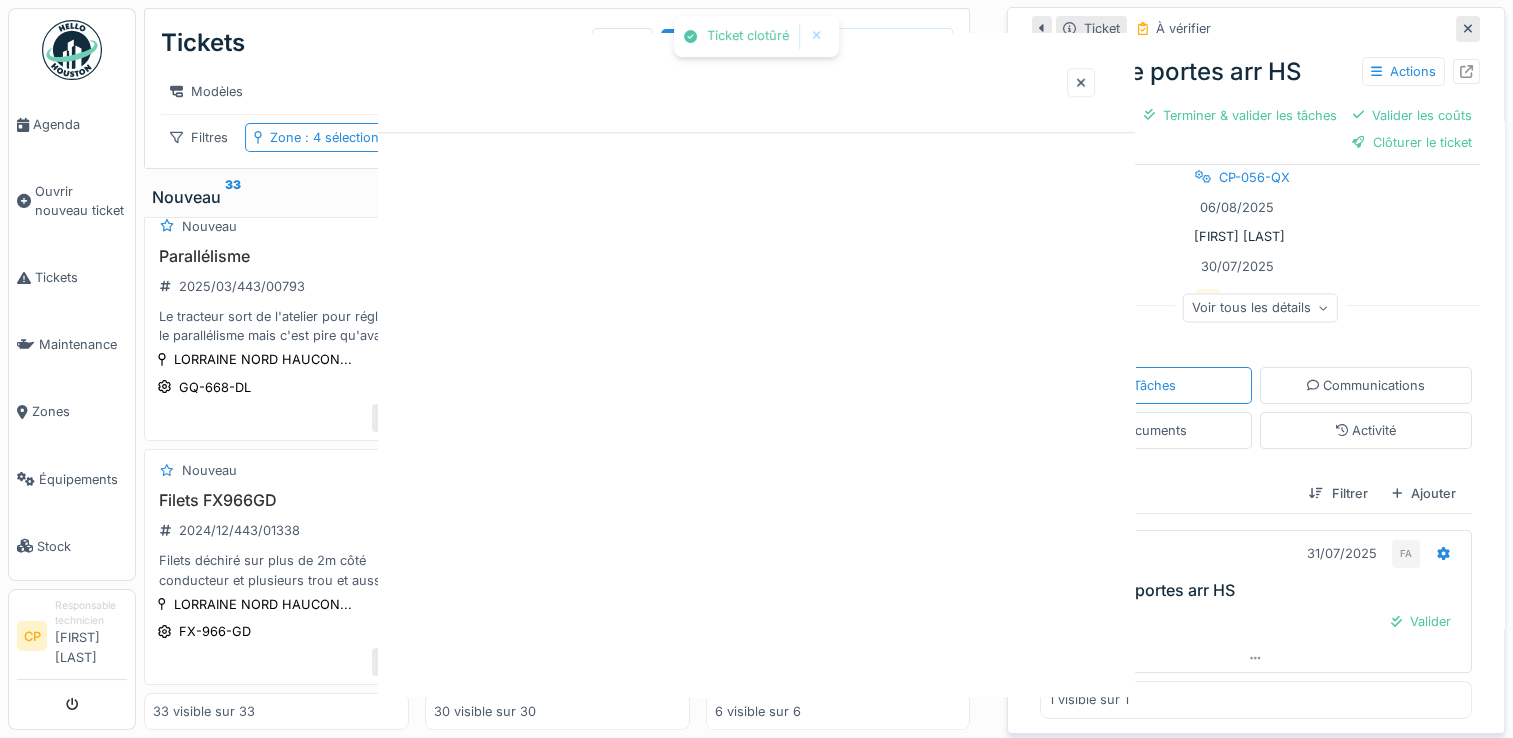 scroll, scrollTop: 0, scrollLeft: 0, axis: both 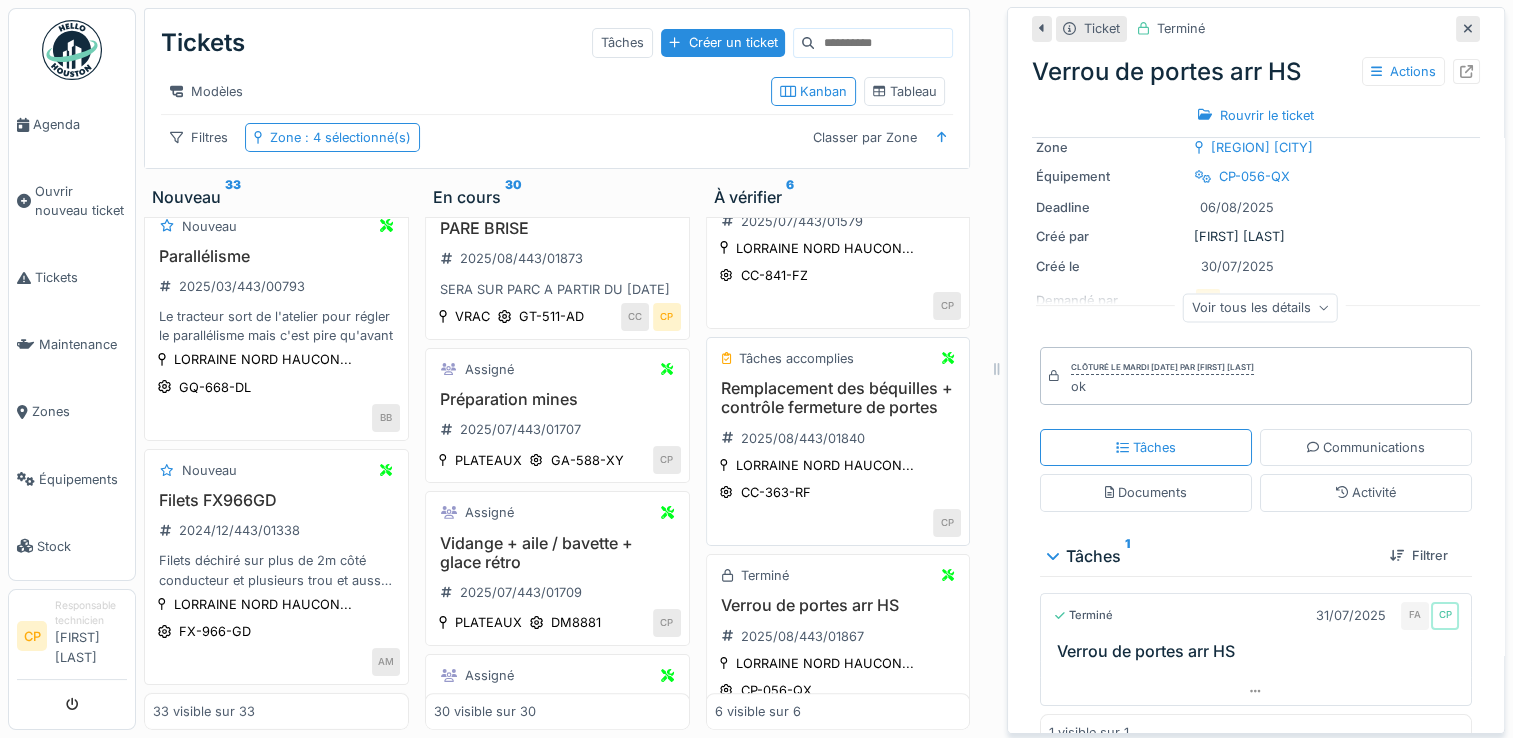 click on "Remplacement des béquilles + contrôle fermeture de portes" at bounding box center (838, 398) 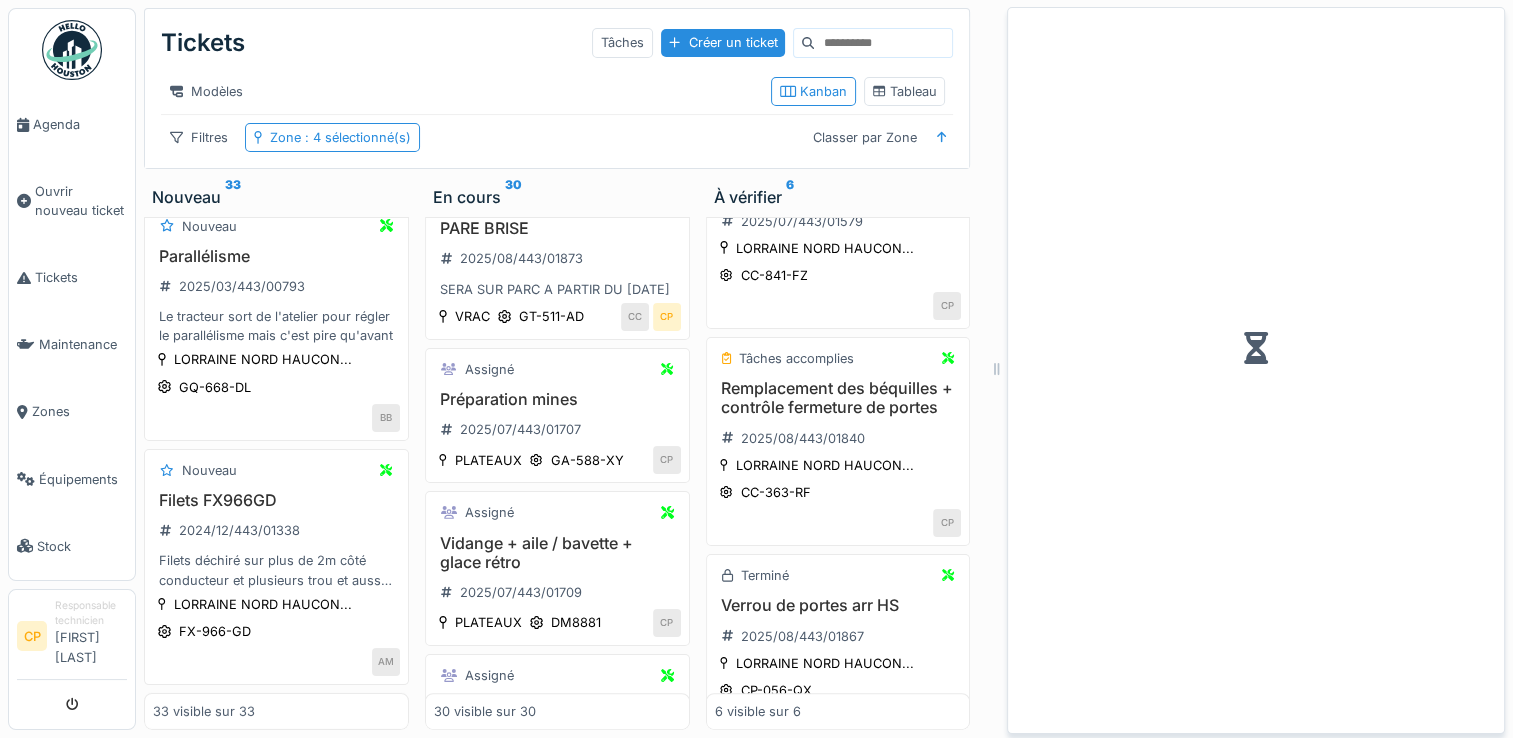 scroll, scrollTop: 0, scrollLeft: 0, axis: both 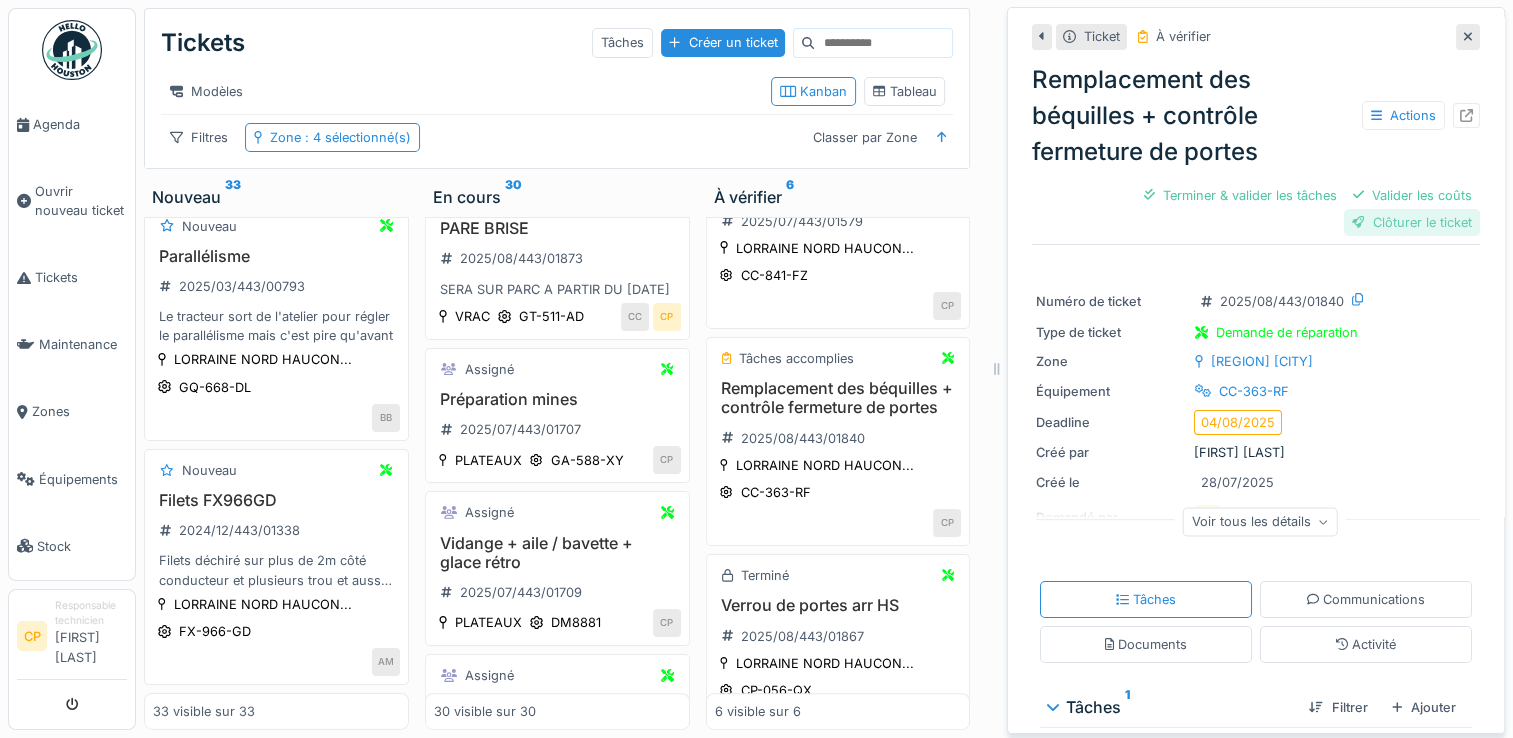 click on "Clôturer le ticket" at bounding box center (1412, 222) 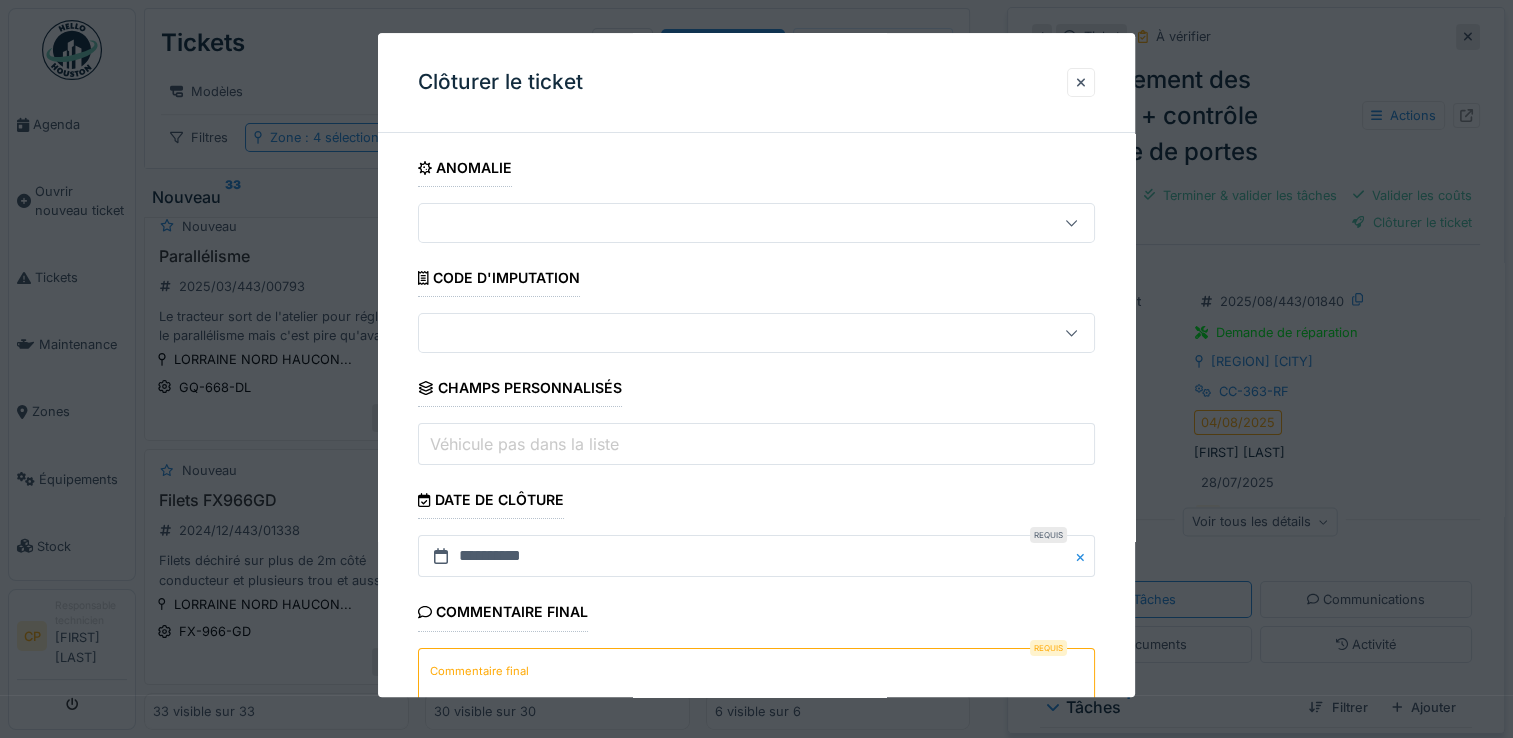 click on "Commentaire final" at bounding box center (756, 689) 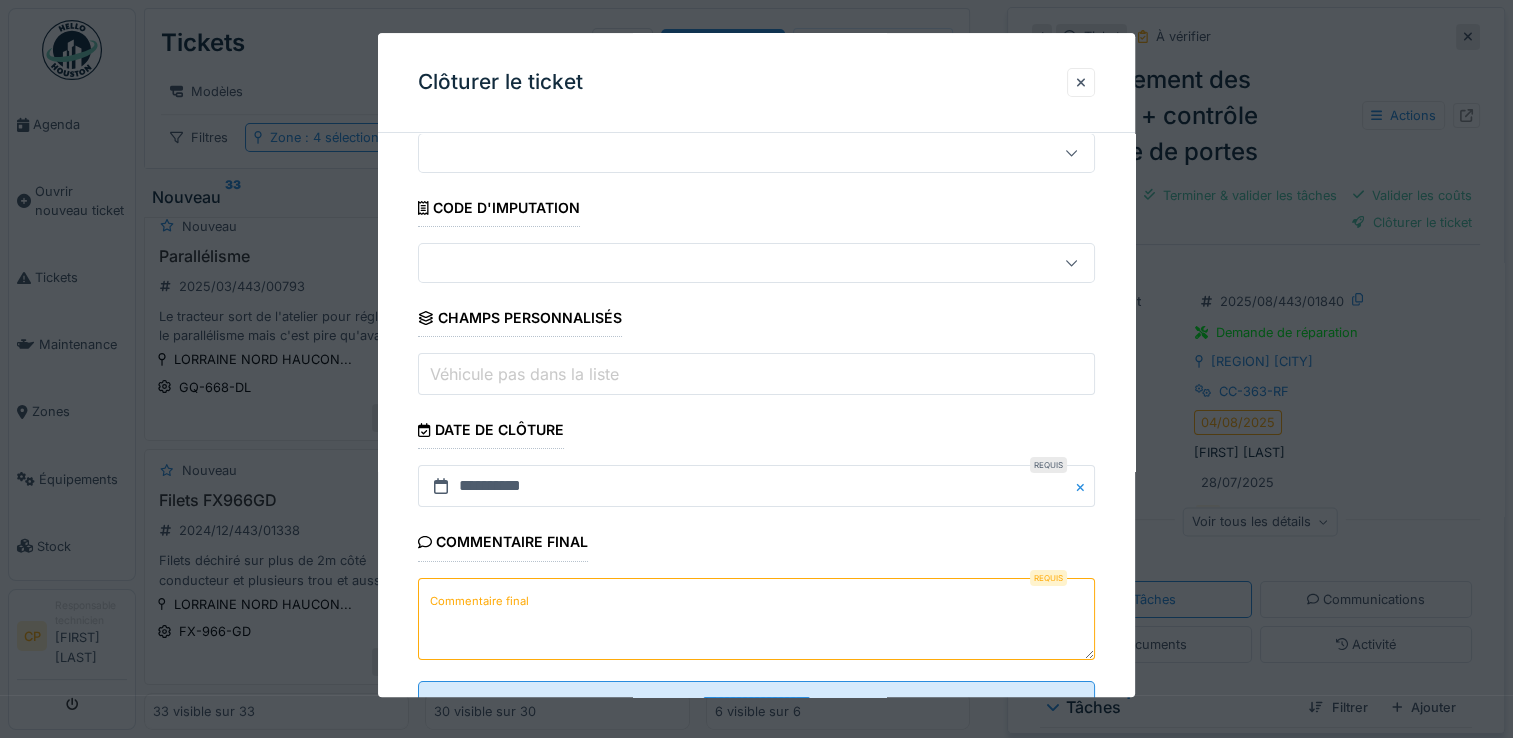 scroll, scrollTop: 148, scrollLeft: 0, axis: vertical 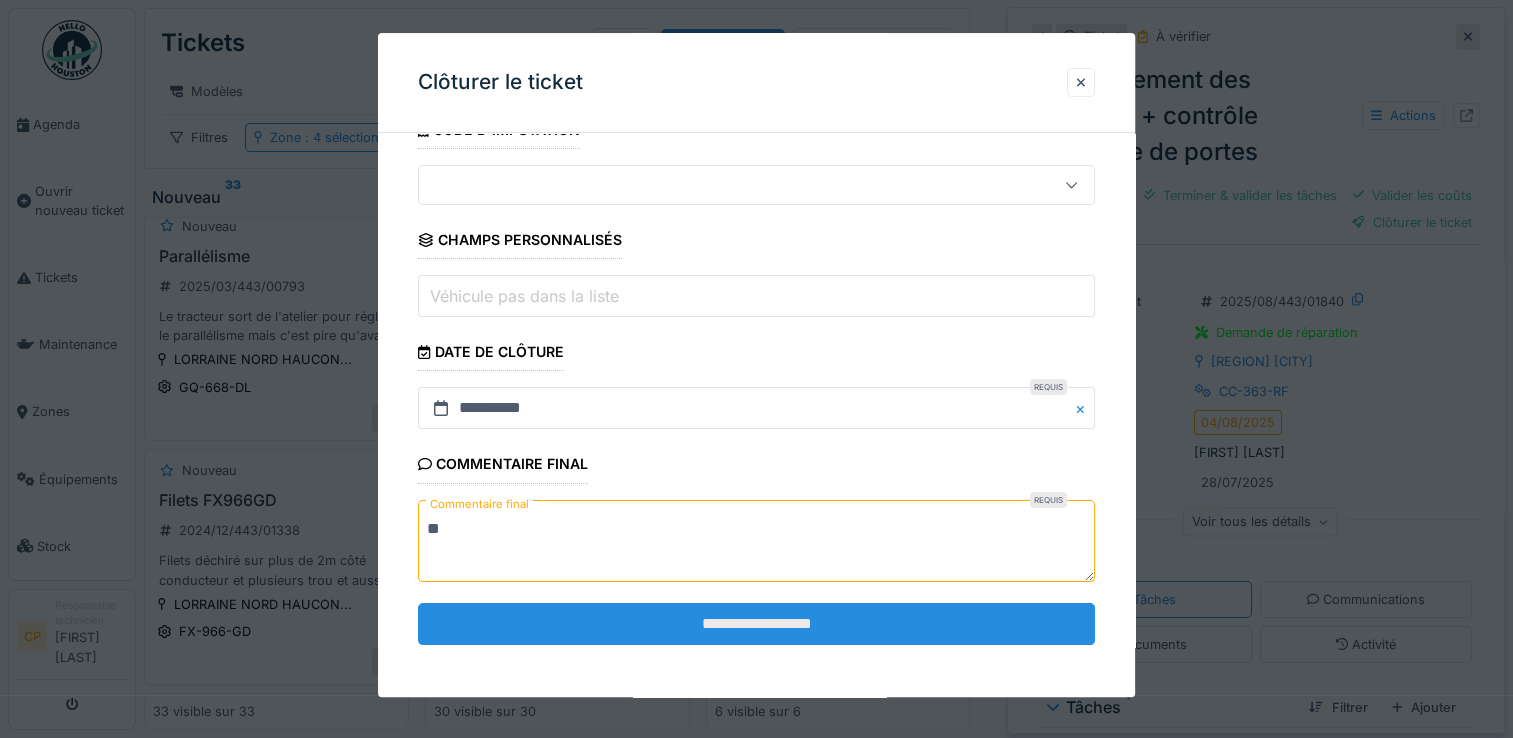 type on "**" 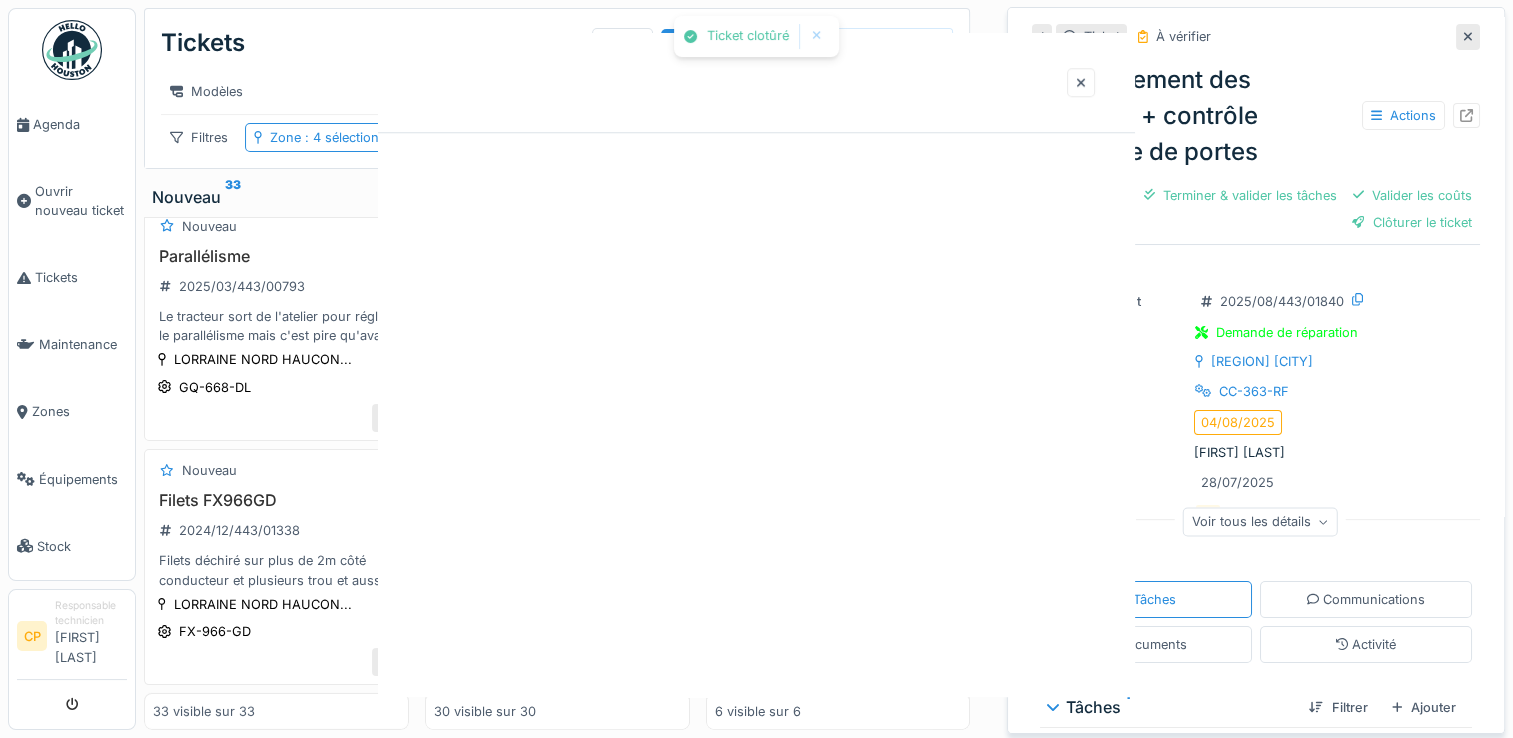 scroll, scrollTop: 0, scrollLeft: 0, axis: both 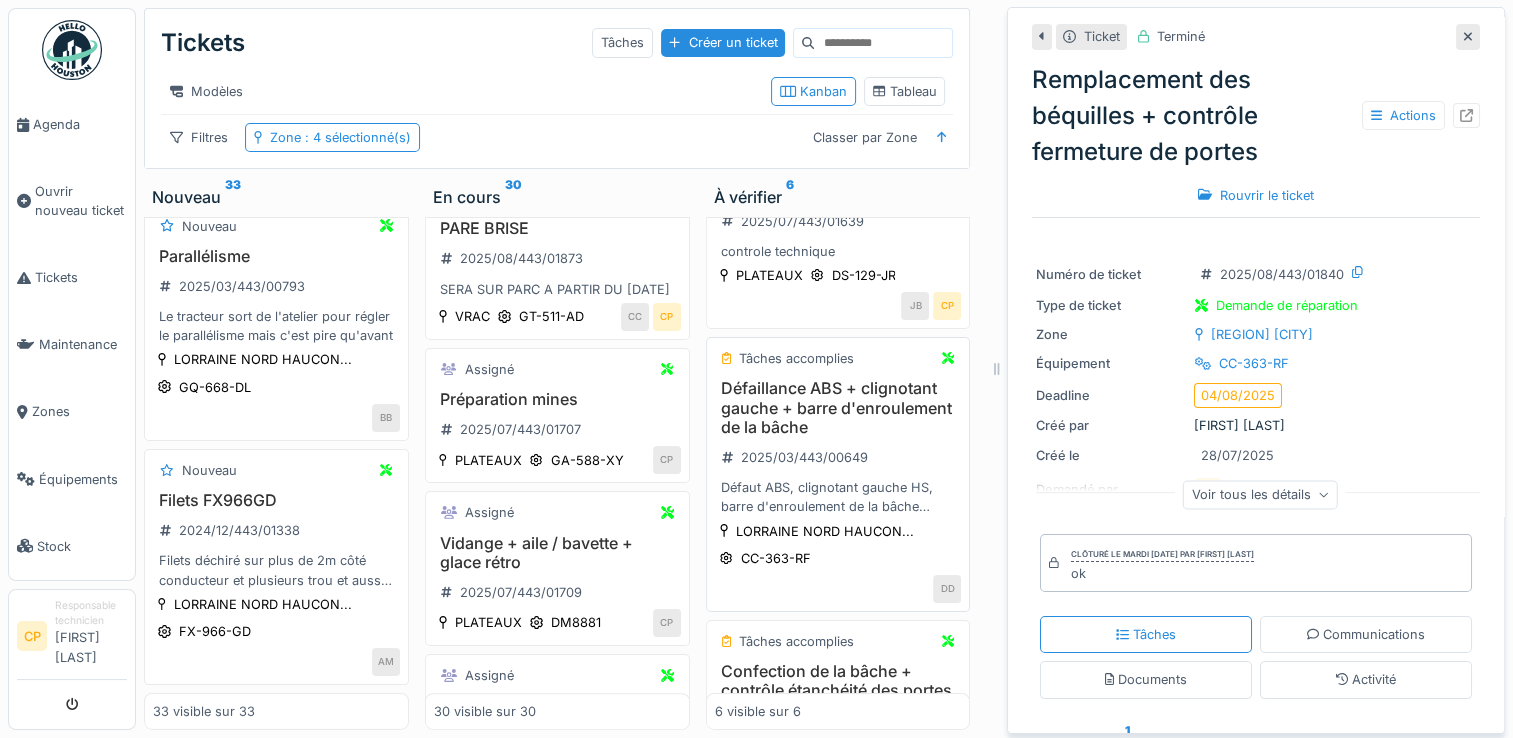 click on "Défaillance ABS + clignotant gauche + barre d'enroulement de la bâche" at bounding box center [838, 408] 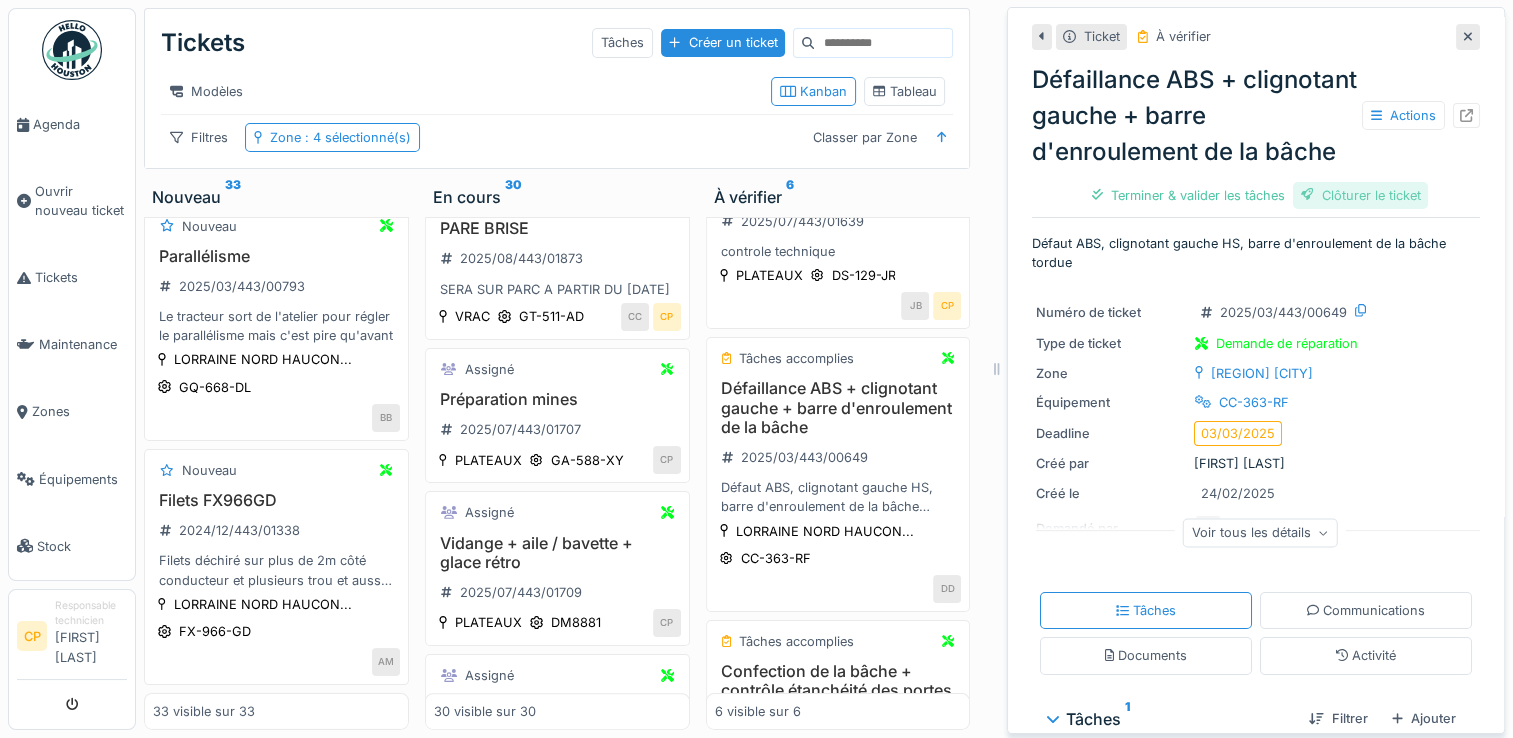 click on "Clôturer le ticket" at bounding box center [1361, 195] 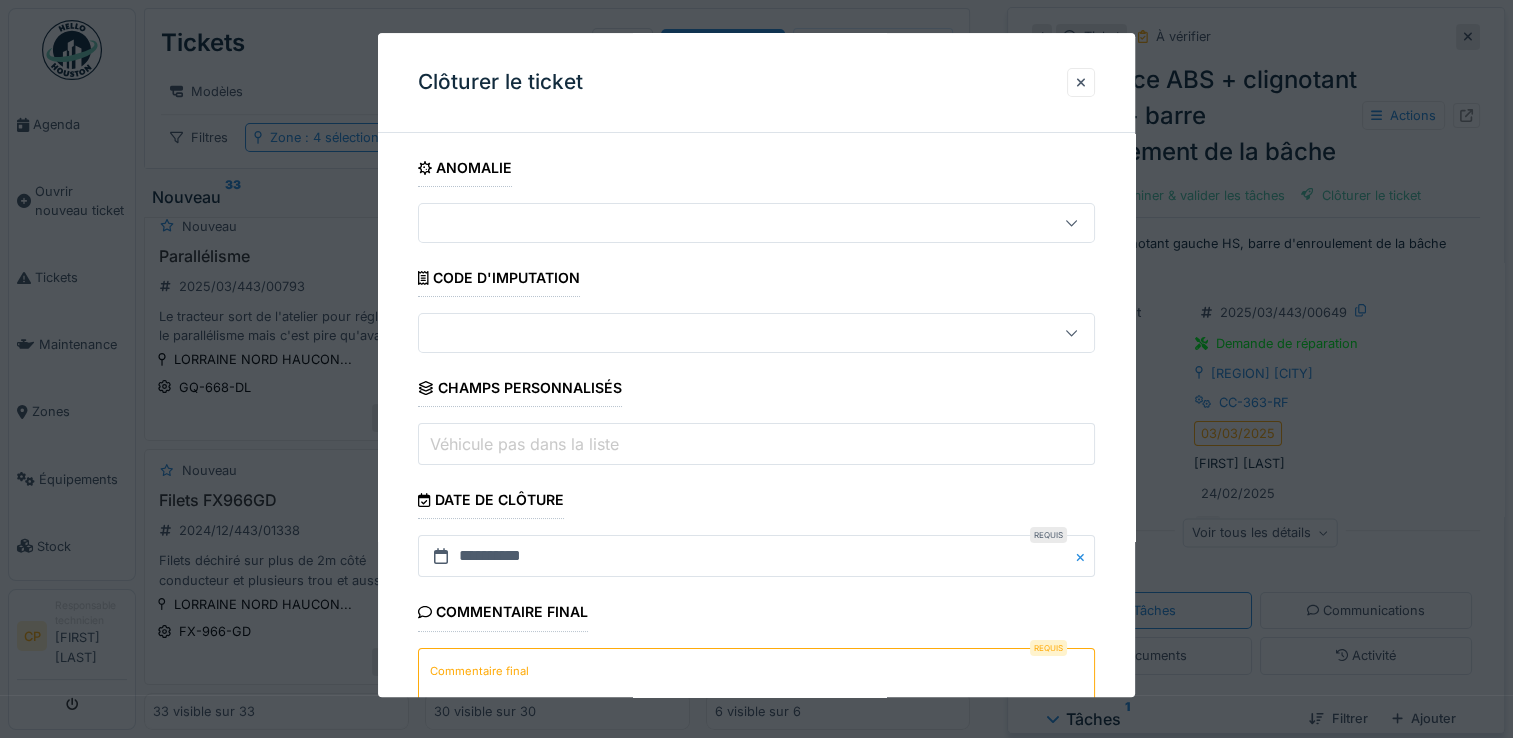 click on "Commentaire final" at bounding box center [756, 689] 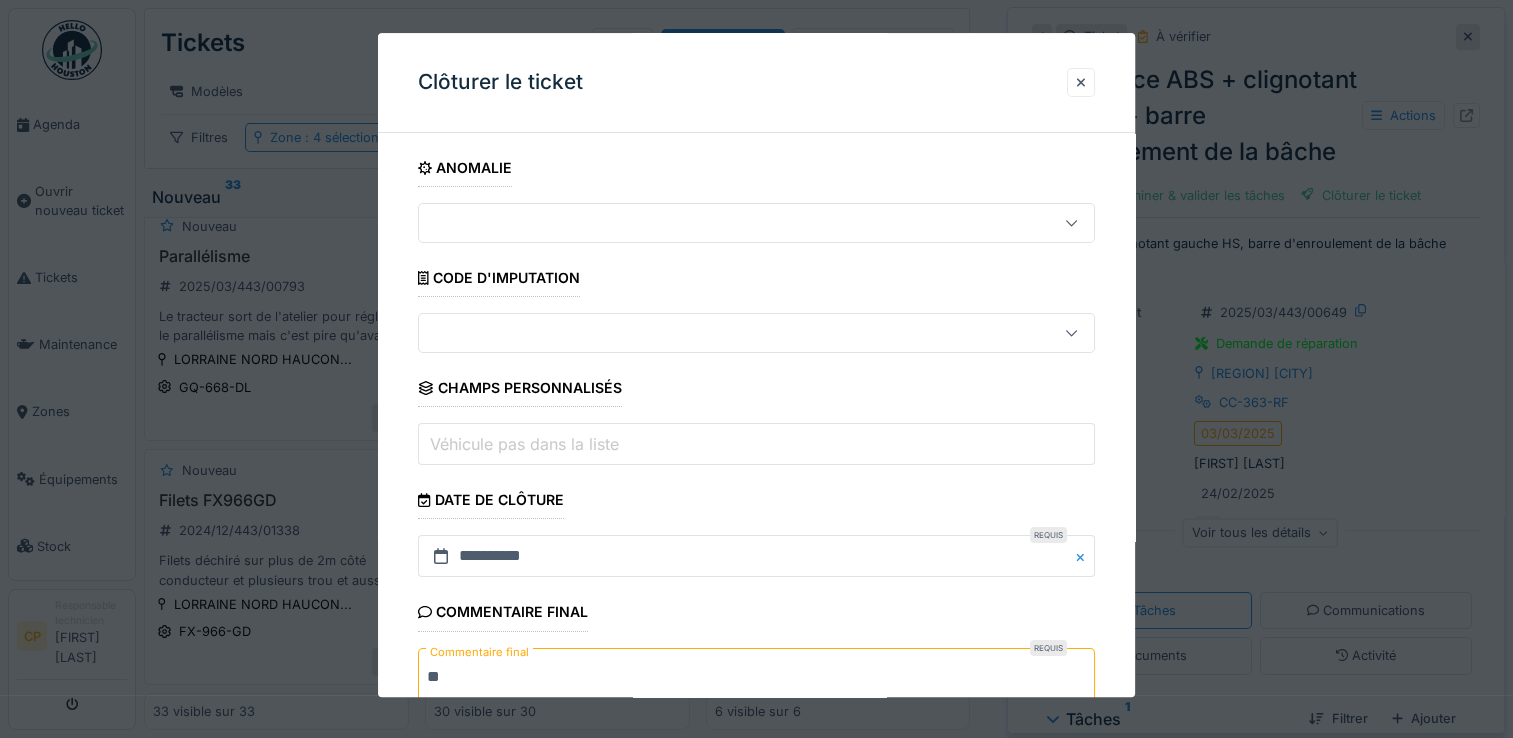 scroll, scrollTop: 148, scrollLeft: 0, axis: vertical 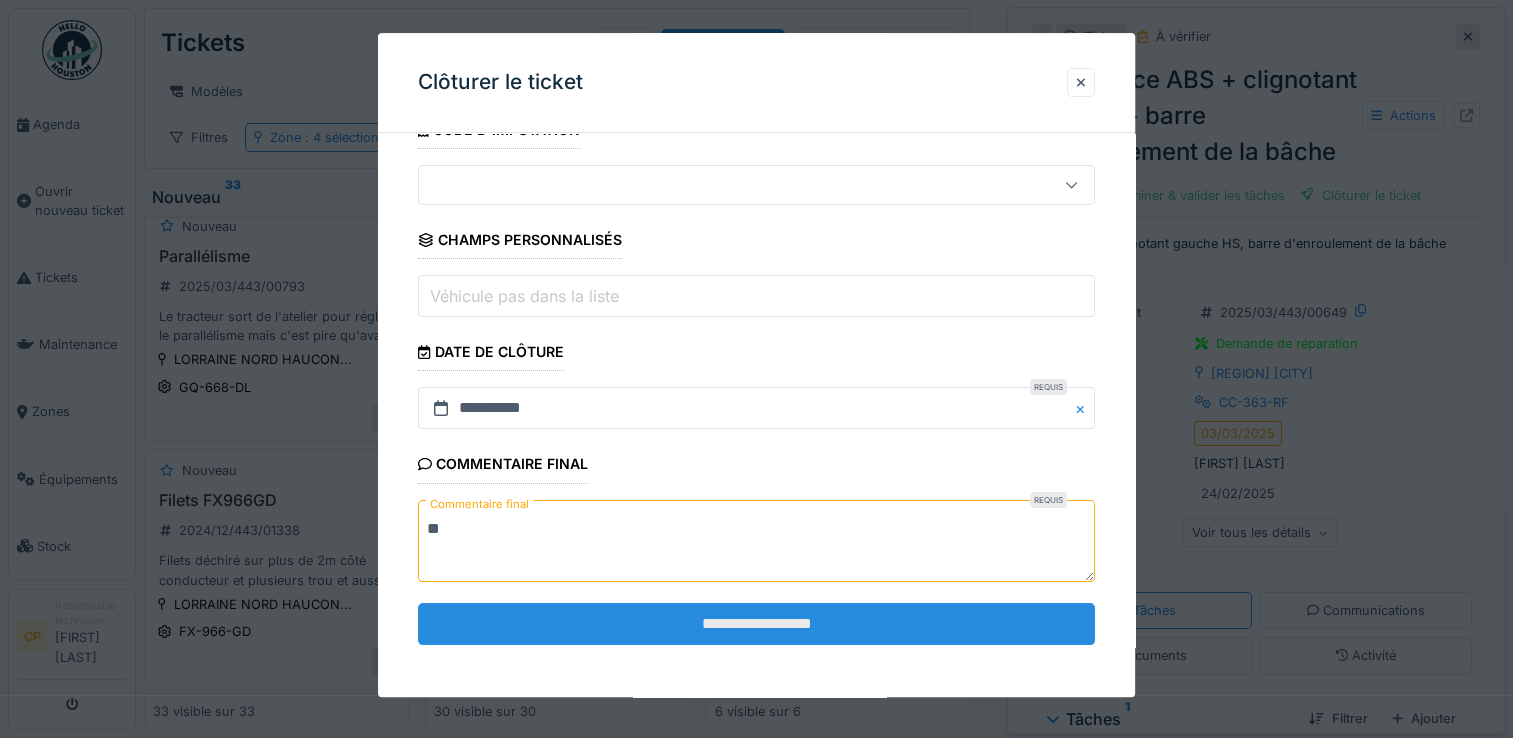 type on "**" 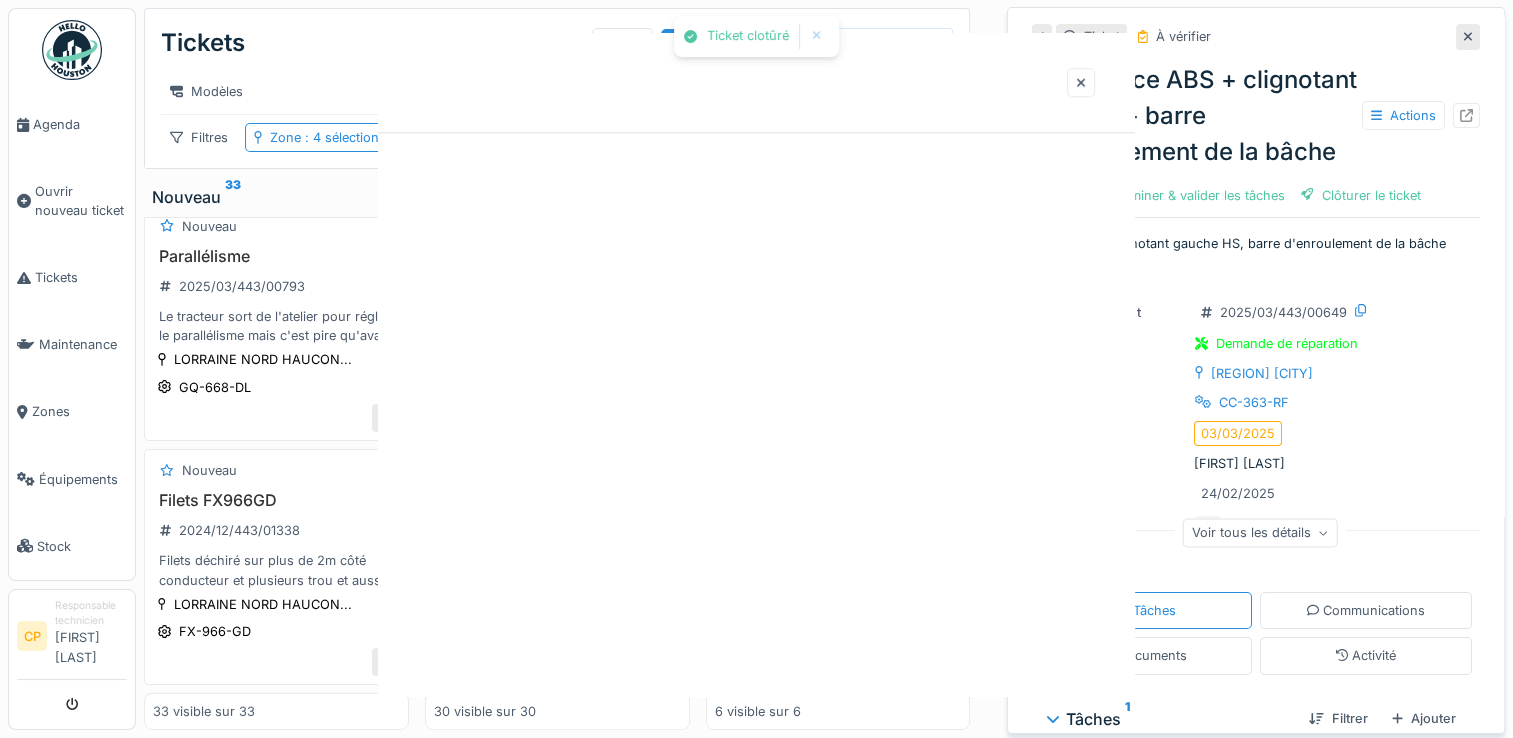 scroll, scrollTop: 0, scrollLeft: 0, axis: both 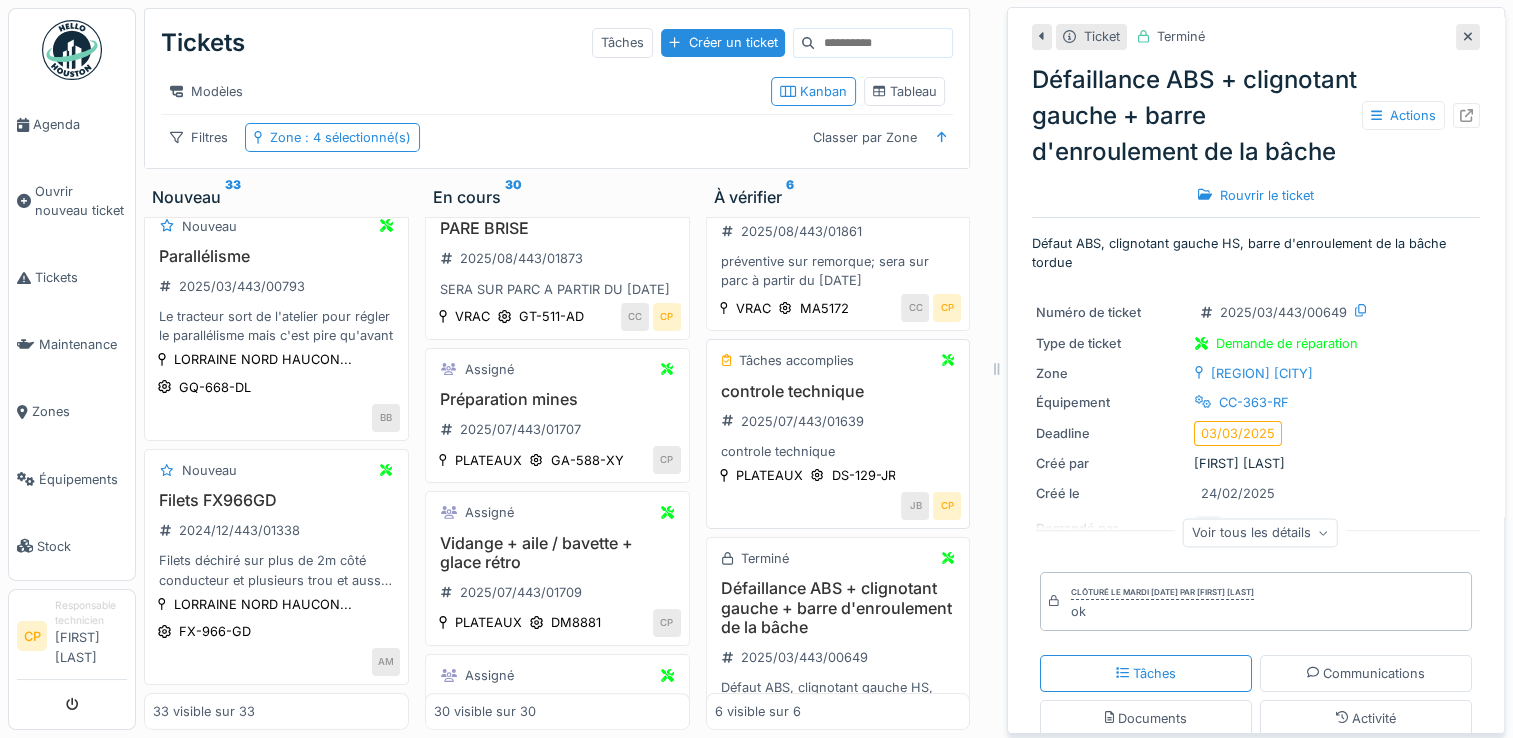 click on "controle technique" at bounding box center (838, 391) 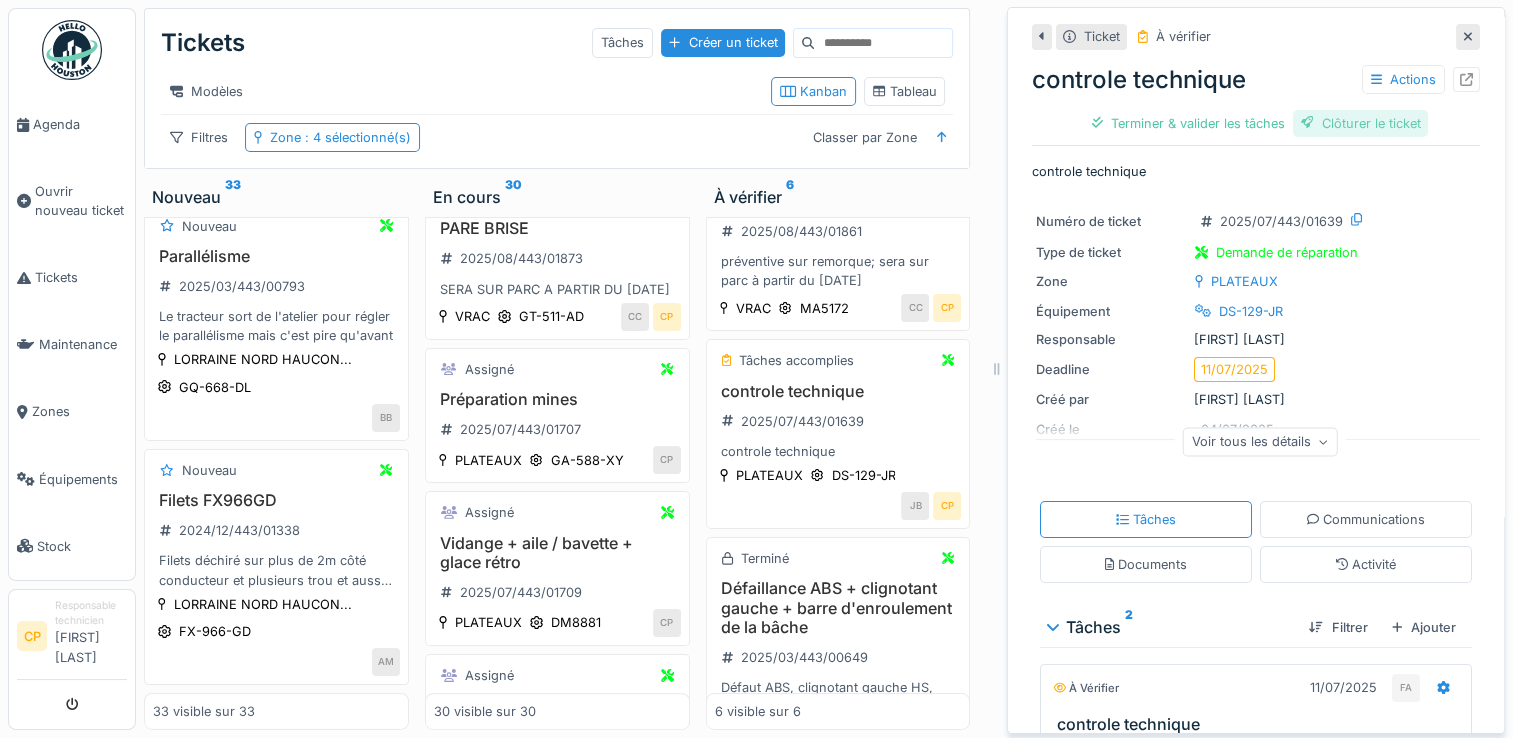 click on "Clôturer le ticket" at bounding box center (1361, 123) 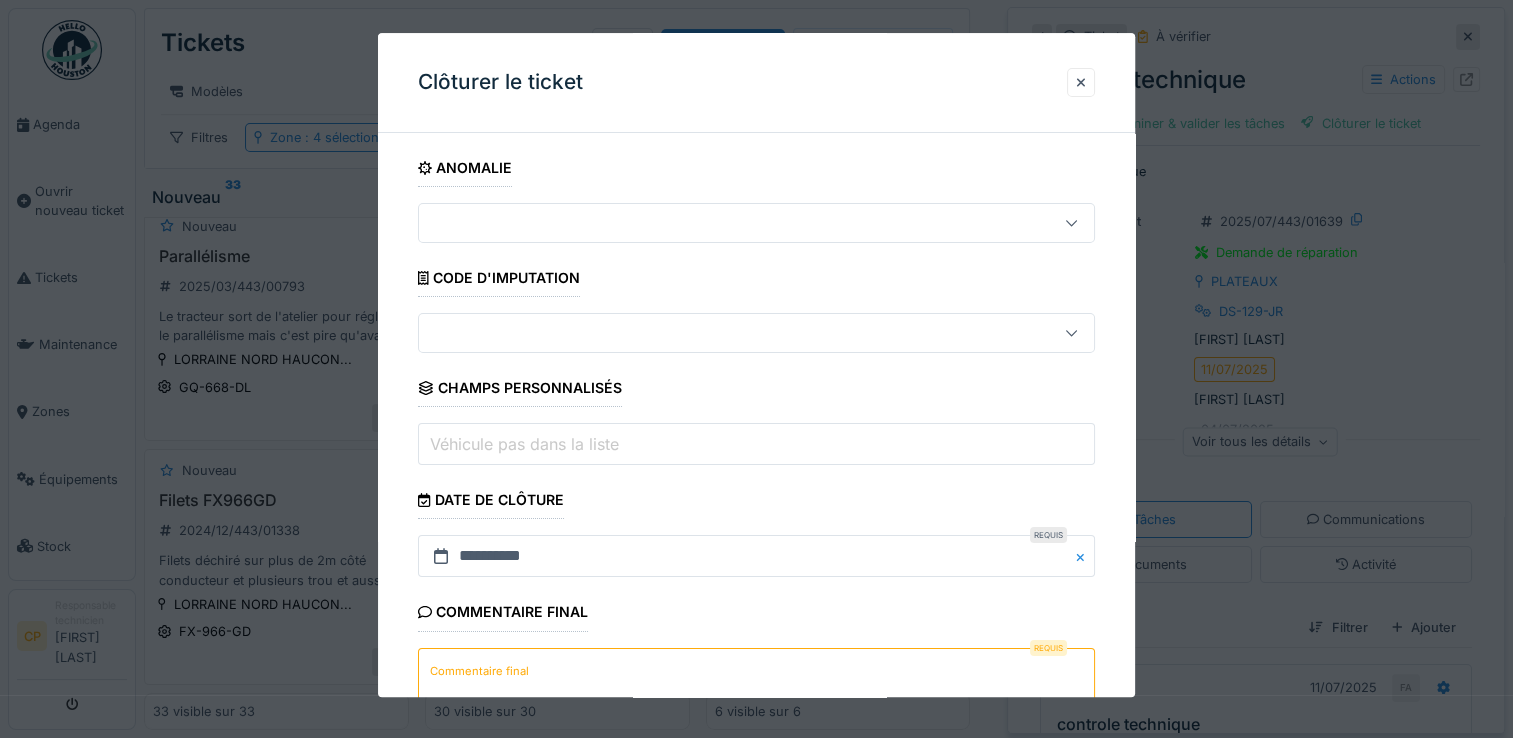 click on "Commentaire final" at bounding box center [756, 689] 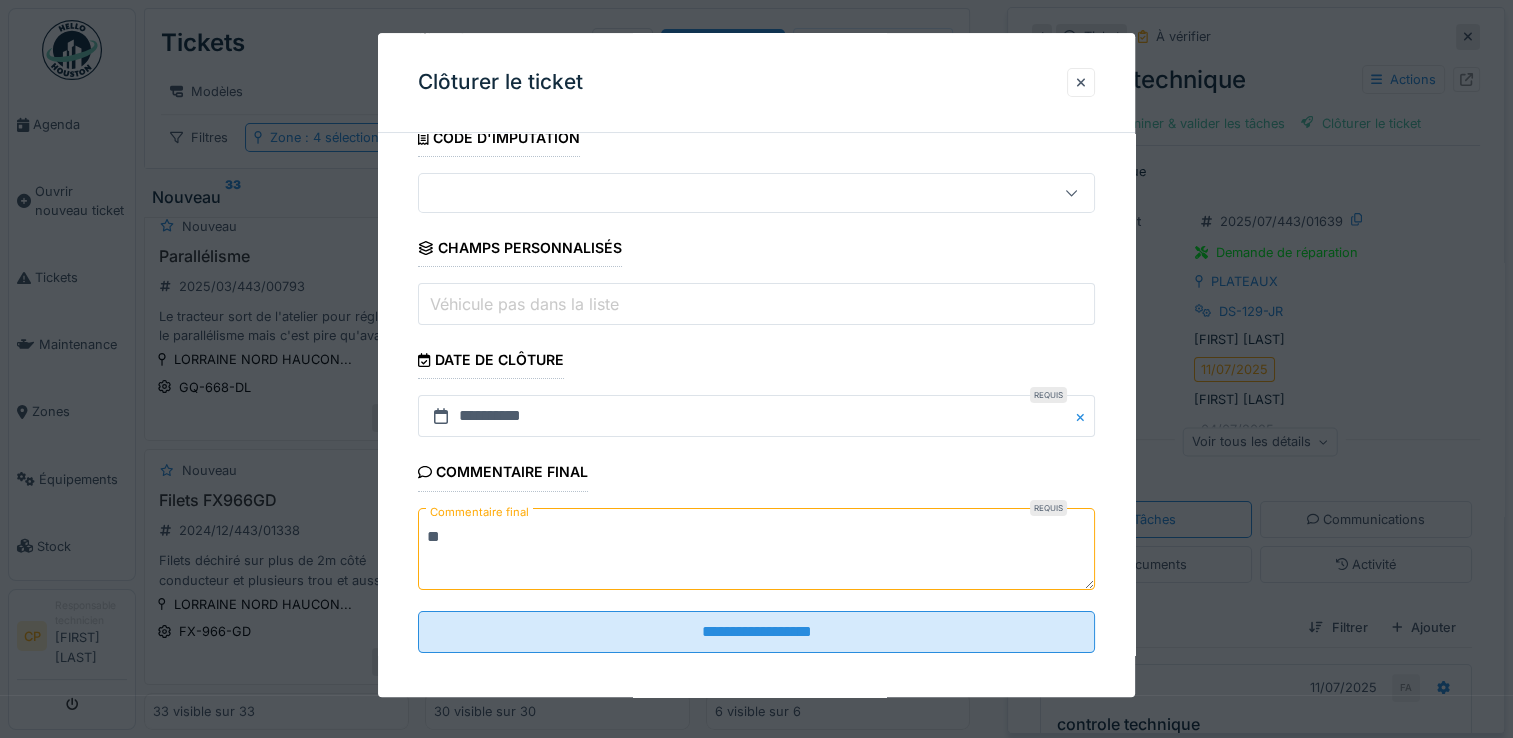 scroll, scrollTop: 148, scrollLeft: 0, axis: vertical 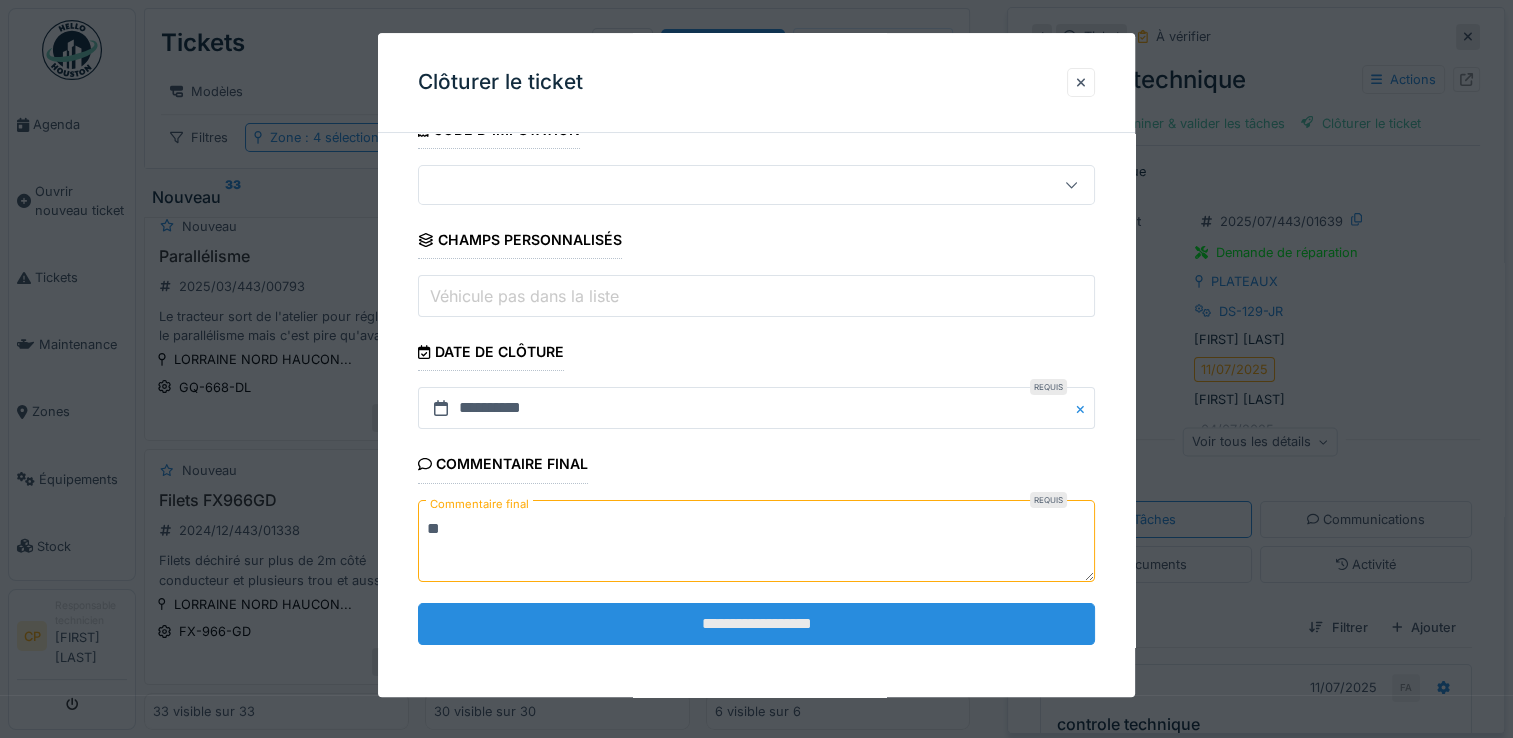type on "**" 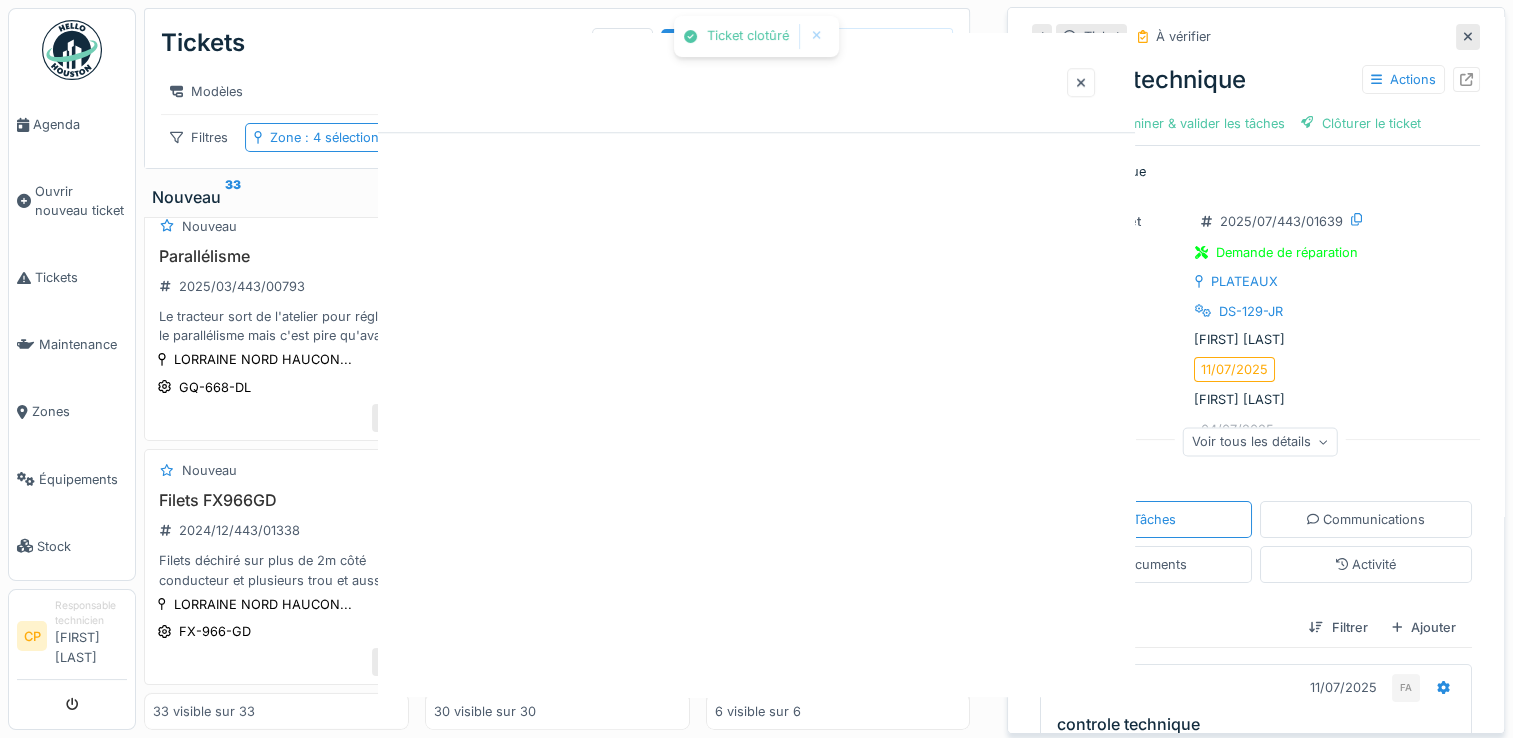 scroll, scrollTop: 0, scrollLeft: 0, axis: both 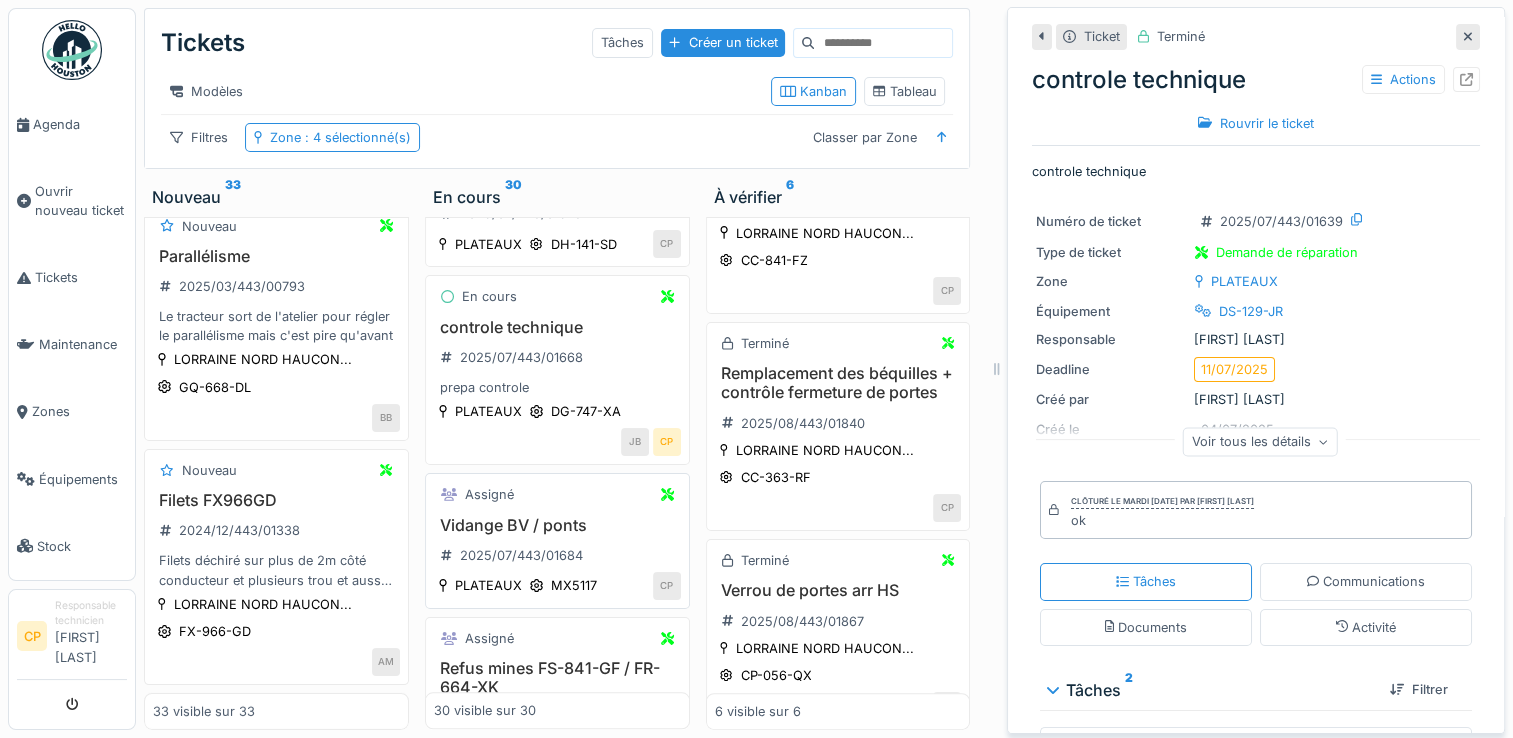 click on "Vidange BV / ponts" at bounding box center (557, 525) 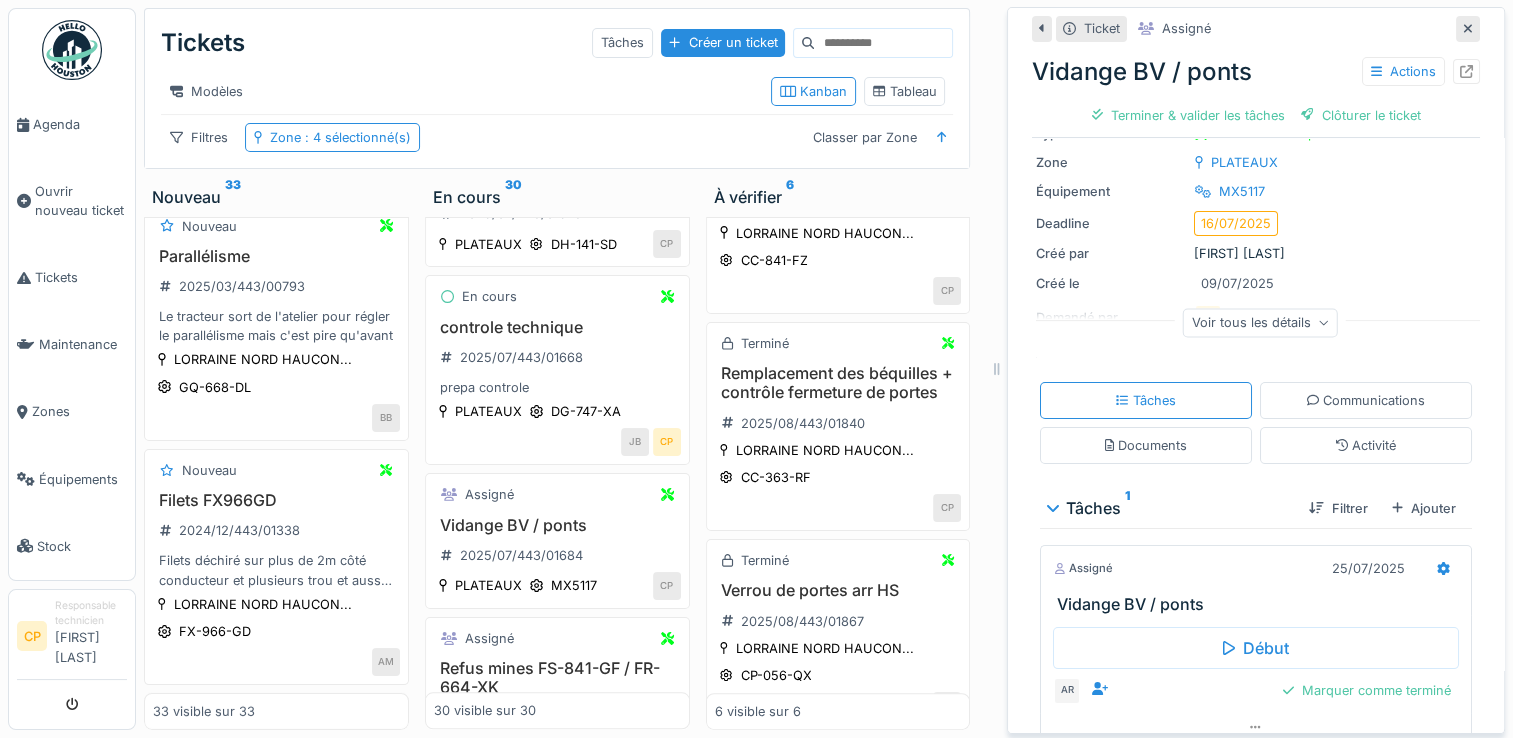 scroll, scrollTop: 0, scrollLeft: 0, axis: both 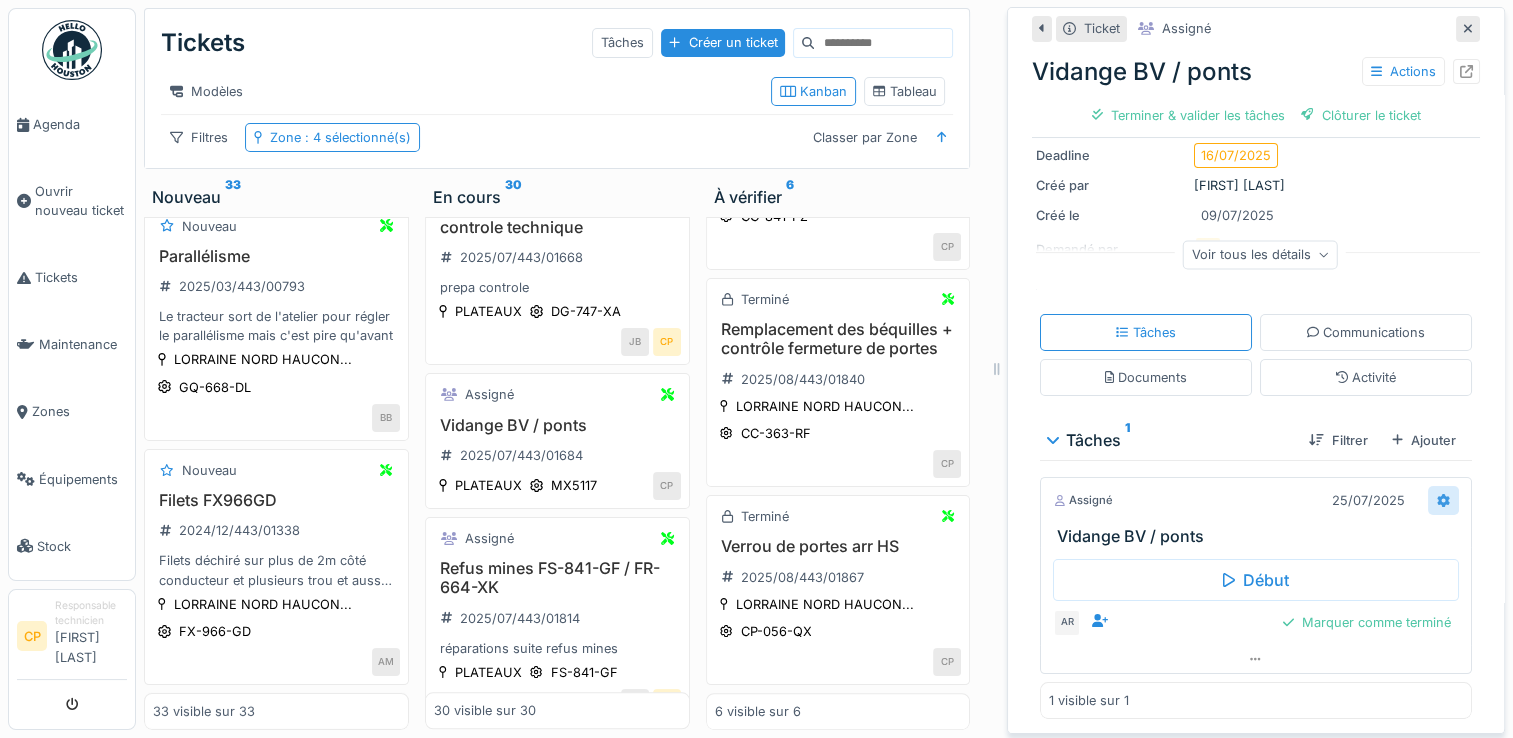 click 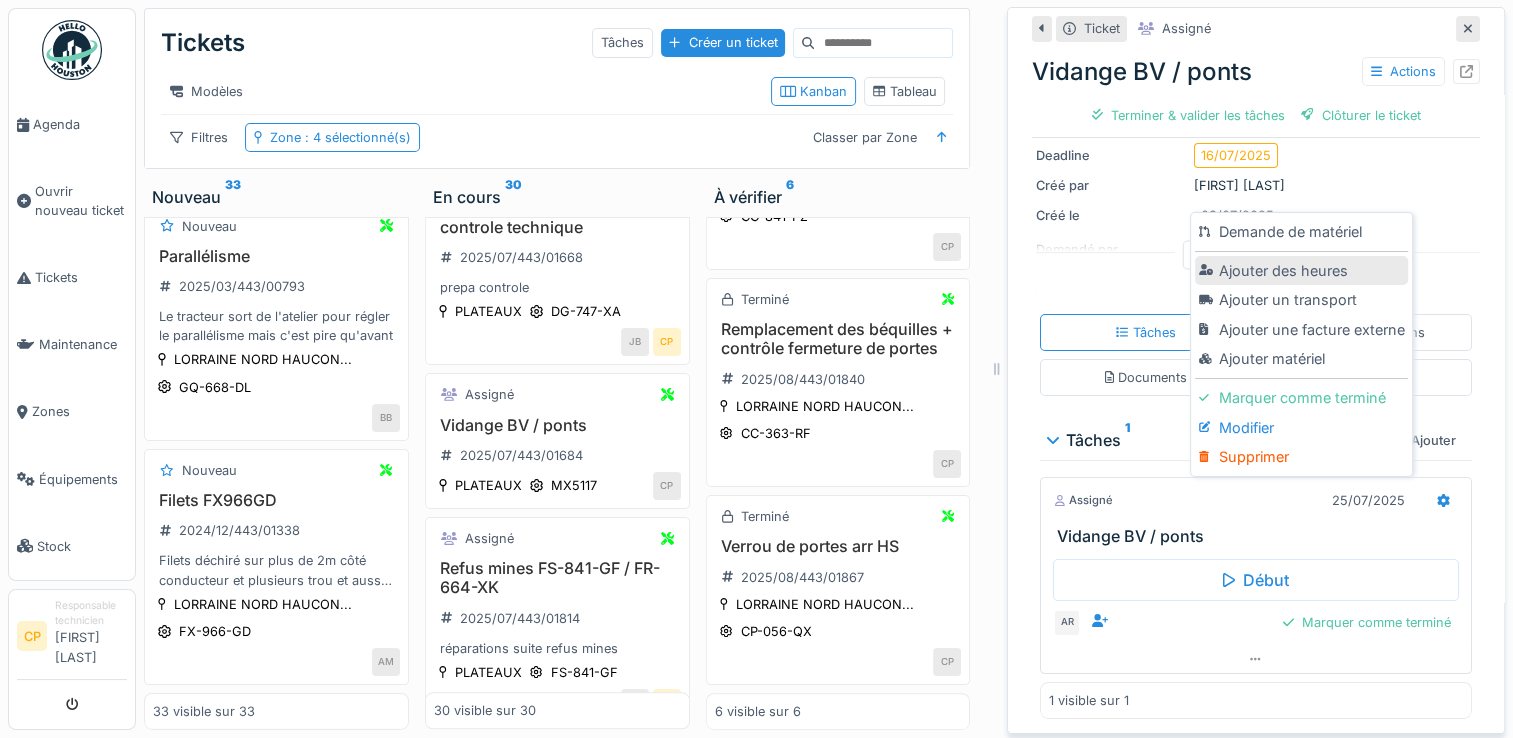 click on "Ajouter des heures" at bounding box center [1301, 271] 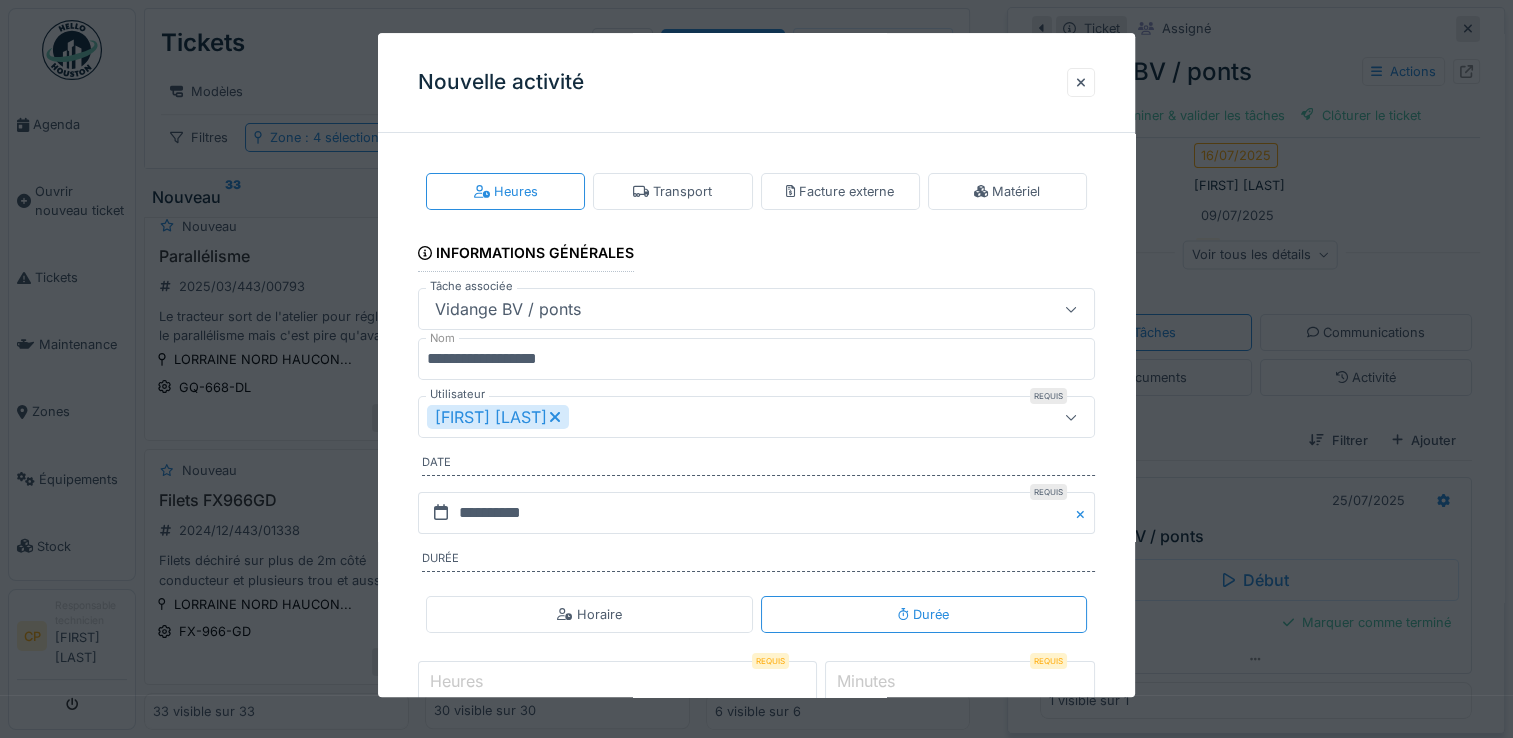 click 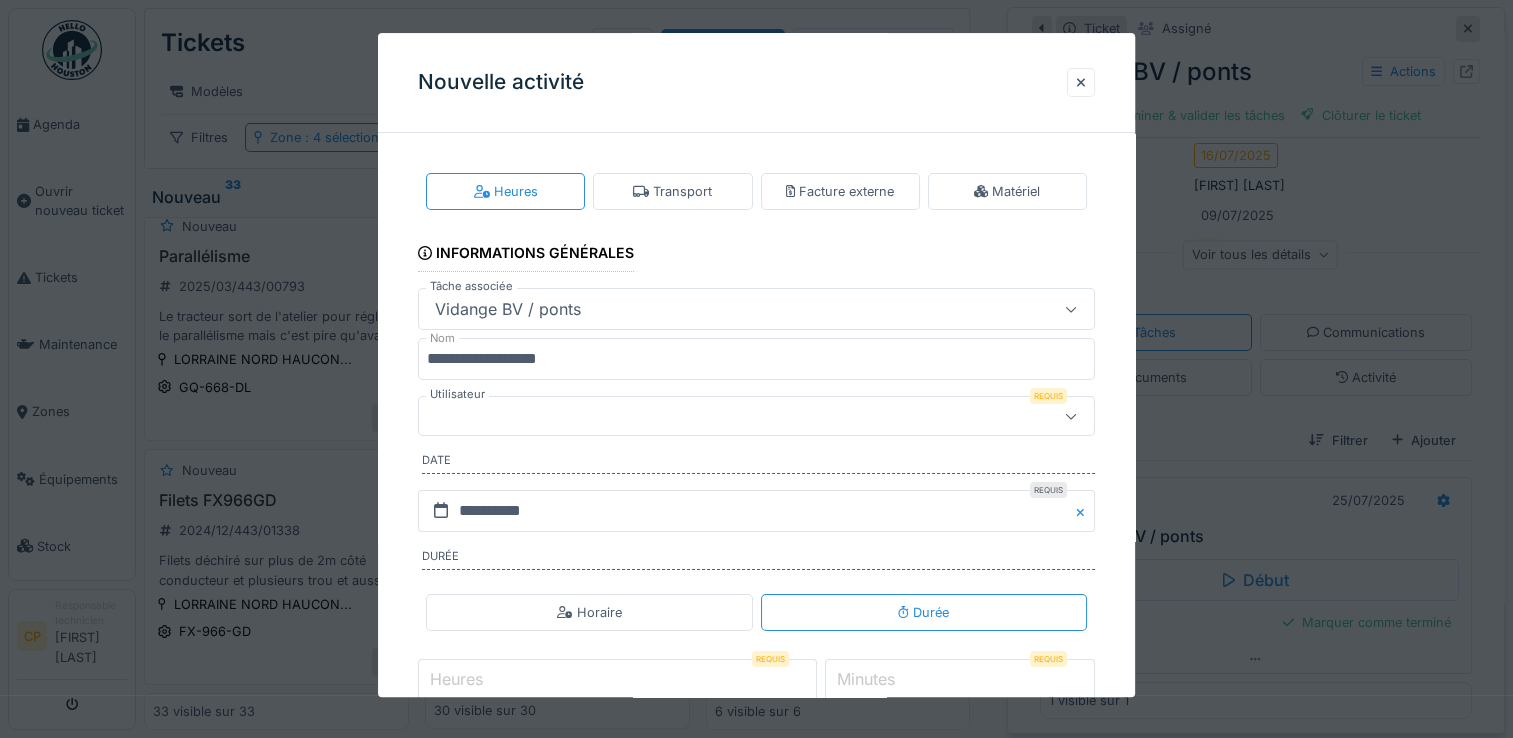 click at bounding box center [722, 417] 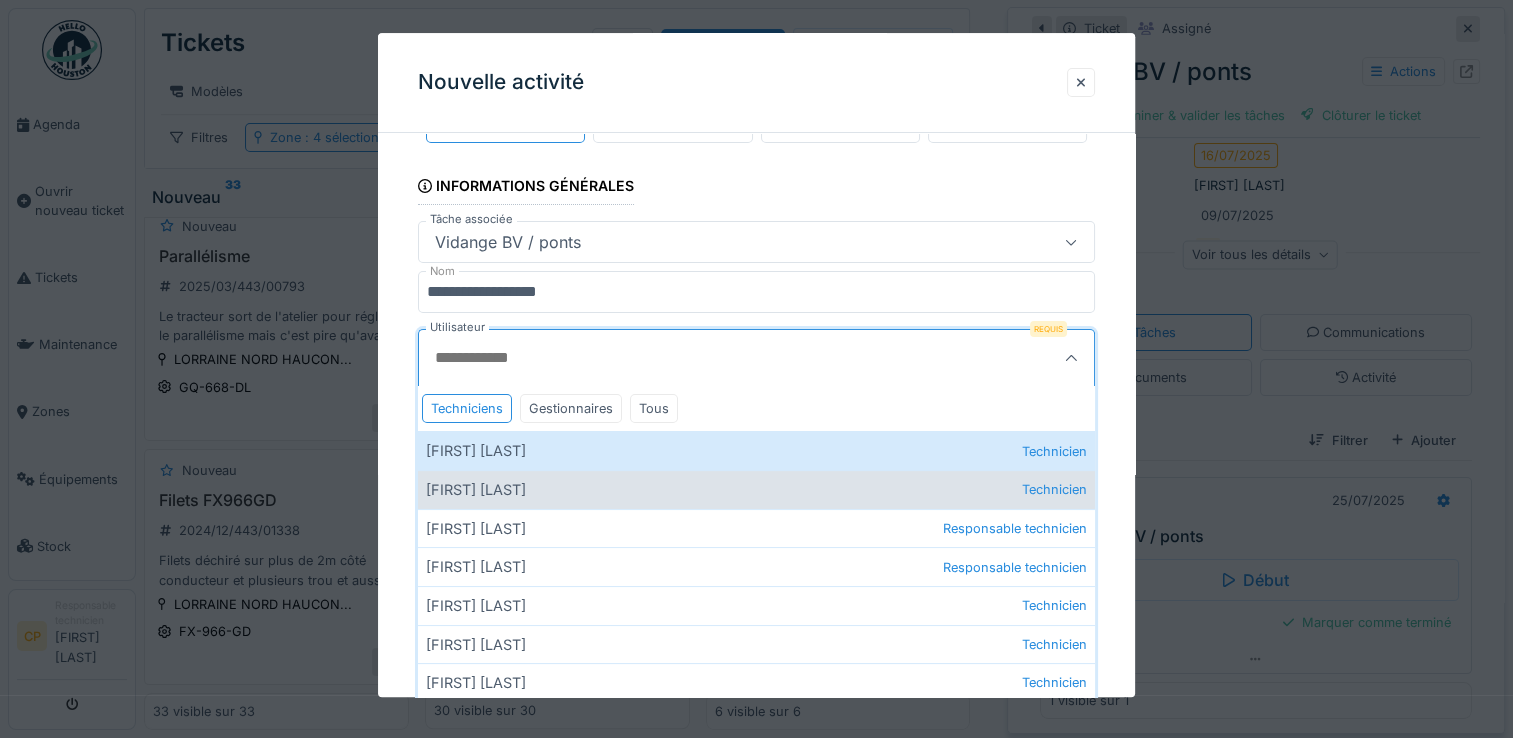scroll, scrollTop: 100, scrollLeft: 0, axis: vertical 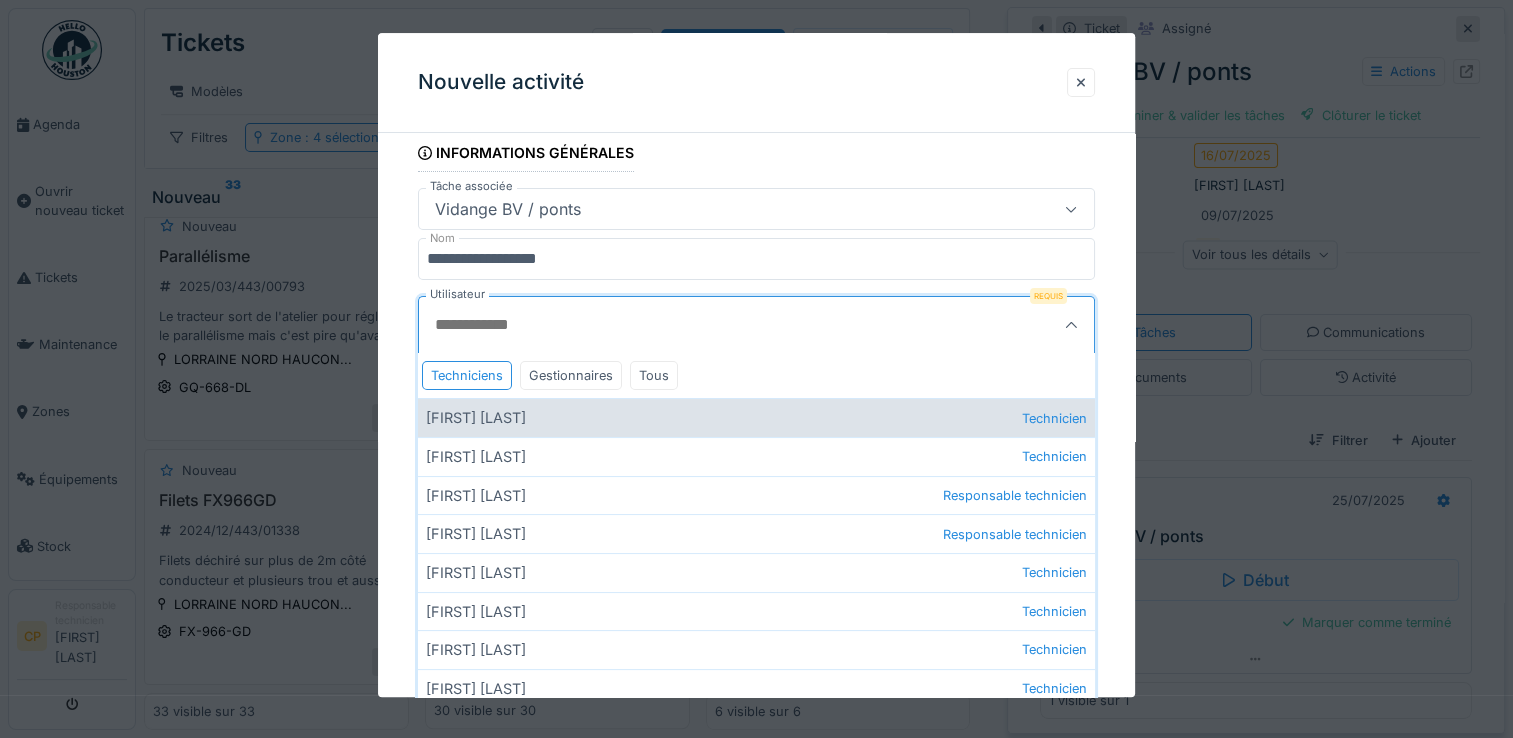 click on "Aziz Razzak   Technicien" at bounding box center (756, 418) 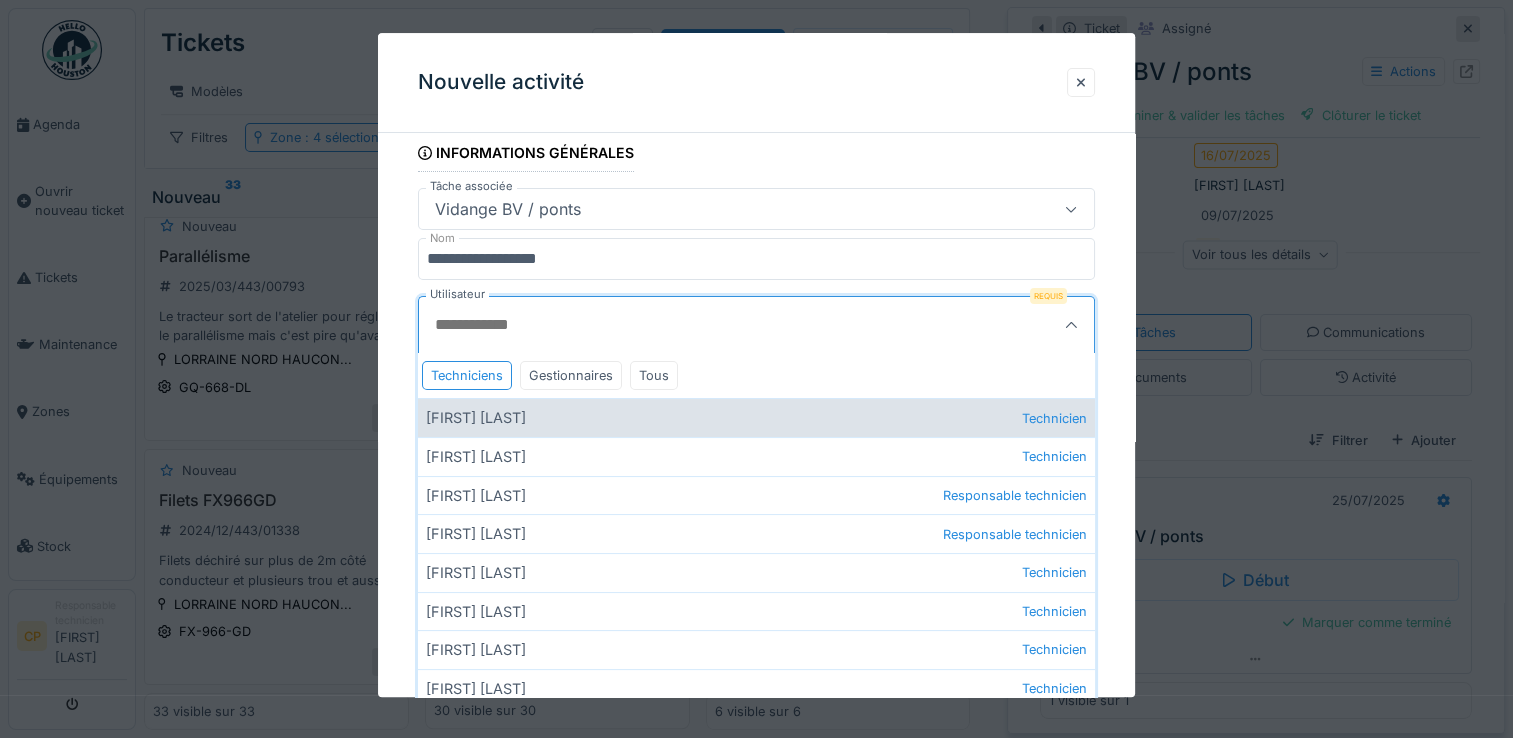 type on "*****" 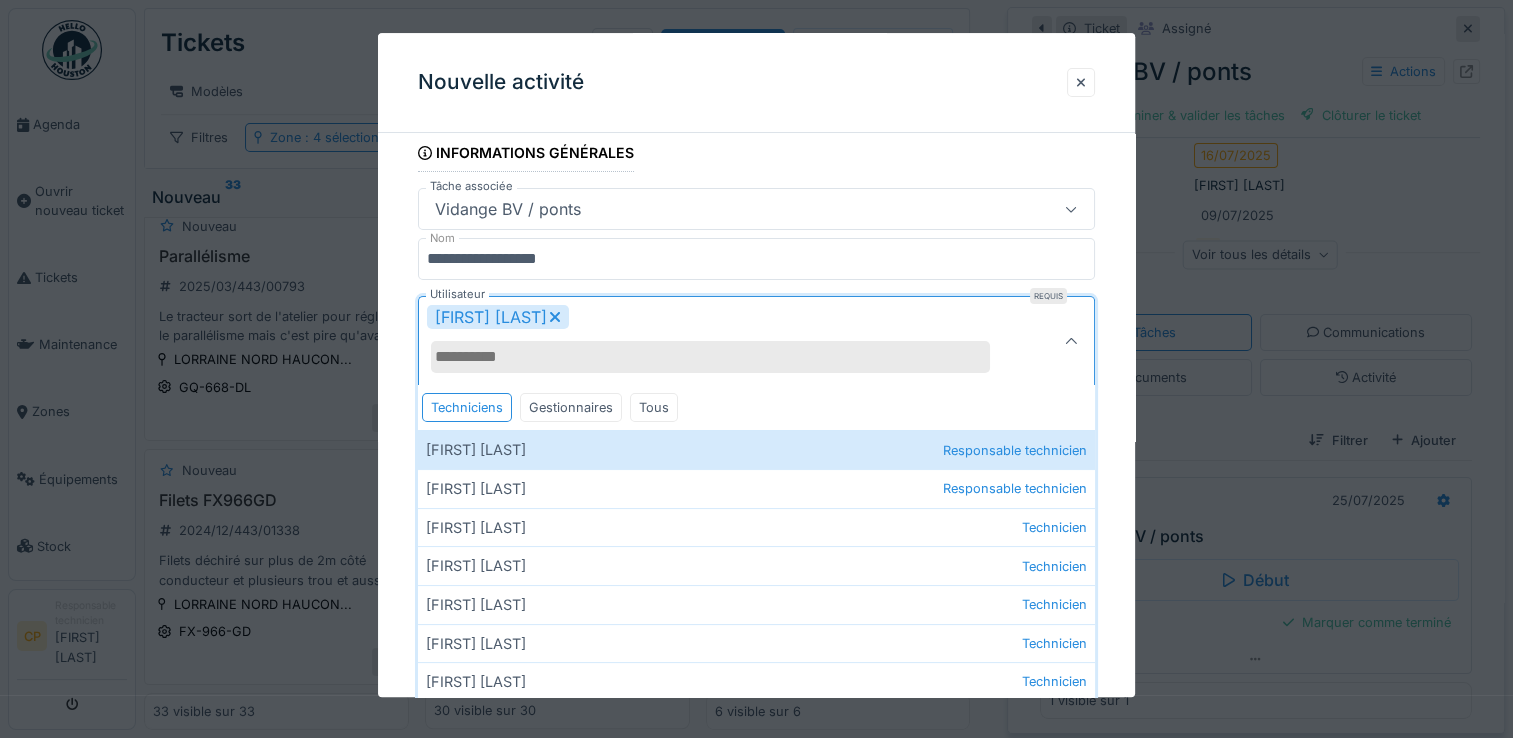 click at bounding box center (1071, 342) 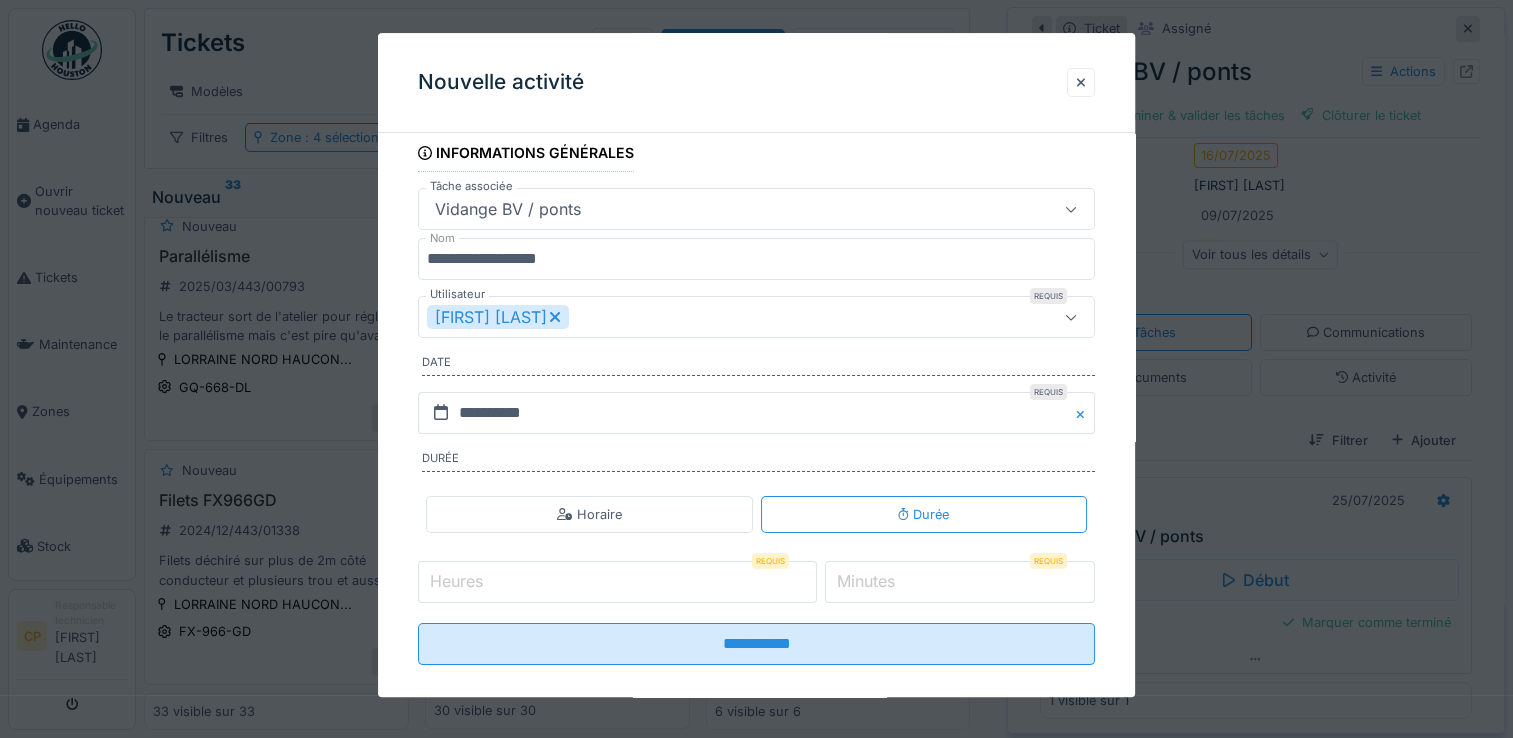 click on "Heures" at bounding box center (617, 582) 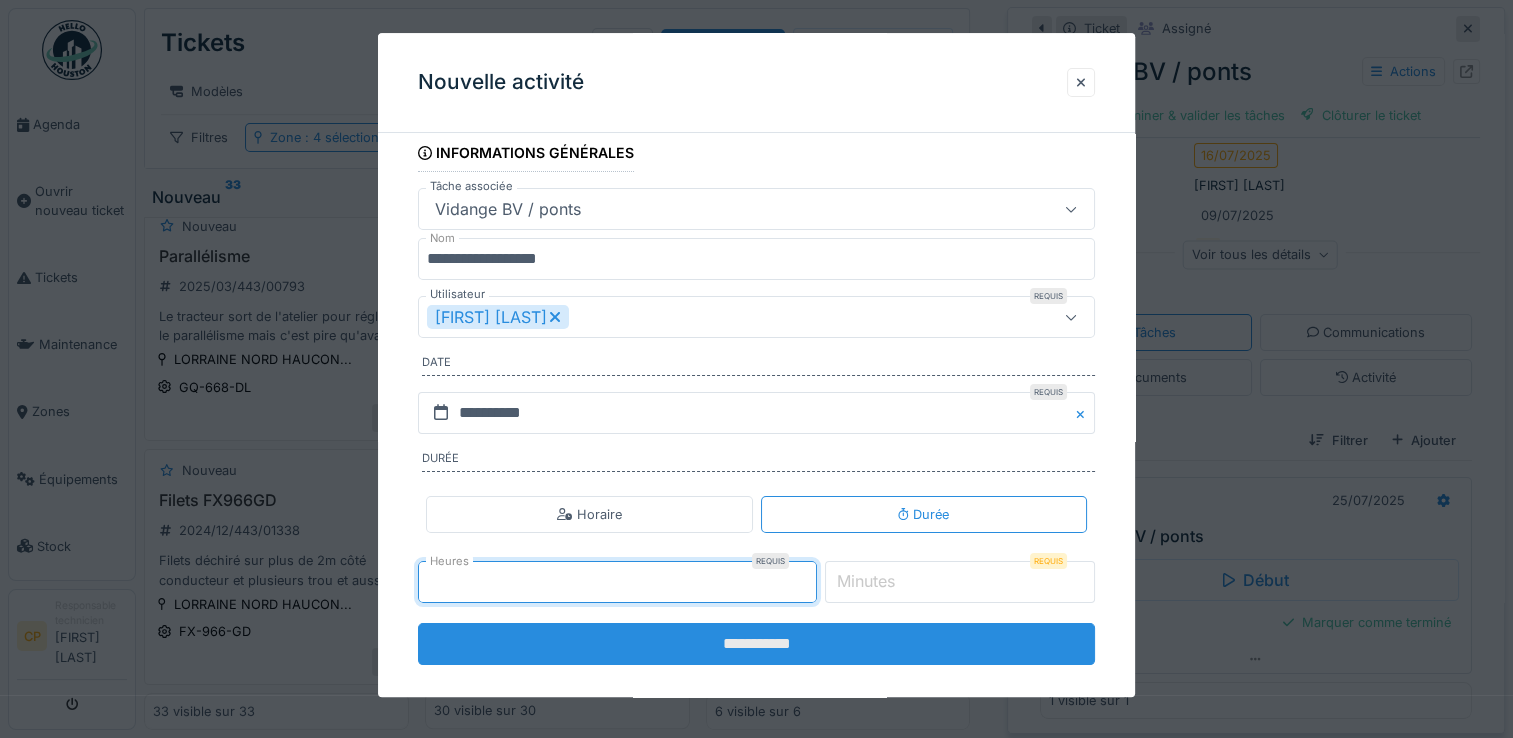 type on "*" 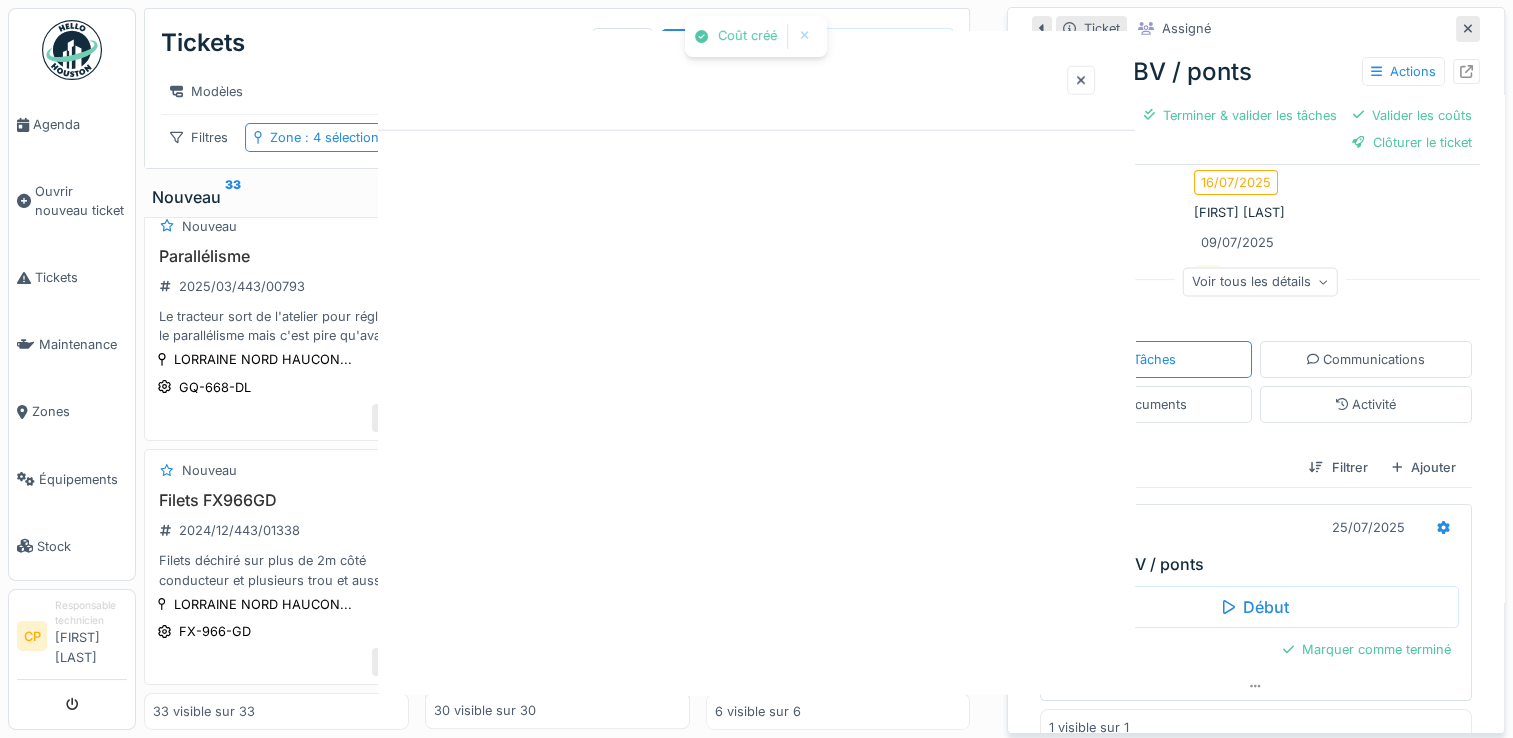 scroll, scrollTop: 0, scrollLeft: 0, axis: both 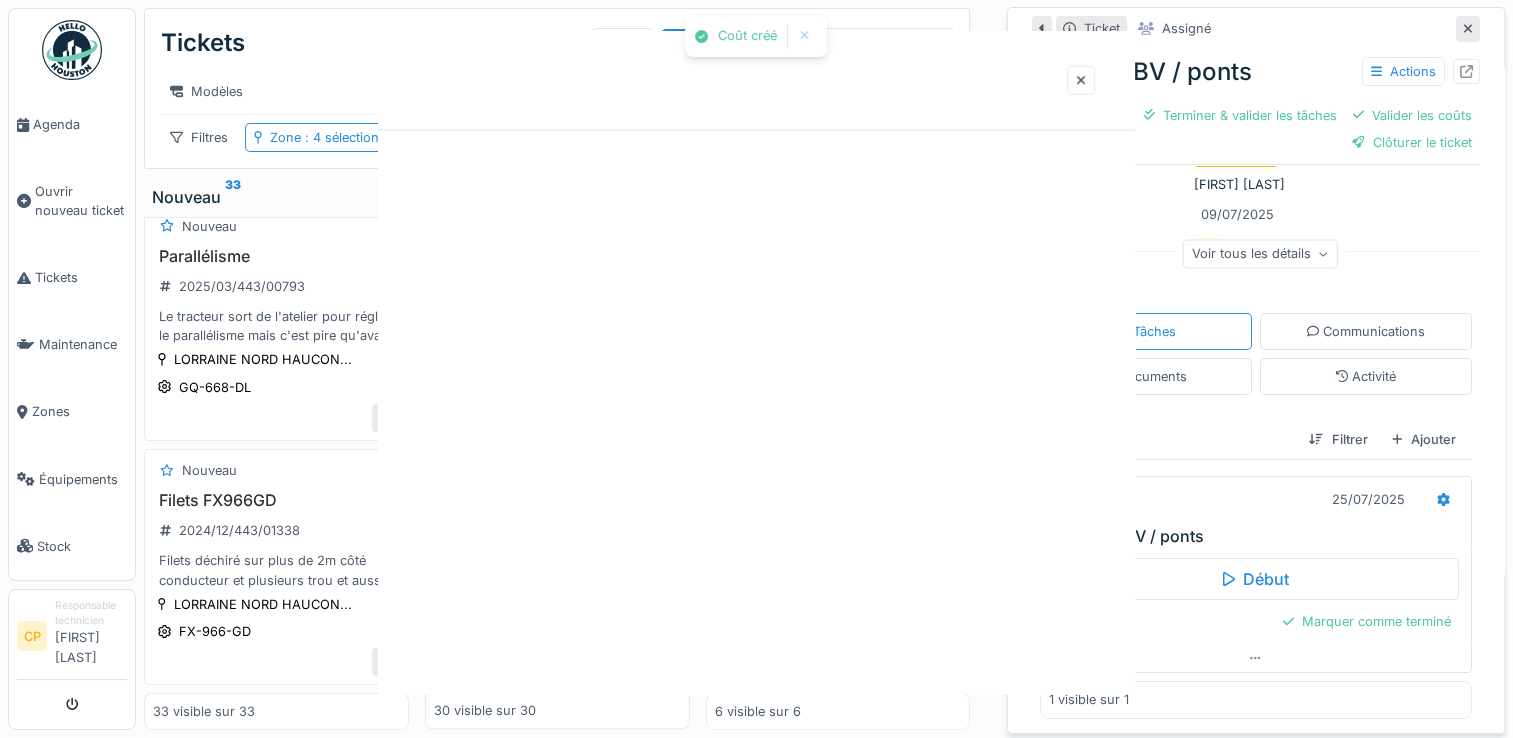 click at bounding box center [756, 369] 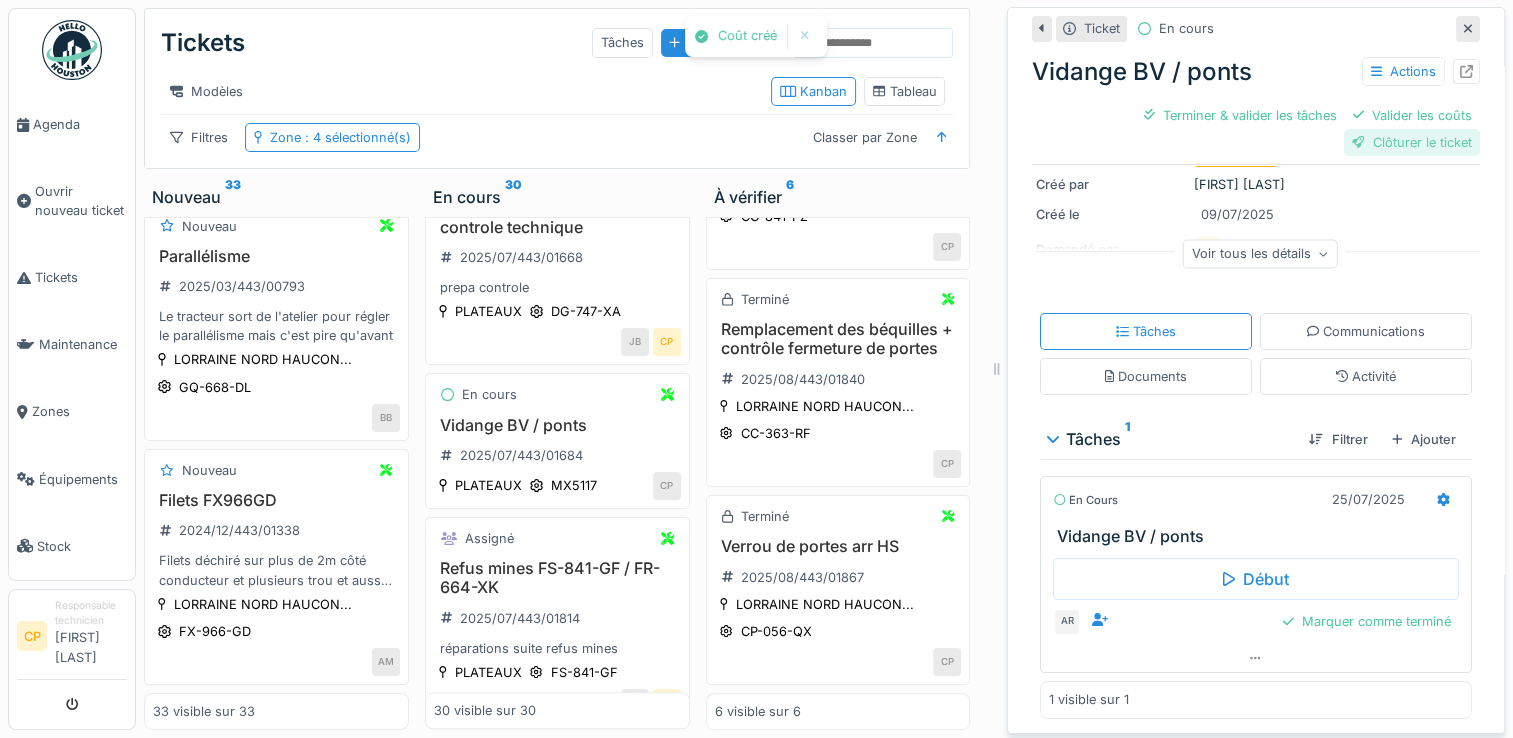 click on "Clôturer le ticket" at bounding box center (1412, 142) 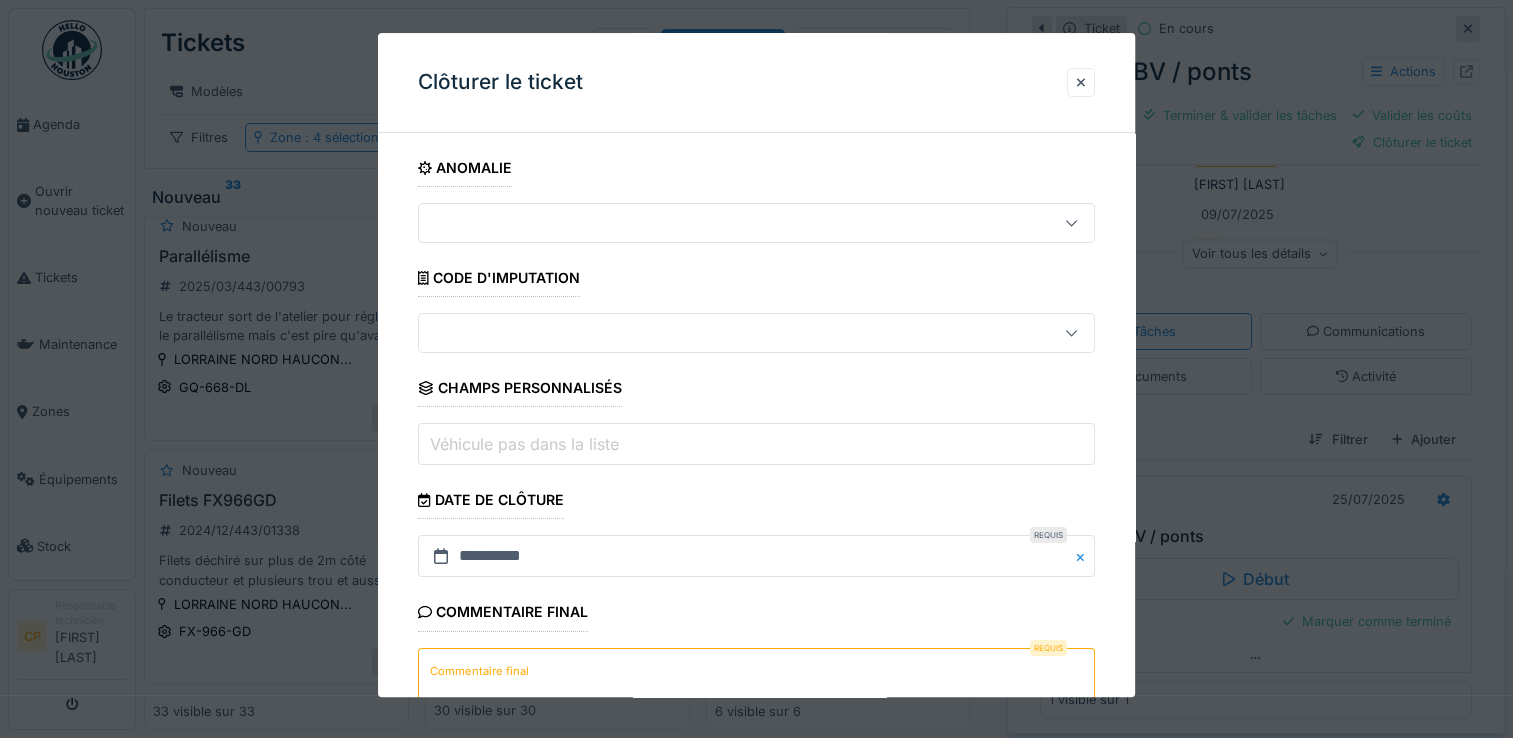 click on "Requis Commentaire final" at bounding box center (756, 691) 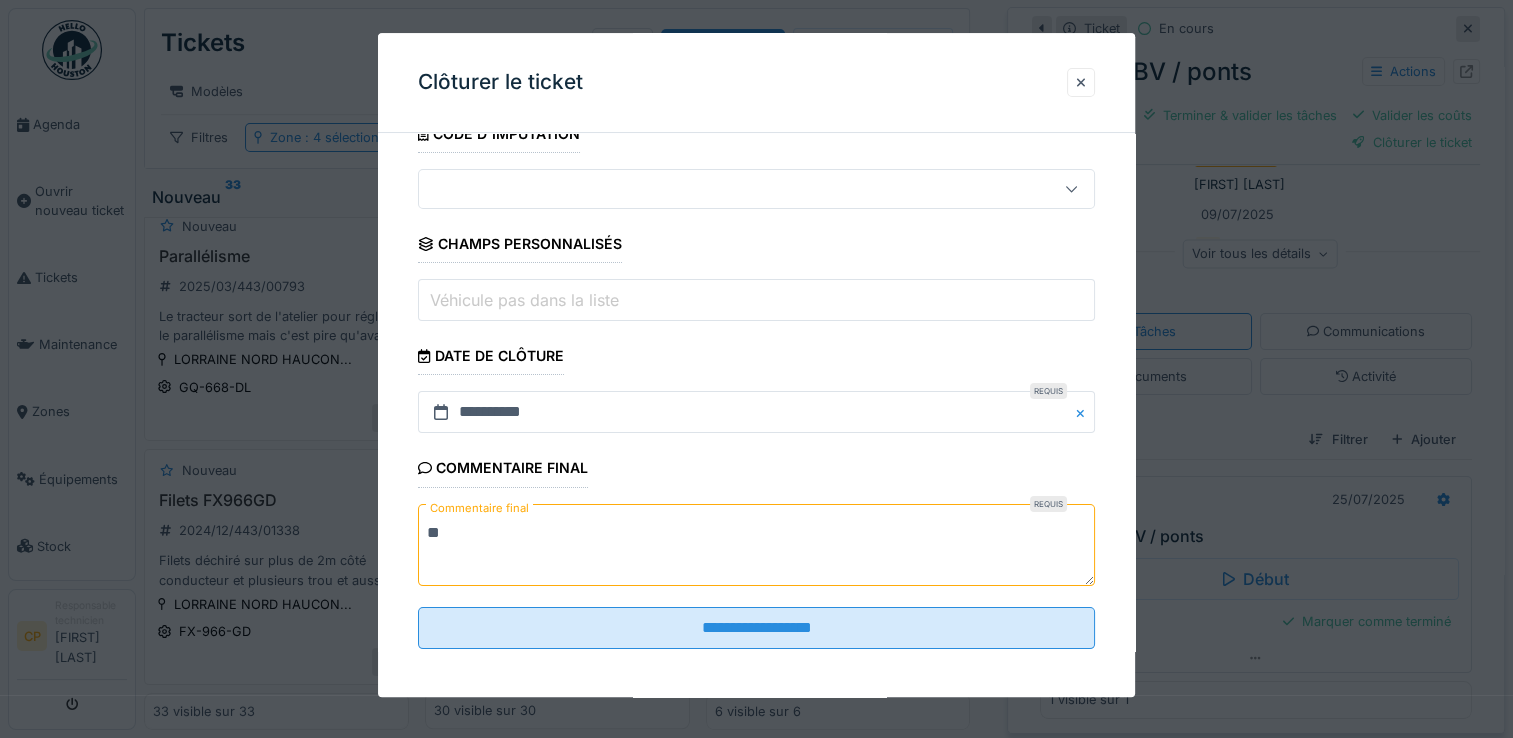 scroll, scrollTop: 148, scrollLeft: 0, axis: vertical 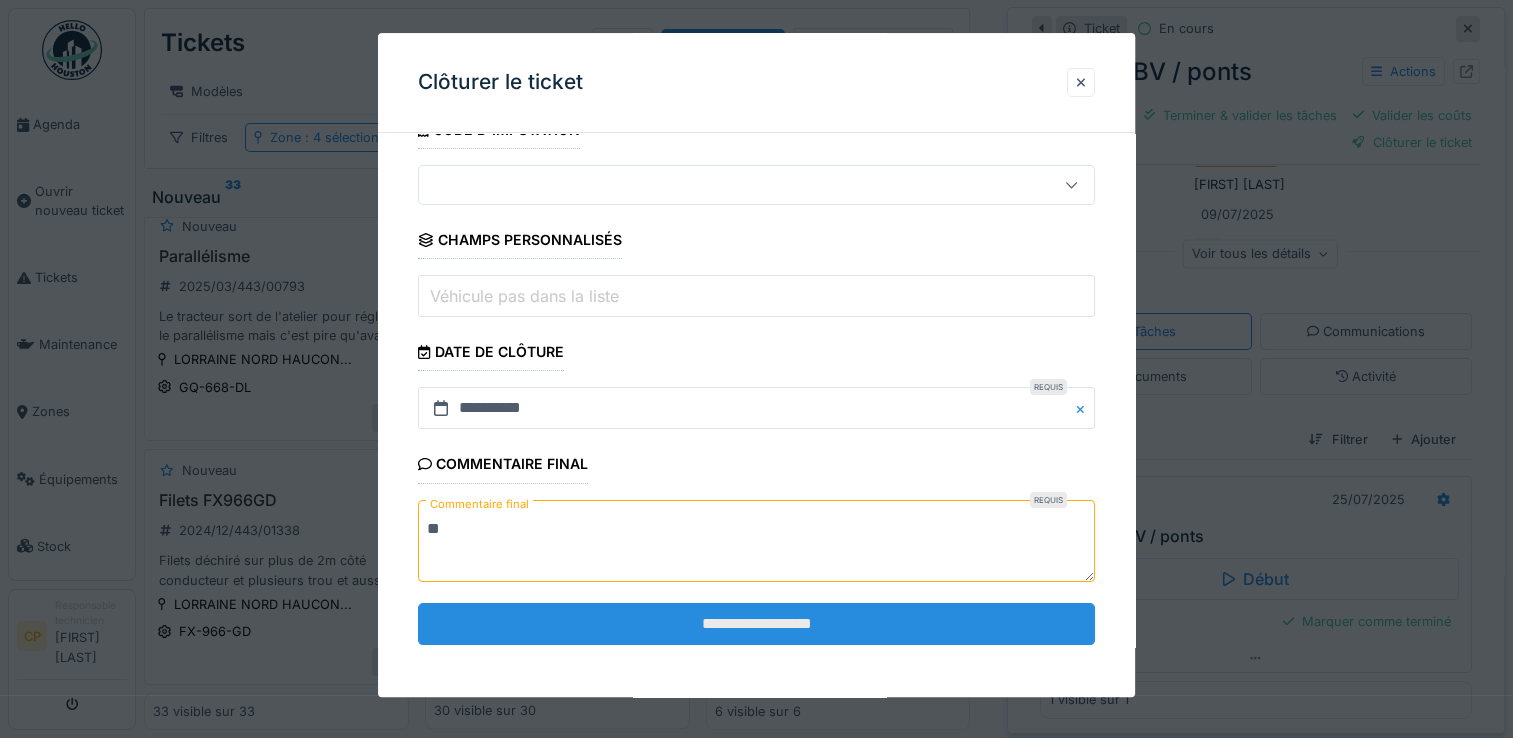 type on "**" 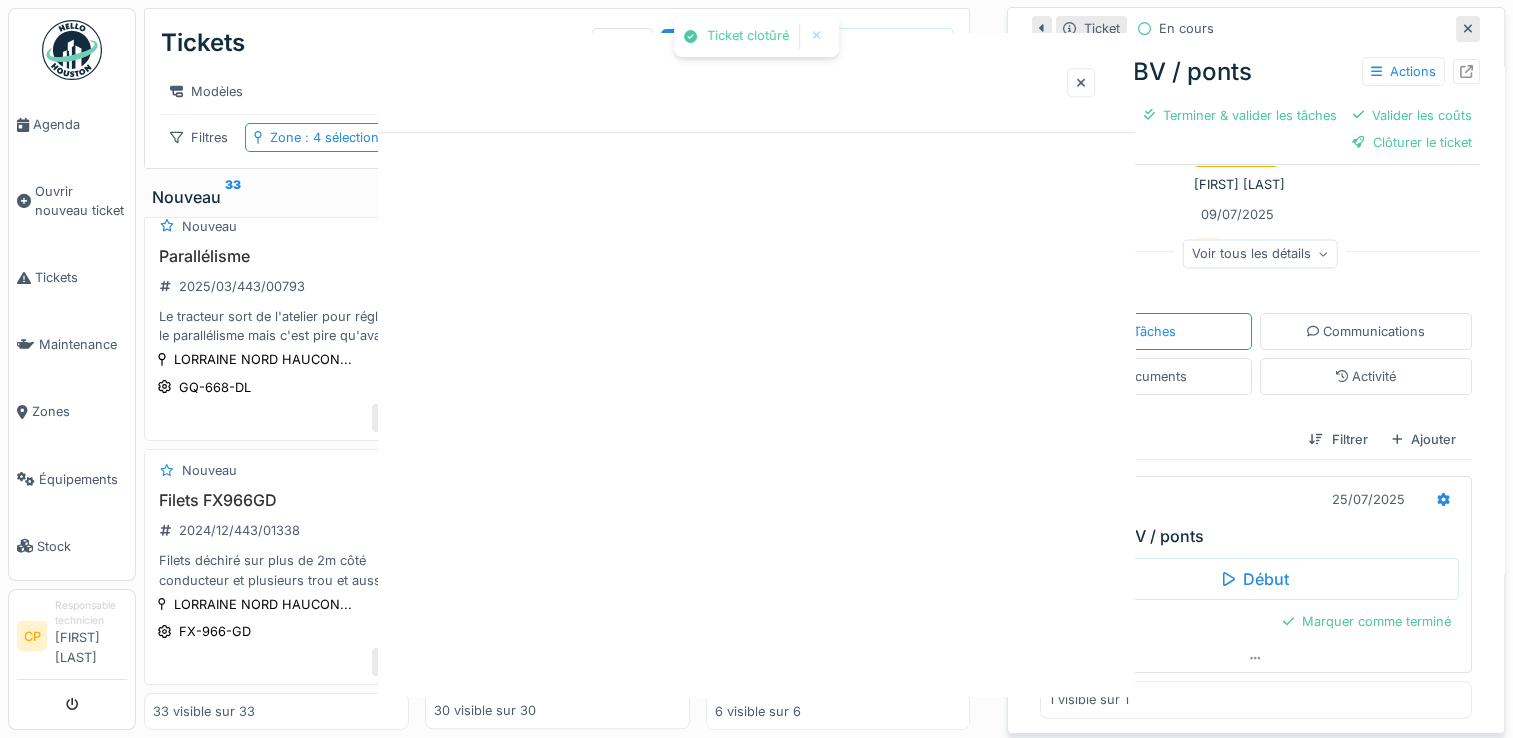 scroll, scrollTop: 0, scrollLeft: 0, axis: both 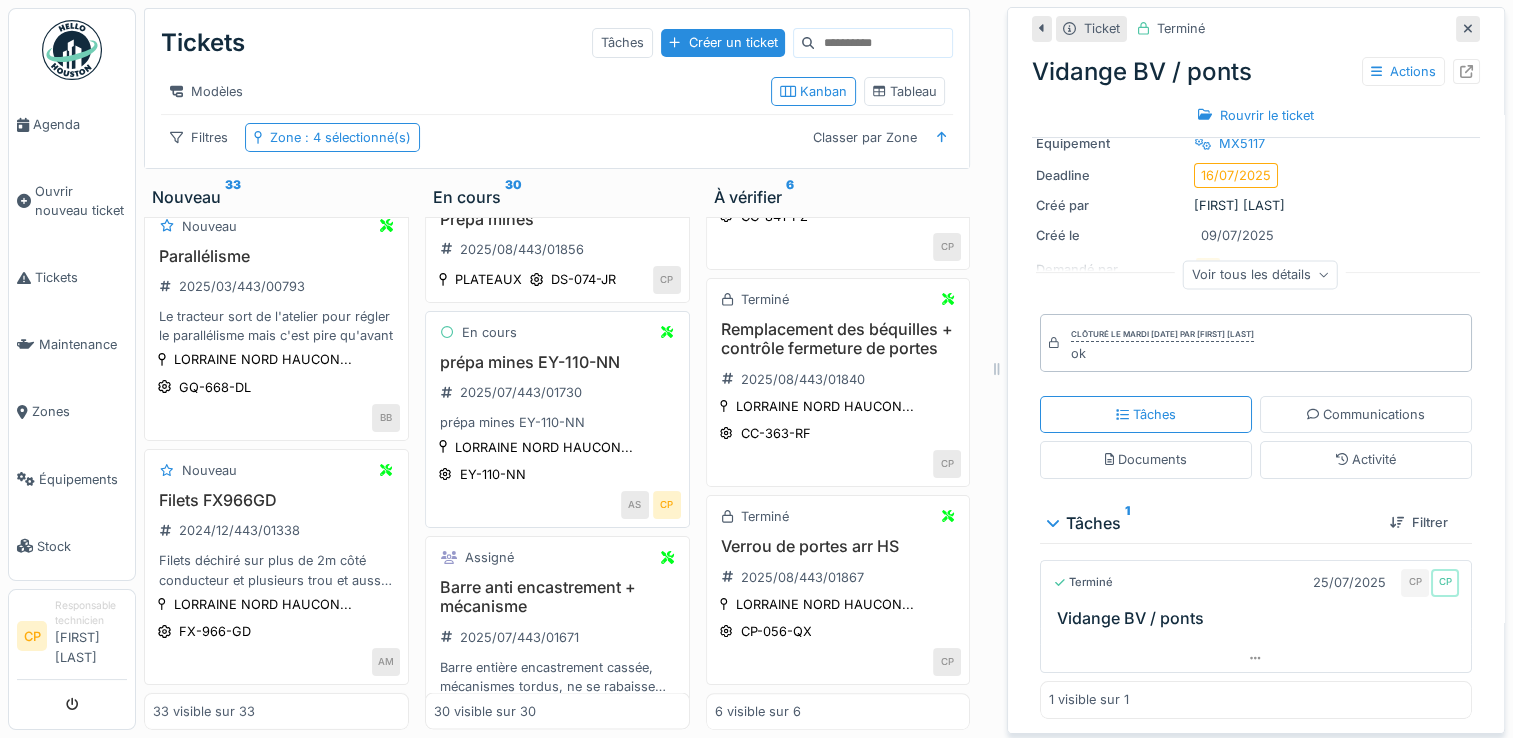 click on "prépa mines EY-110-NN" at bounding box center (557, 362) 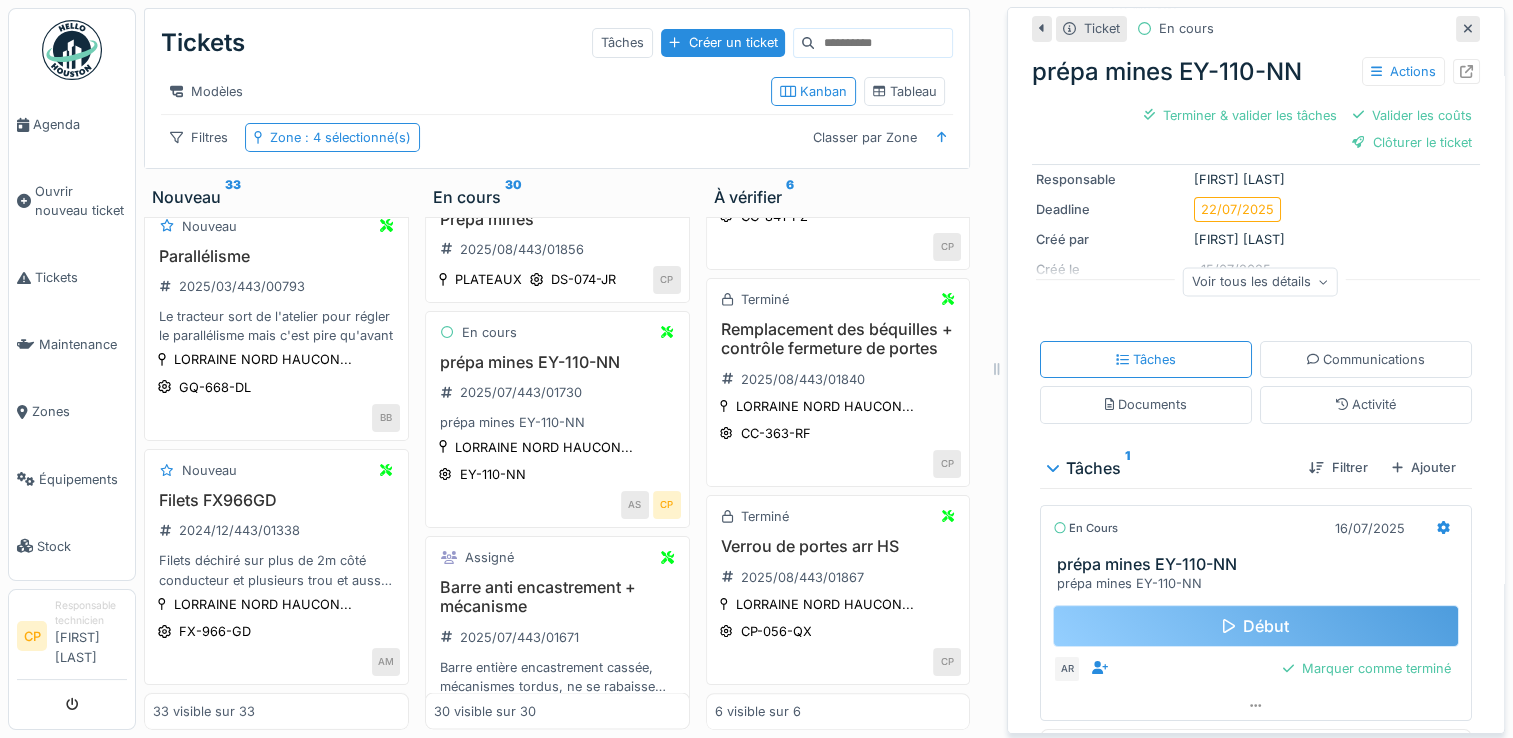 scroll, scrollTop: 200, scrollLeft: 0, axis: vertical 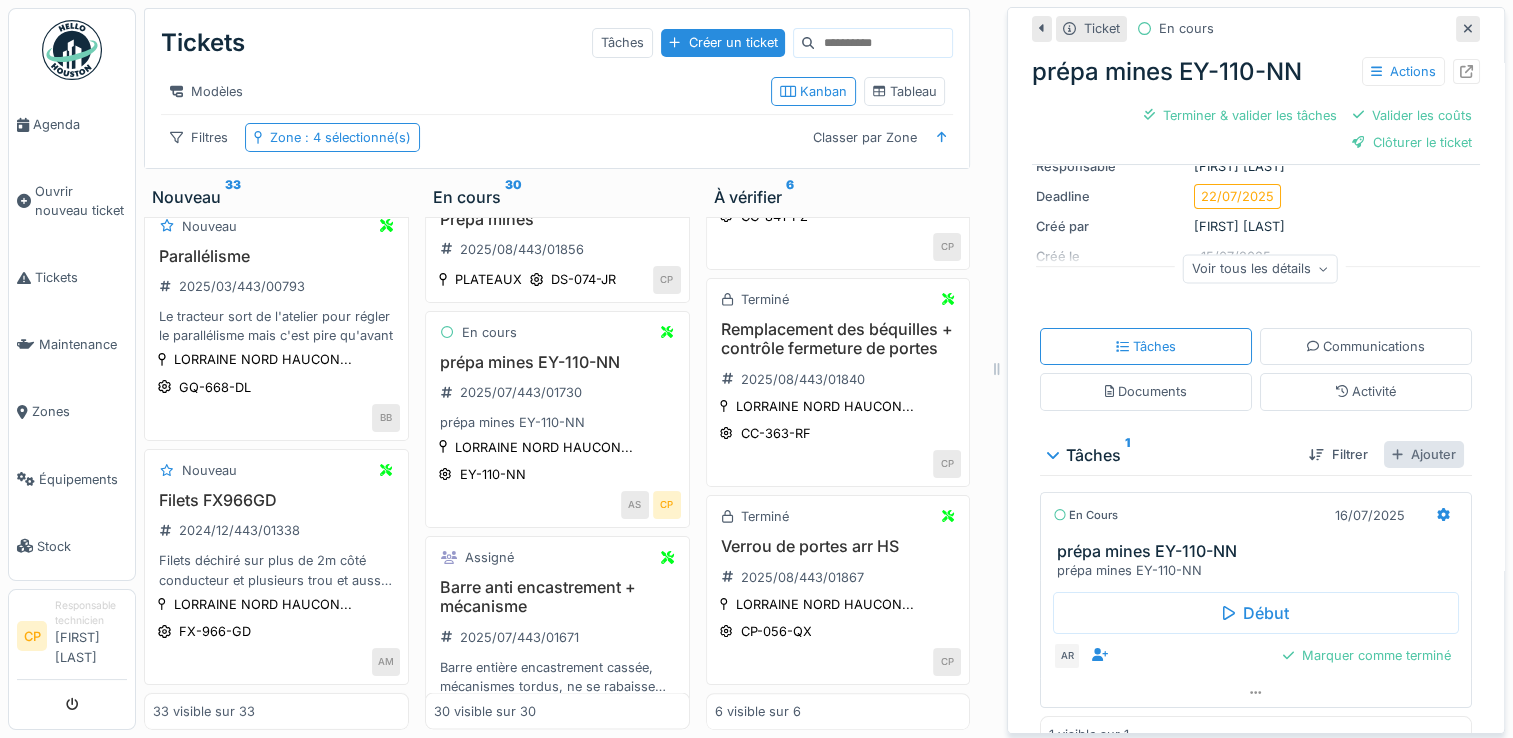 click on "Ajouter" at bounding box center [1424, 454] 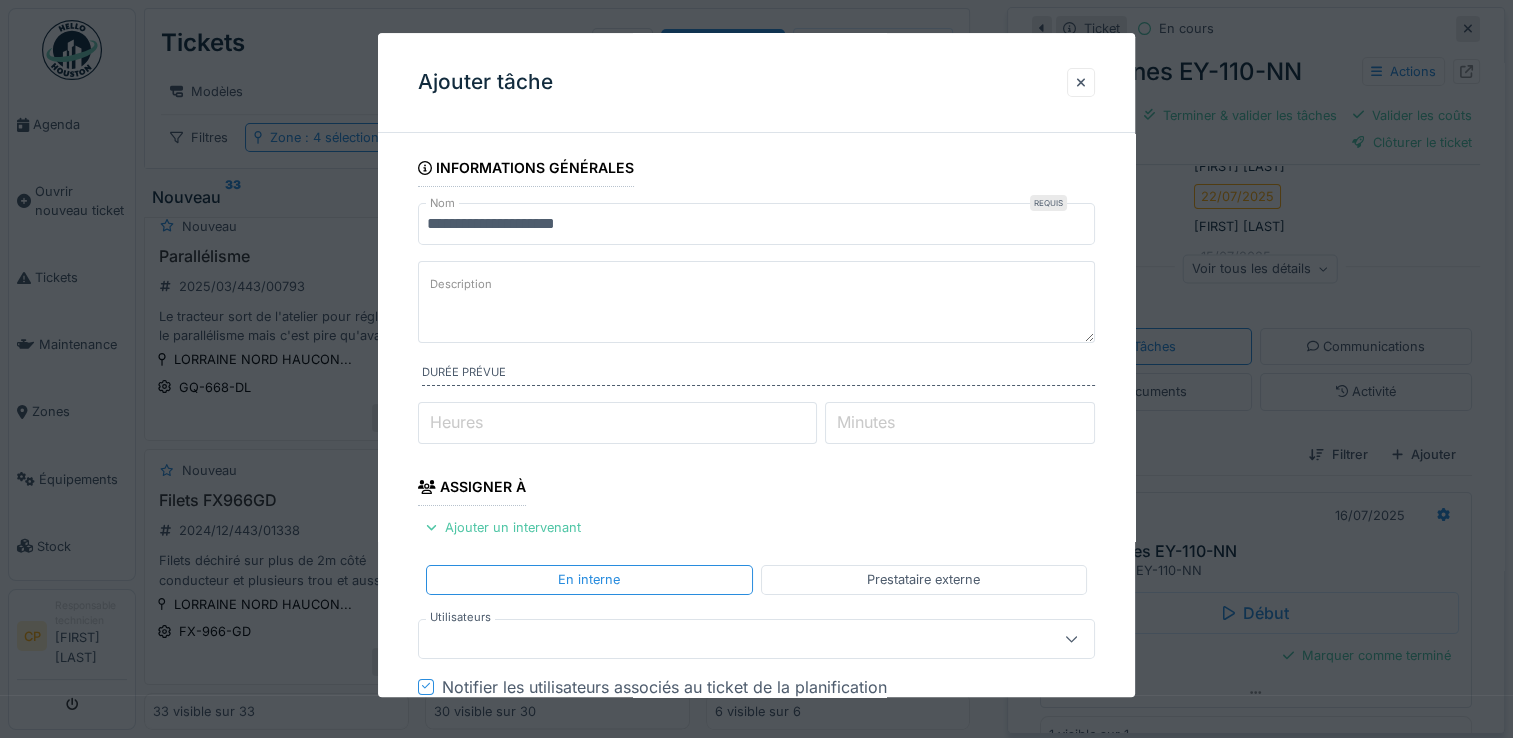 click at bounding box center (722, 639) 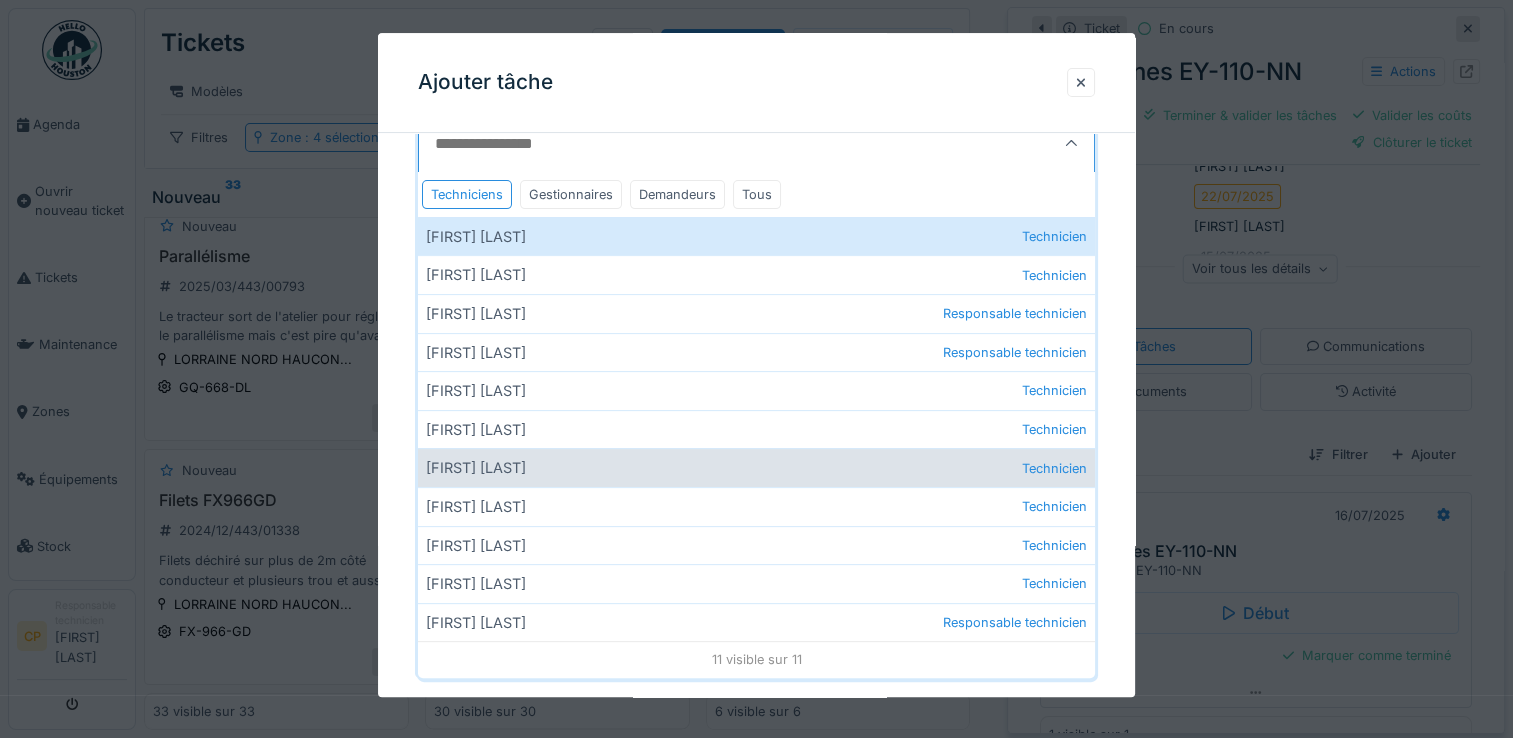 scroll, scrollTop: 507, scrollLeft: 0, axis: vertical 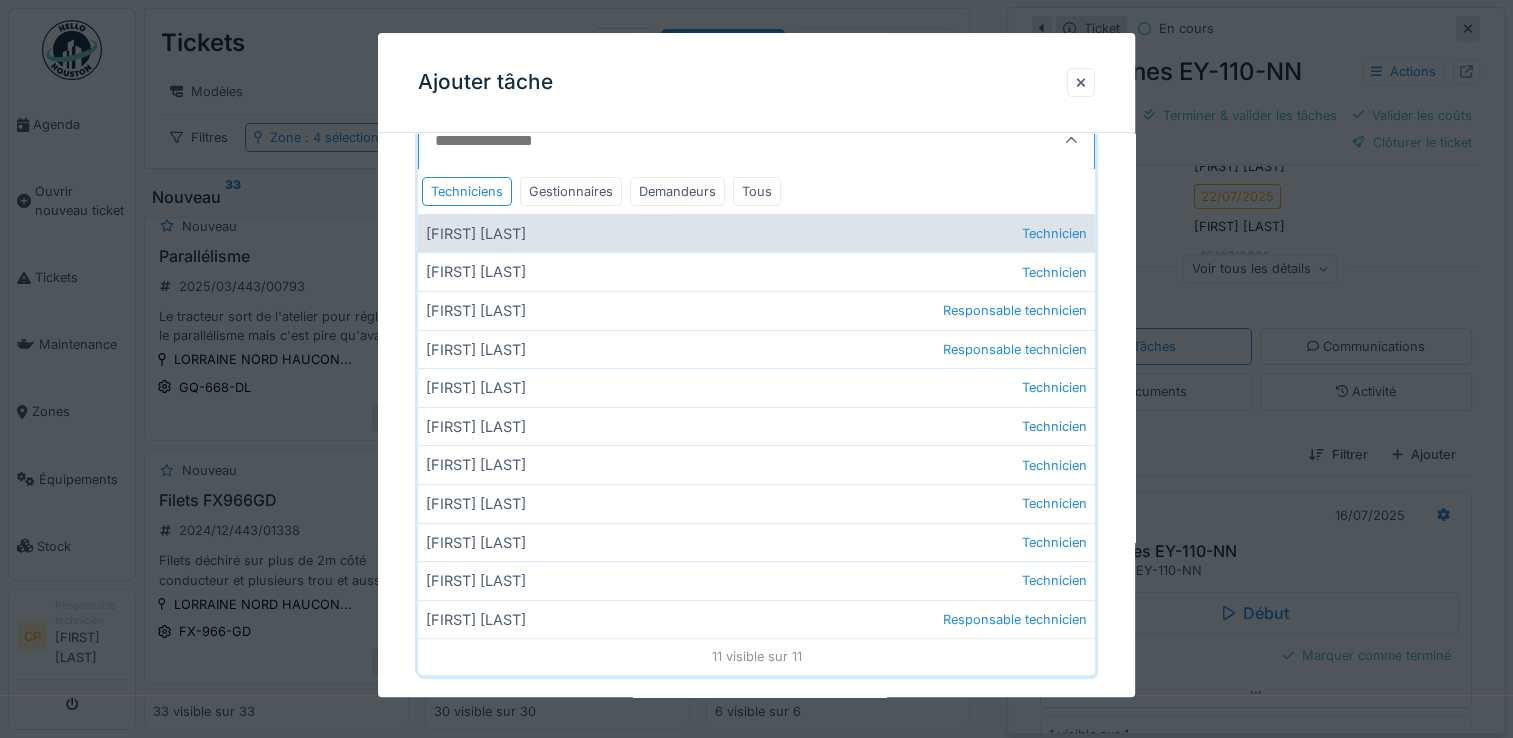 click on "Aziz Razzak   Technicien" at bounding box center (756, 233) 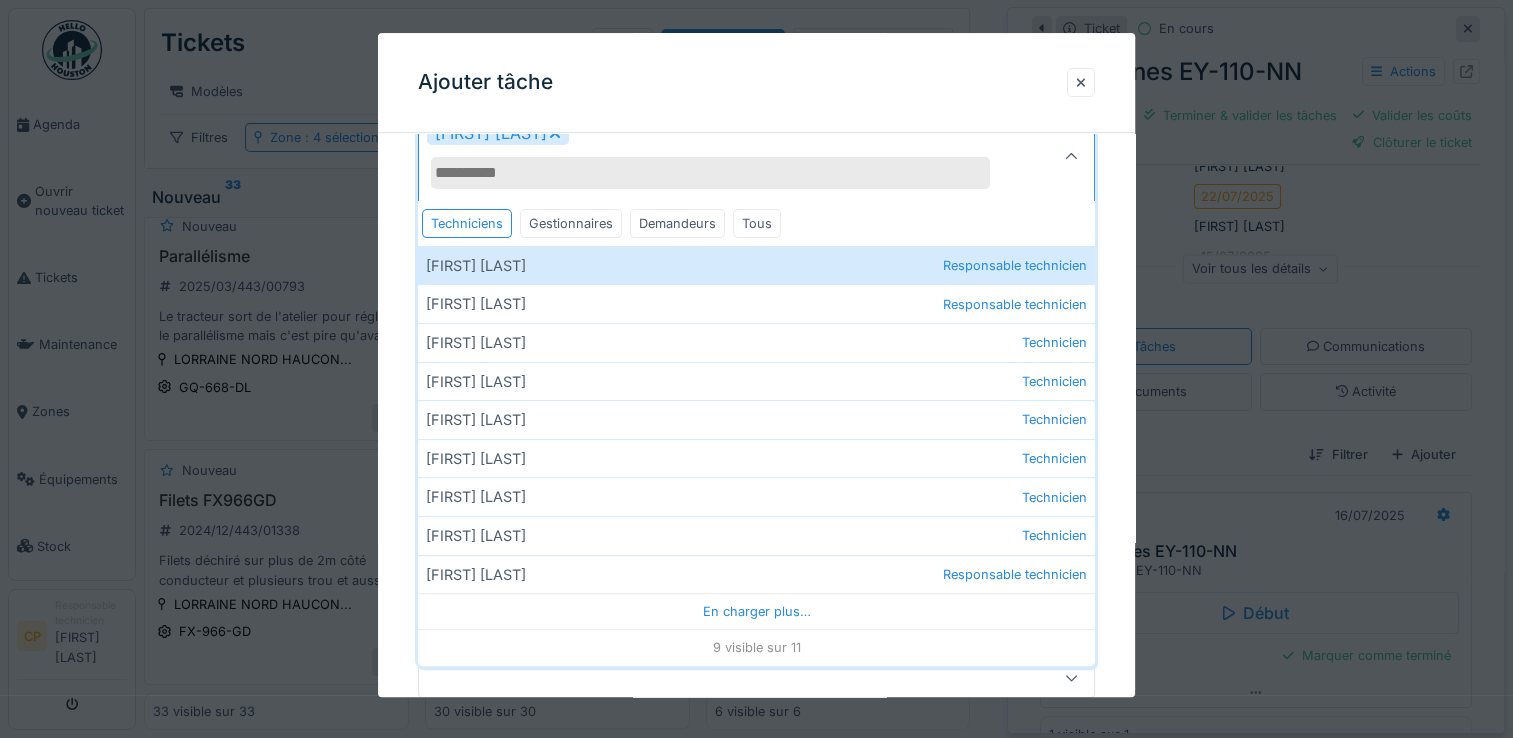 click 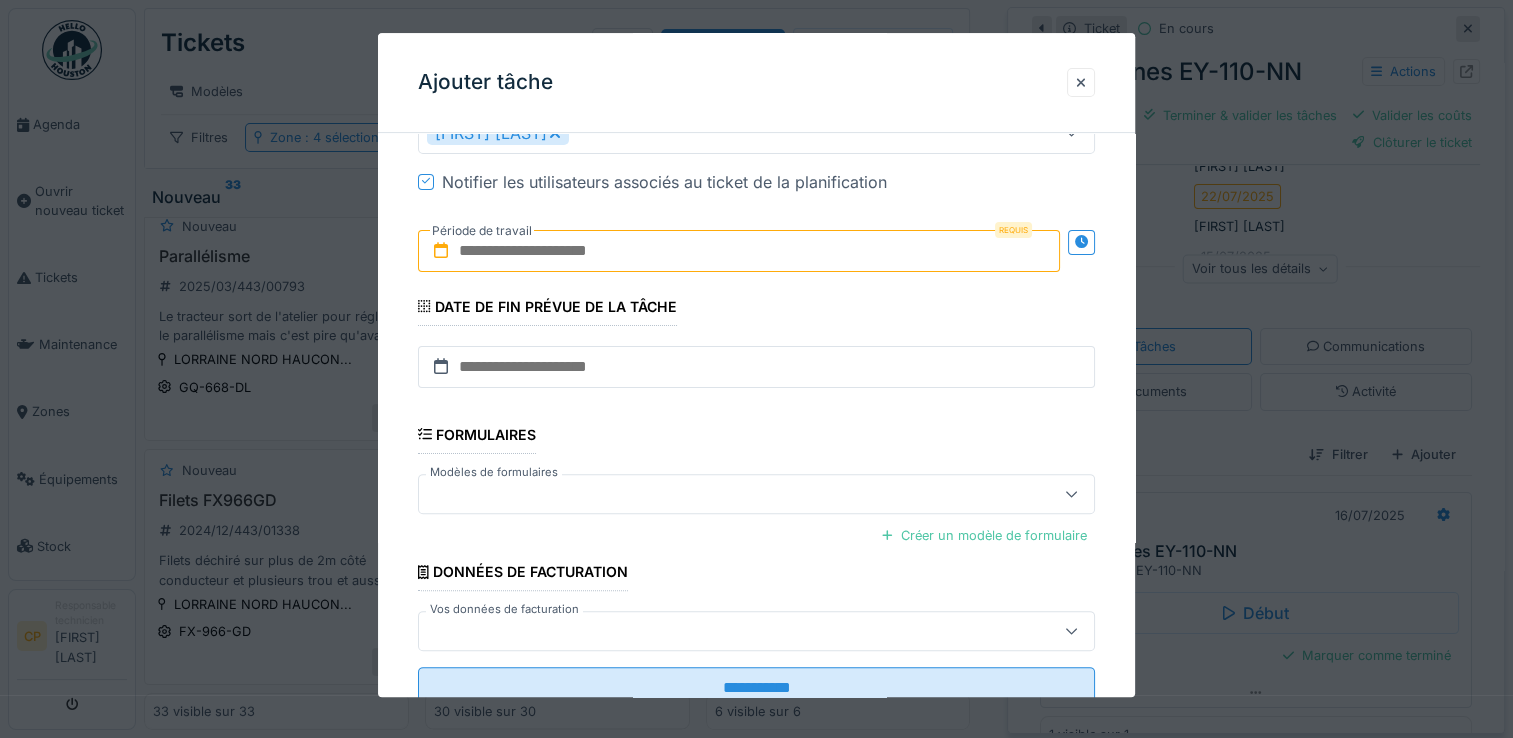 click at bounding box center (739, 251) 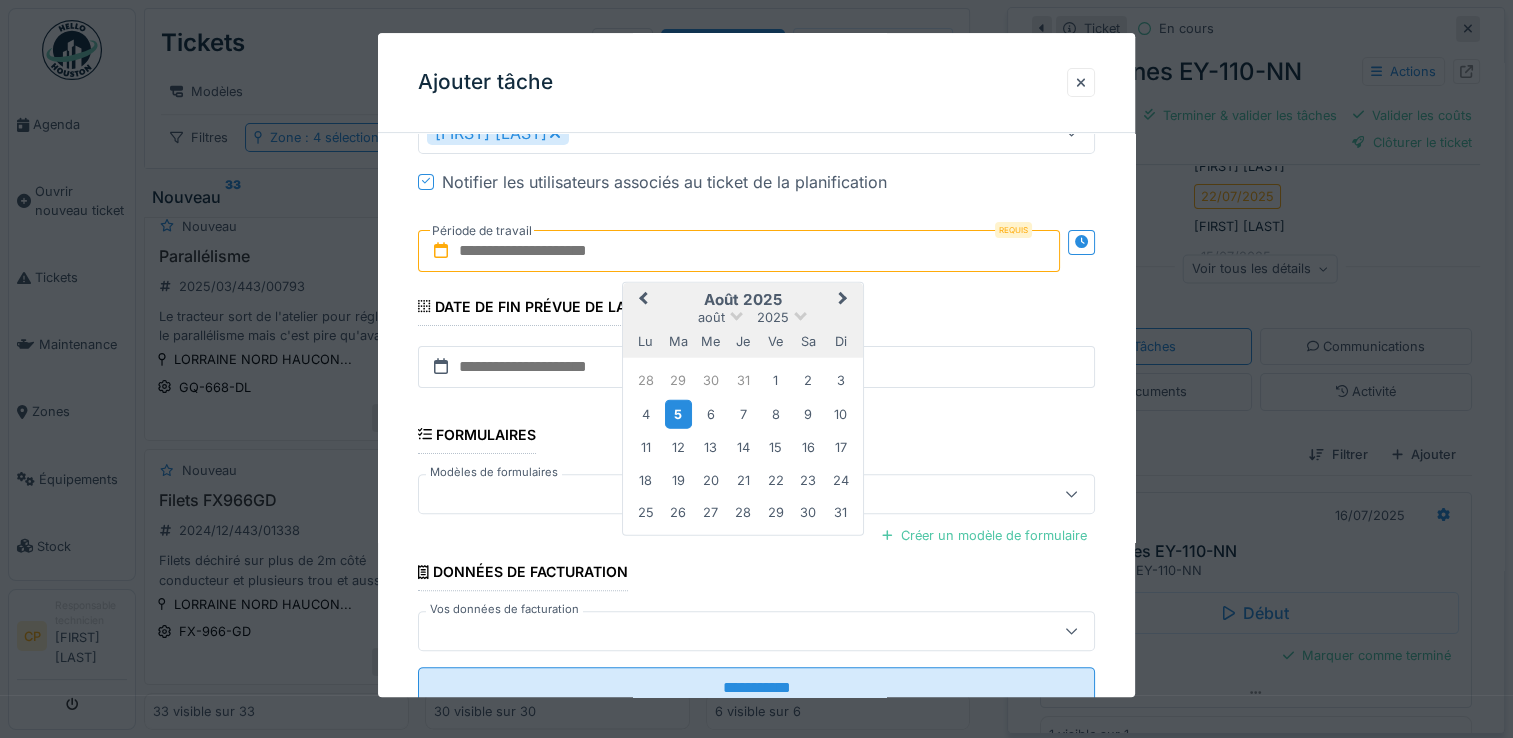click on "5" at bounding box center (678, 414) 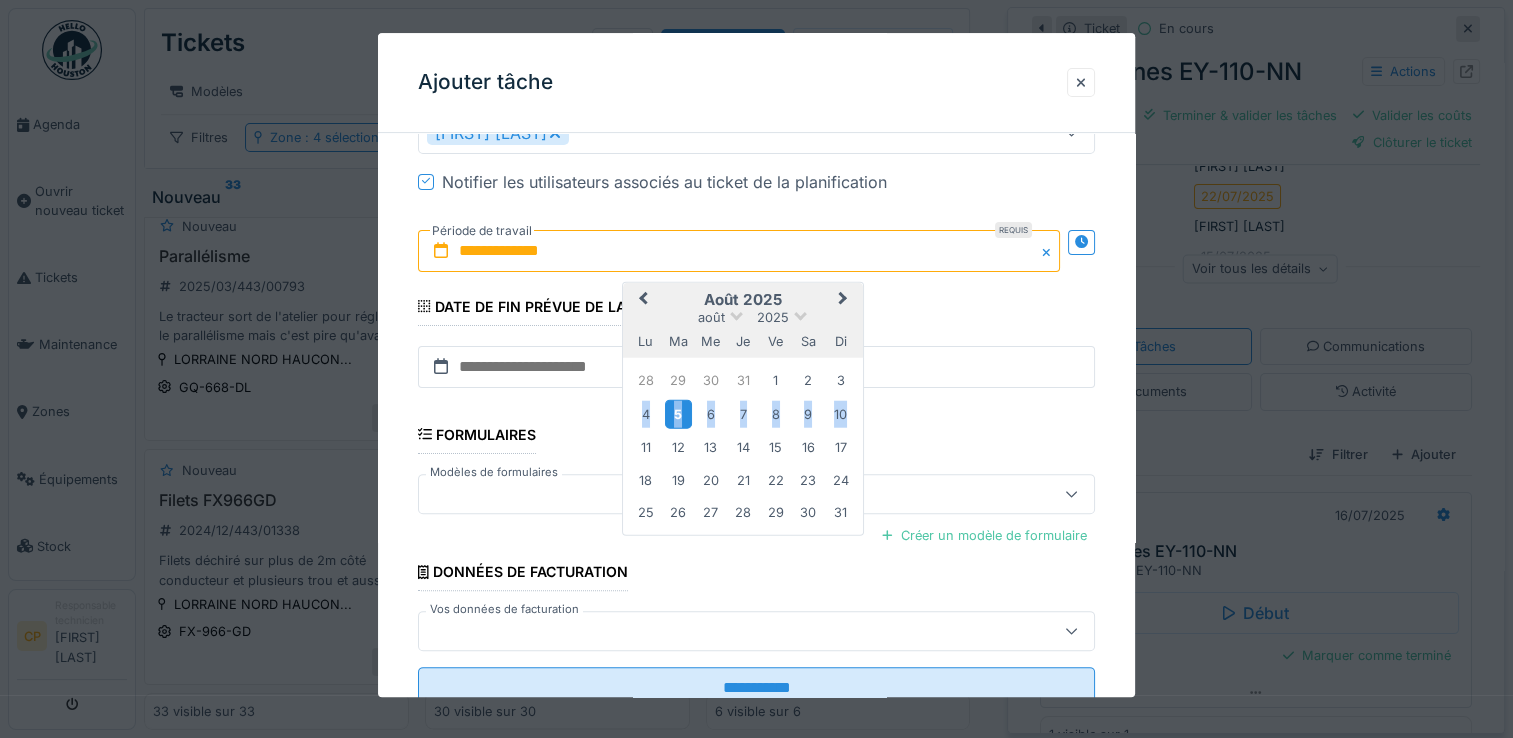 click on "5" at bounding box center [678, 414] 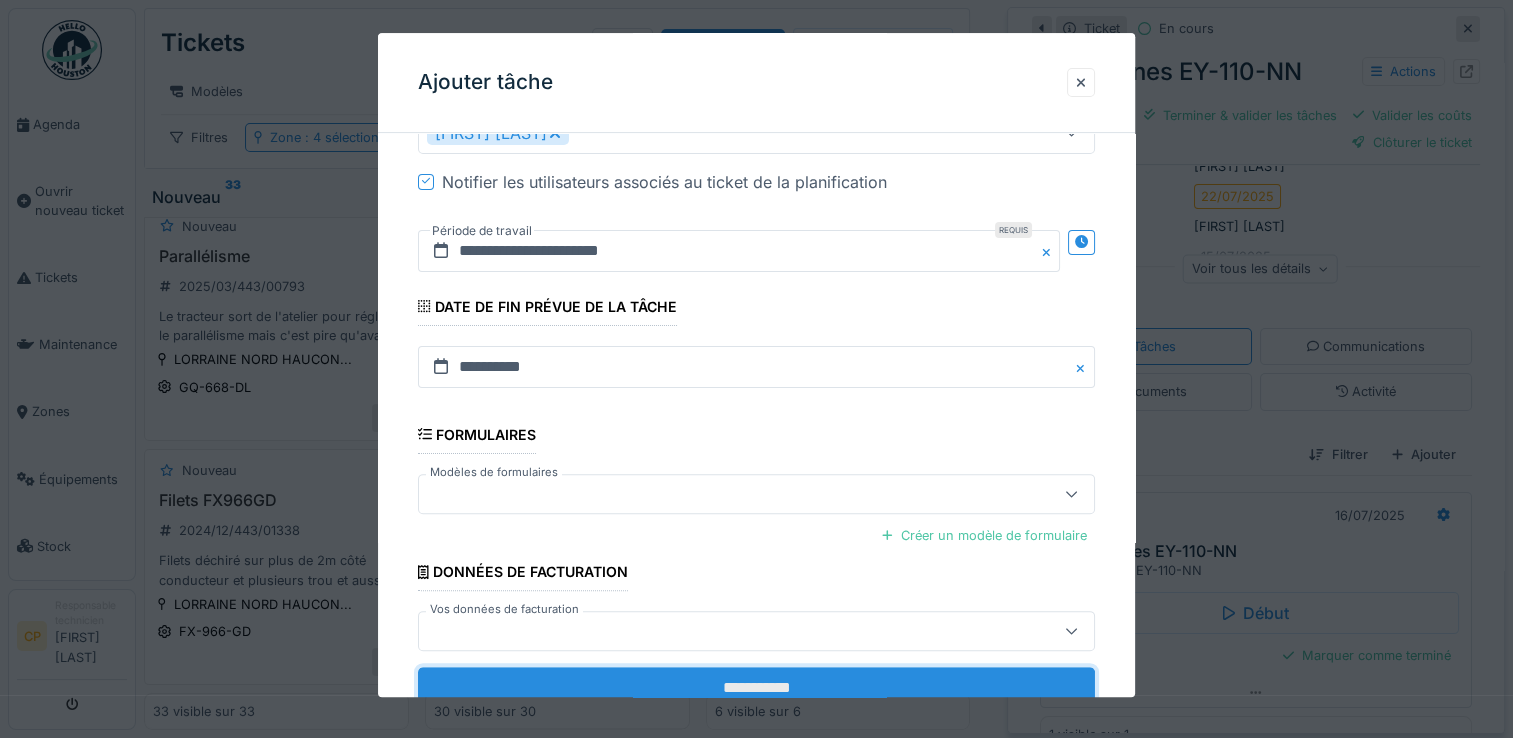 click on "**********" at bounding box center (756, 688) 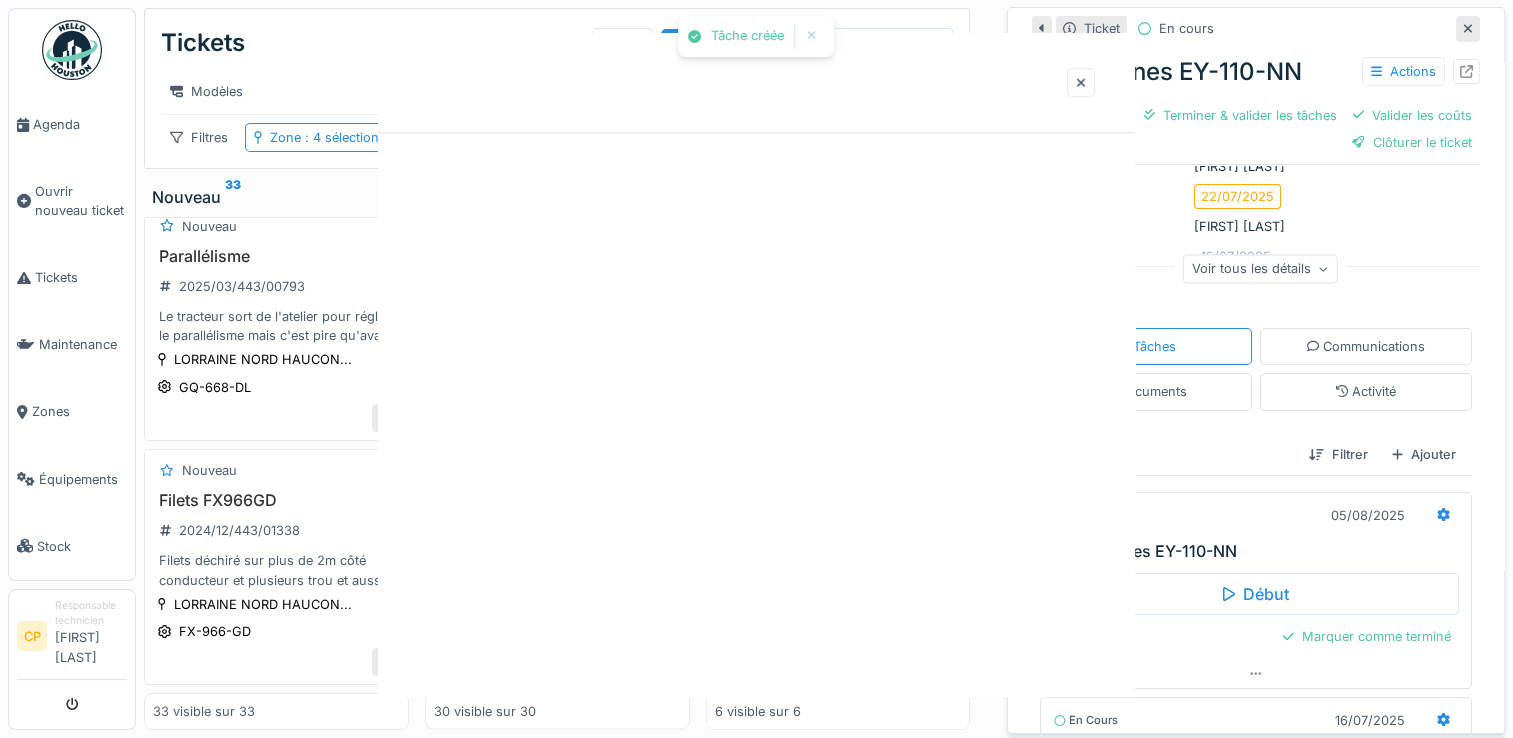 scroll, scrollTop: 0, scrollLeft: 0, axis: both 